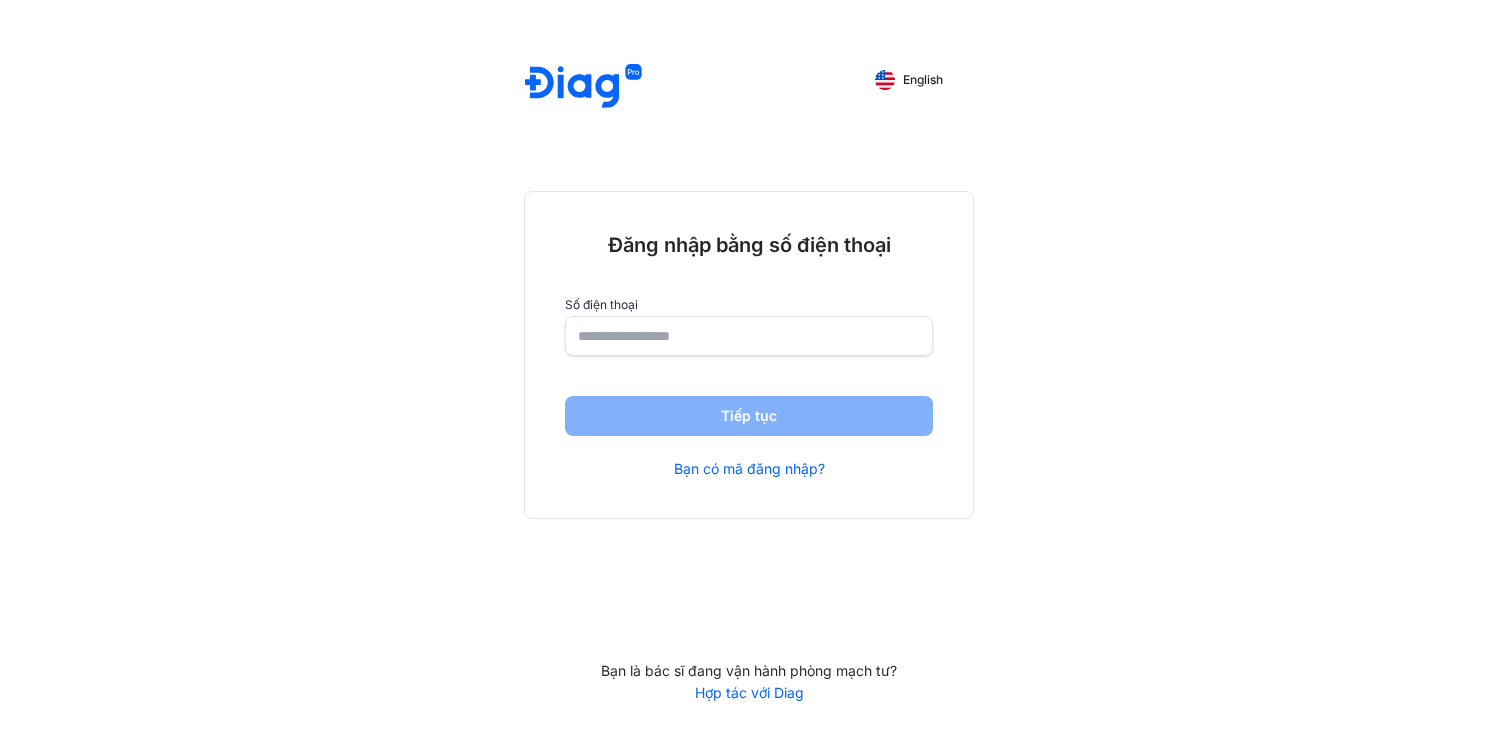 scroll, scrollTop: 0, scrollLeft: 0, axis: both 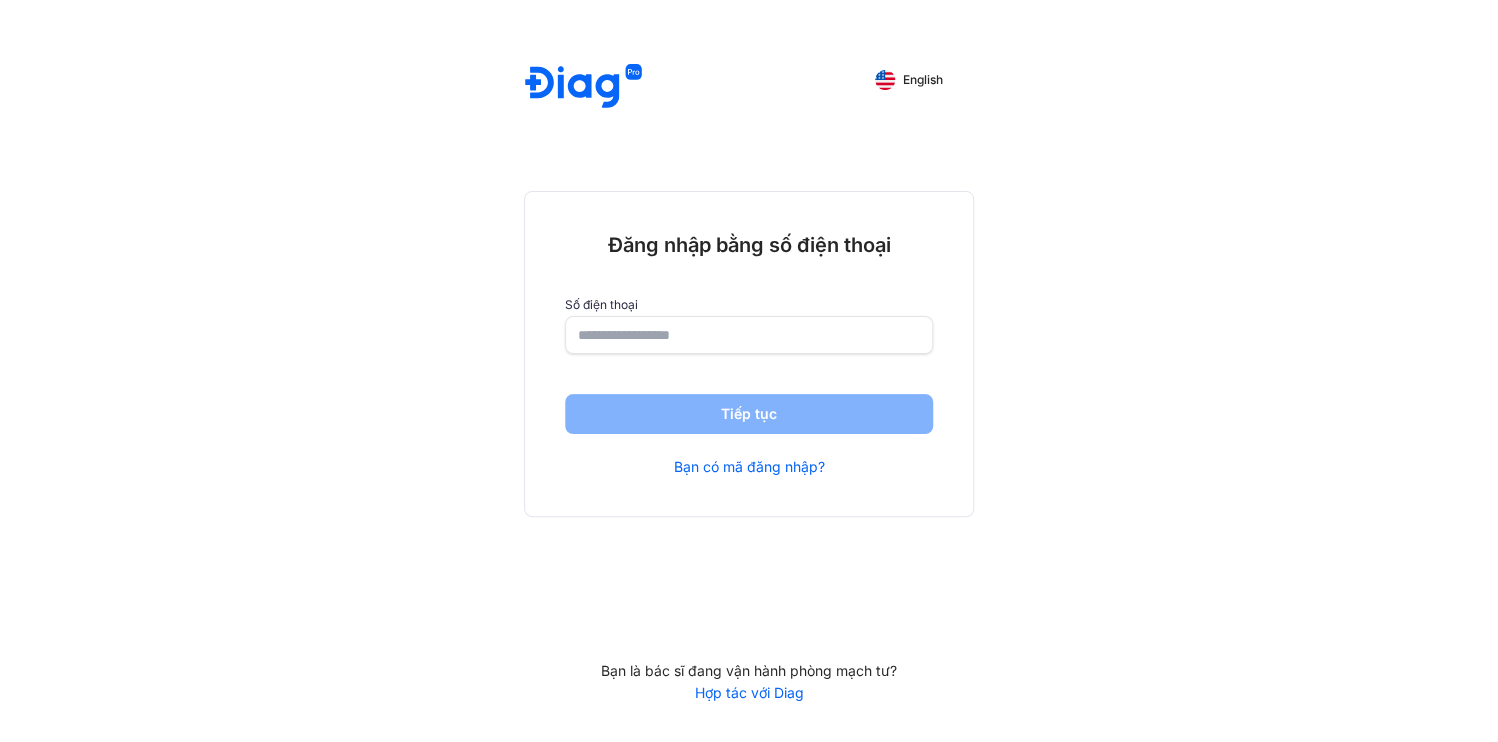 click 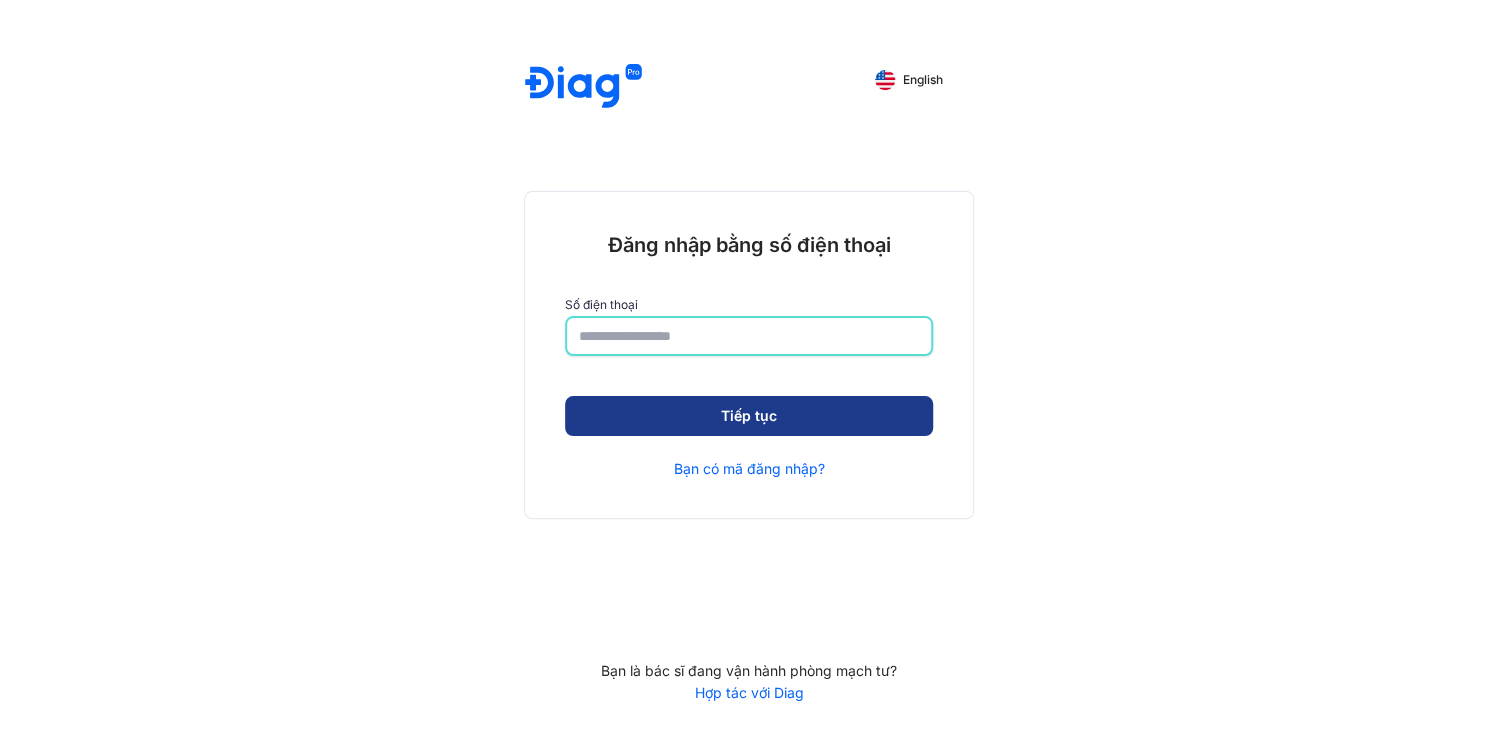 type on "**********" 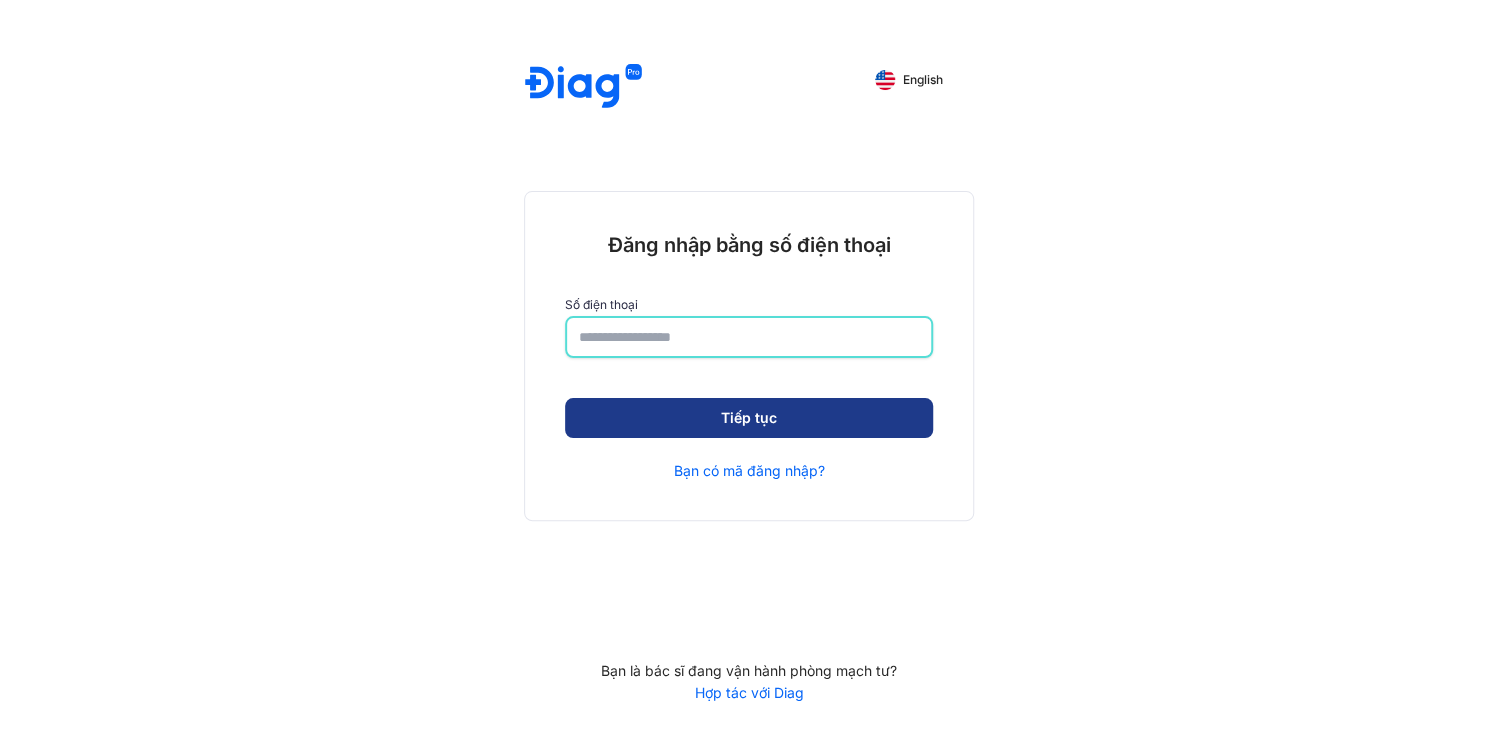 click on "Tiếp tục" at bounding box center (749, 418) 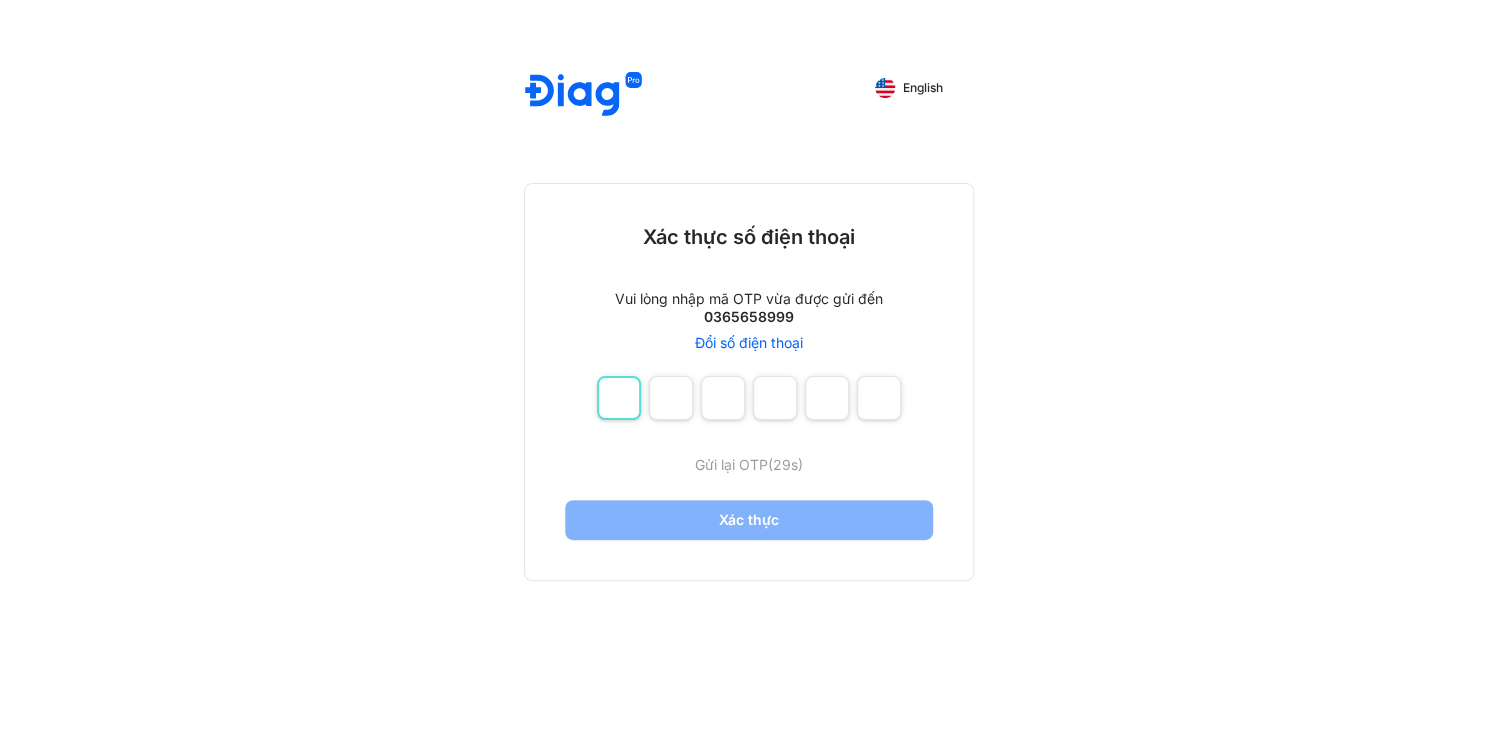 click at bounding box center [619, 398] 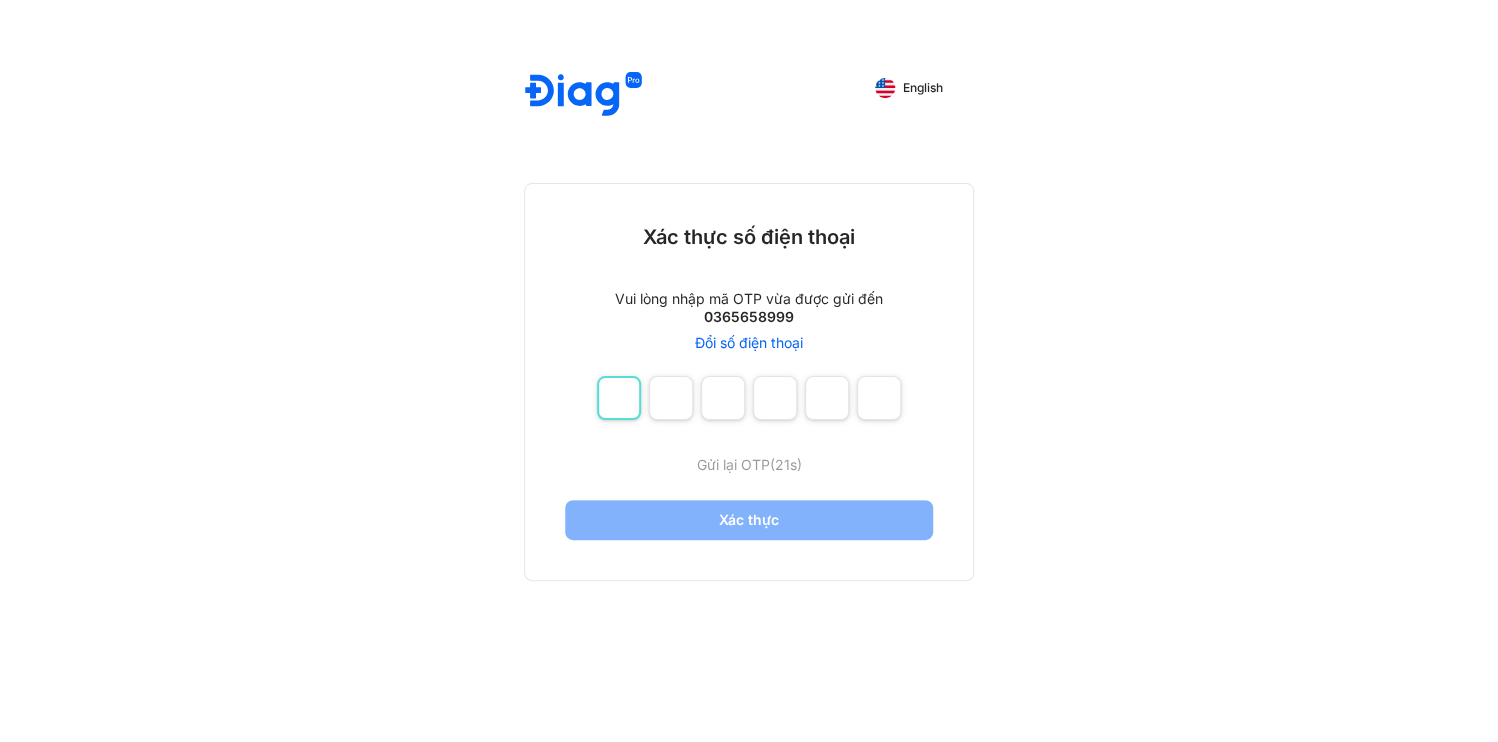 click at bounding box center (619, 398) 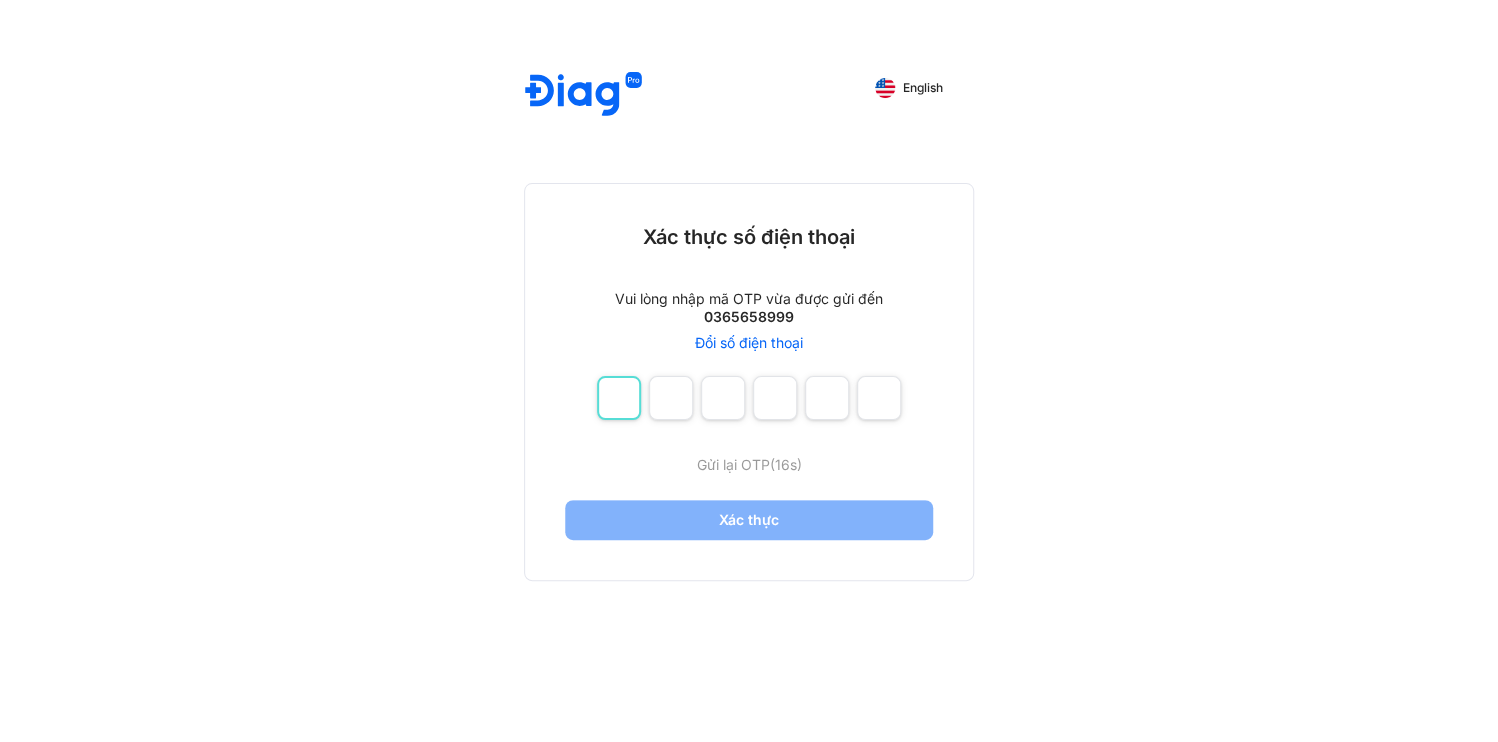 click at bounding box center (619, 398) 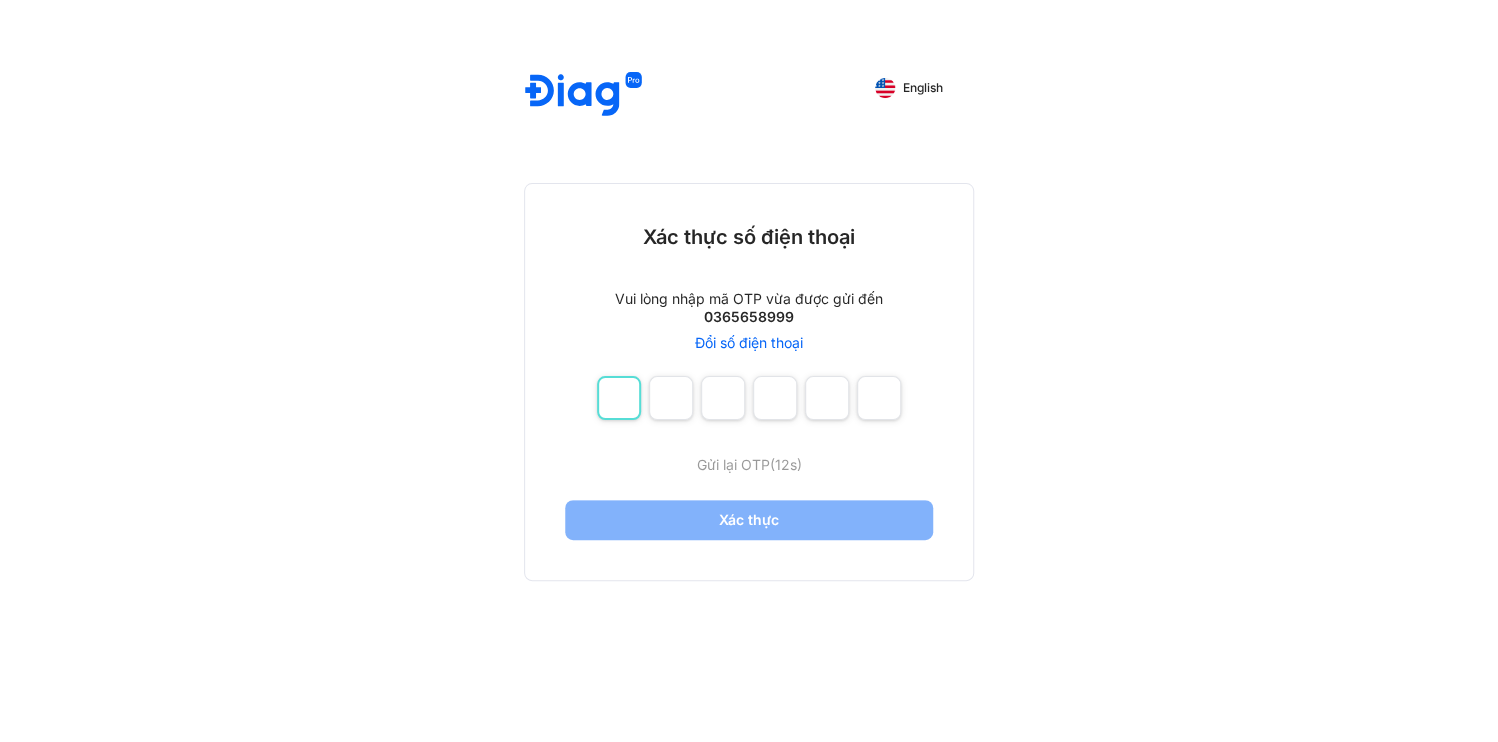 type on "*" 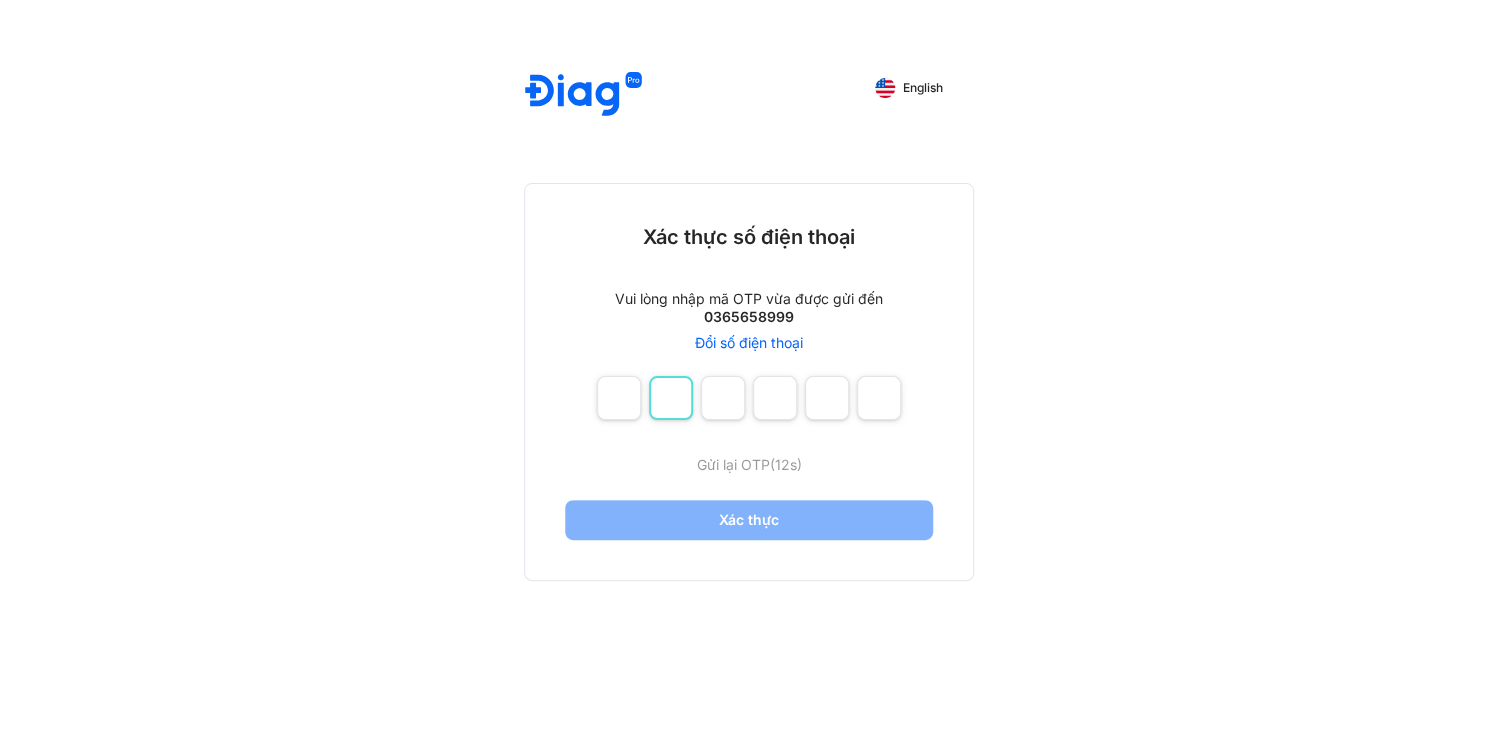 type on "*" 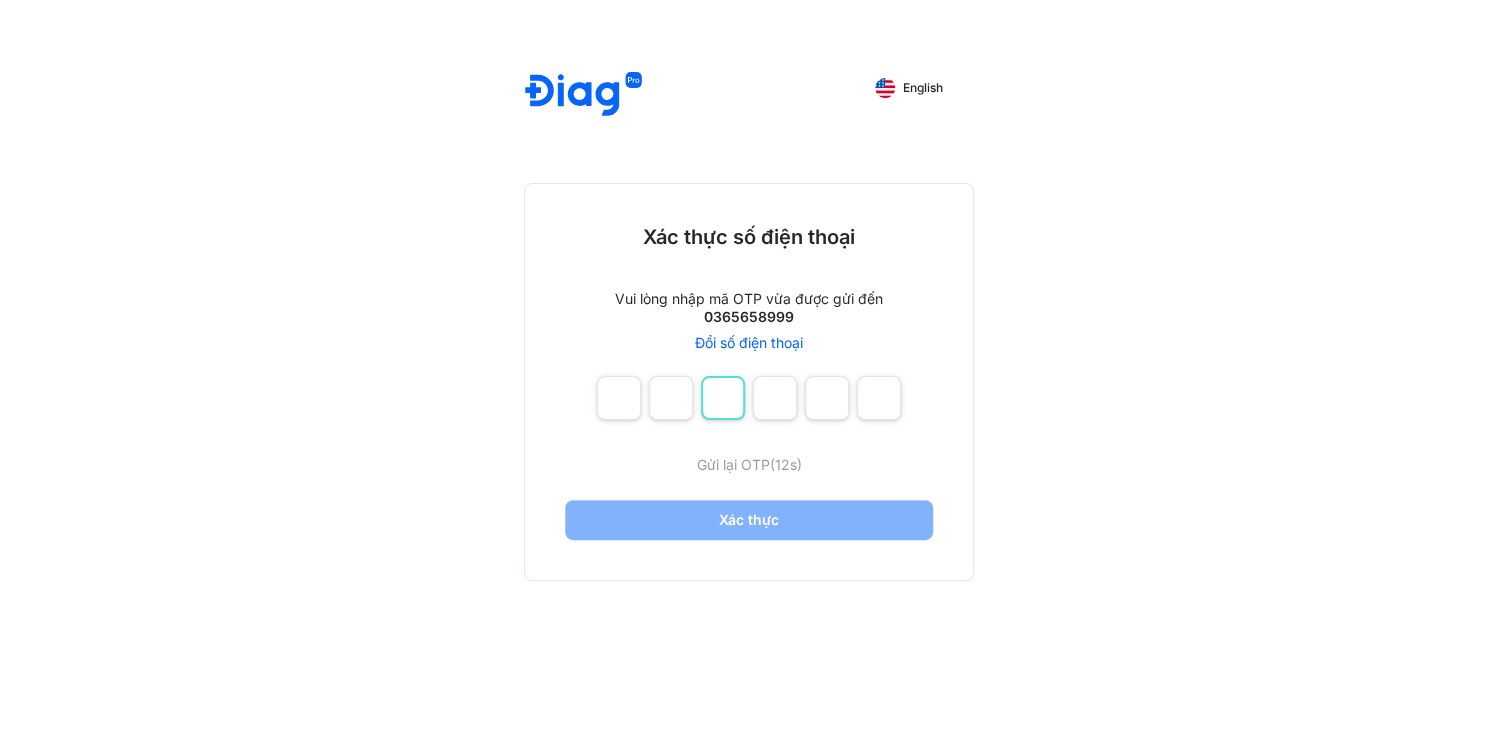 type on "*" 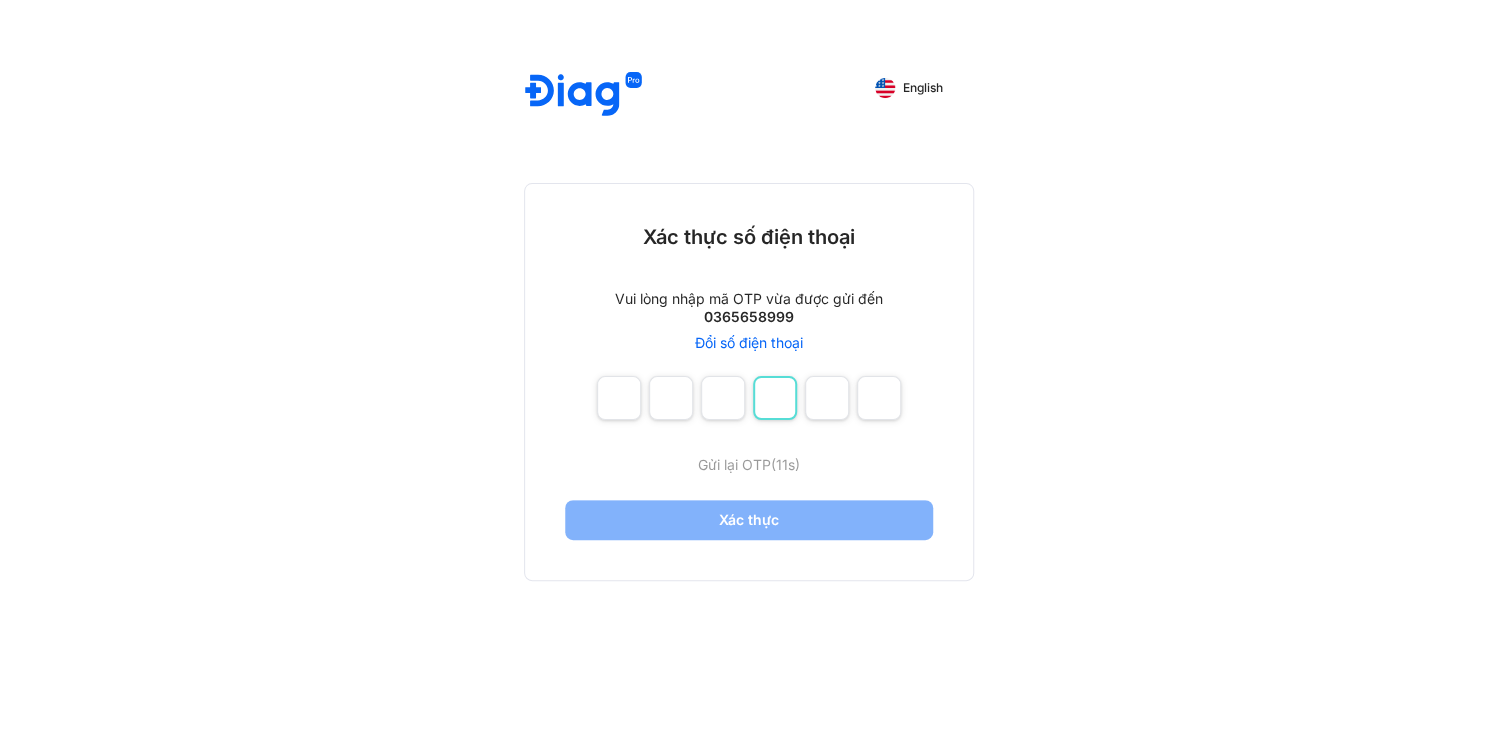 type on "*" 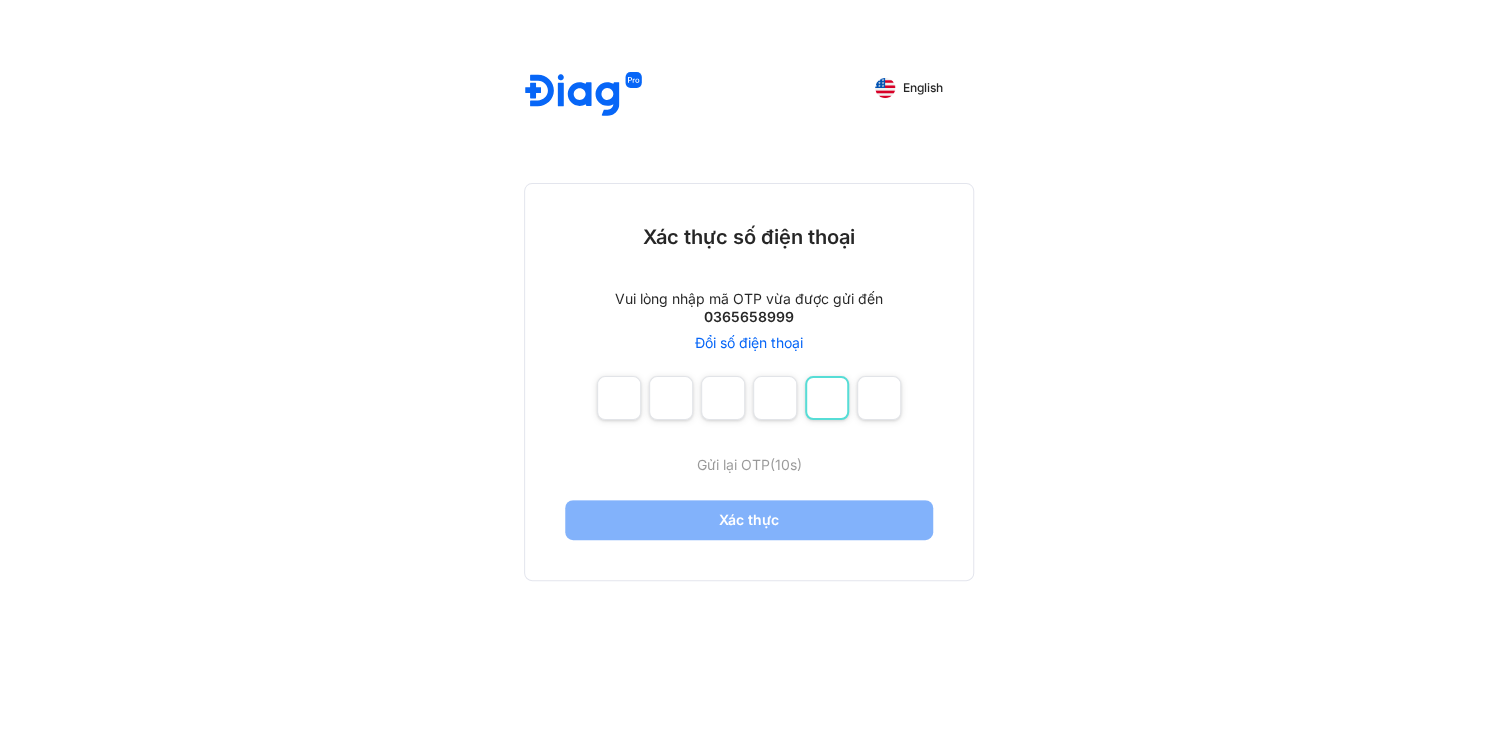 type on "*" 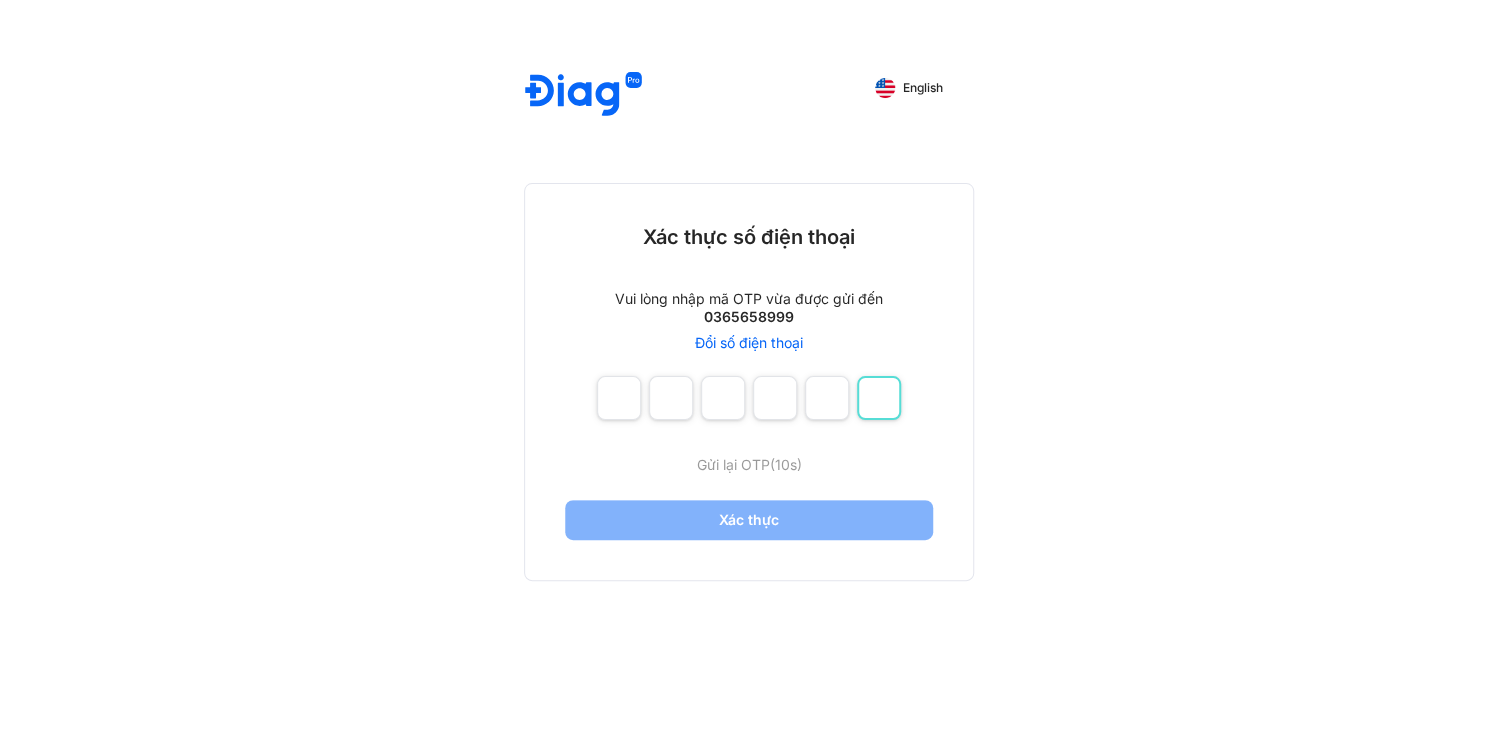 type on "*" 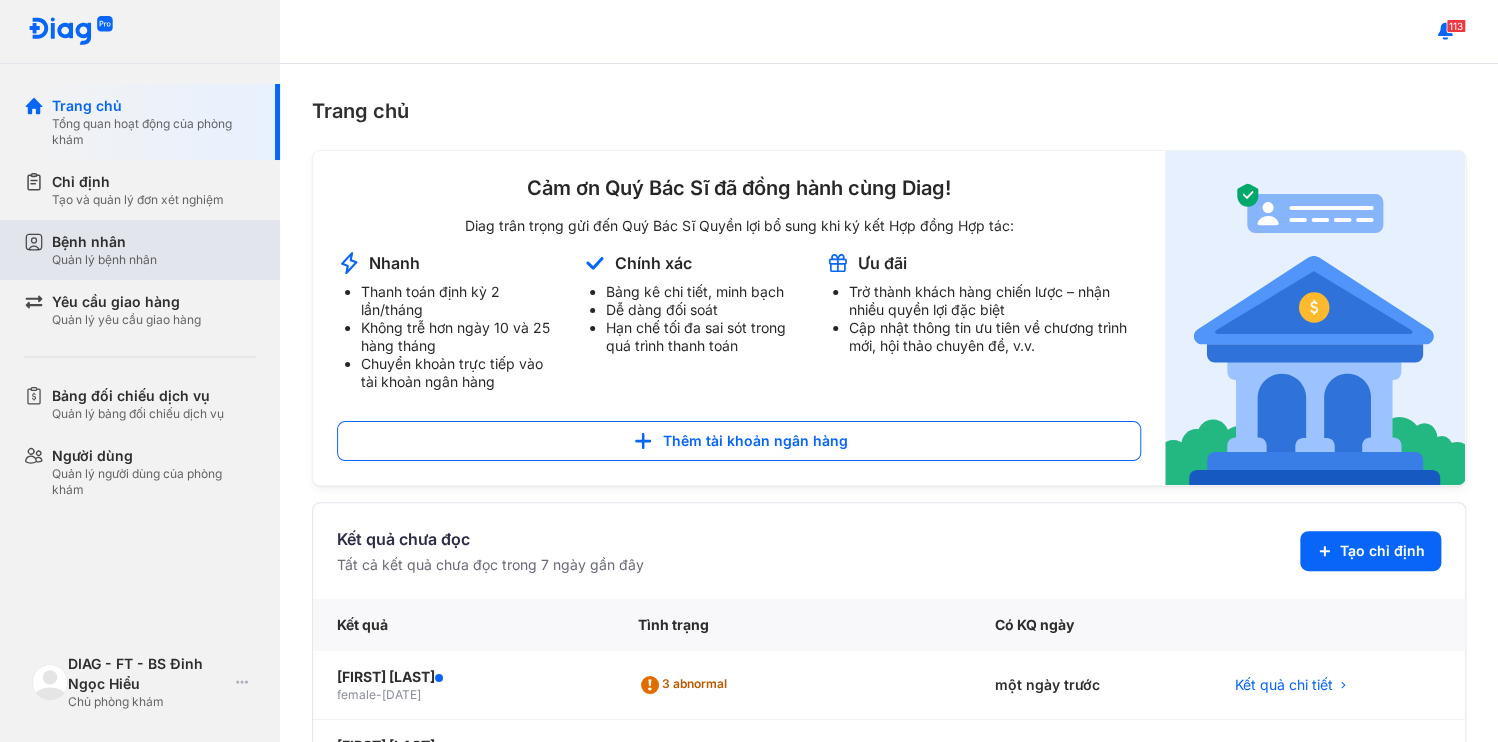 click on "Bệnh nhân Quản lý bệnh nhân" at bounding box center (154, 250) 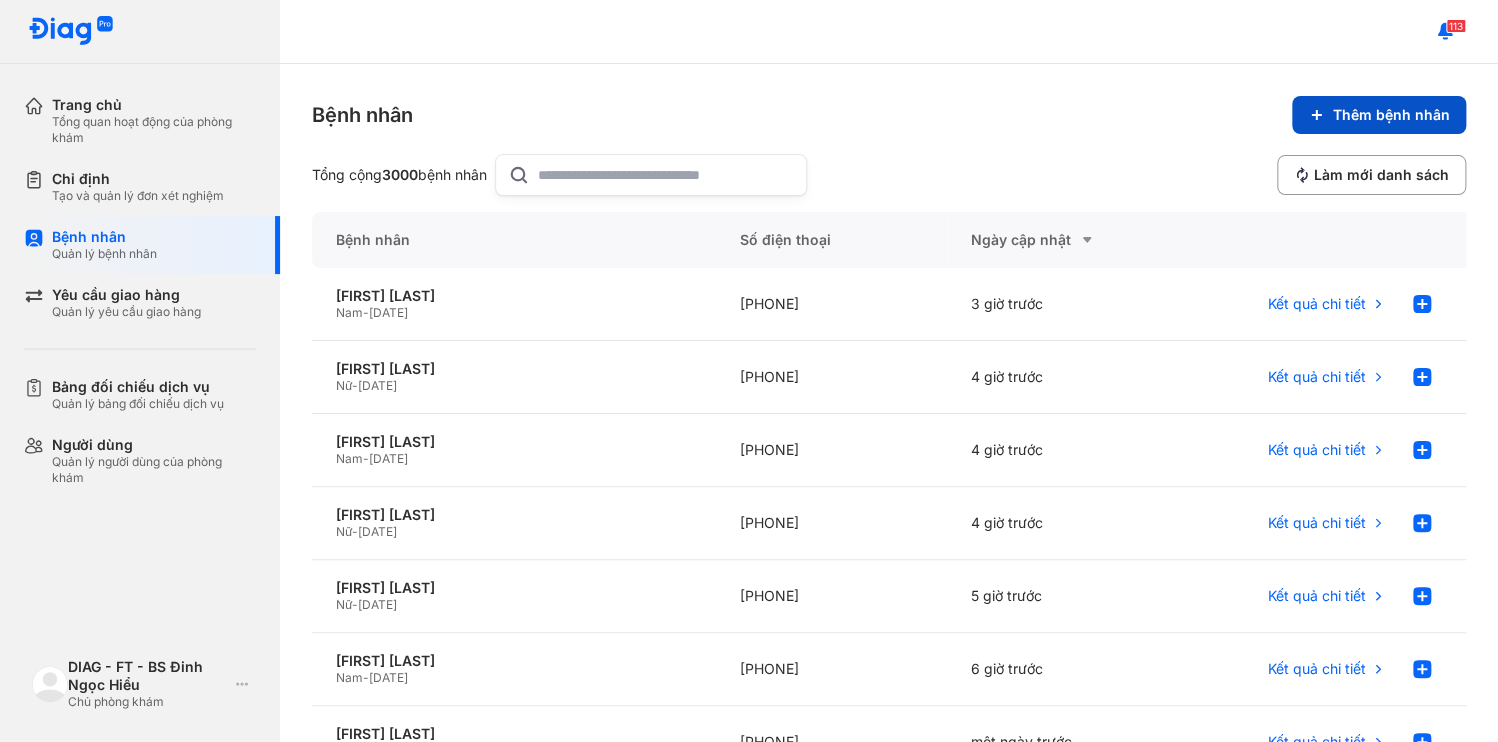 click on "Thêm bệnh nhân" 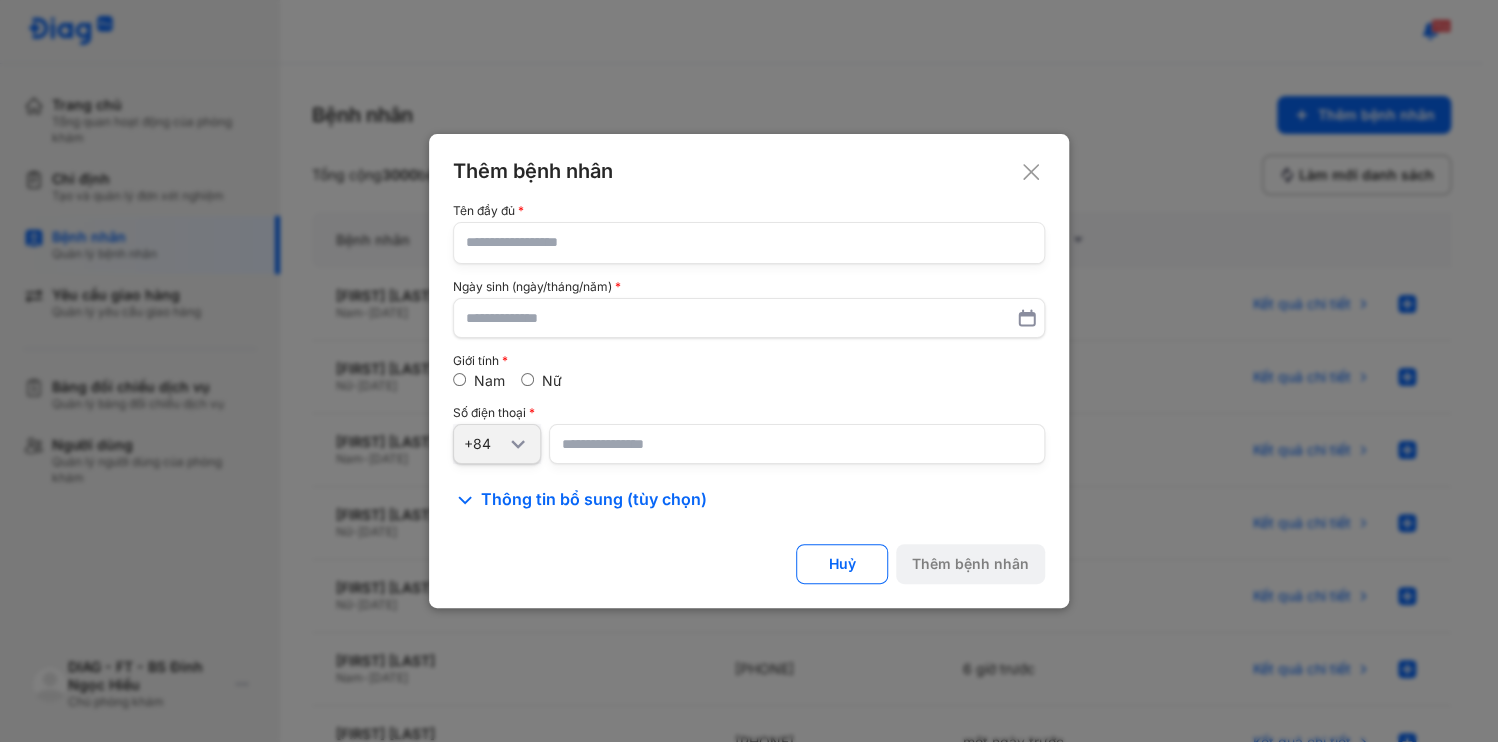 click 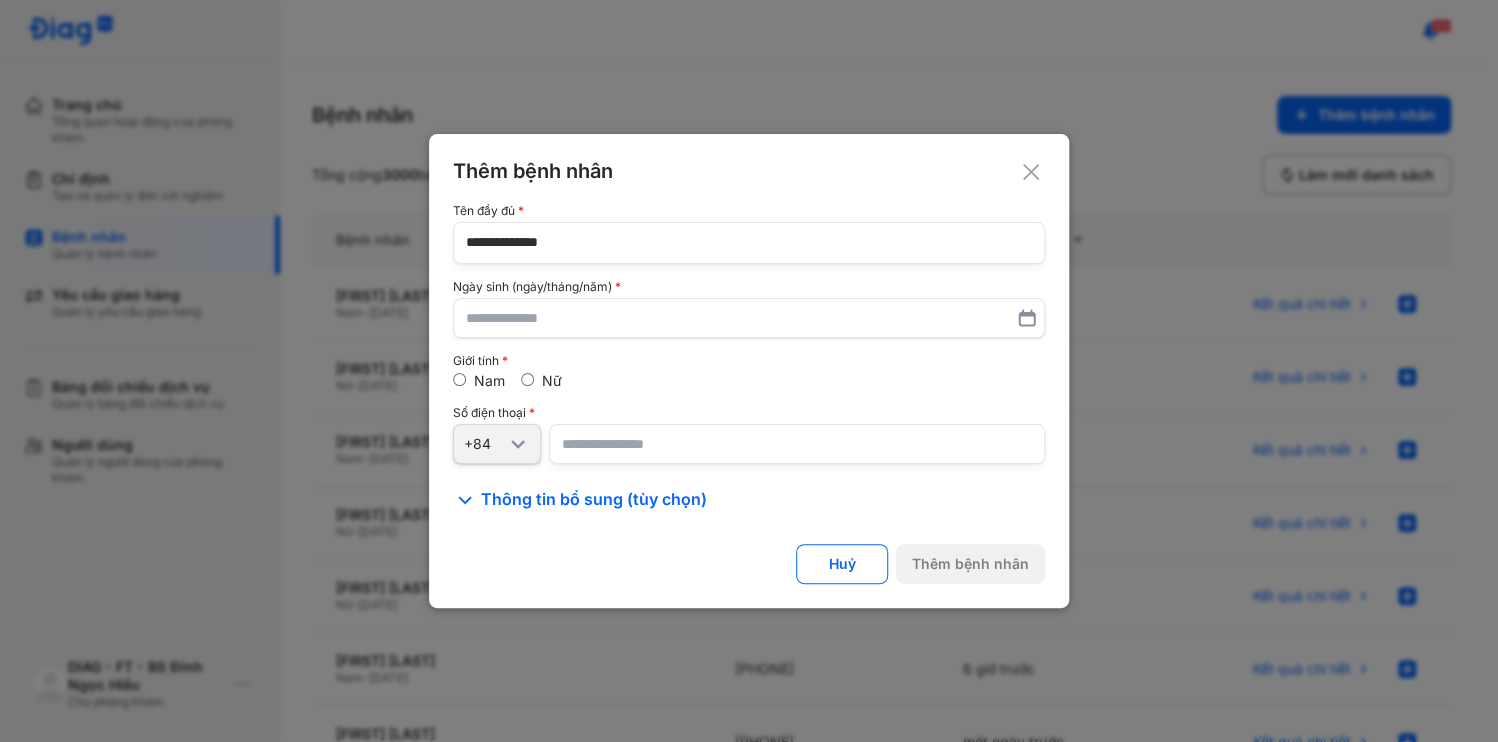 type on "**********" 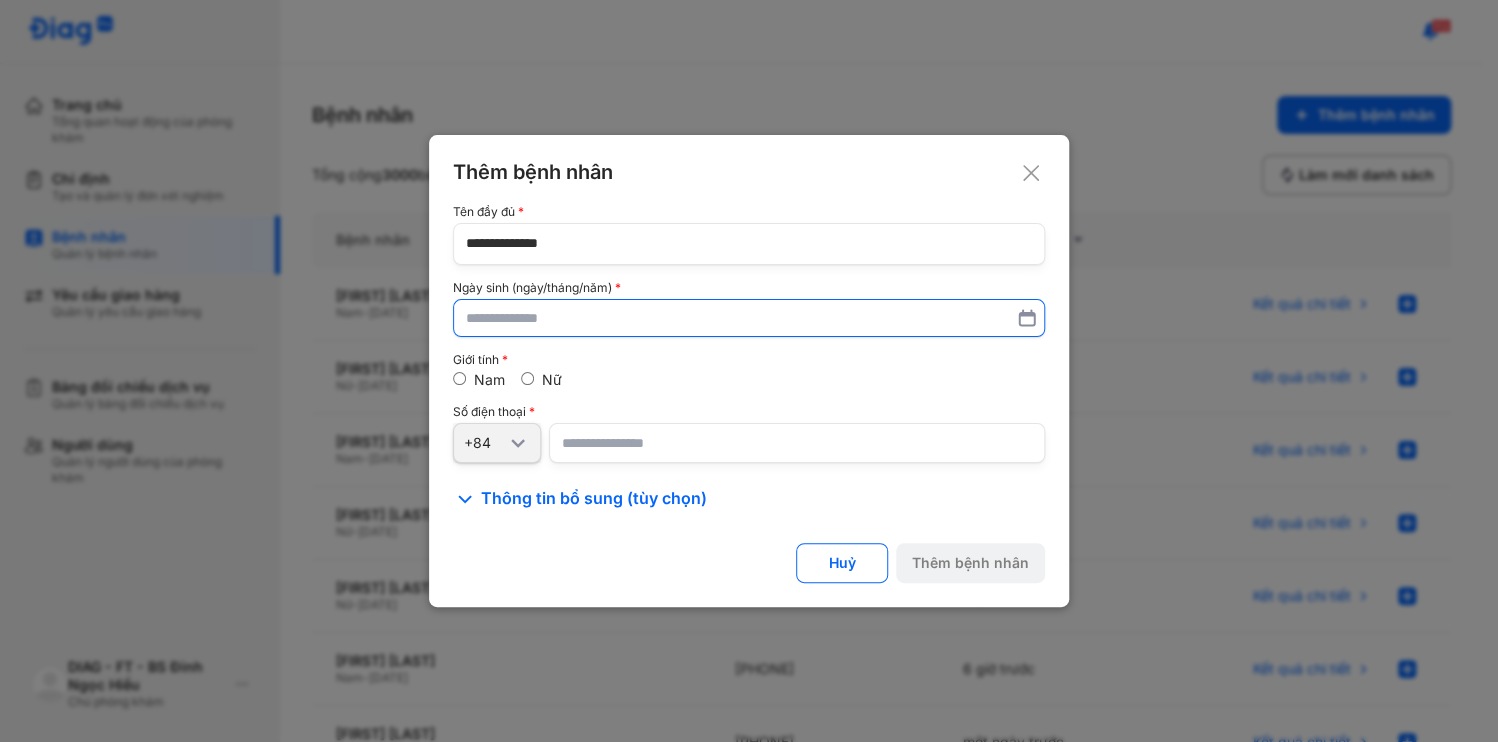 click at bounding box center [749, 318] 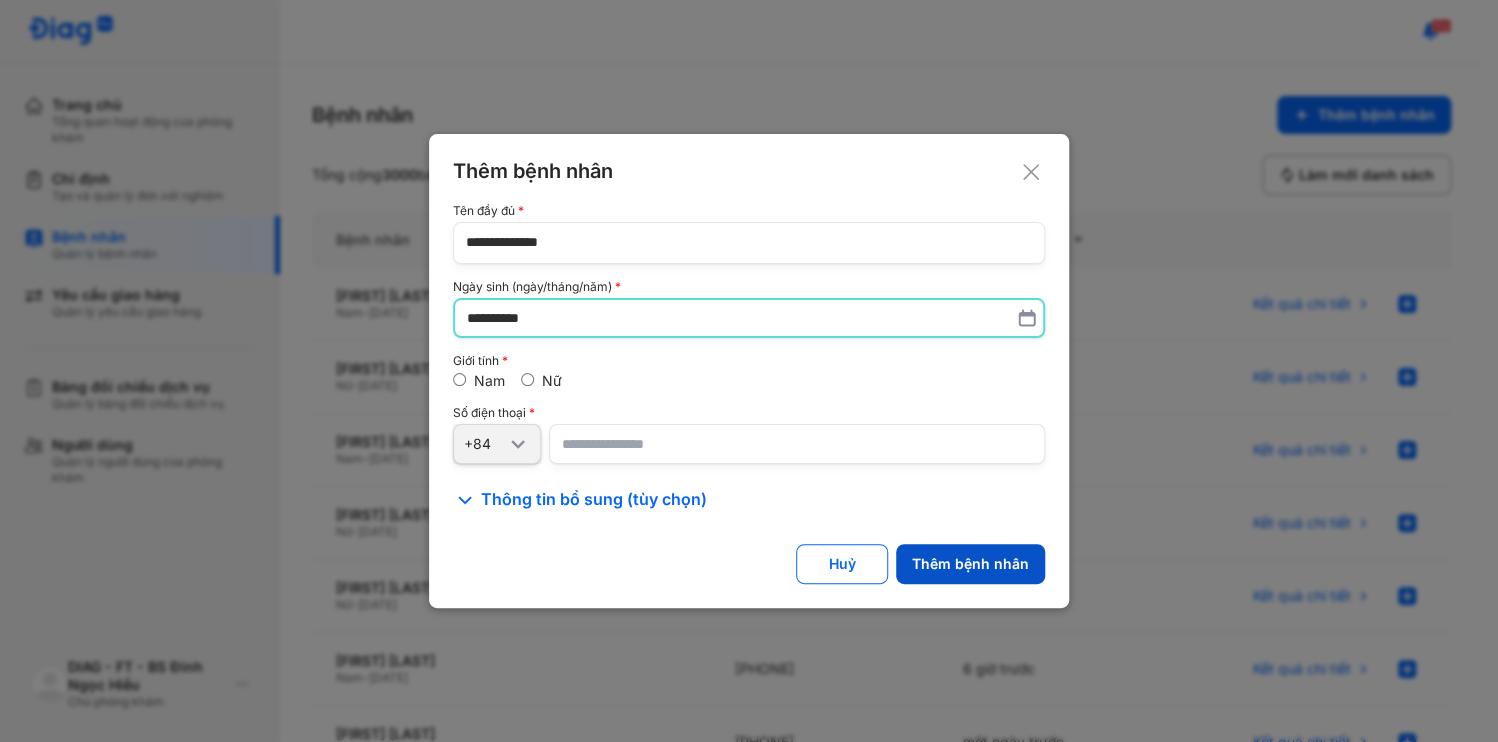 type on "**********" 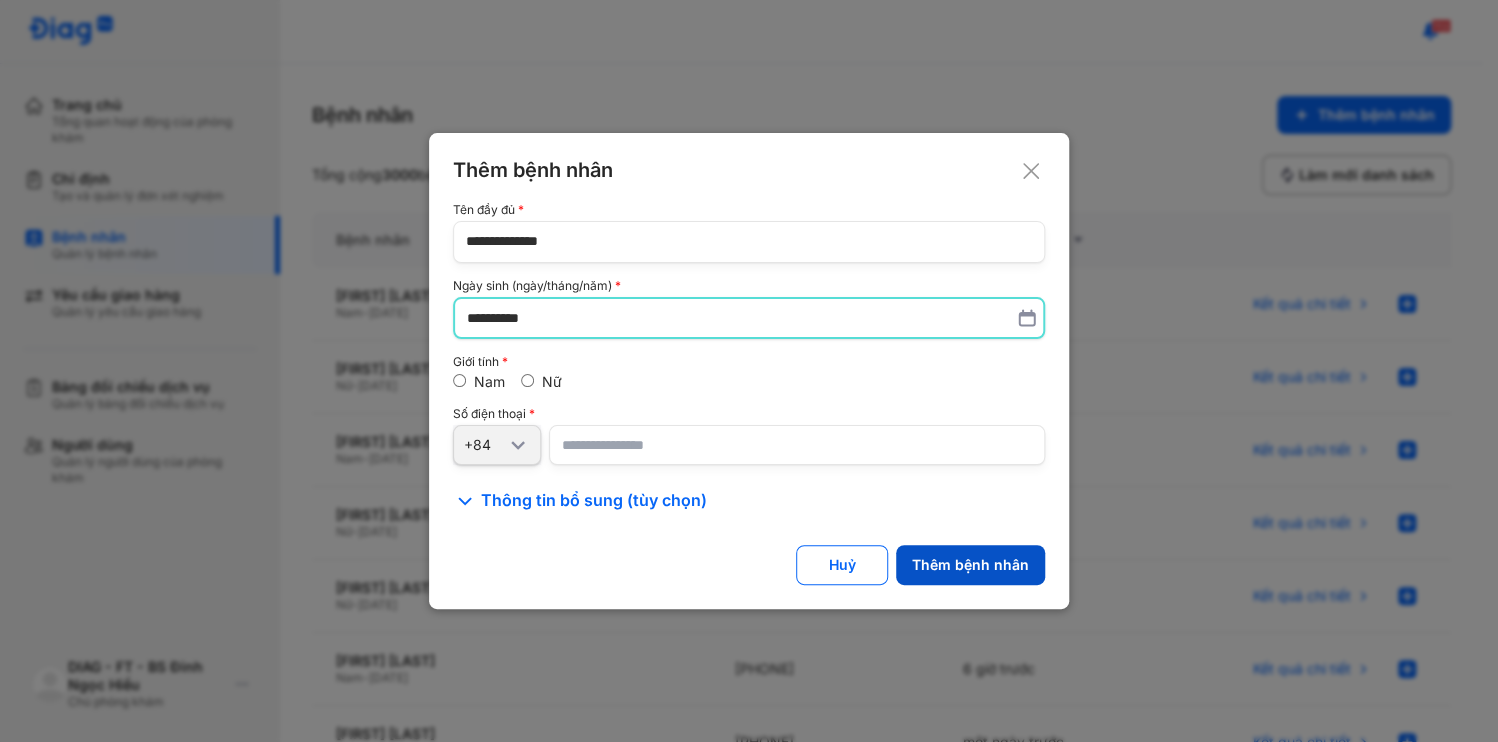 click on "Thêm bệnh nhân" 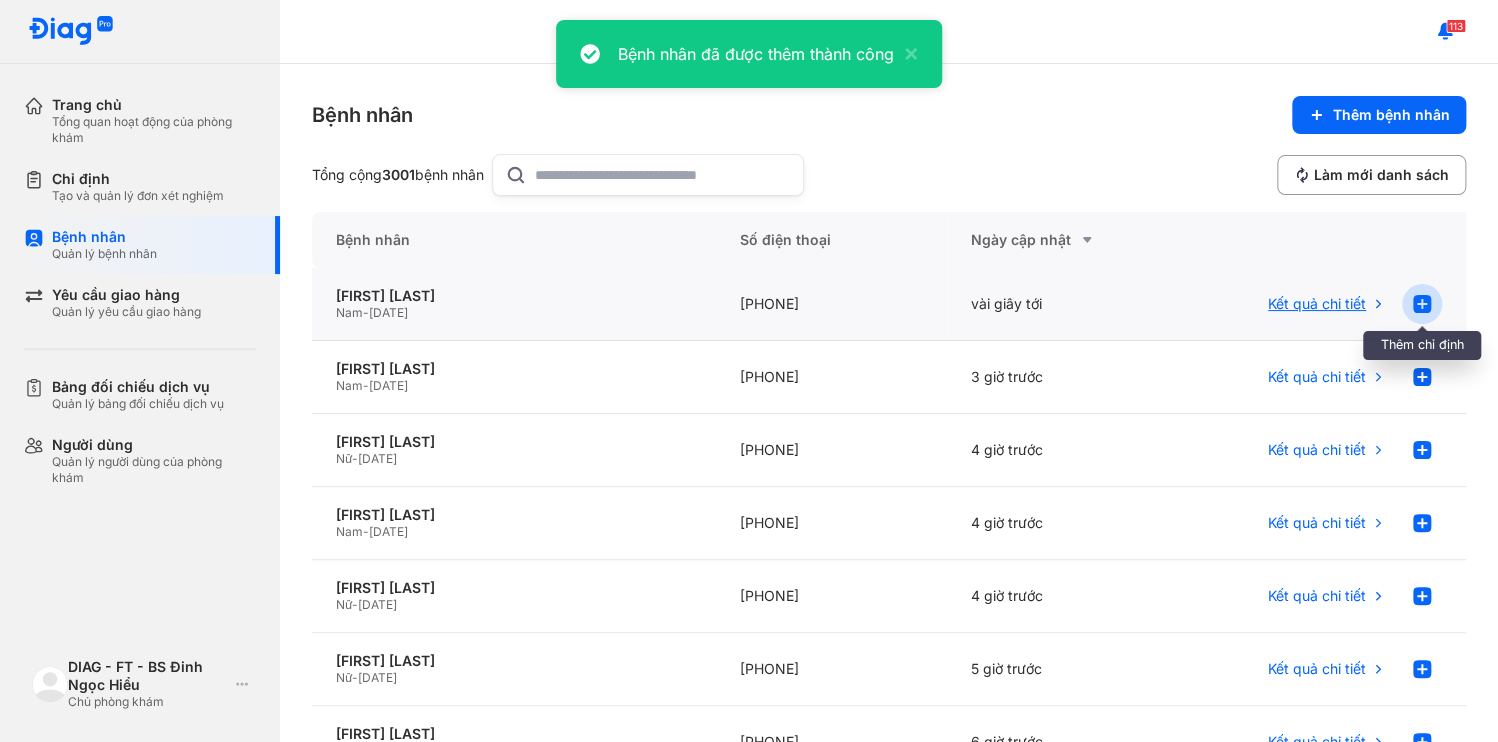 click 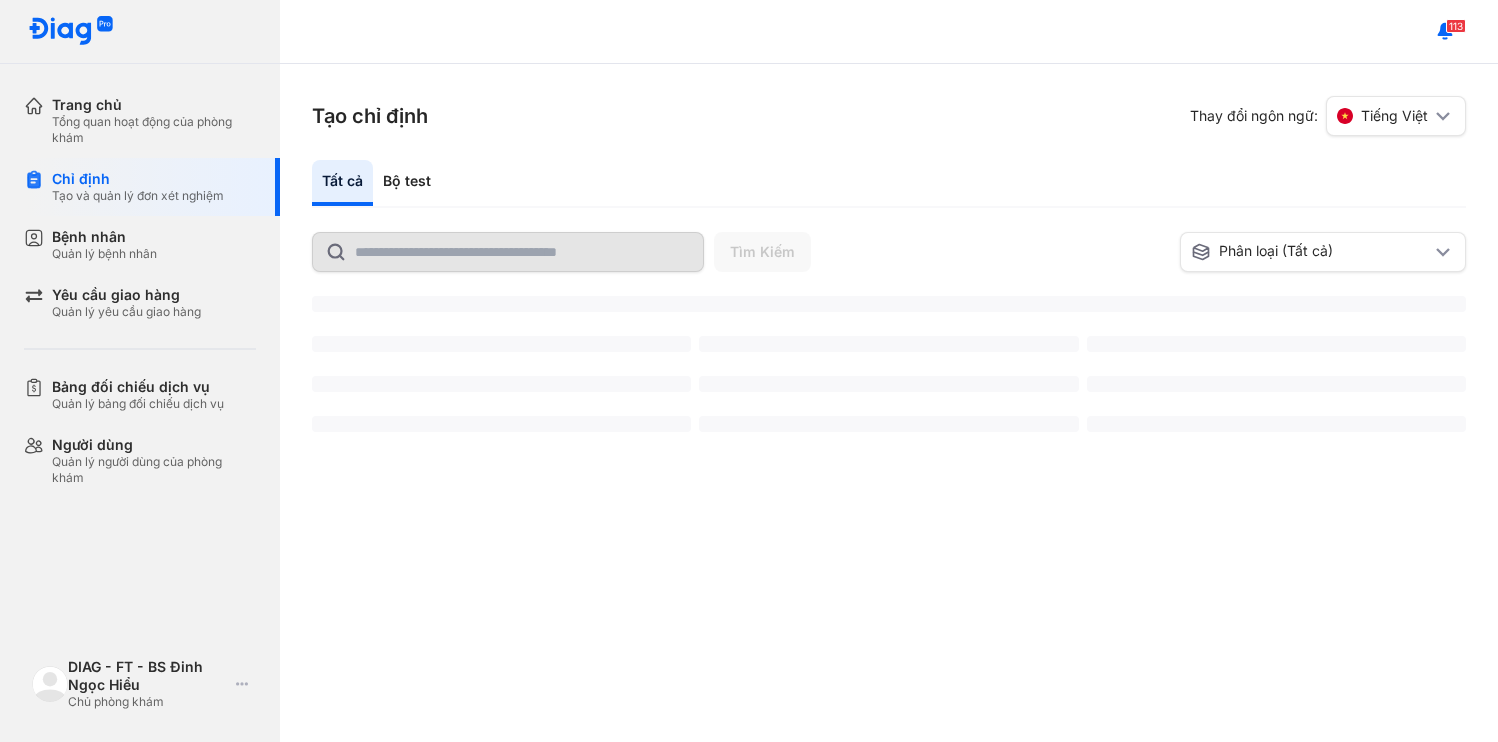 scroll, scrollTop: 0, scrollLeft: 0, axis: both 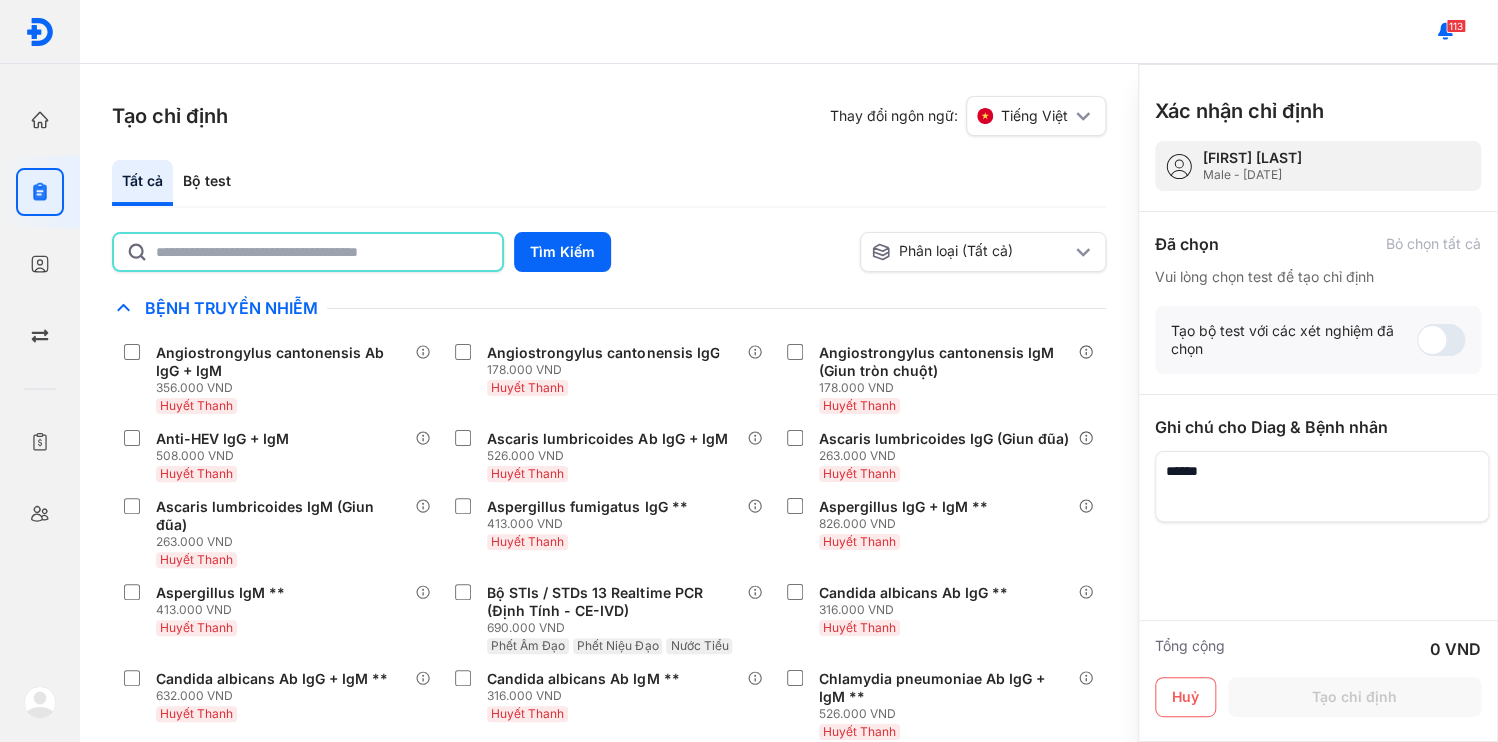 click 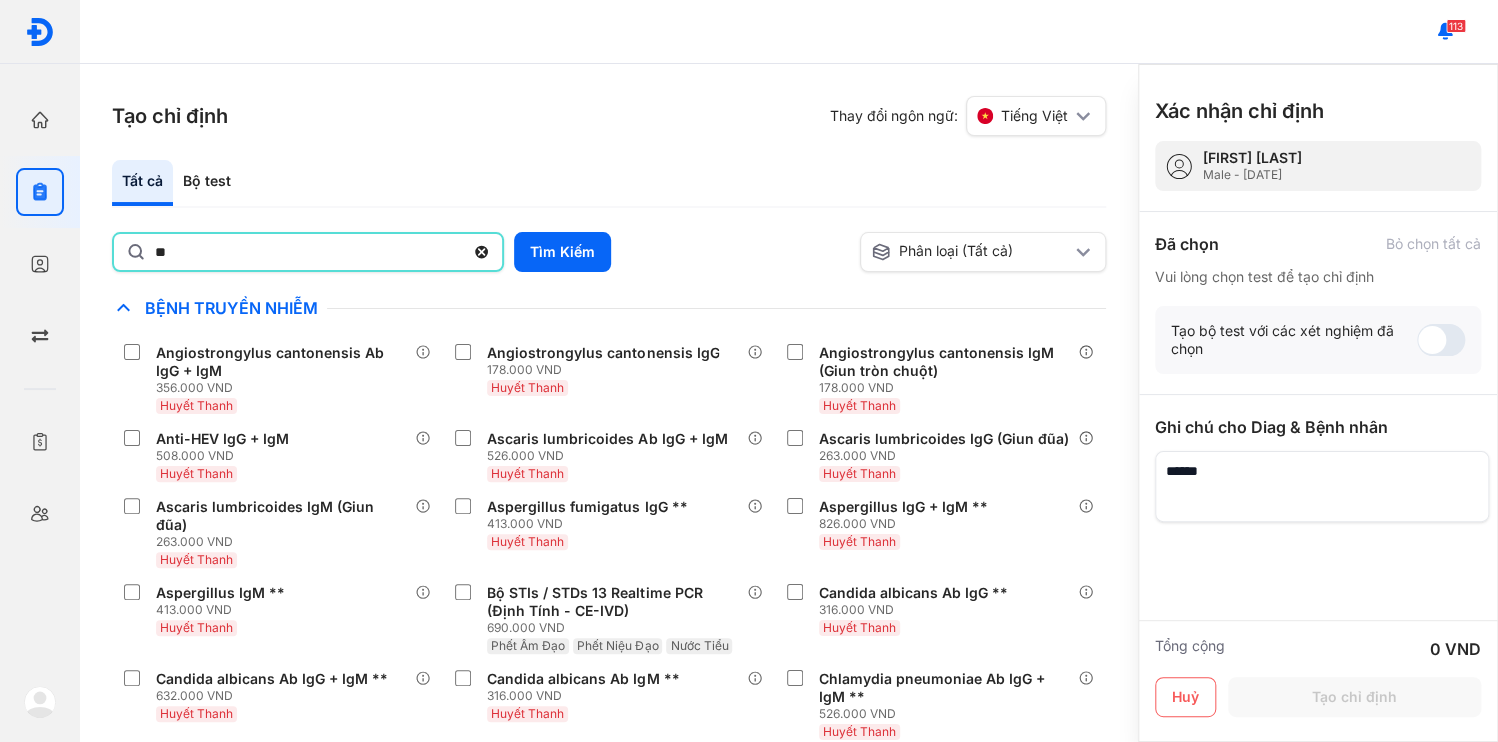type on "*" 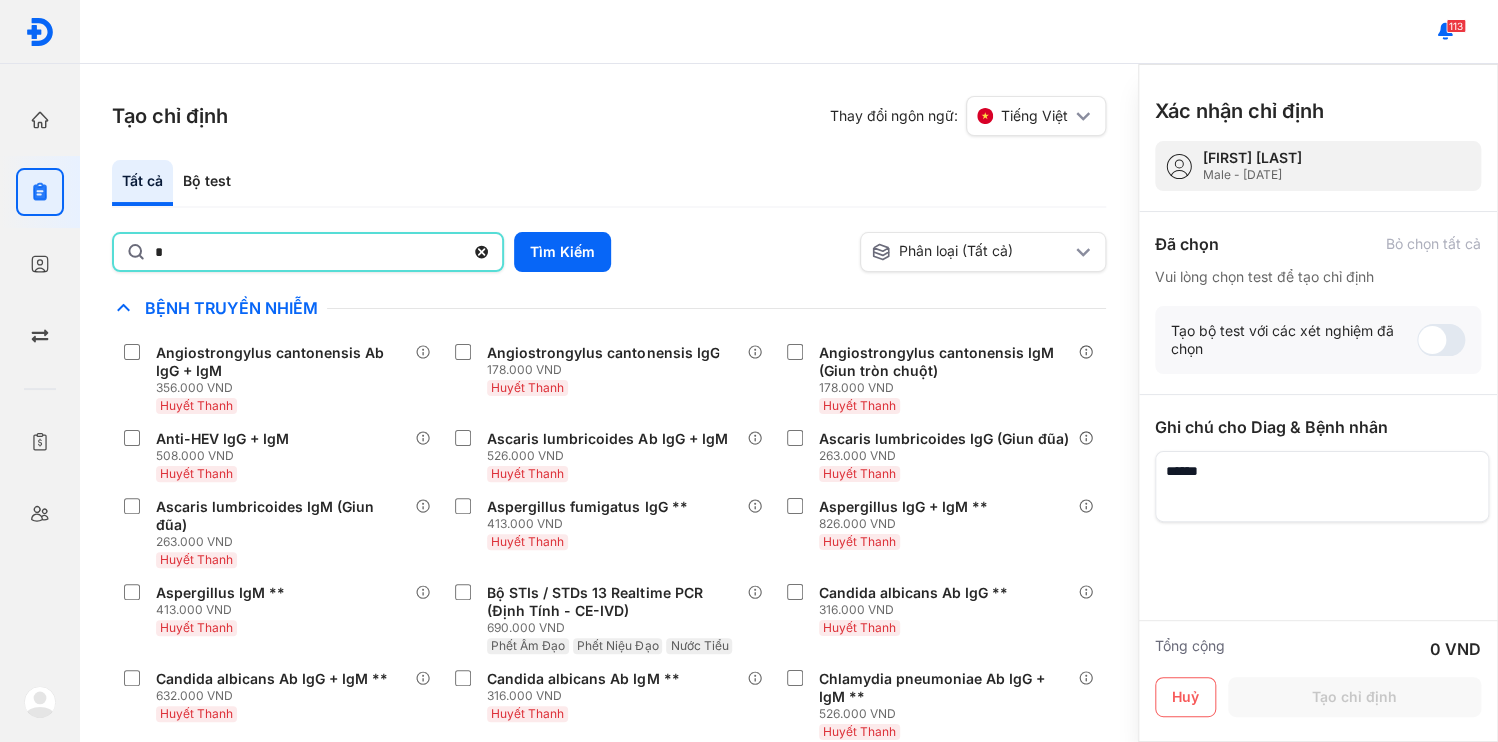 type on "*" 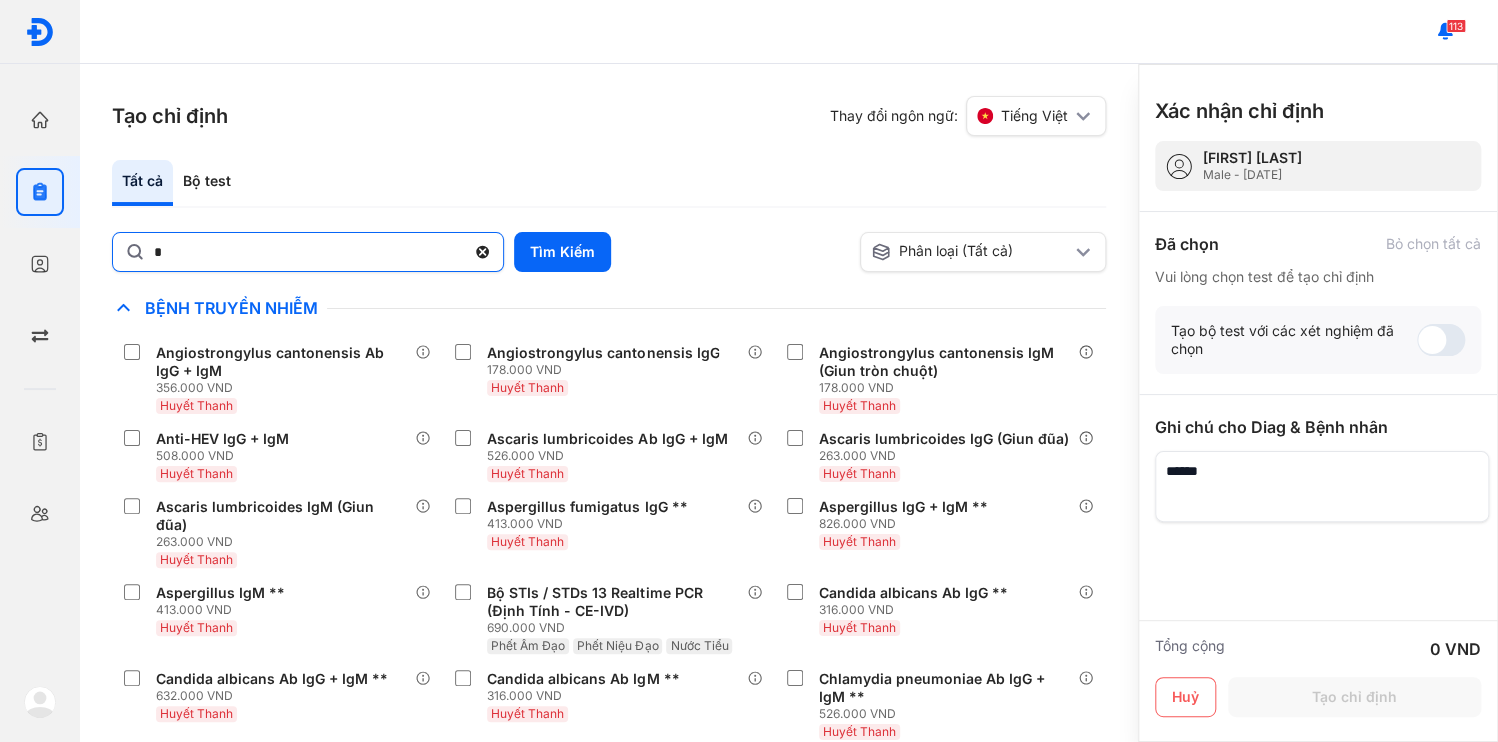 click 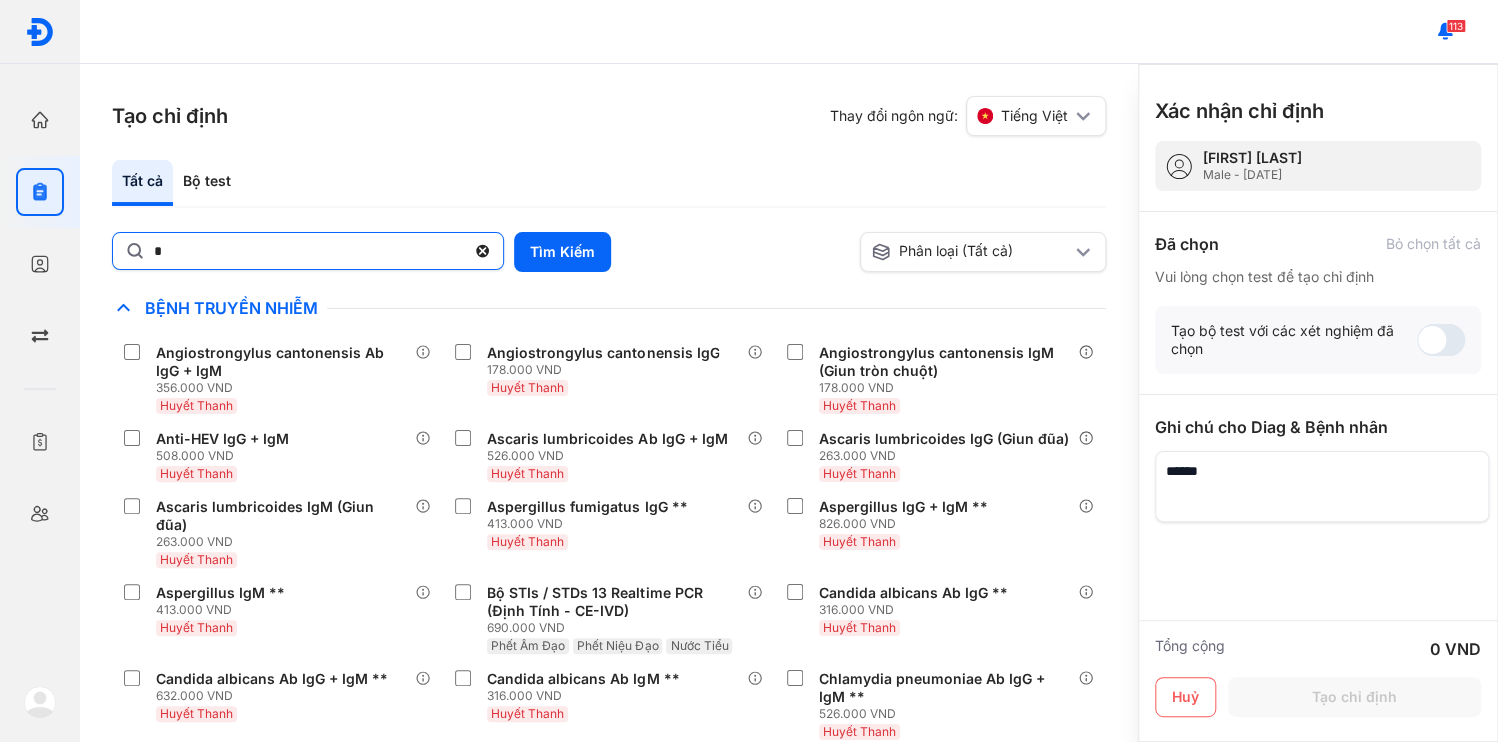 click on "*" 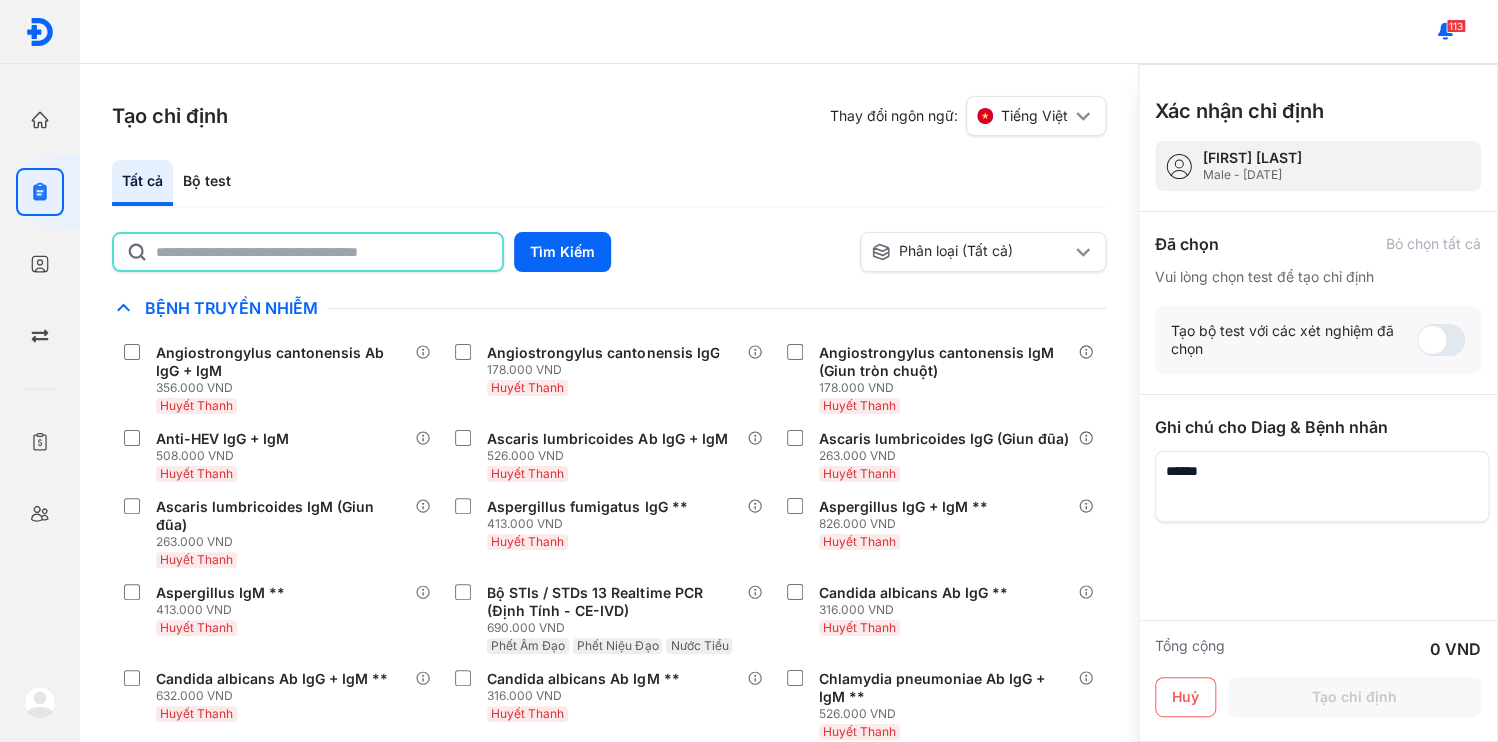 click 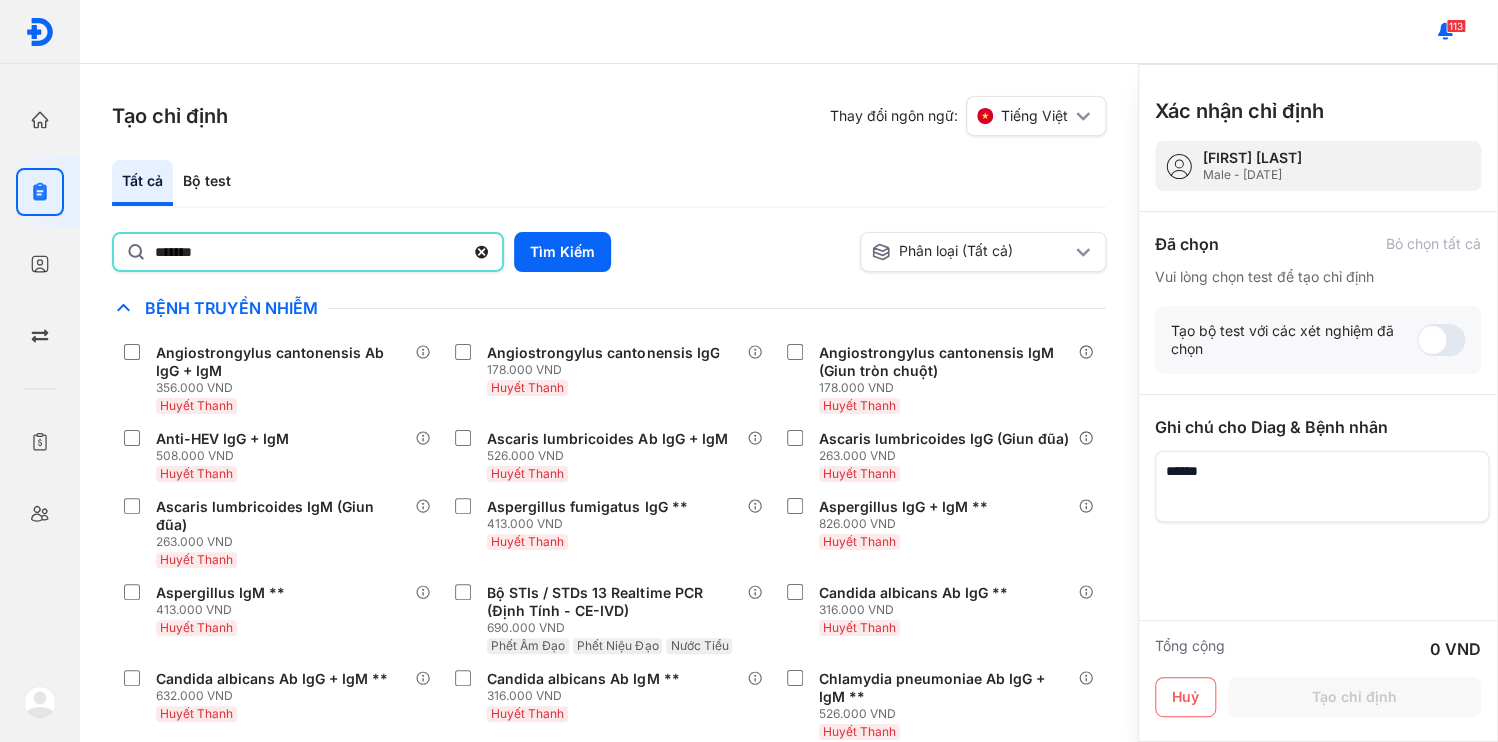 type on "*******" 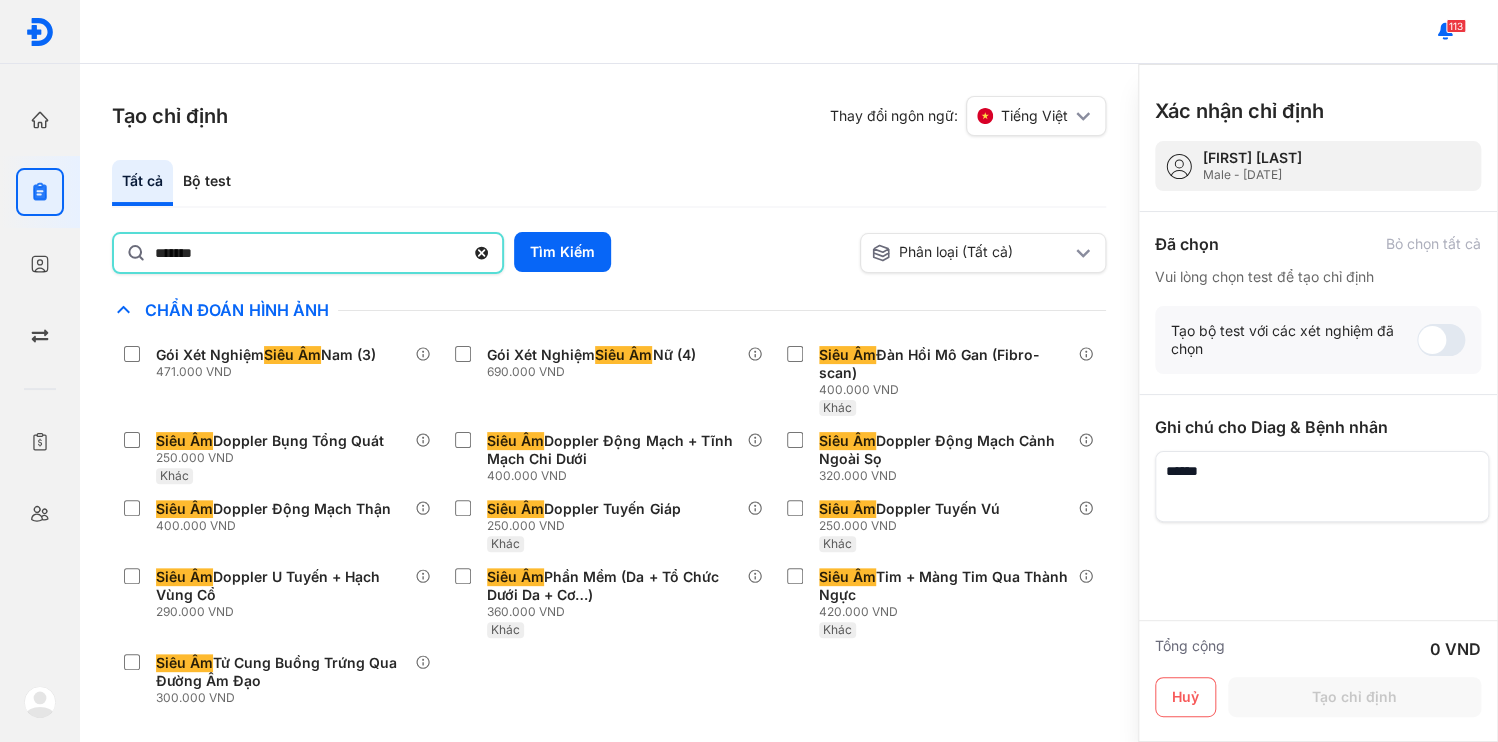 click on "Tạo chỉ định Thay đổi ngôn ngữ:  Tiếng Việt Tất cả Bộ test ******* Tìm Kiếm  Phân loại (Tất cả) Lưu làm chế độ xem mặc định Chỉ định nhiều nhất Bệnh Truyền Nhiễm Chẩn Đoán Hình Ảnh Gói Xét Nghiệm  Siêu Âm  Nam (3) 471.000 VND Gói Xét Nghiệm  Siêu Âm  Nữ (4) 690.000 VND Siêu Âm  Đàn Hồi Mô Gan (Fibro-scan) 400.000 VND Khác Siêu Âm  Doppler Bụng Tổng Quát 250.000 VND Khác Siêu Âm  Doppler Động Mạch + Tĩnh Mạch Chi Dưới 400.000 VND Siêu Âm  Doppler Động Mạch Cảnh Ngoài Sọ 320.000 VND Siêu Âm  Doppler Động Mạch Thận 400.000 VND Siêu Âm  Doppler Tuyến Giáp 250.000 VND Khác Siêu Âm  Doppler Tuyến Vú 250.000 VND Khác Siêu Âm  Doppler U Tuyến + Hạch Vùng Cổ 290.000 VND Siêu Âm  Phần Mềm (Da + Tổ Chức Dưới Da + Cơ…) 360.000 VND Khác Siêu Âm  Tim + Màng Tim Qua Thành Ngực 420.000 VND Khác Siêu Âm 300.000 VND Chất Gây Nghiện COVID Gan Khác" at bounding box center (609, 403) 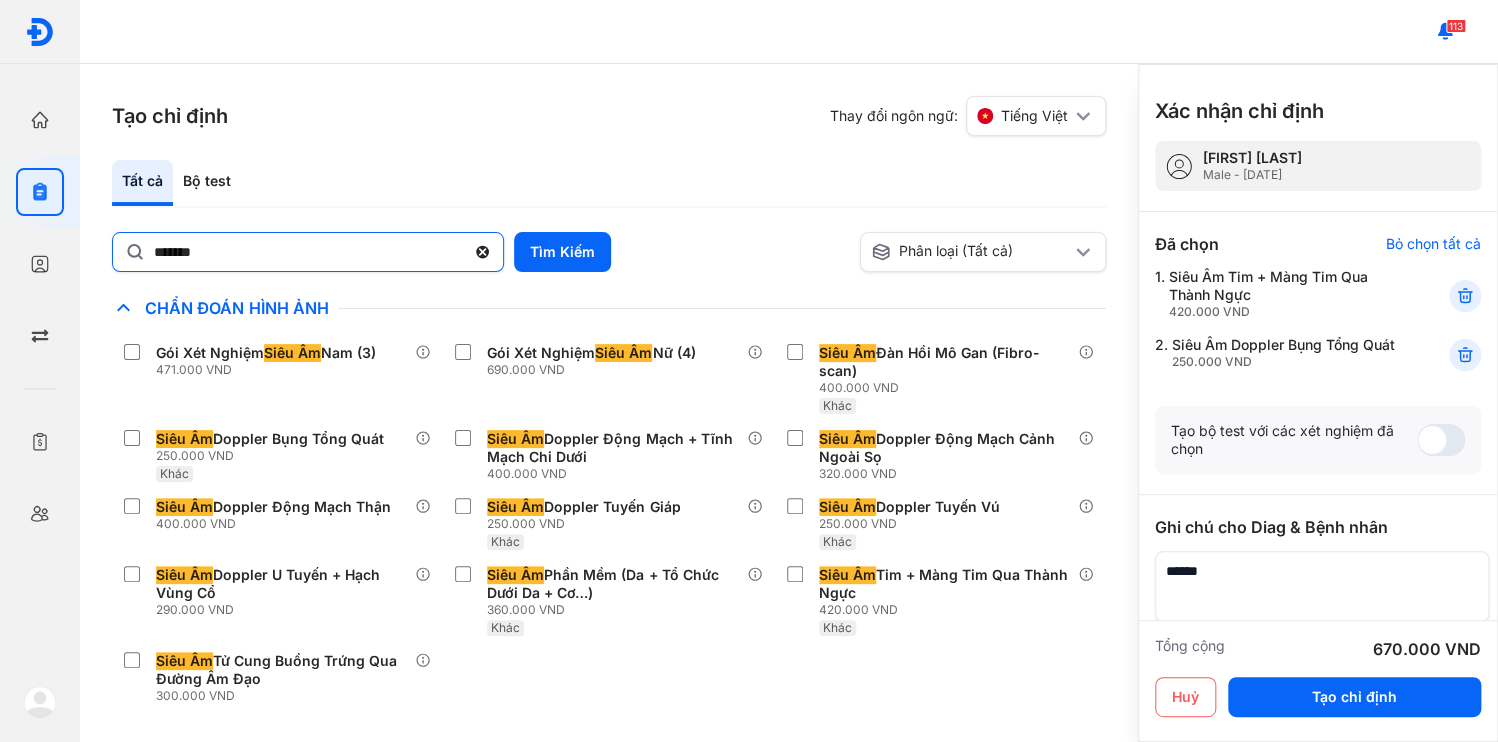 click 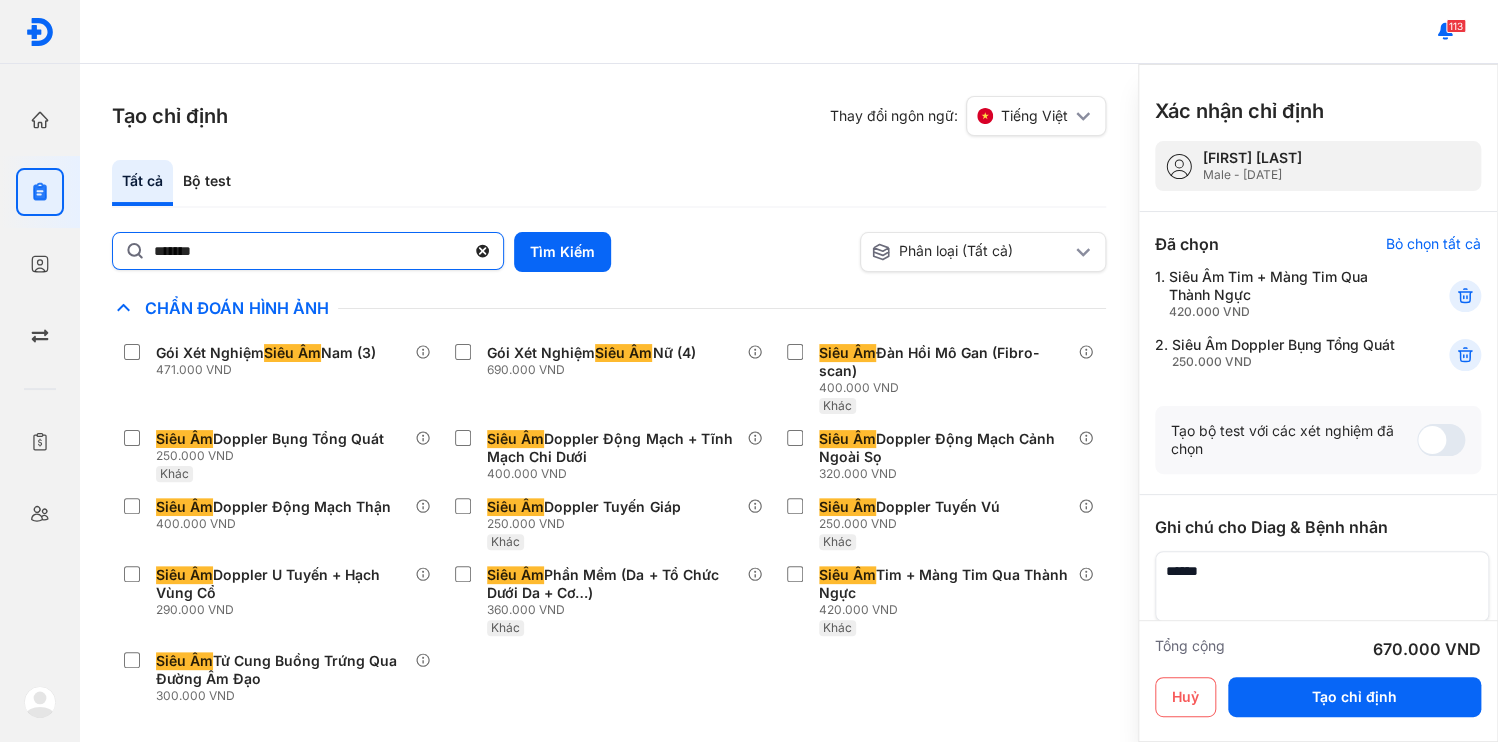 click on "*******" 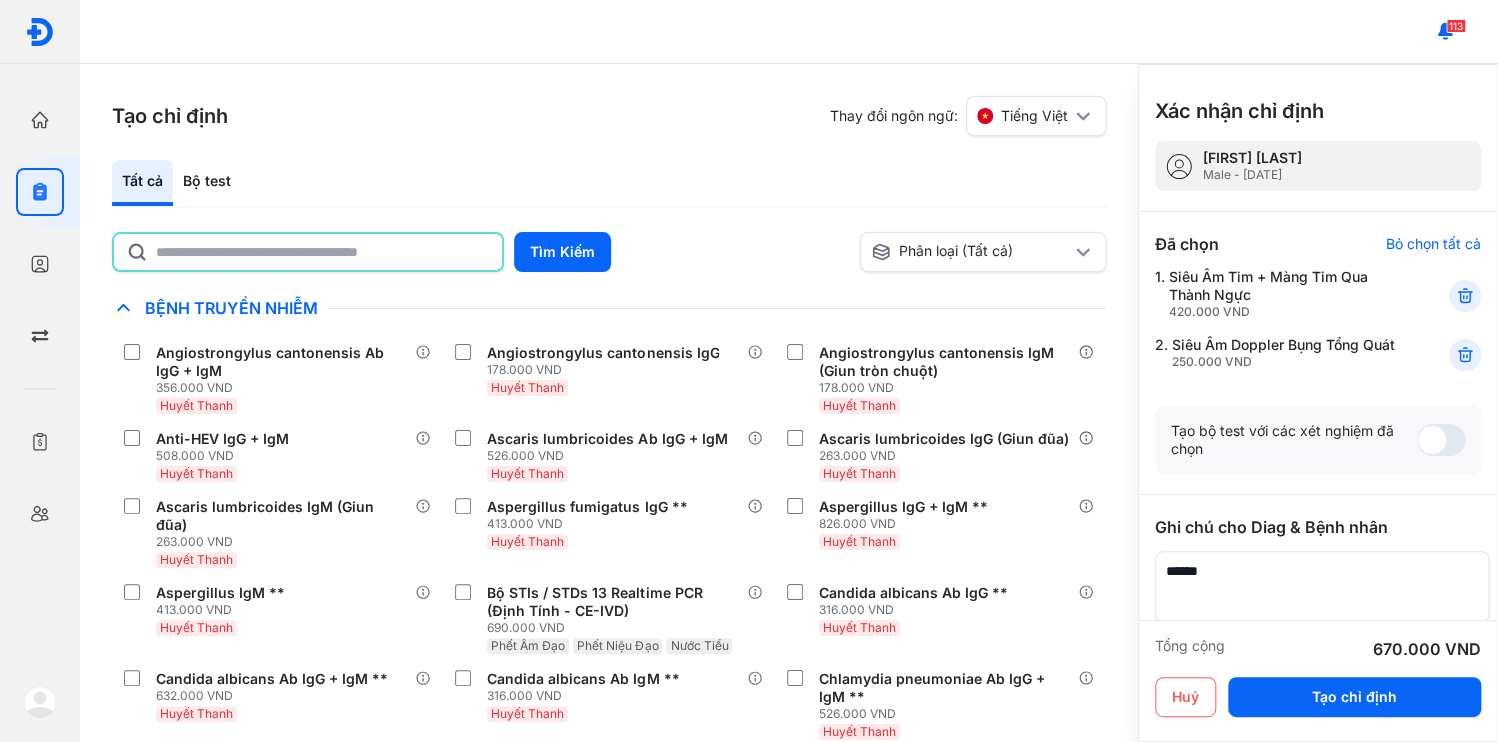click 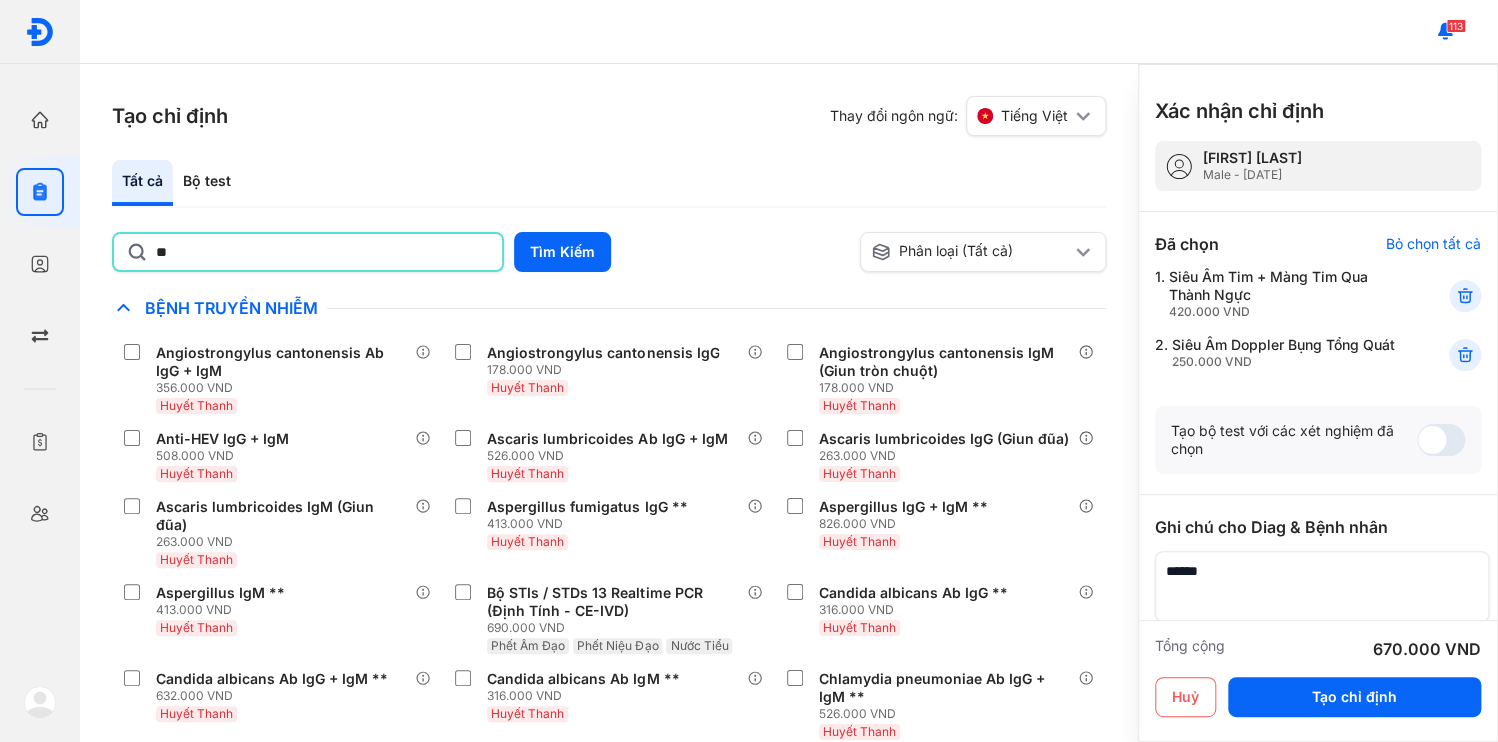 type on "*" 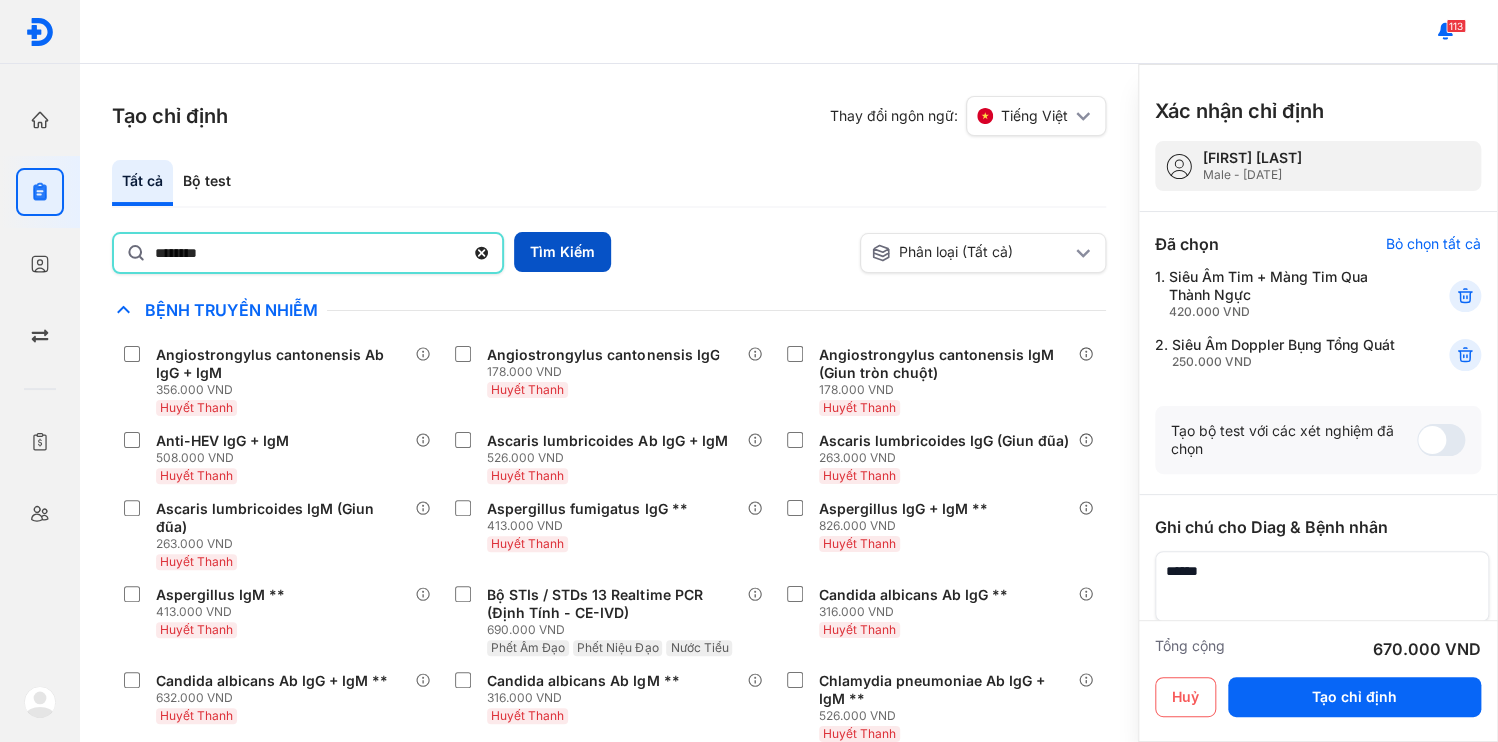 click on "Tìm Kiếm" at bounding box center [562, 252] 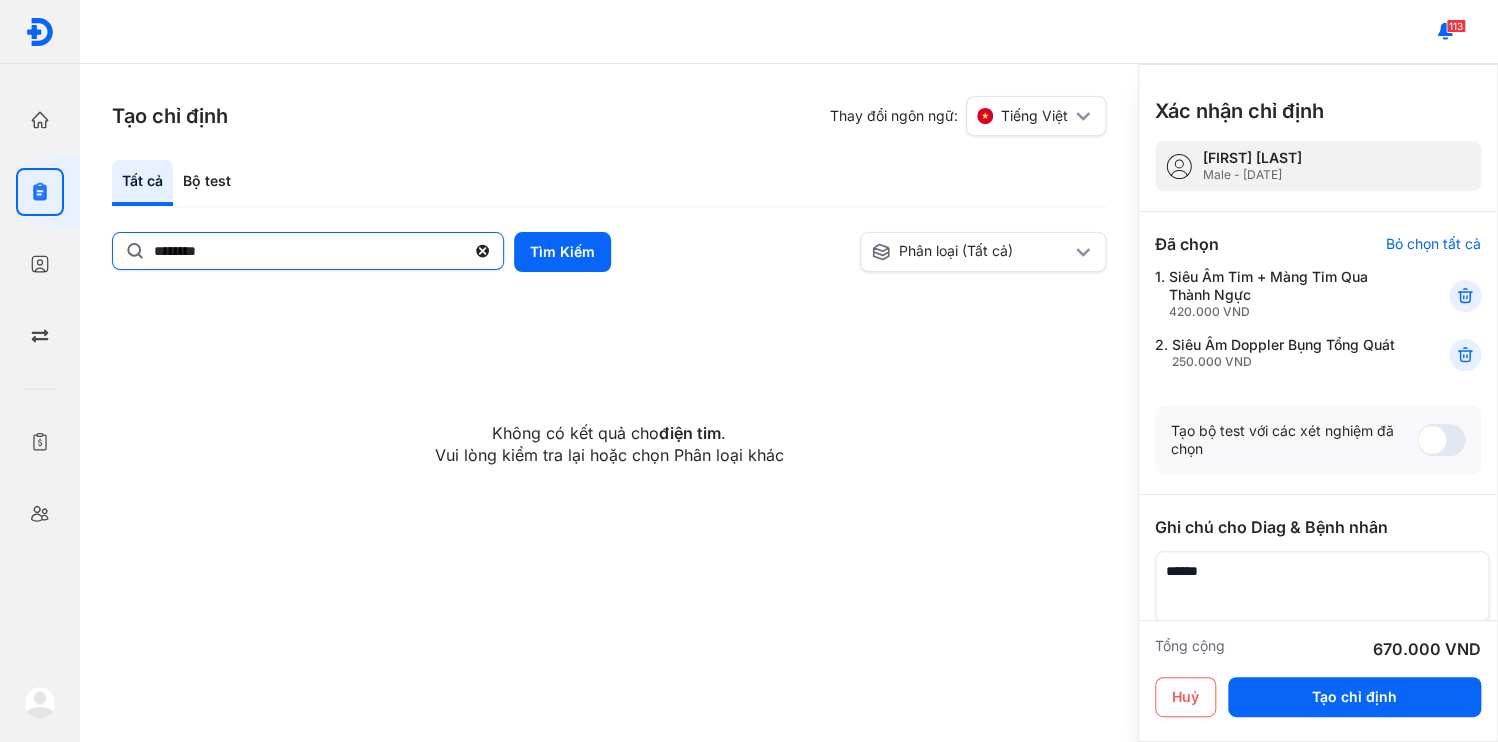 click on "********" 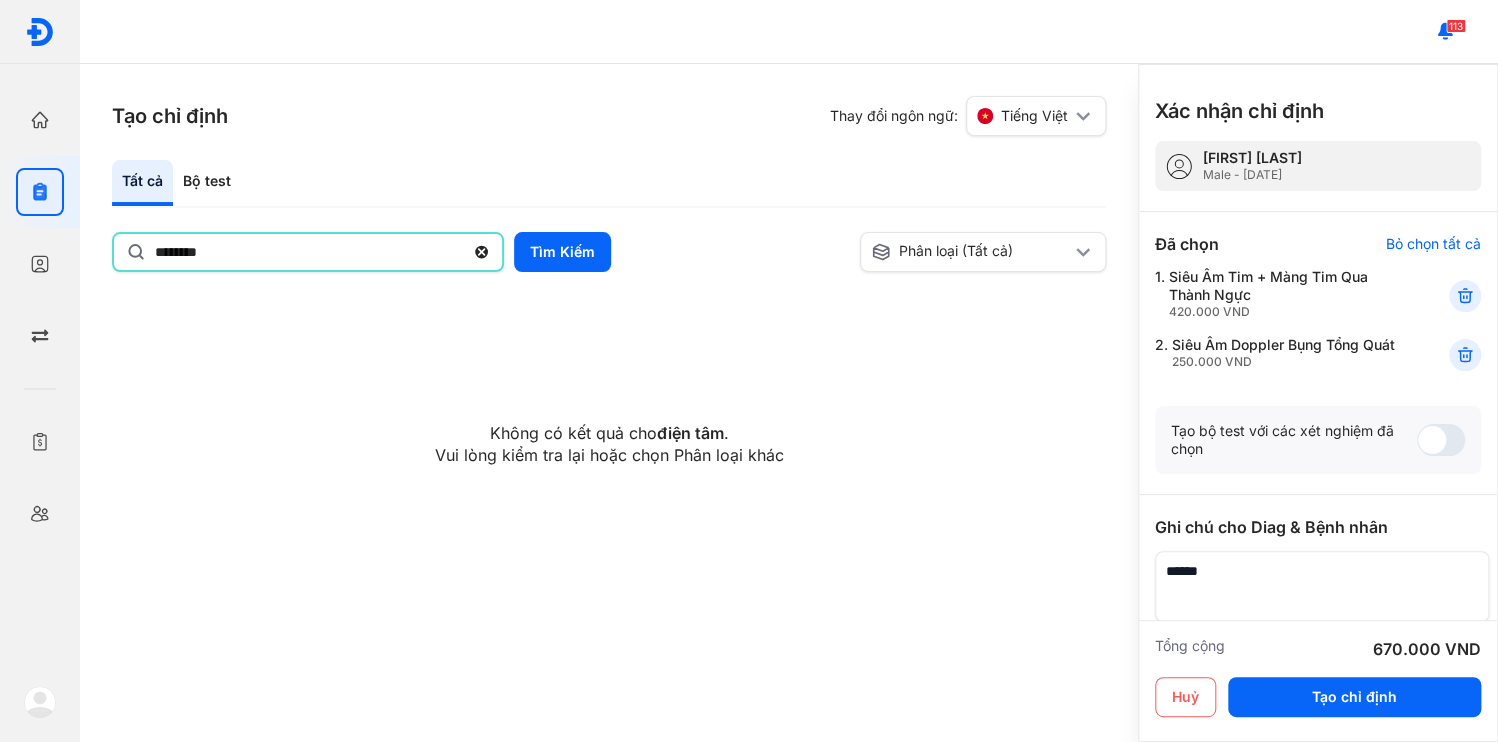 type on "********" 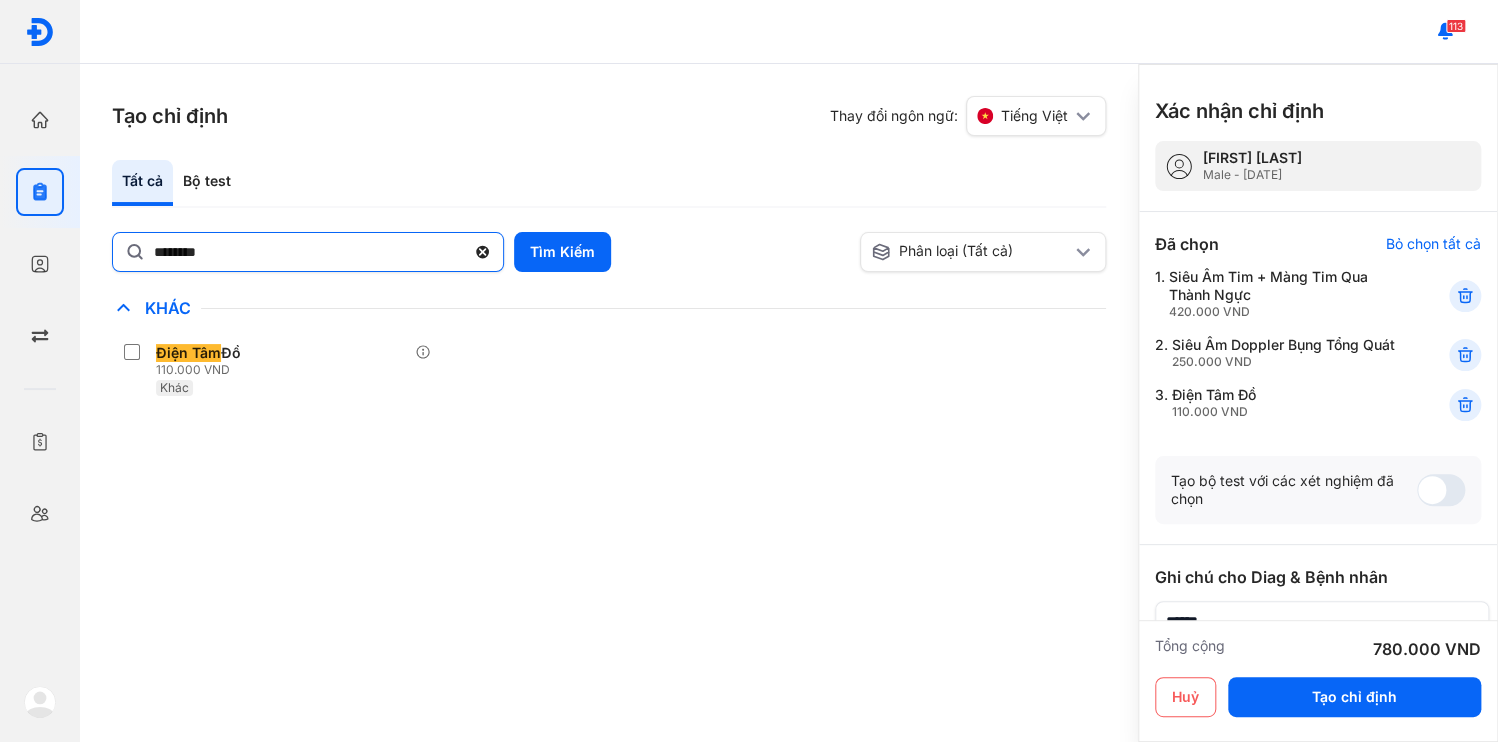 click 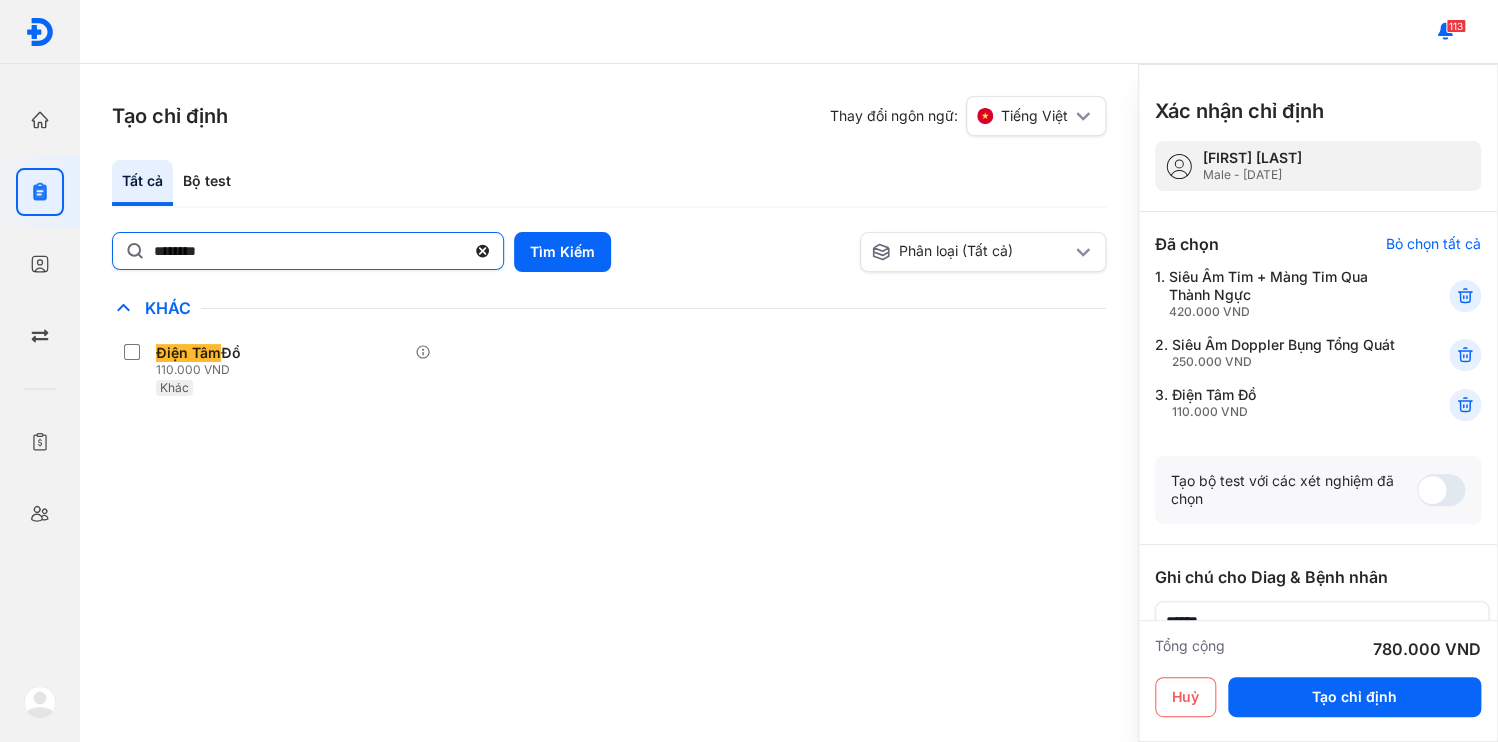 click on "********" 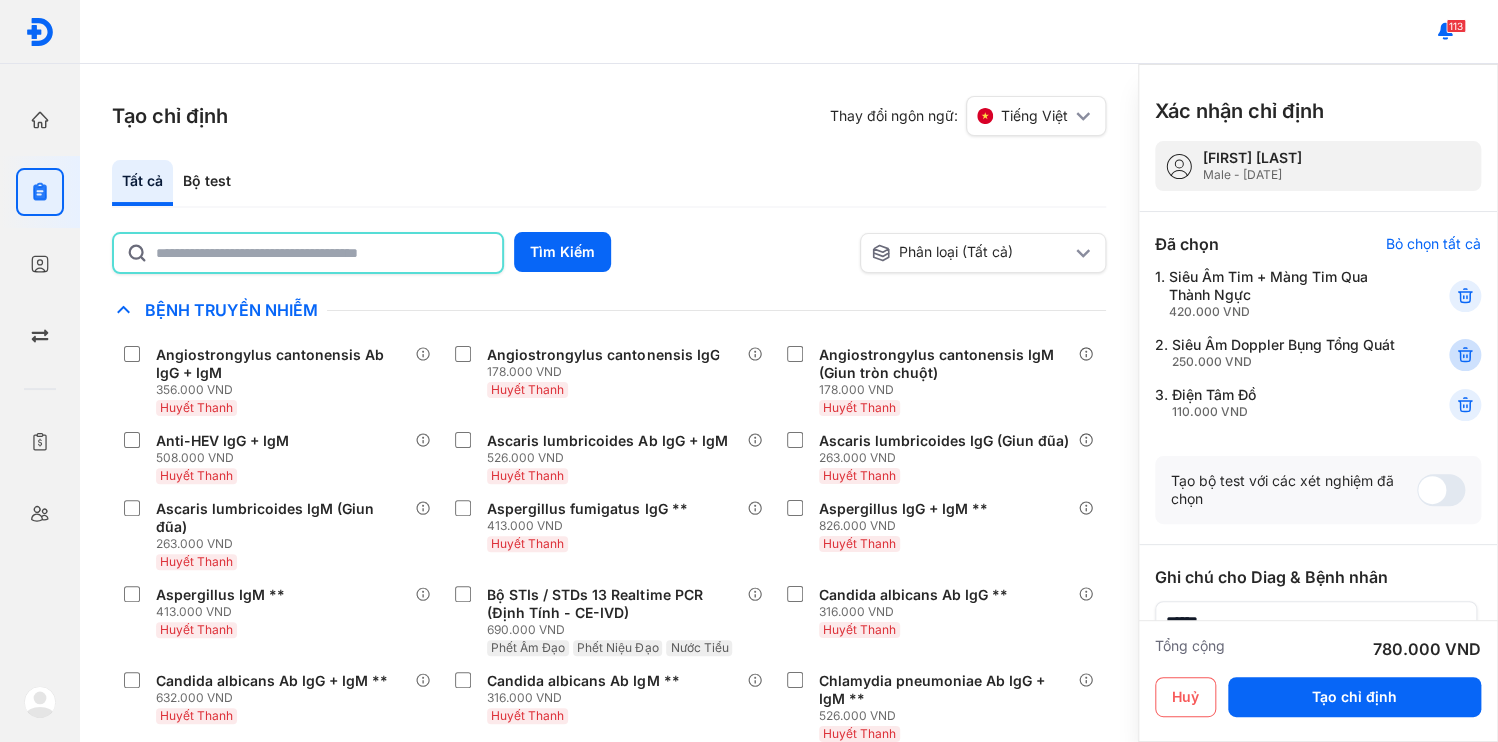 click 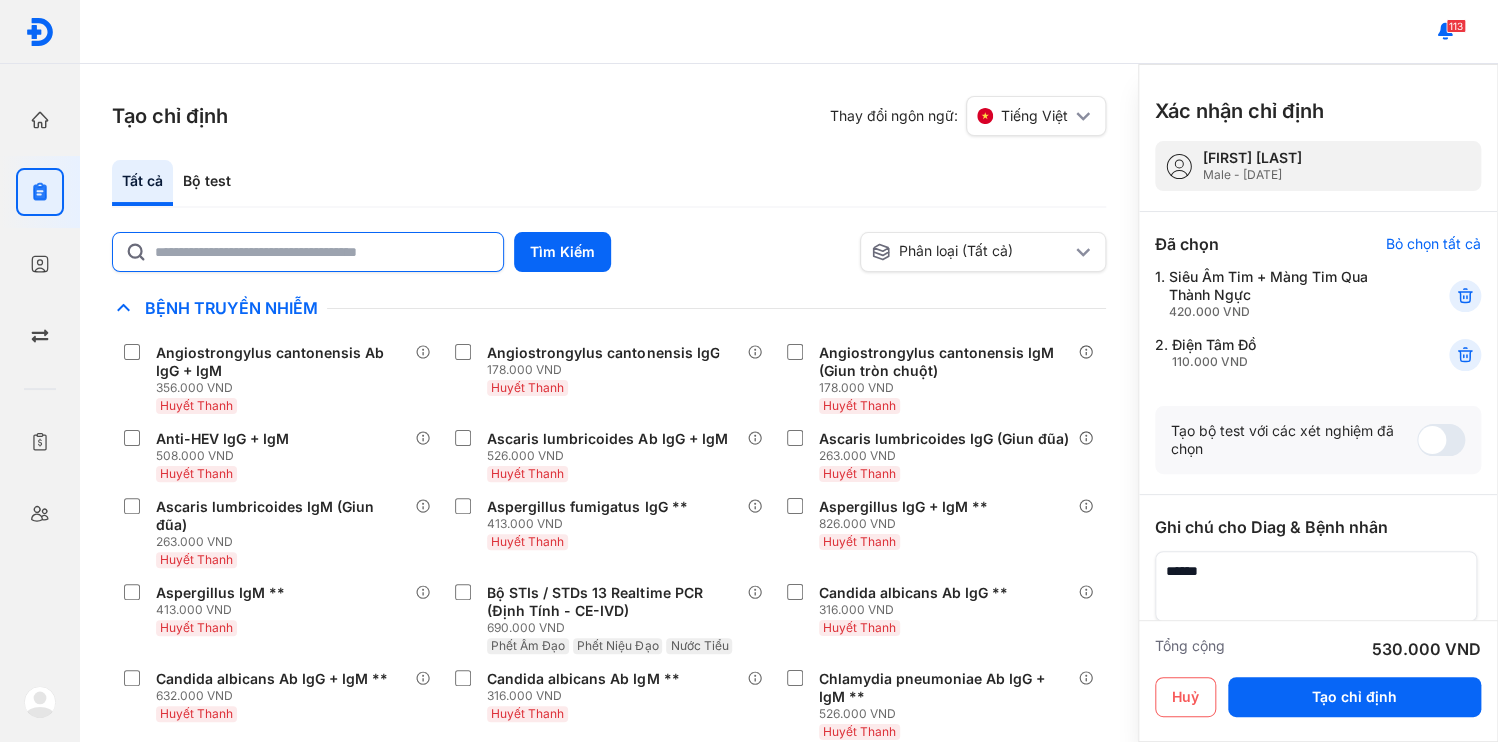 click at bounding box center (1316, 586) 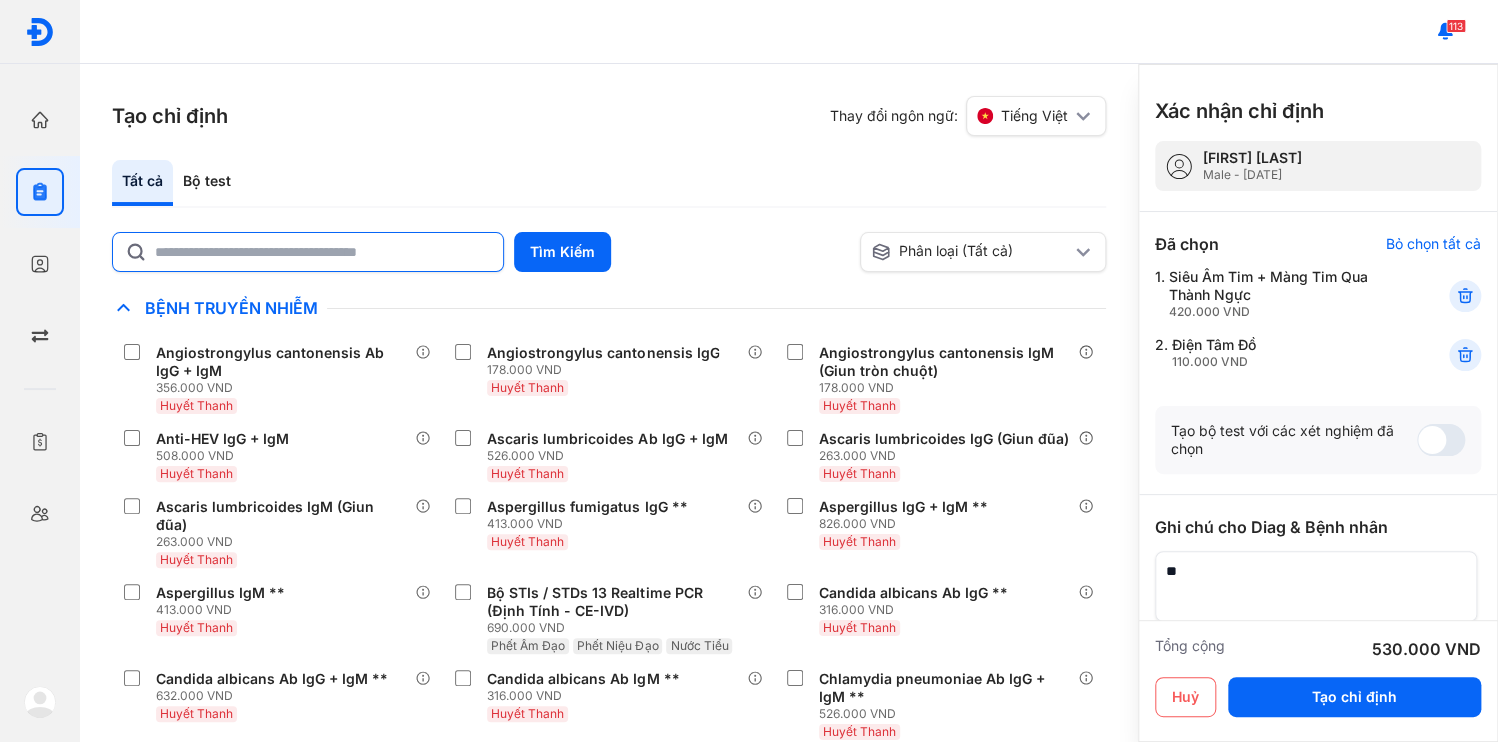 type on "*" 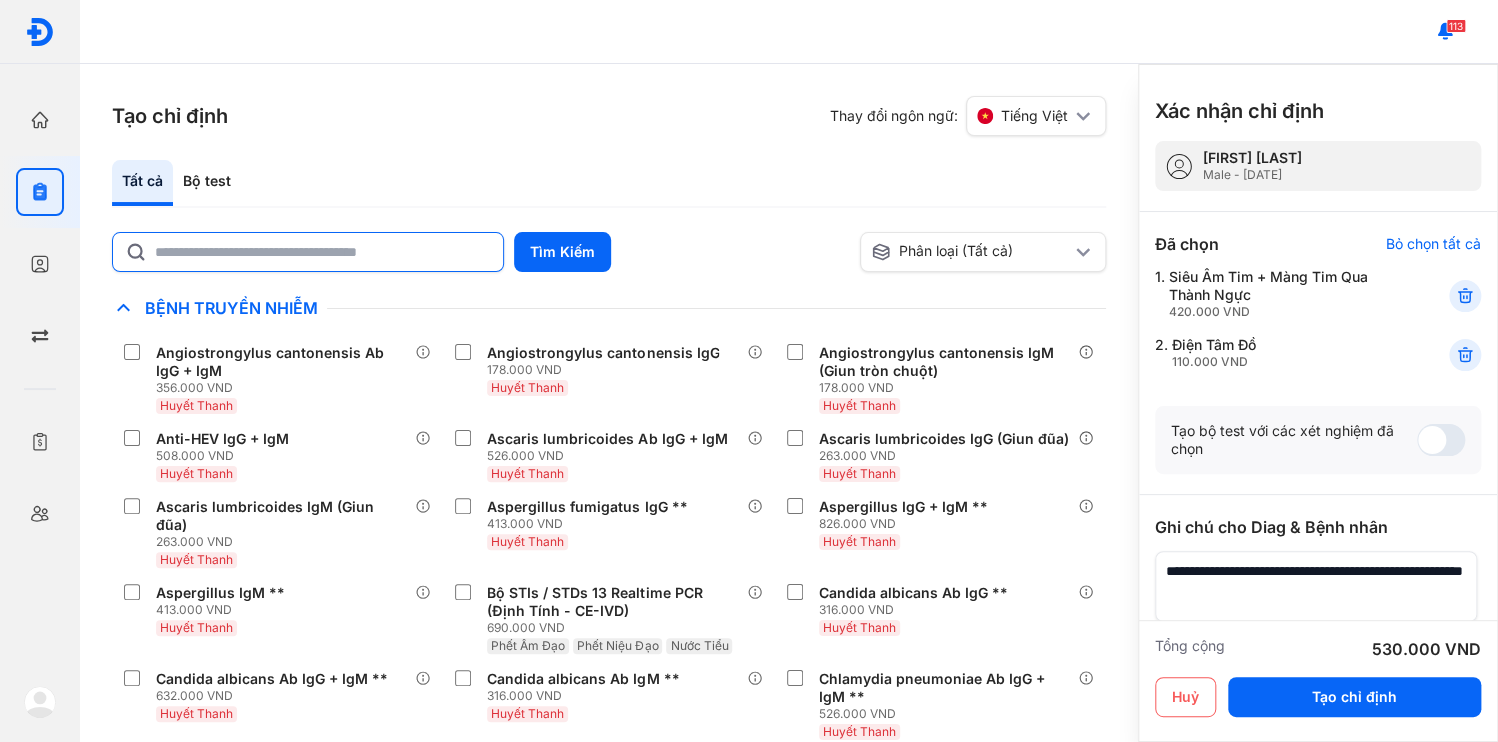 drag, startPoint x: 1370, startPoint y: 472, endPoint x: 1476, endPoint y: 508, distance: 111.94642 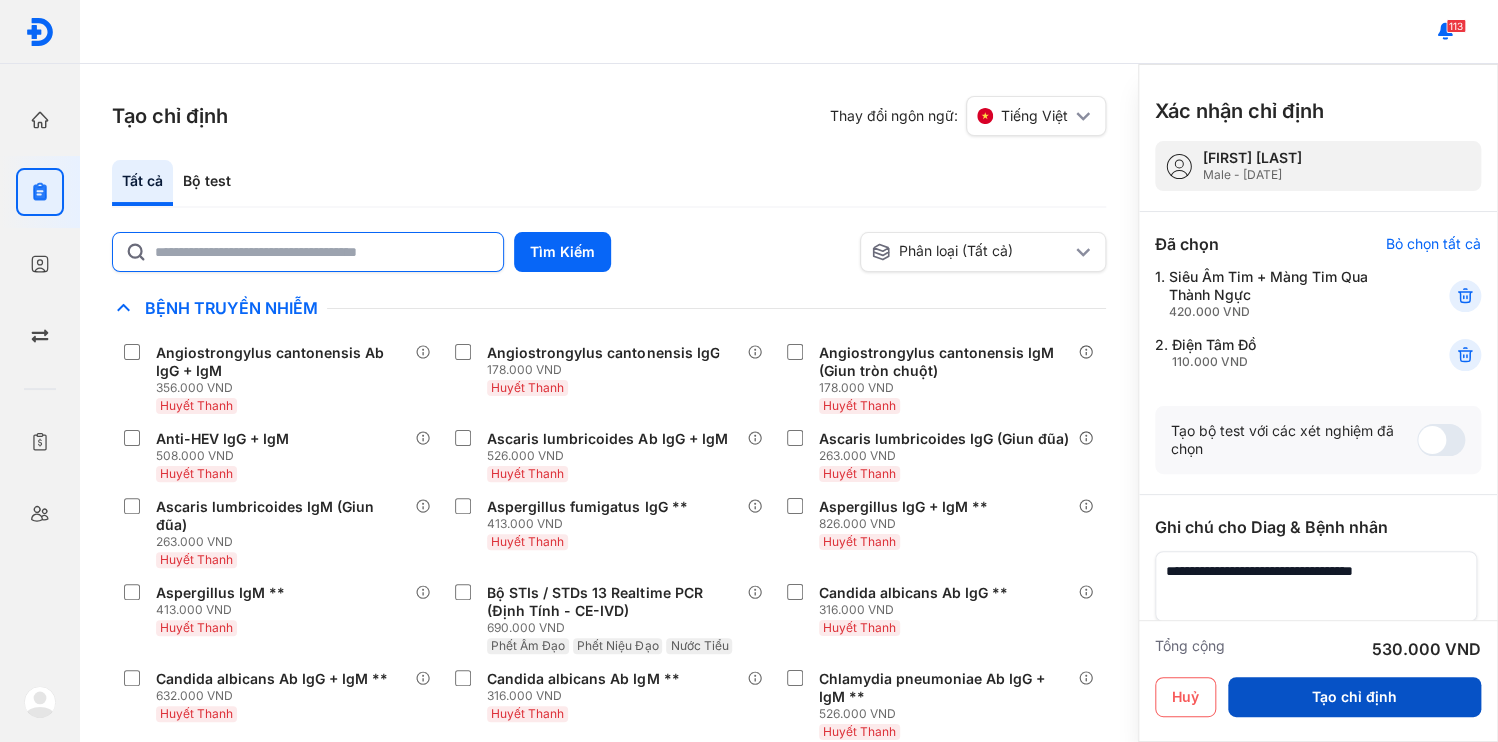 type on "**********" 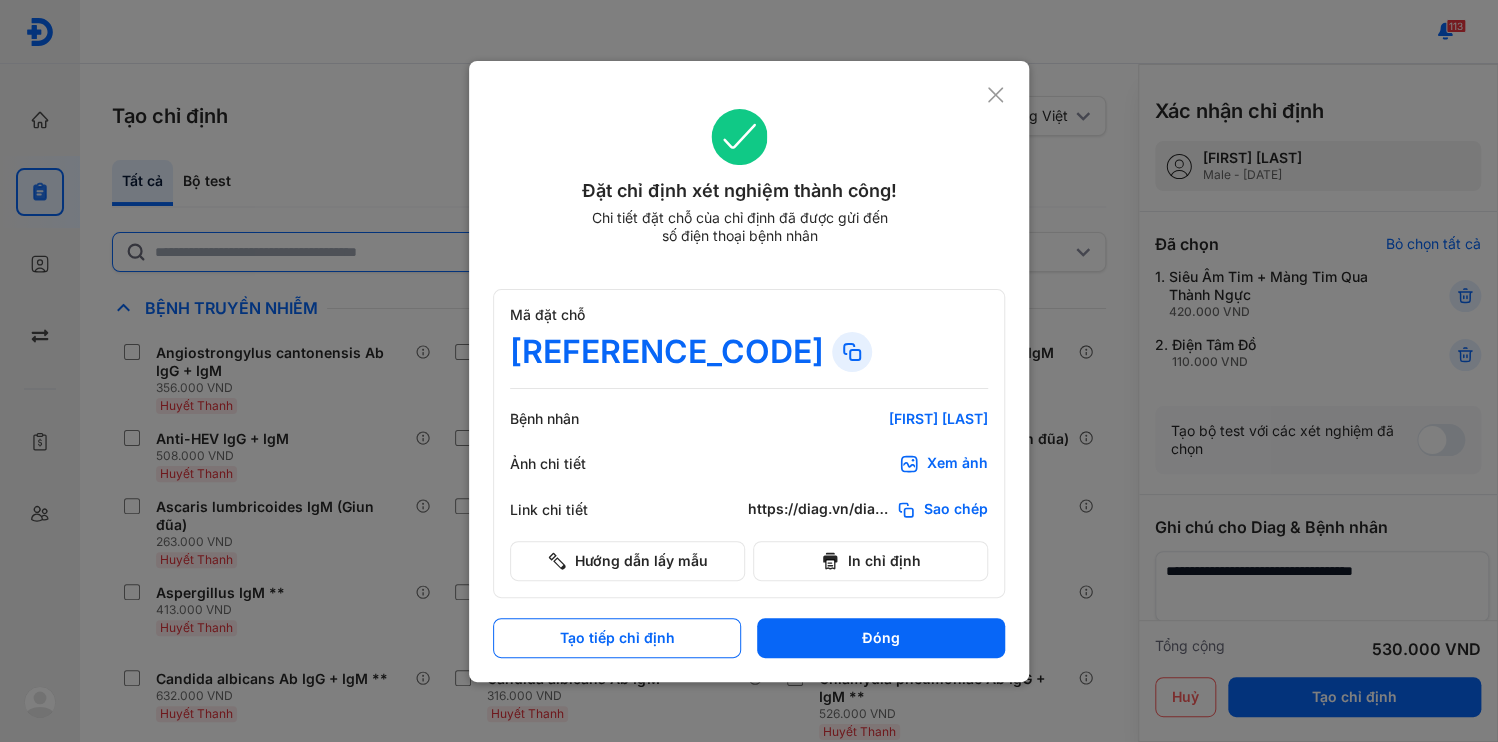 click on "Sao chép" 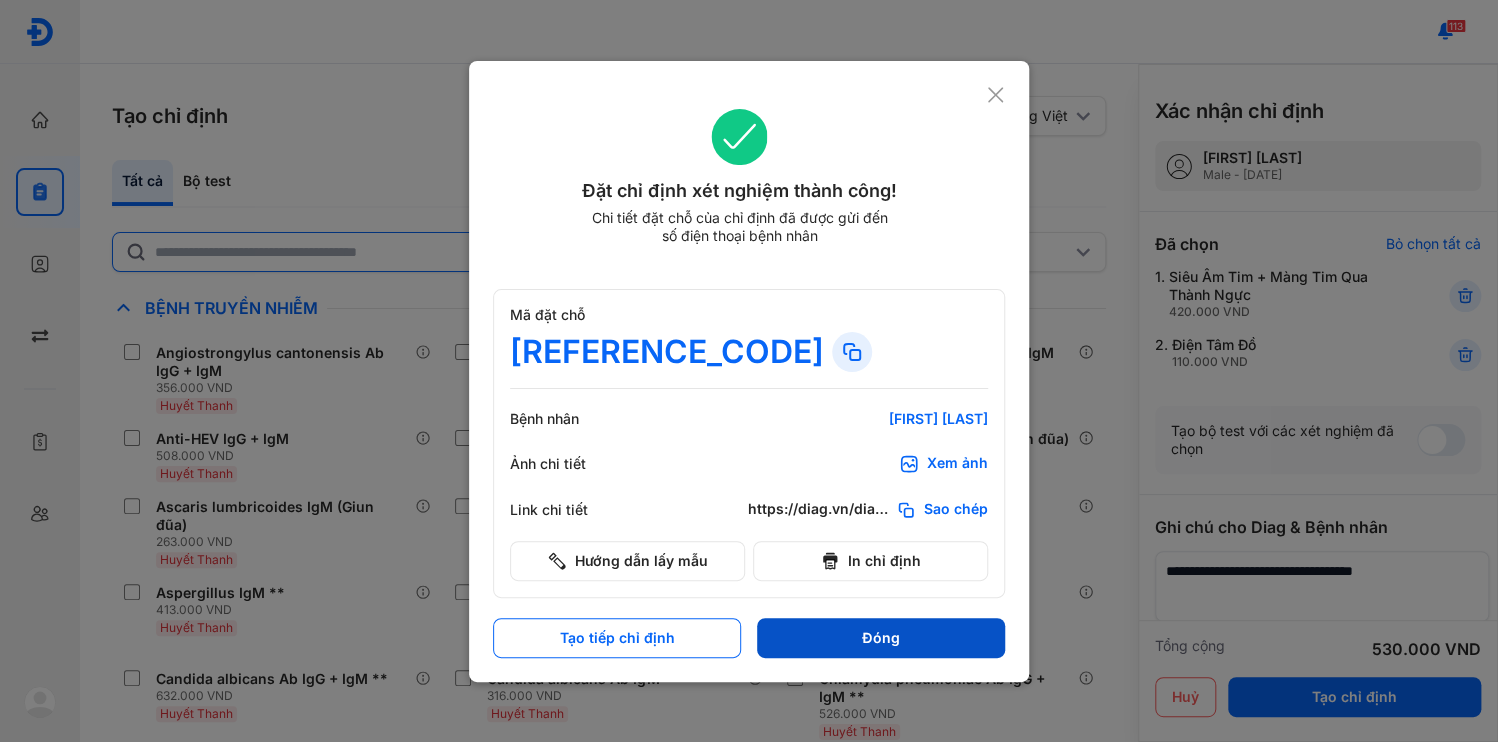 click on "Đóng" at bounding box center [881, 638] 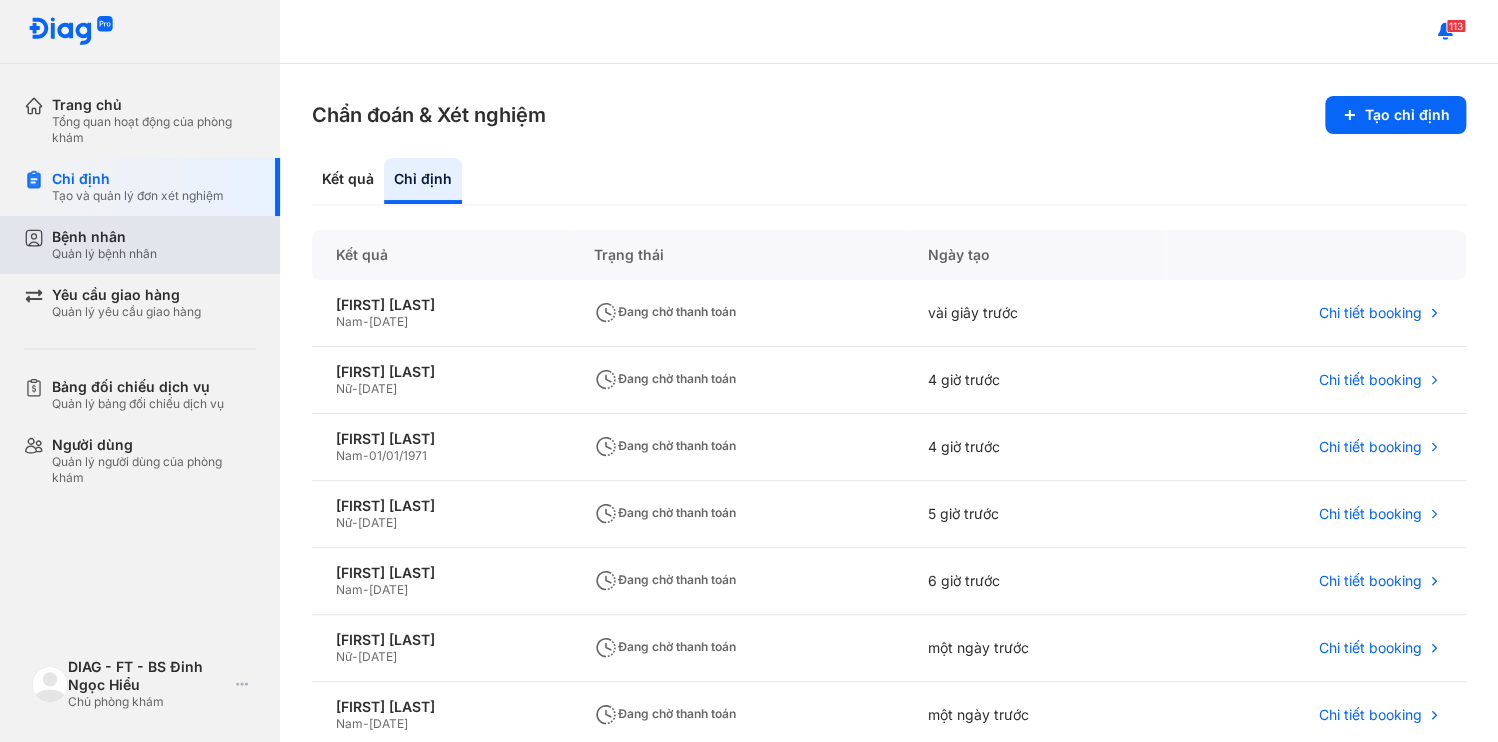 click on "Bệnh nhân Quản lý bệnh nhân" at bounding box center [154, 245] 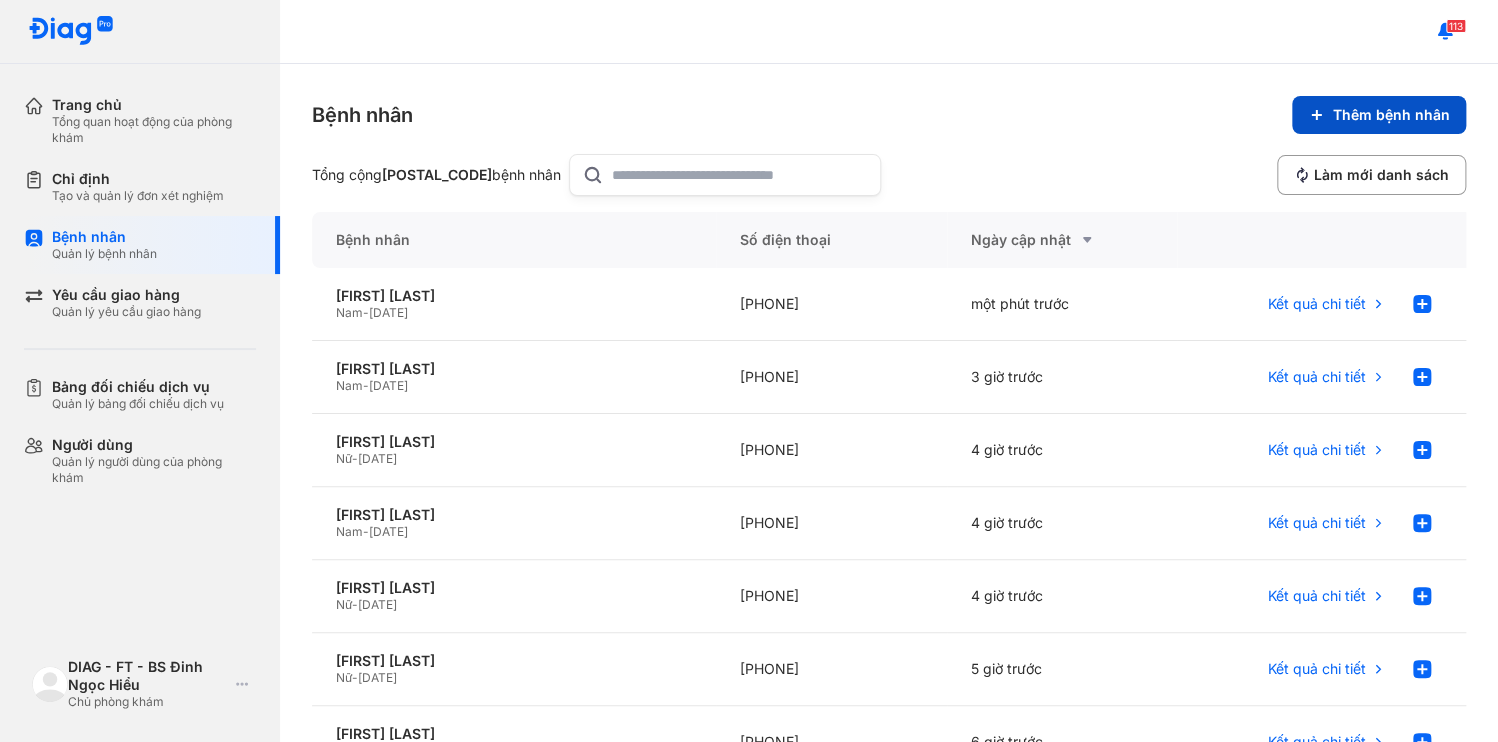 click 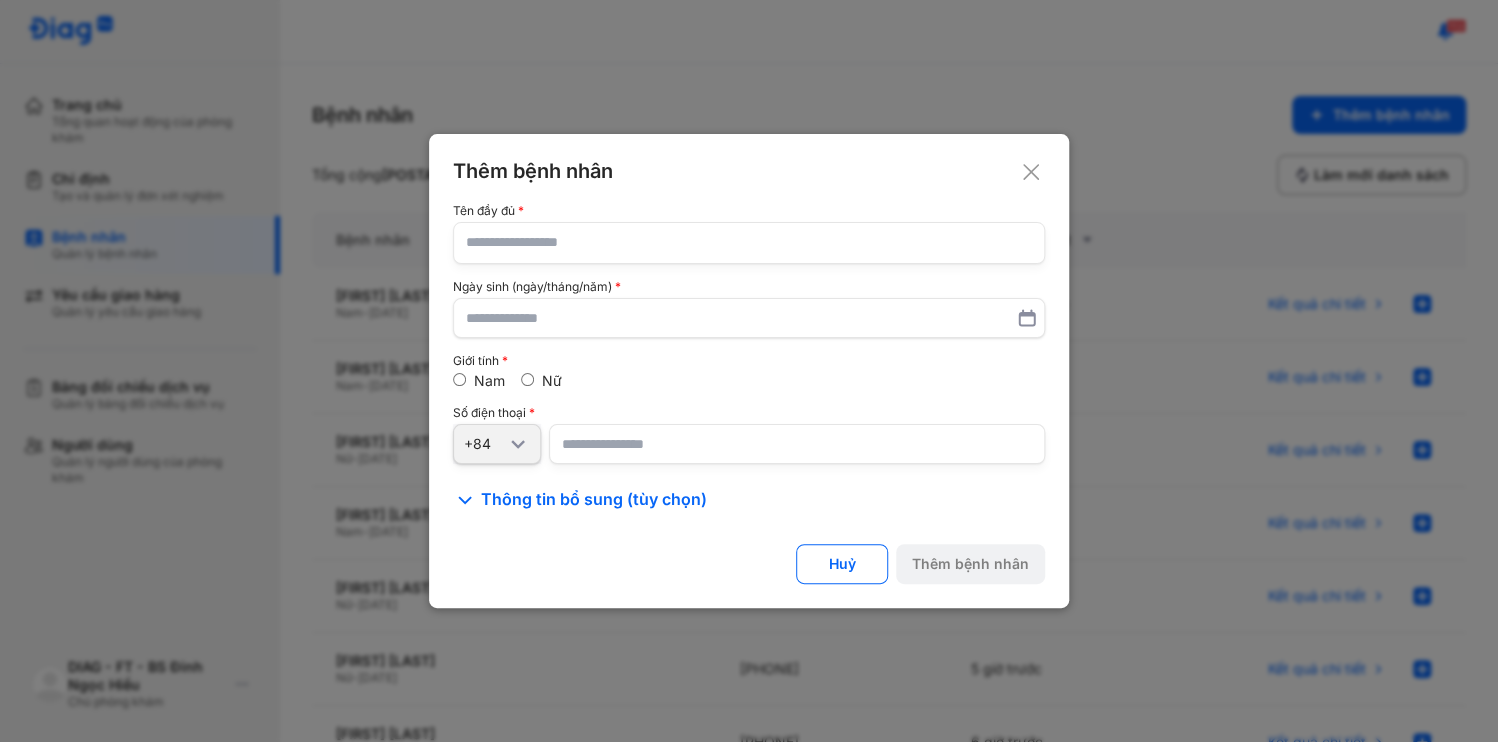 type 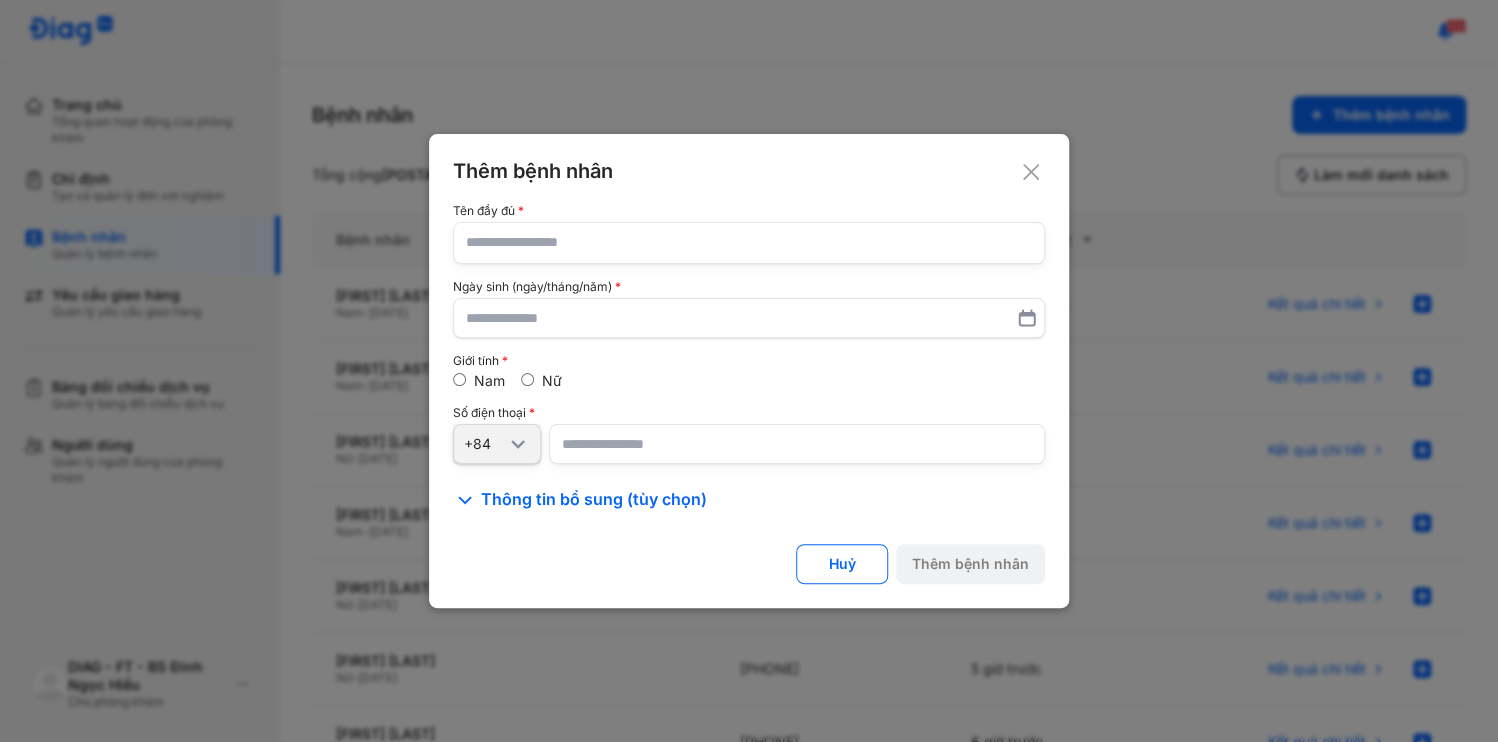 click 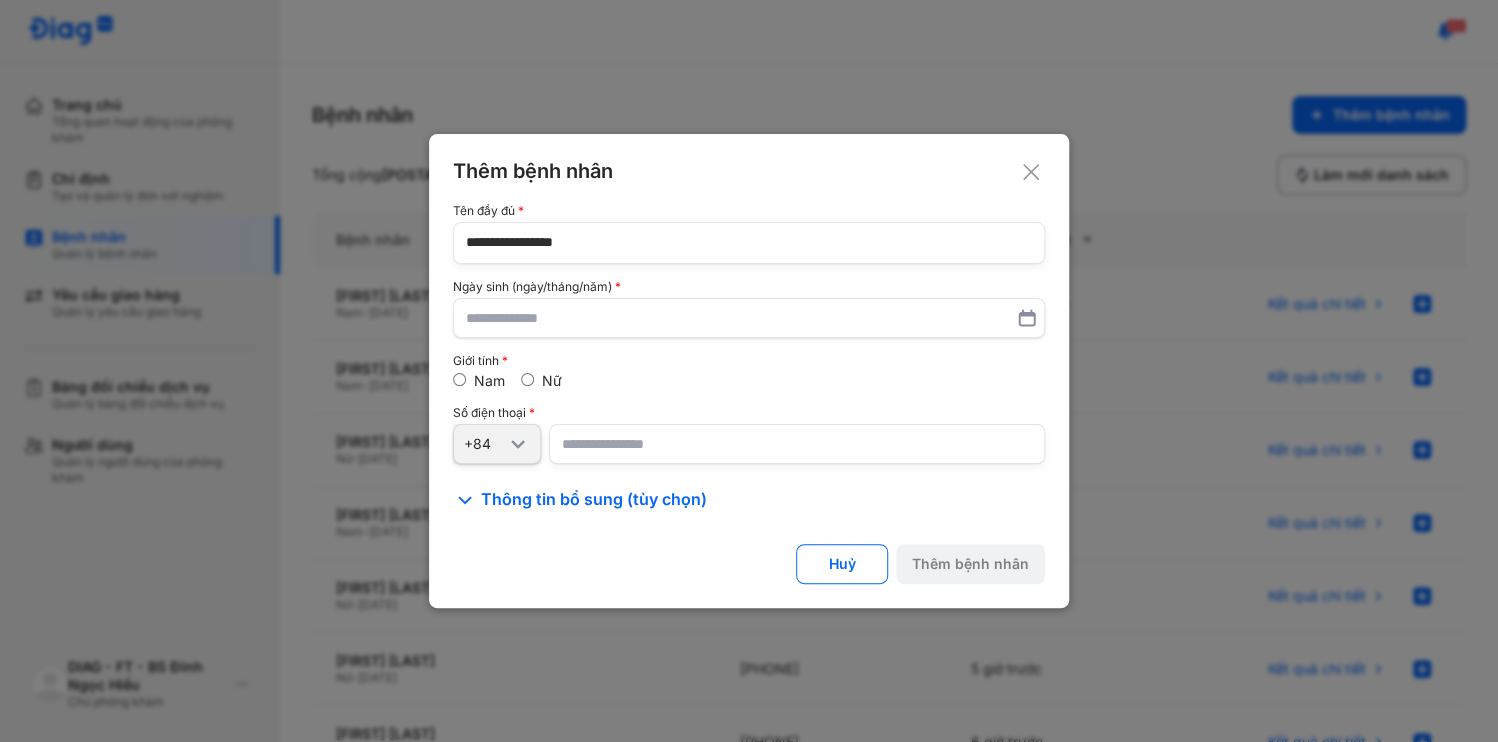 type on "**********" 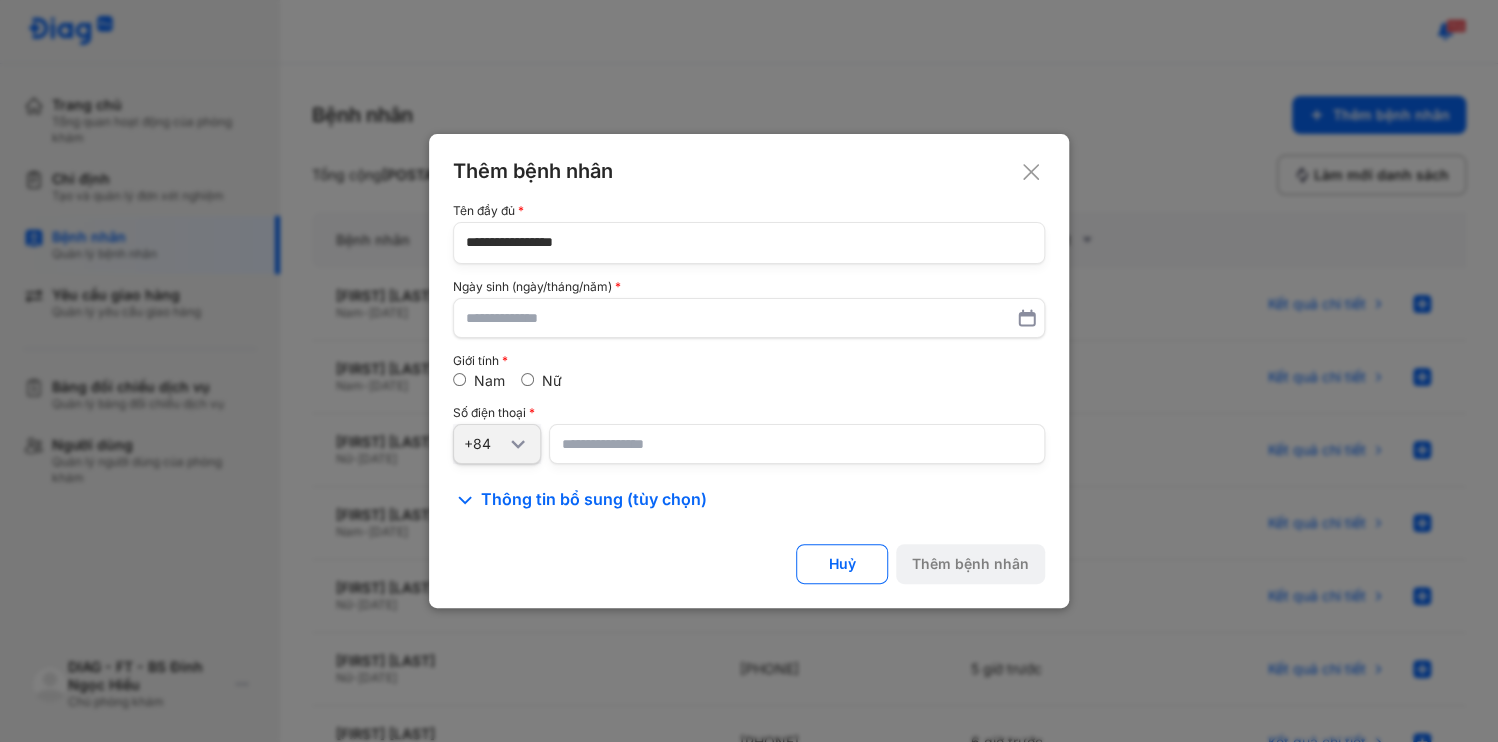 click at bounding box center (797, 444) 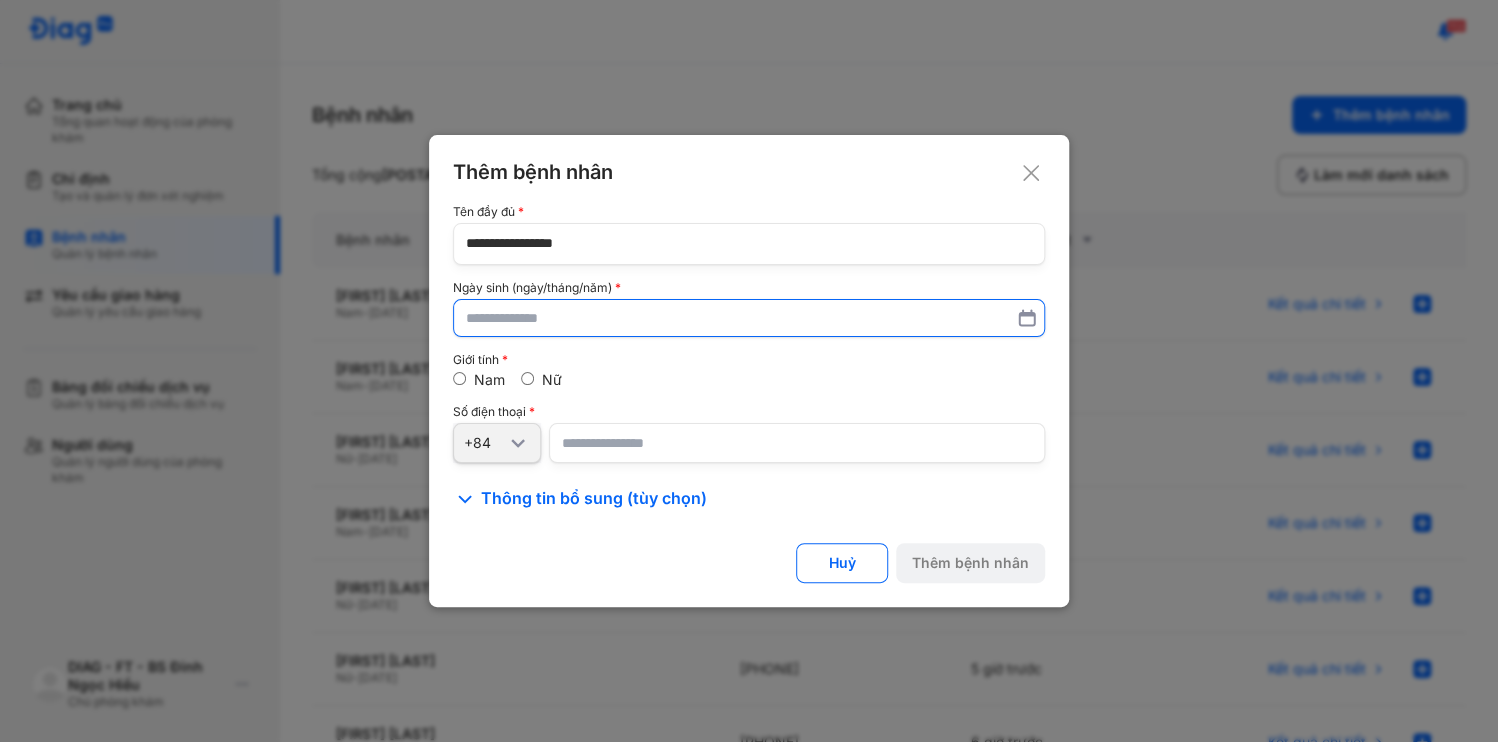 click at bounding box center (749, 318) 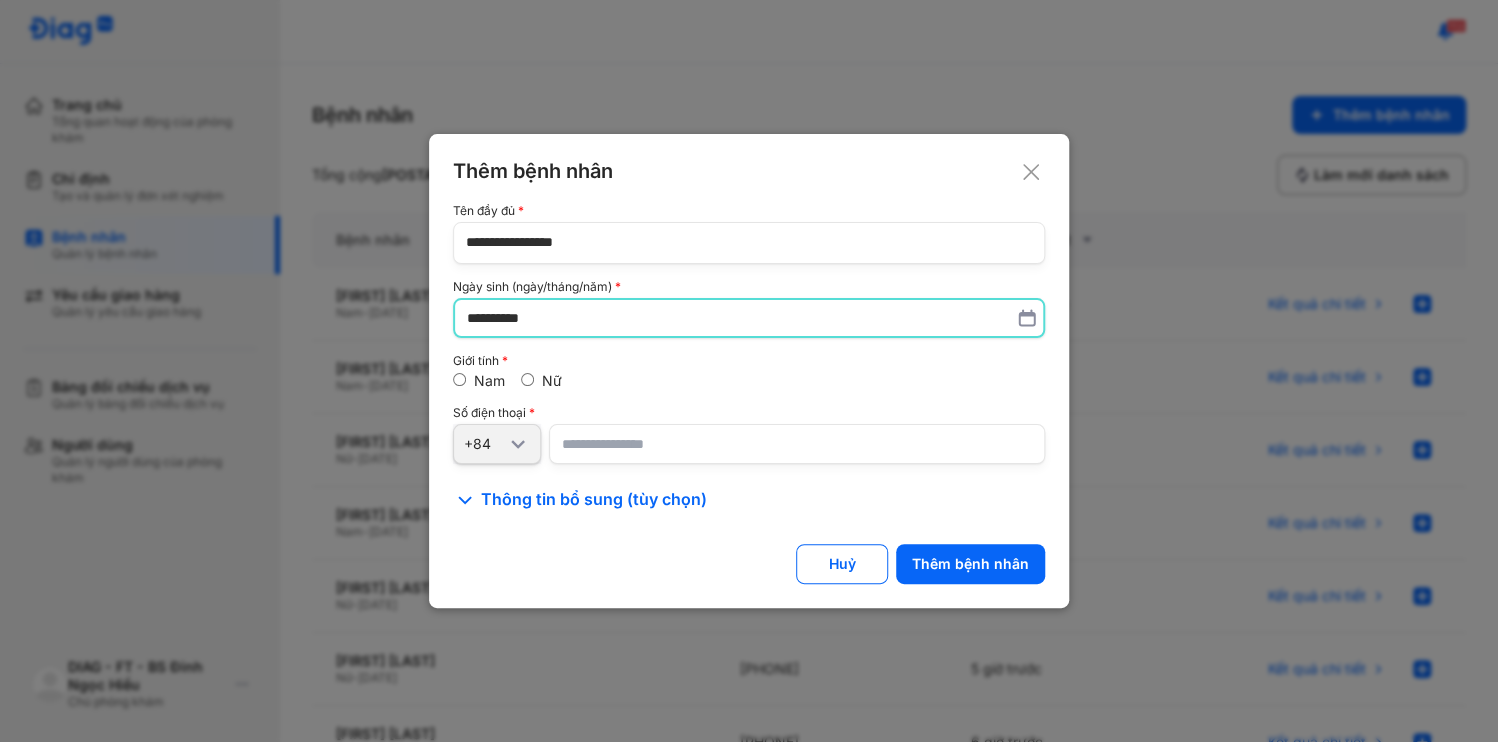type on "**********" 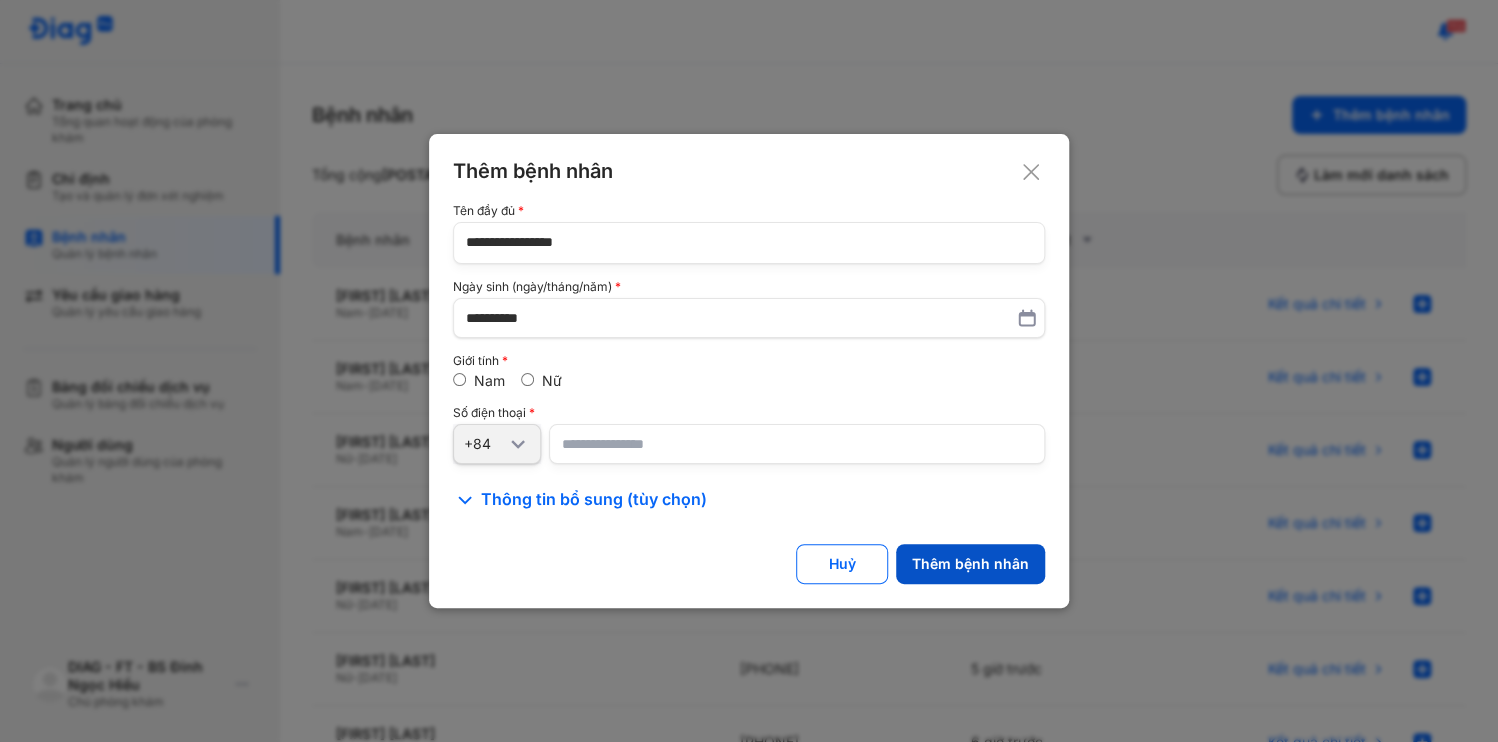 click on "Thêm bệnh nhân" 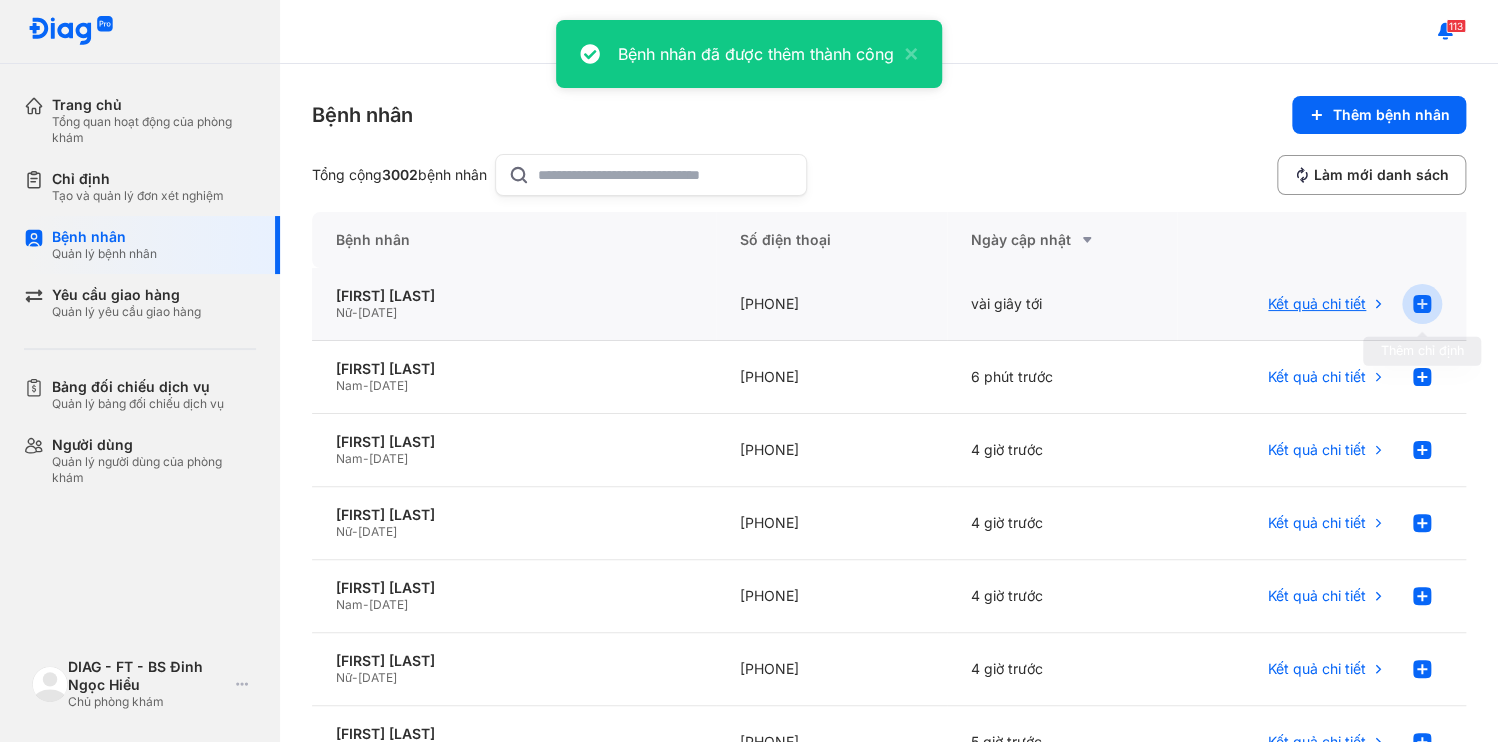 click 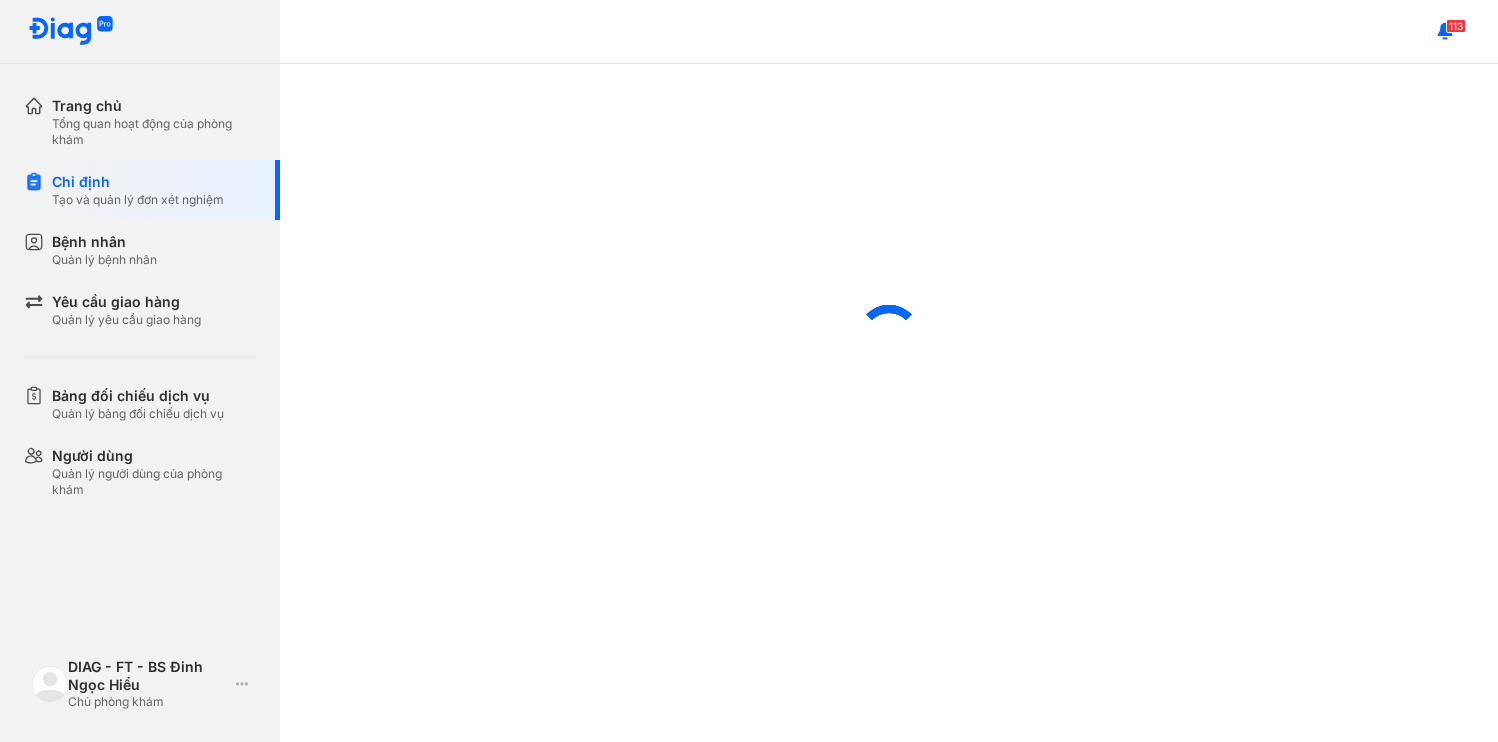 scroll, scrollTop: 0, scrollLeft: 0, axis: both 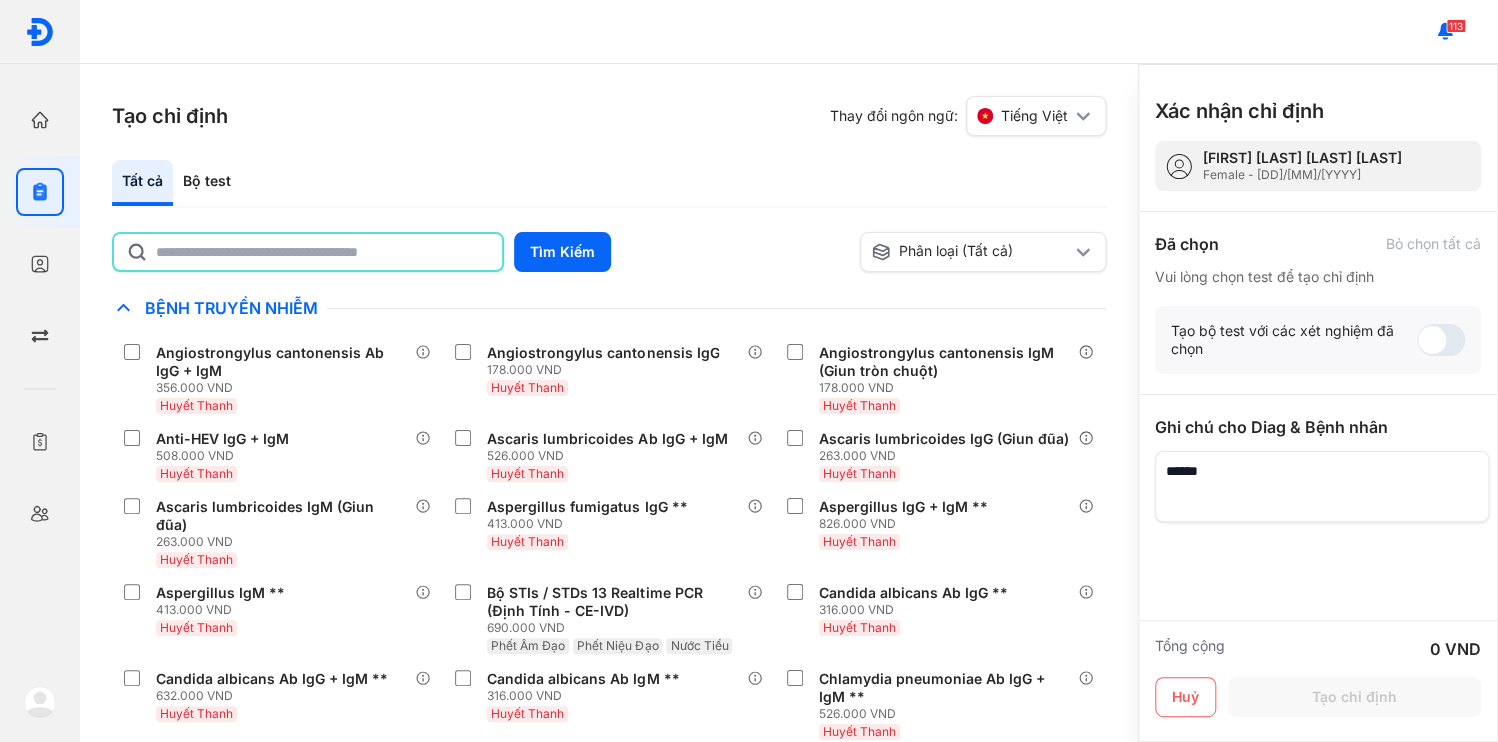 click 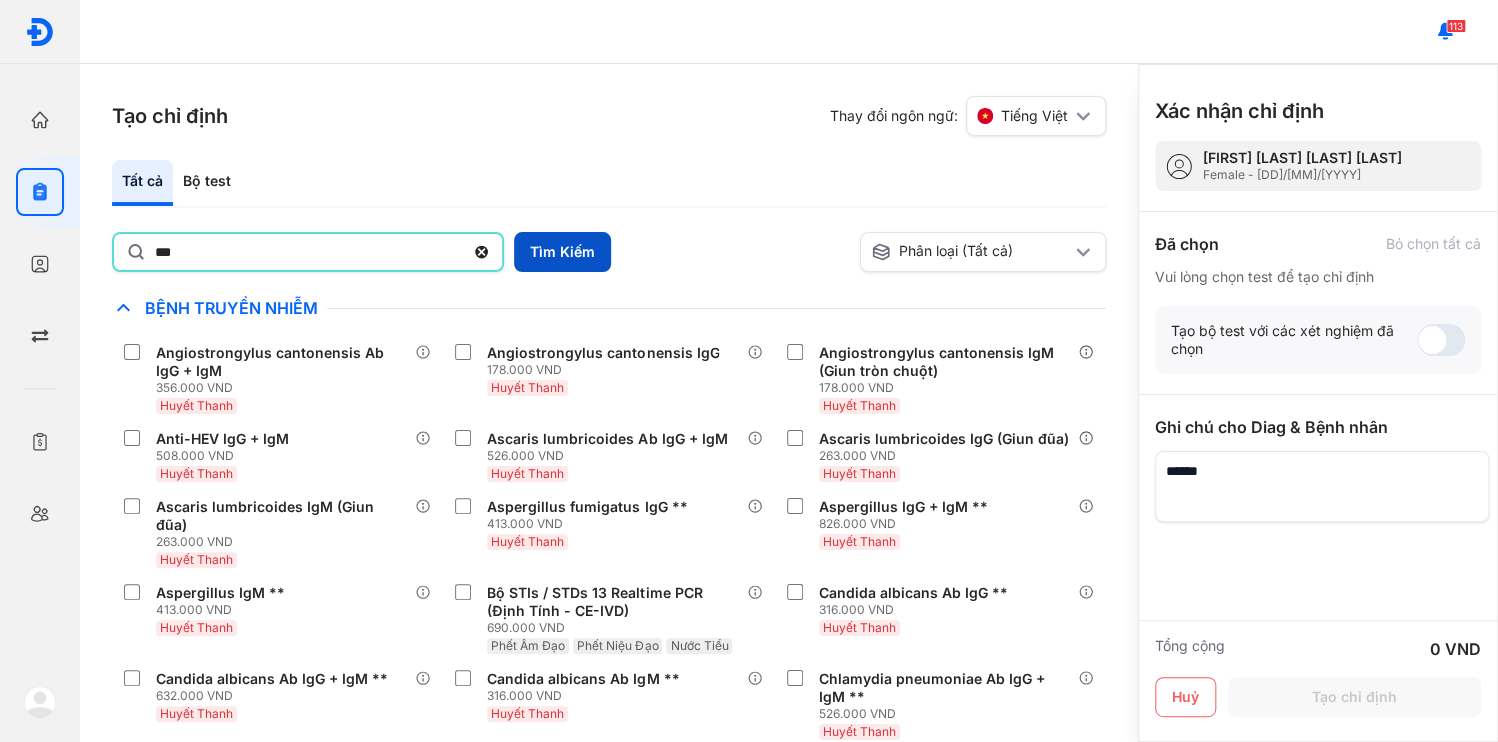 type on "***" 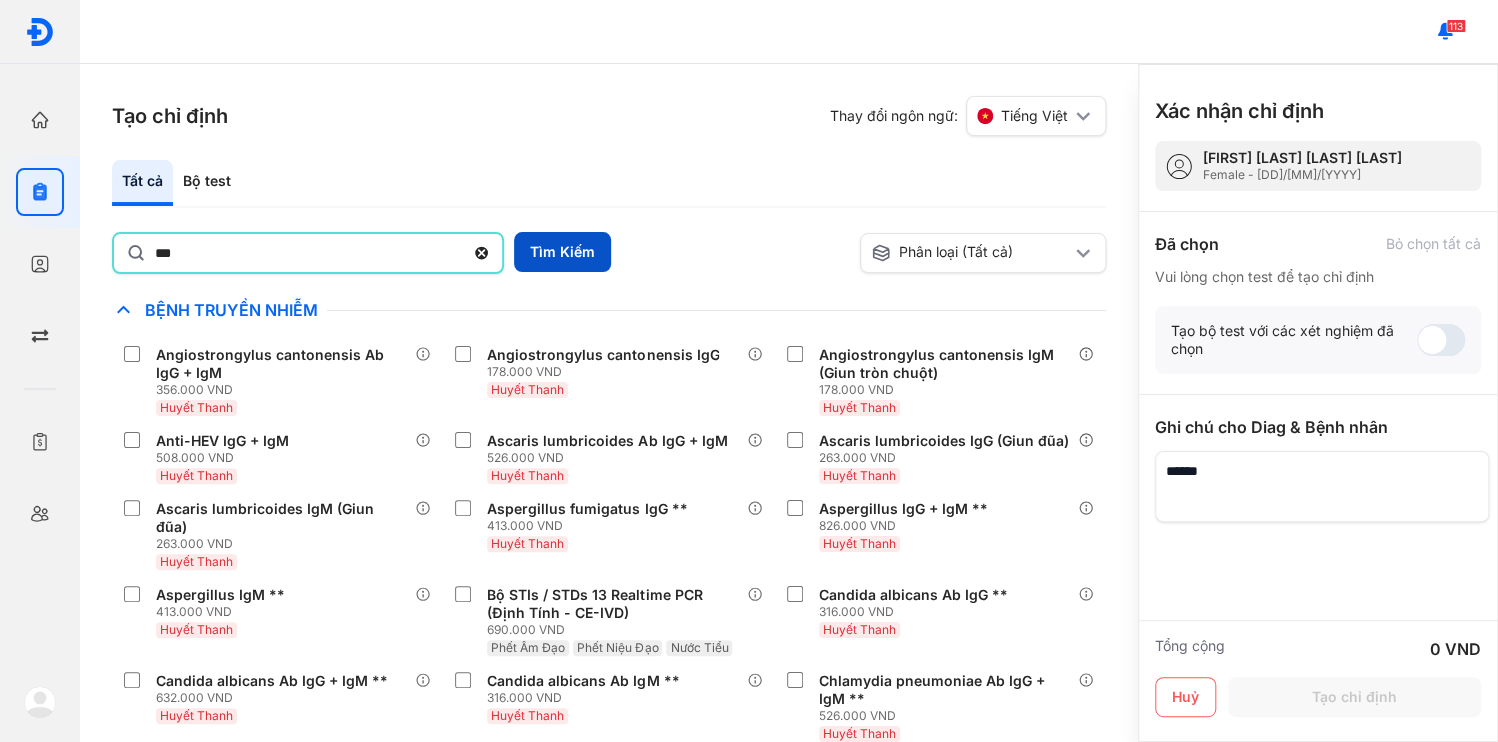 click on "Tìm Kiếm" at bounding box center [562, 252] 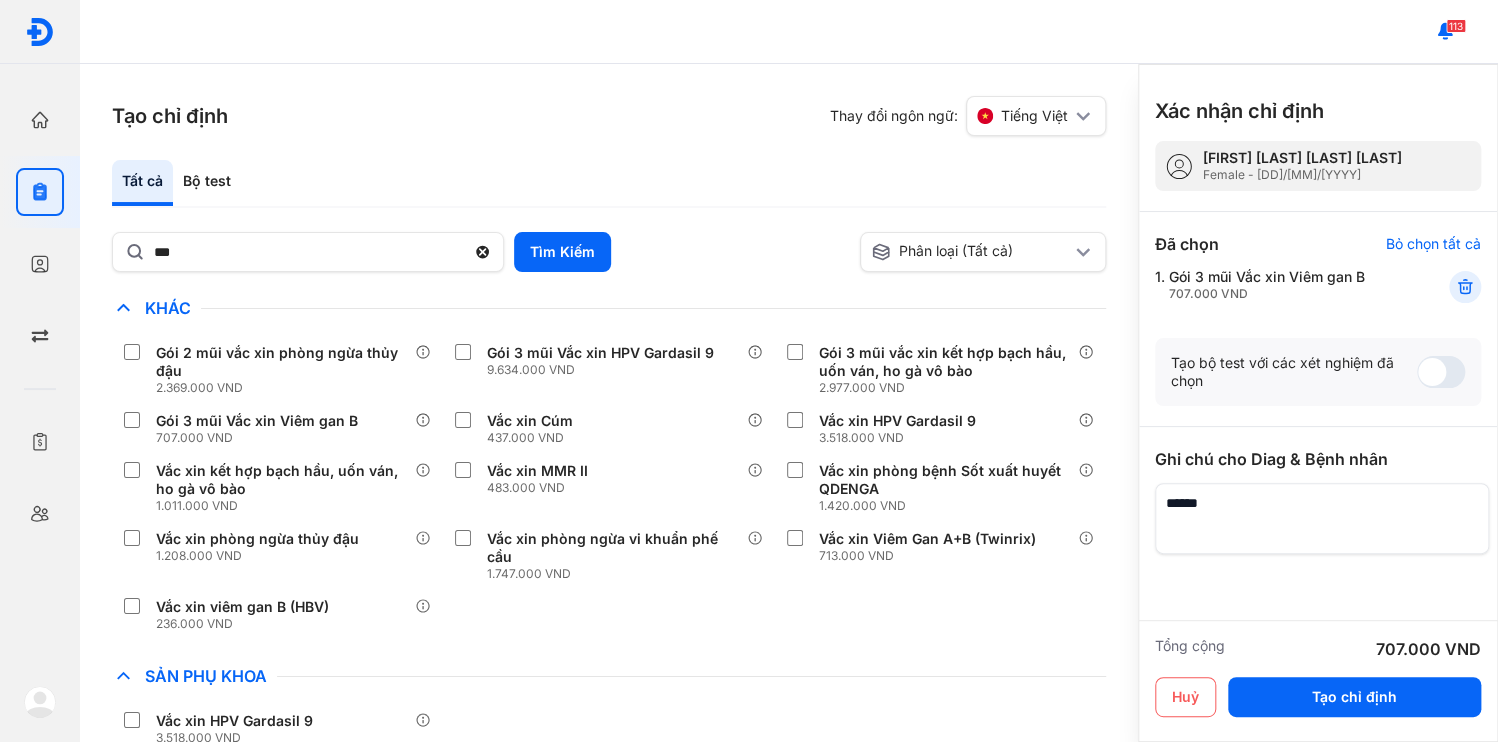 click at bounding box center [1322, 518] 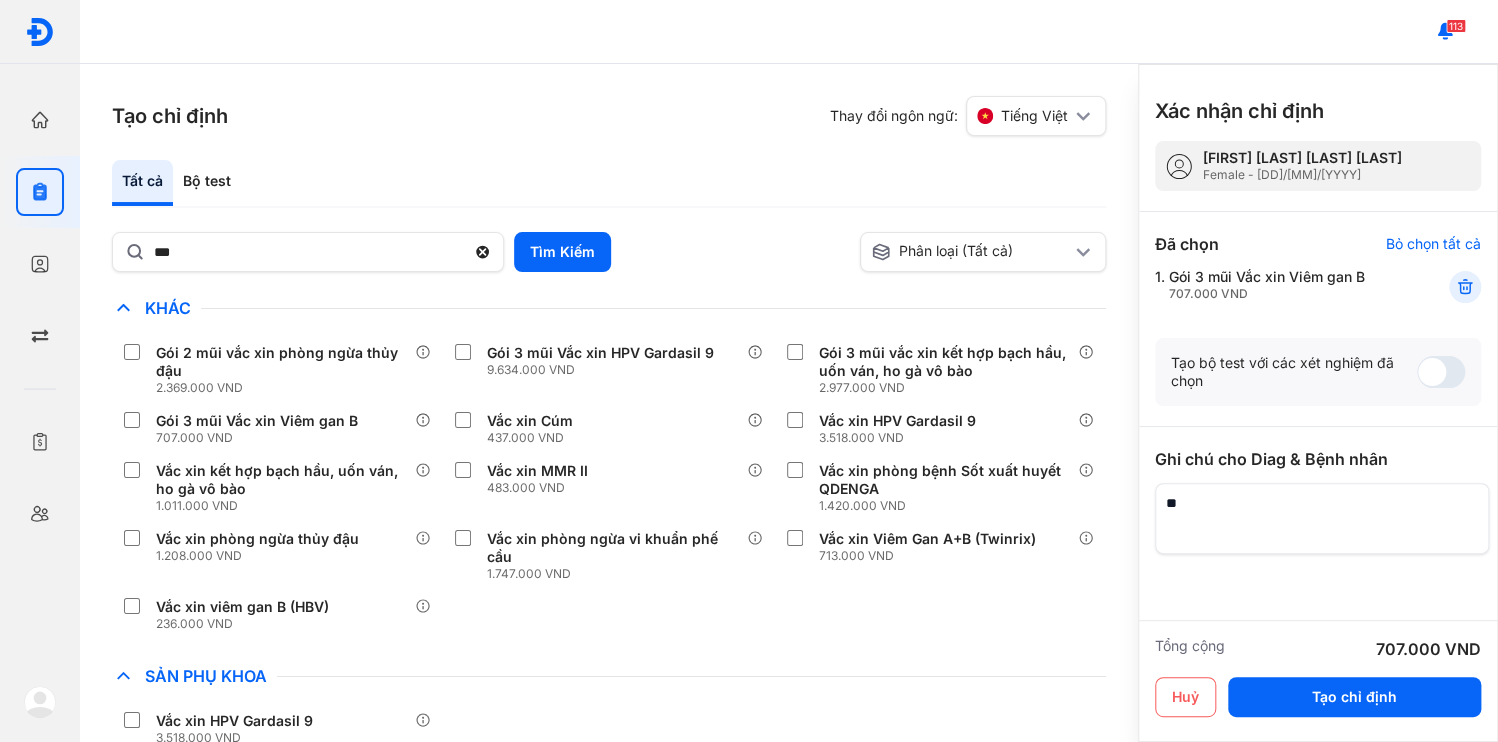type on "*" 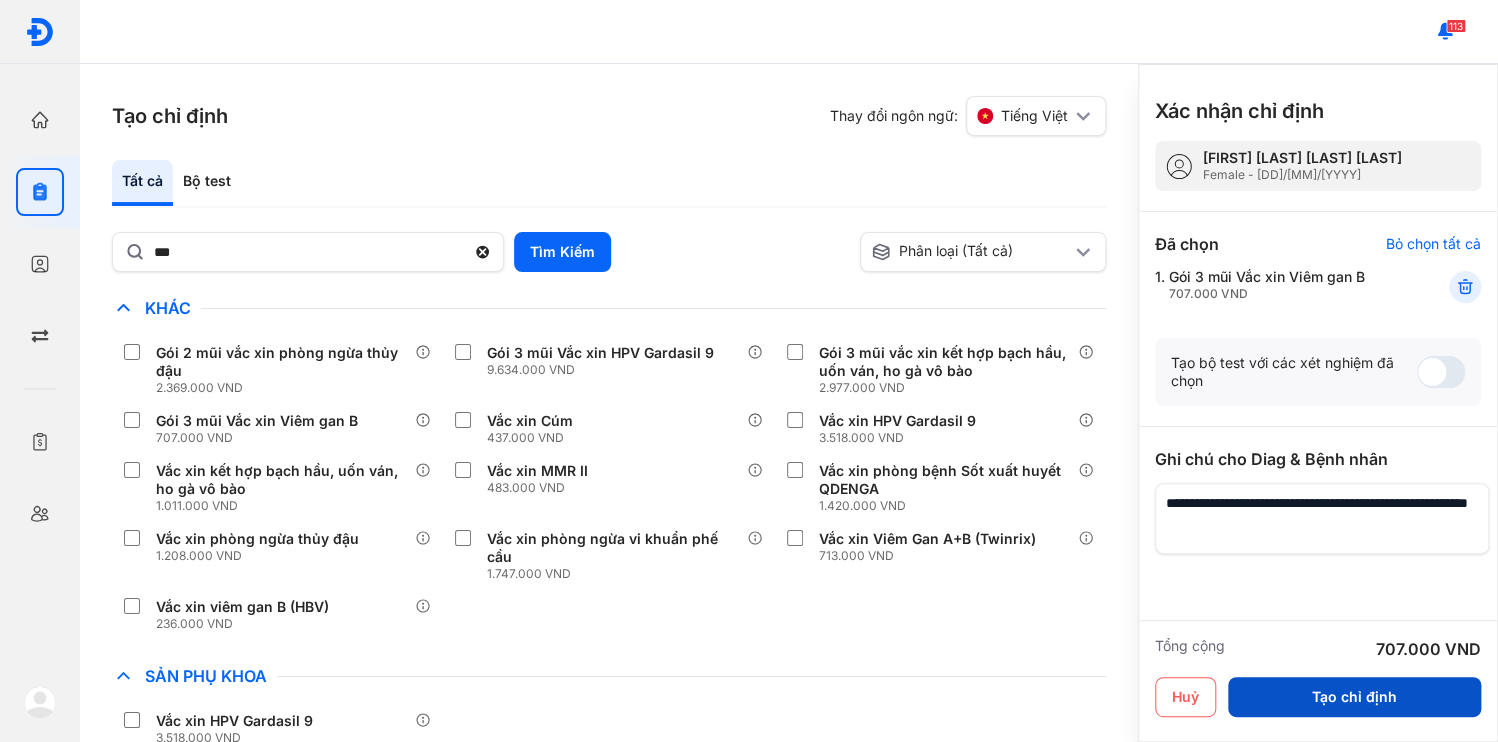 type on "**********" 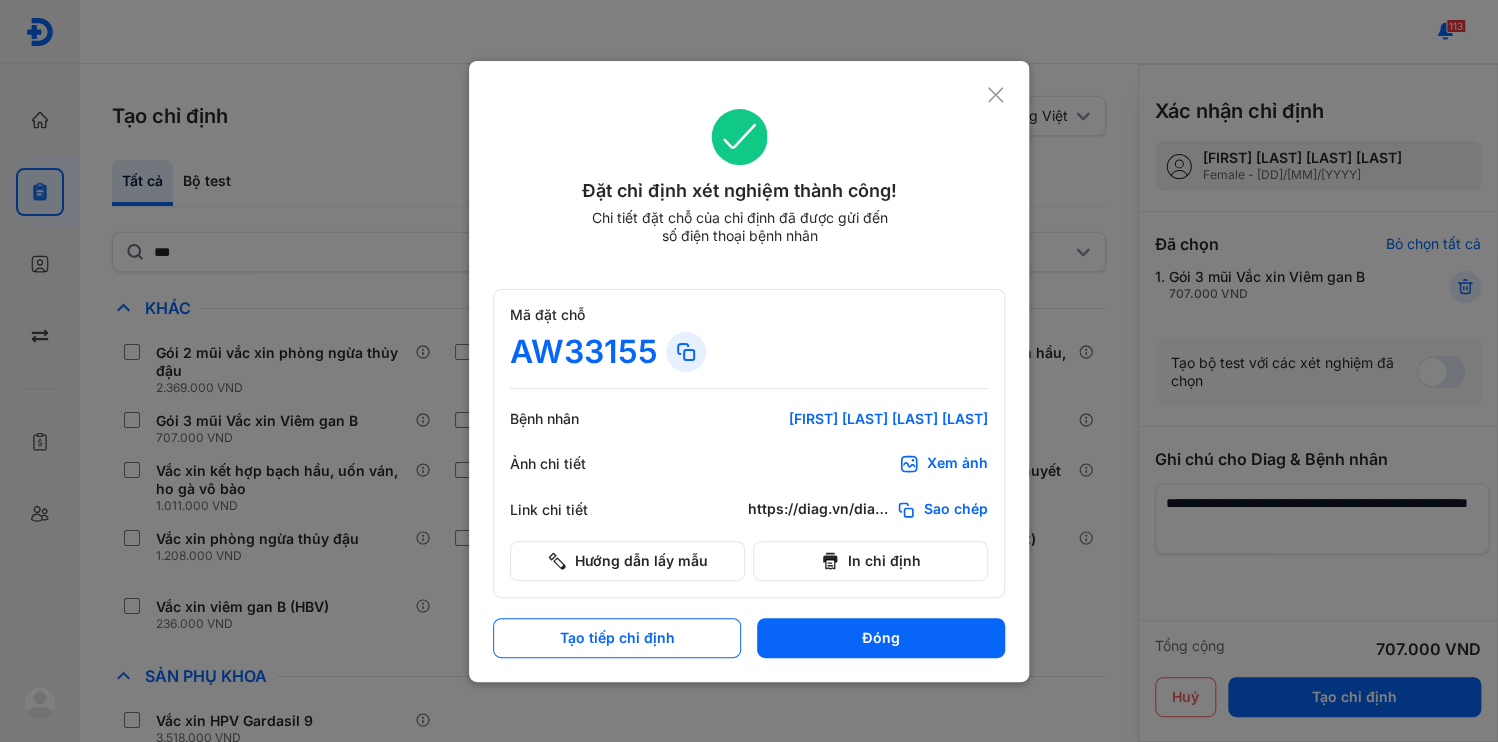 click on "Sao chép" 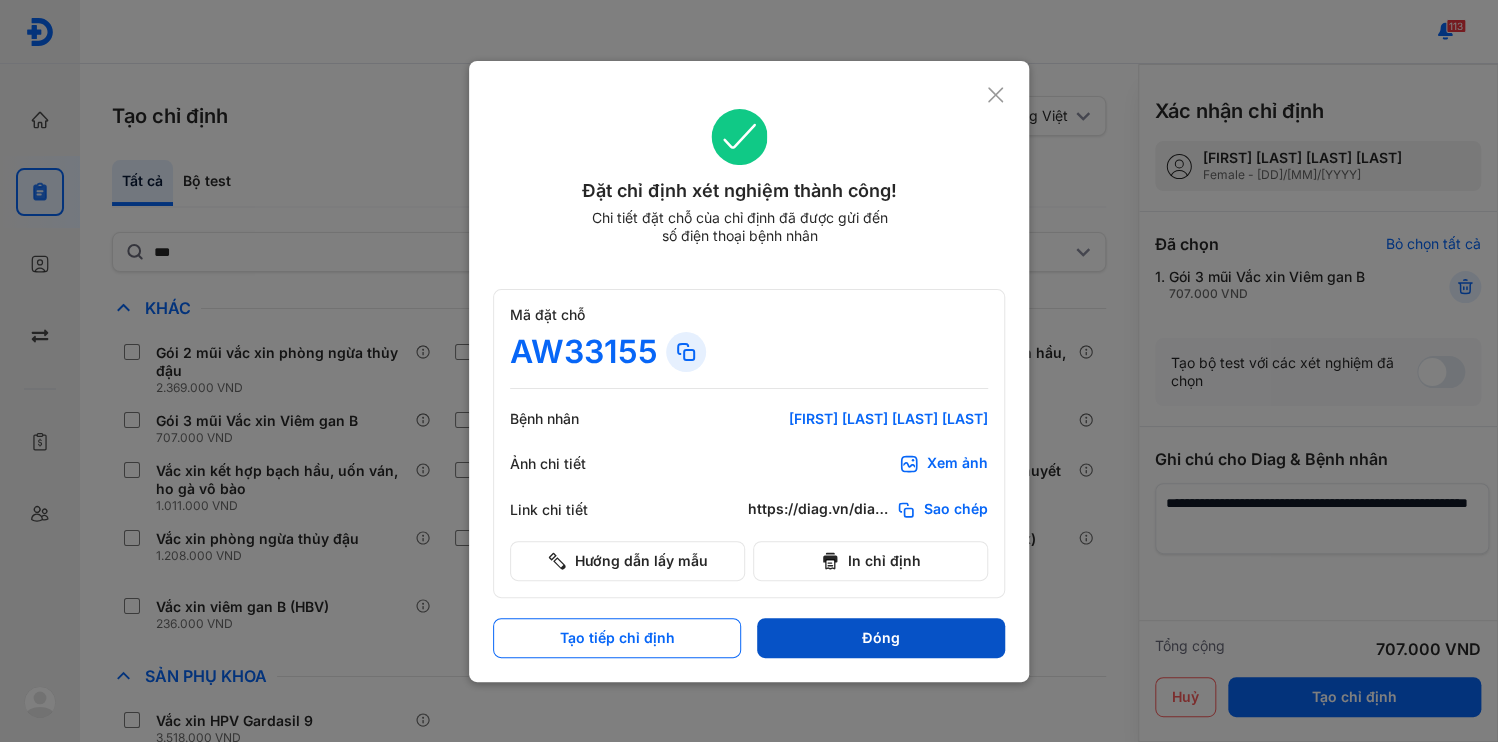 click on "Đóng" at bounding box center (881, 638) 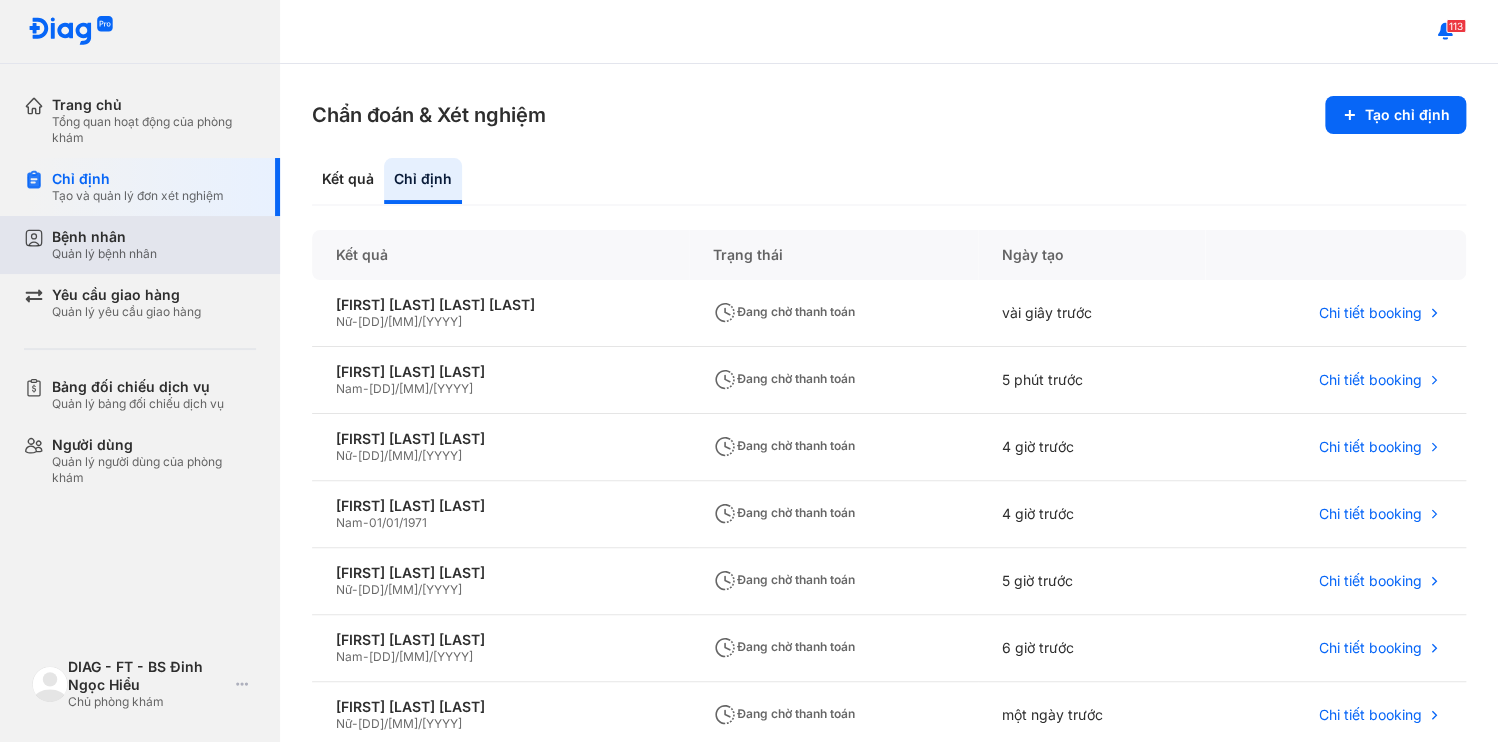 click on "Quản lý bệnh nhân" at bounding box center [104, 254] 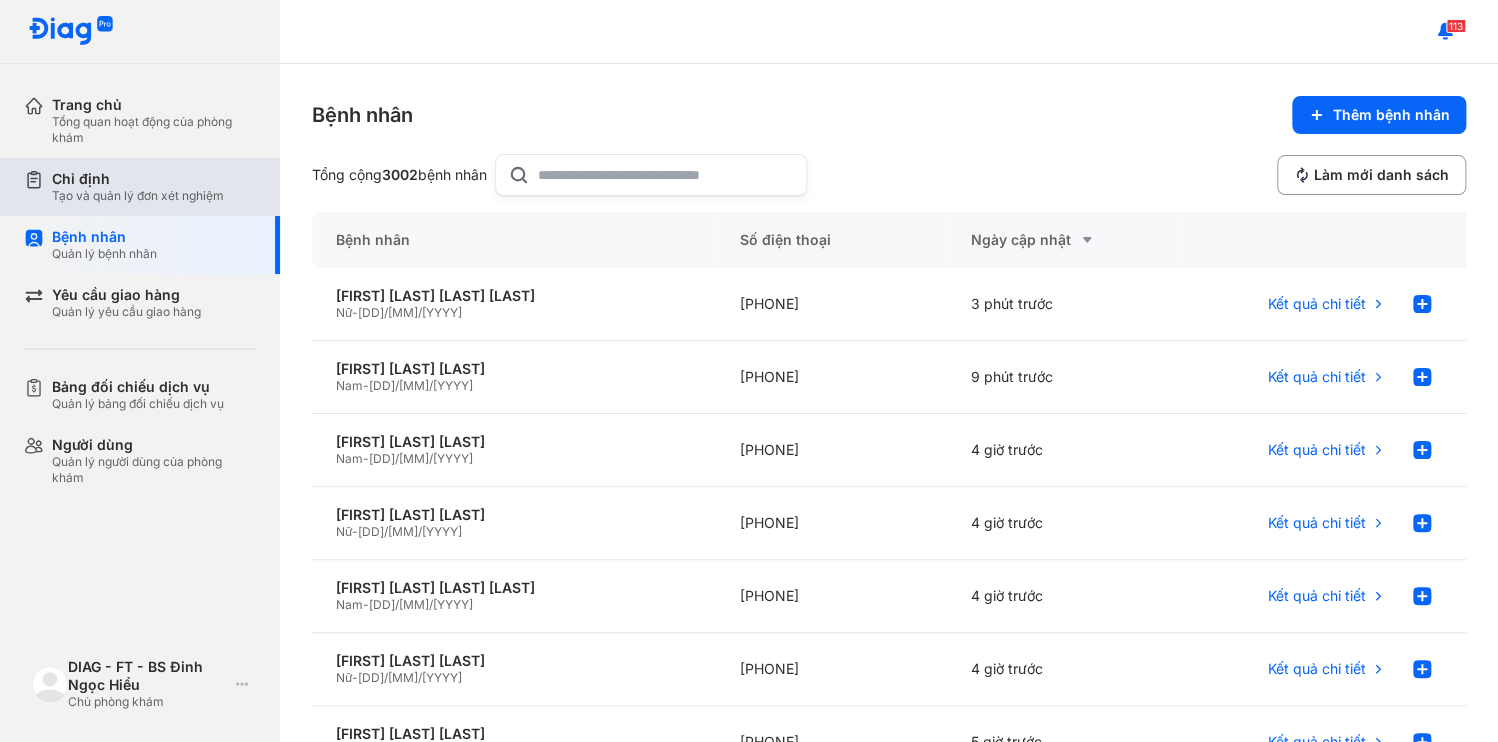 click on "Tạo và quản lý đơn xét nghiệm" at bounding box center (138, 196) 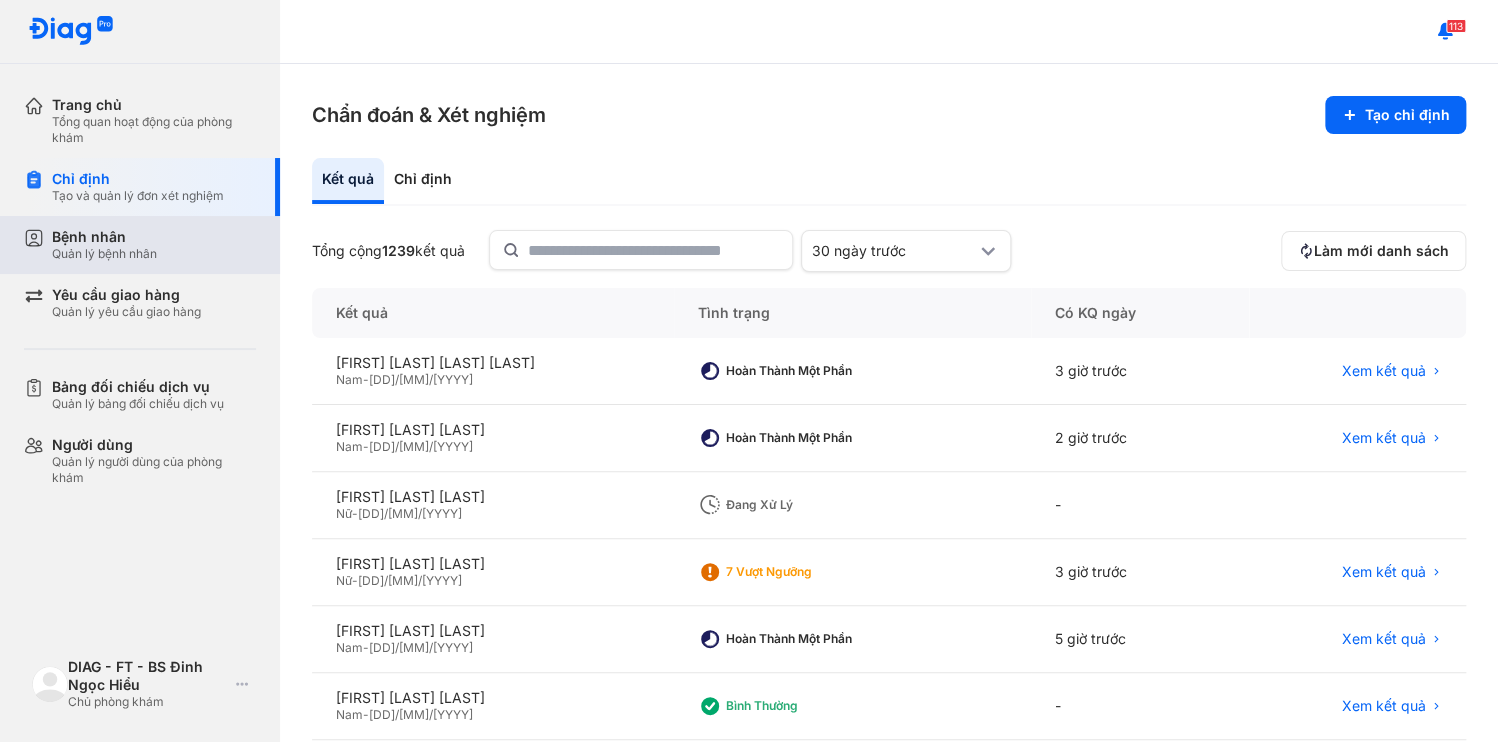 click on "Quản lý bệnh nhân" at bounding box center (104, 254) 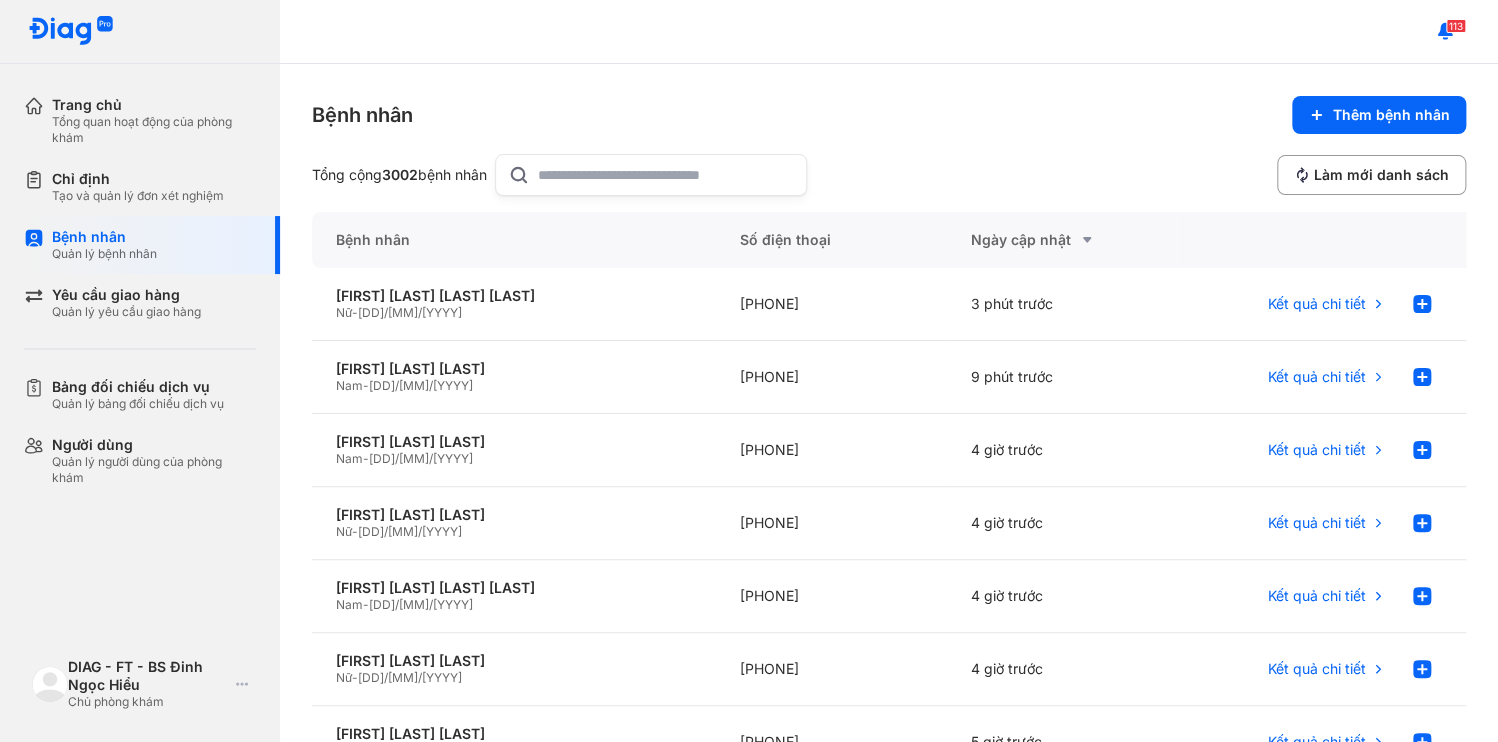click 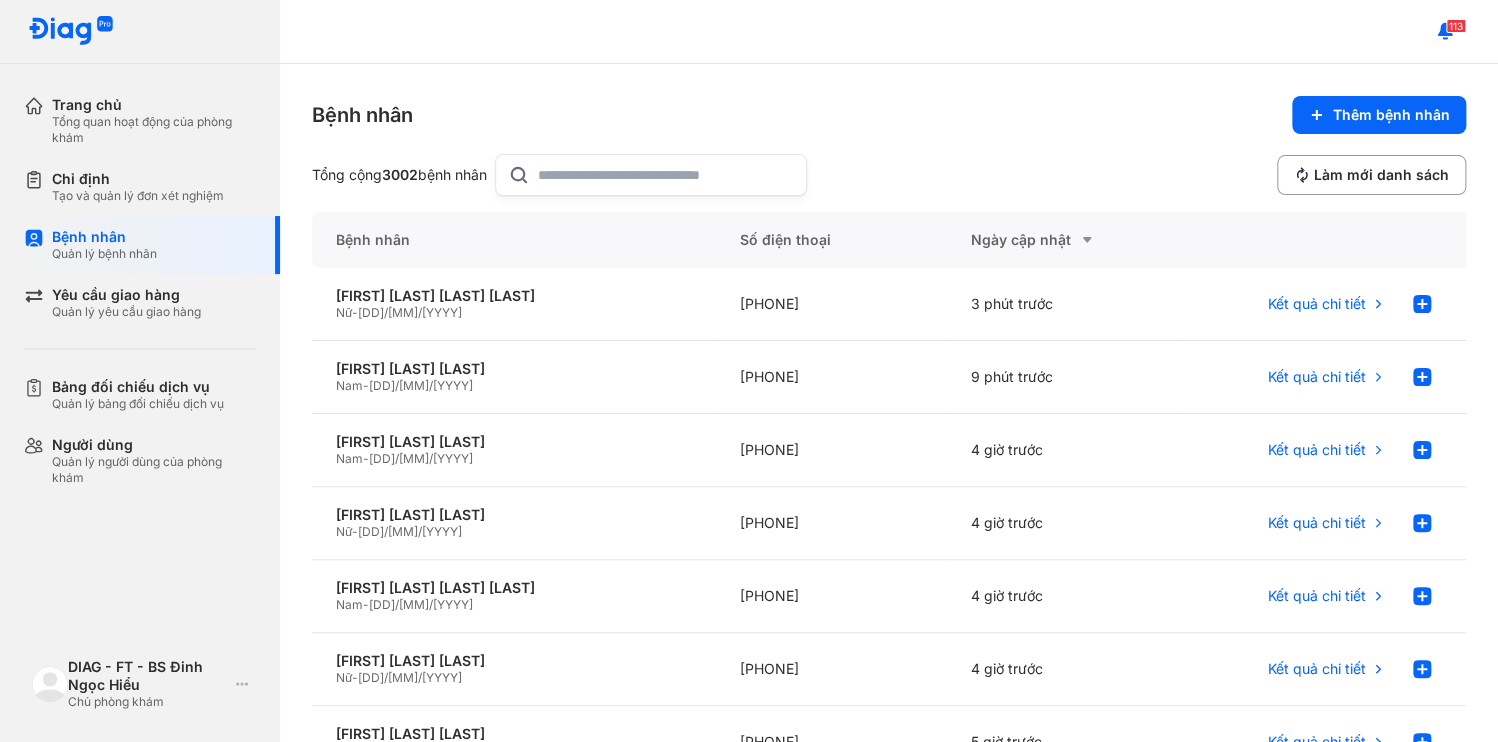 click 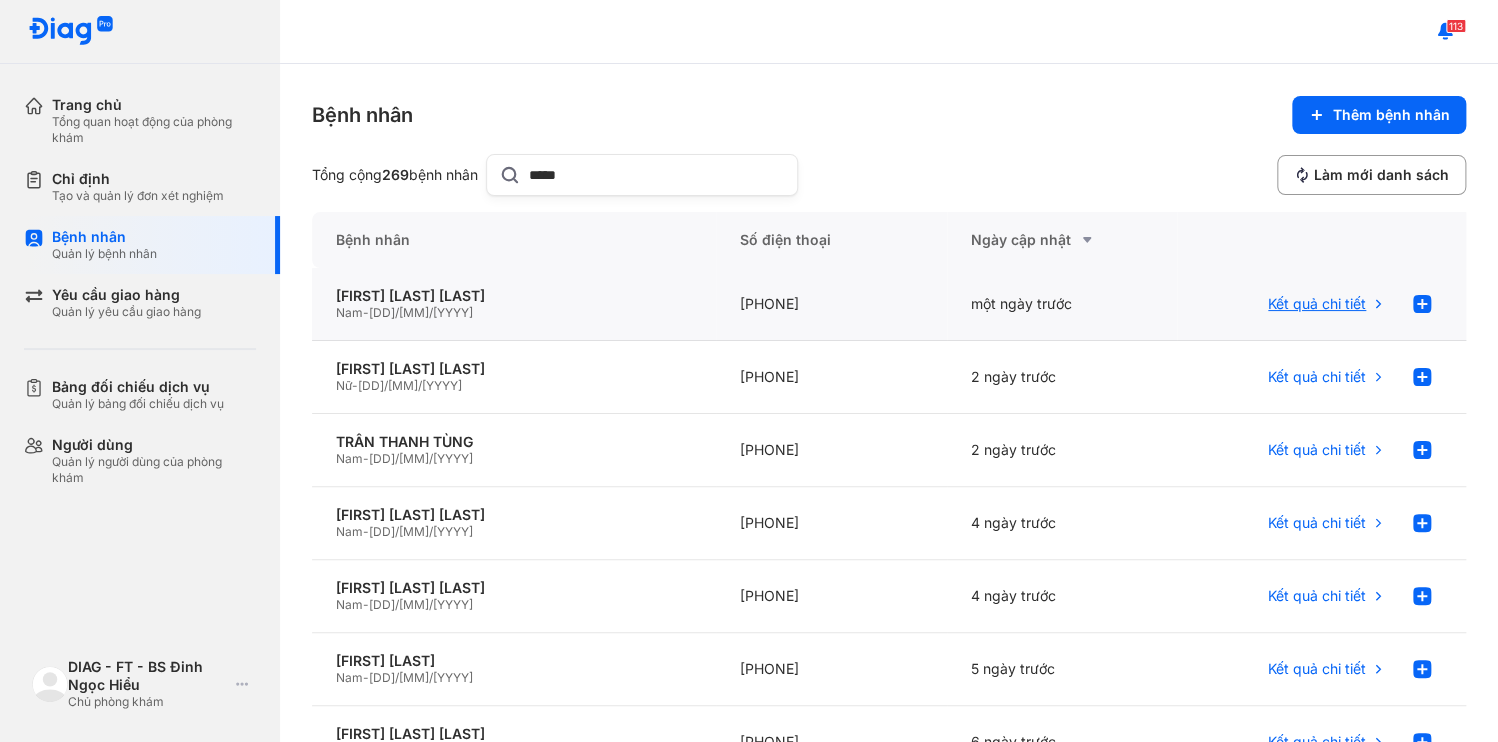 type on "*****" 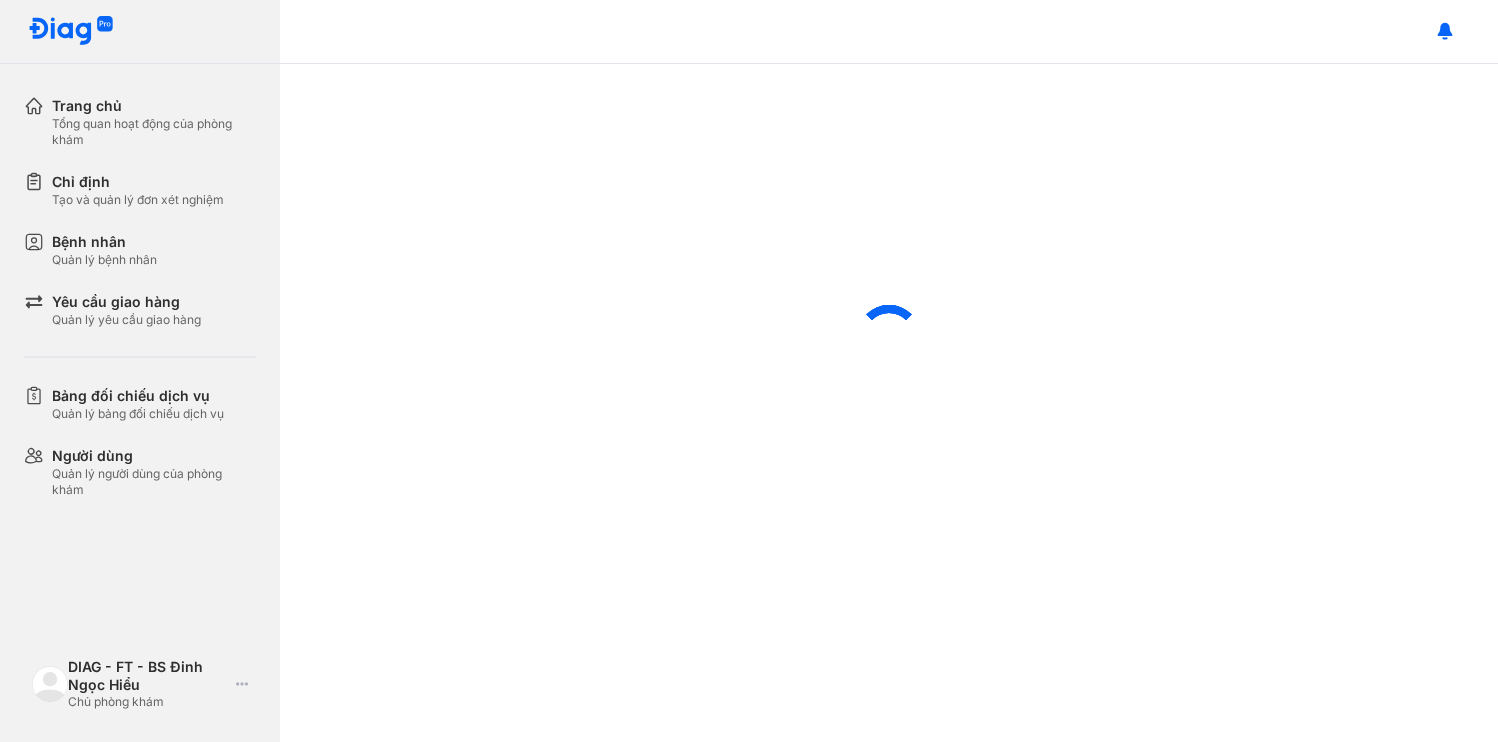 scroll, scrollTop: 0, scrollLeft: 0, axis: both 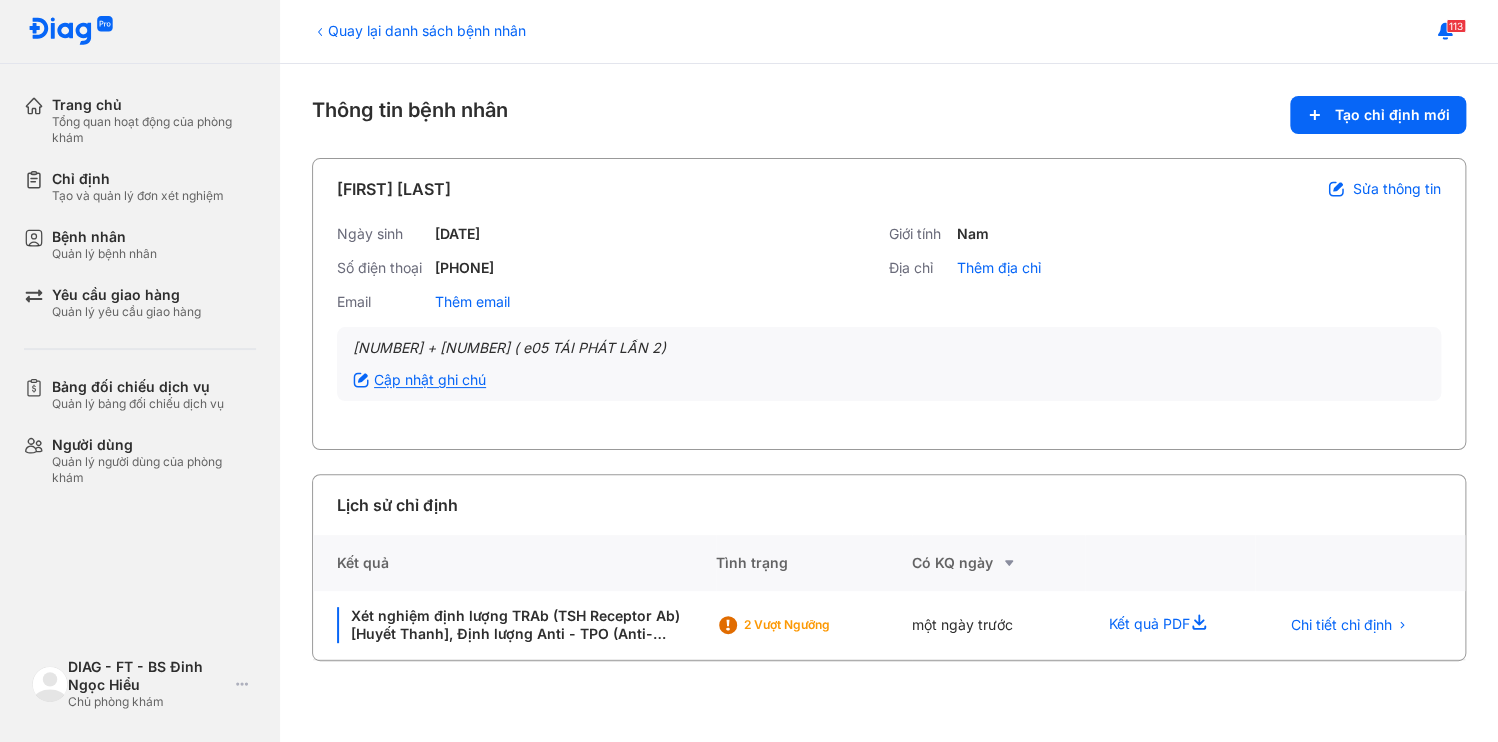 click on "Cập nhật ghi chú" at bounding box center (419, 380) 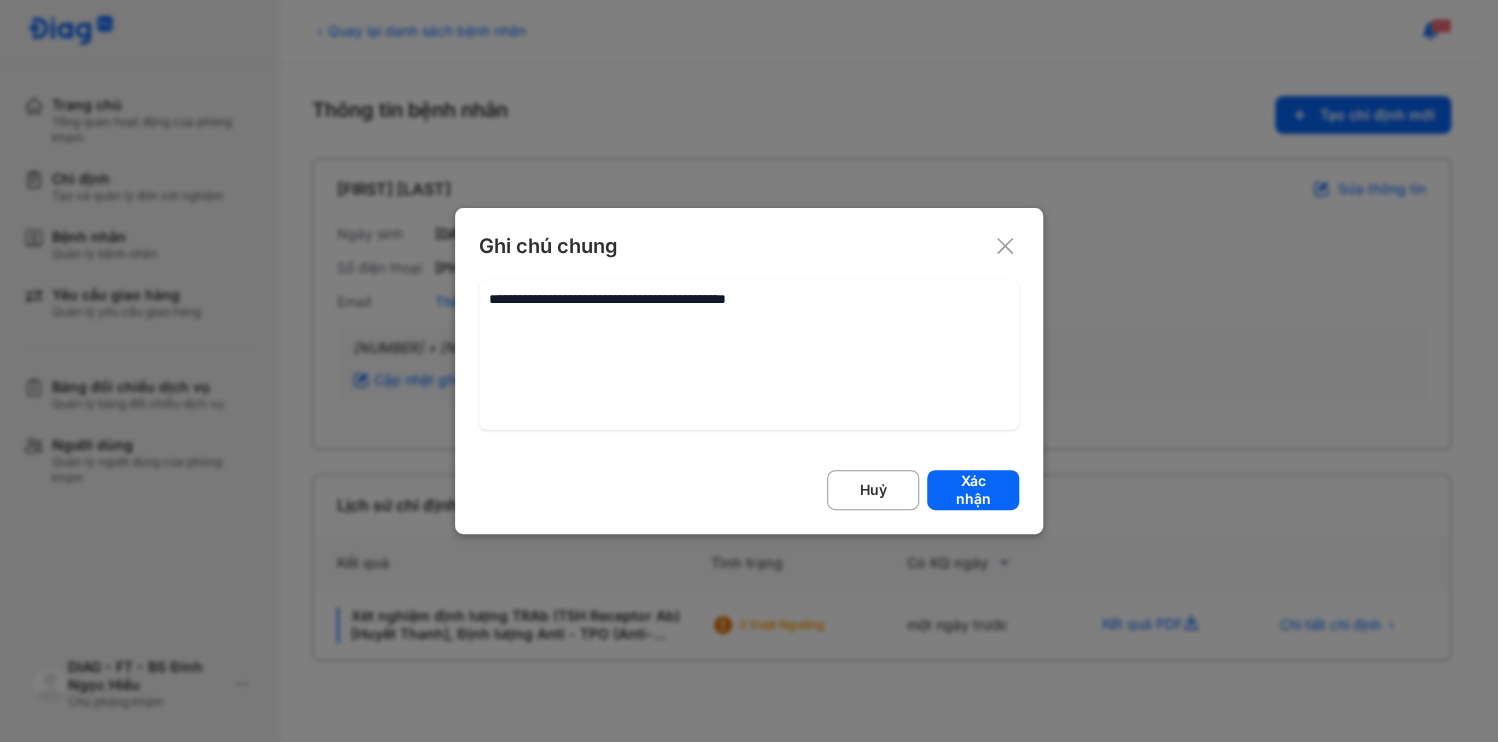 click at bounding box center [749, 355] 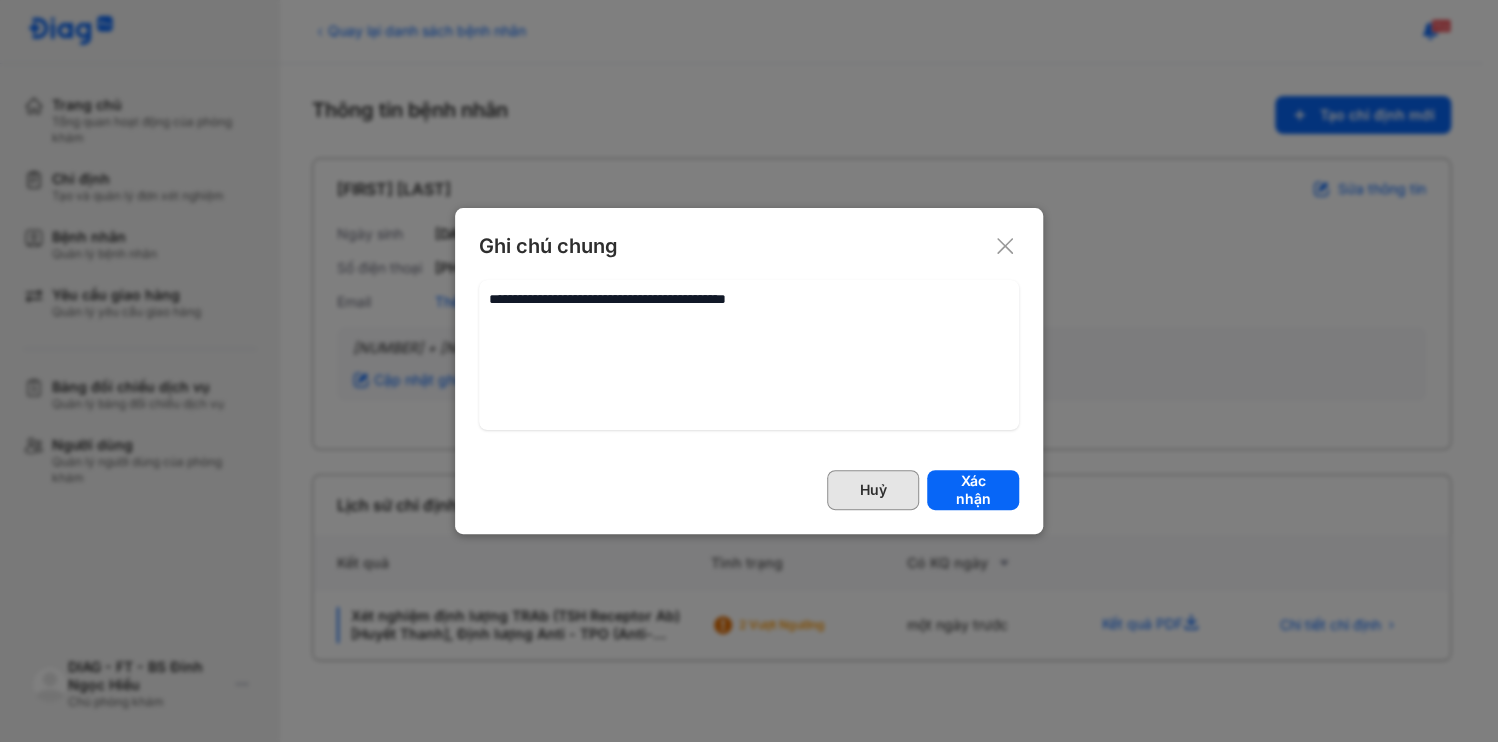 click on "Huỷ" at bounding box center [873, 490] 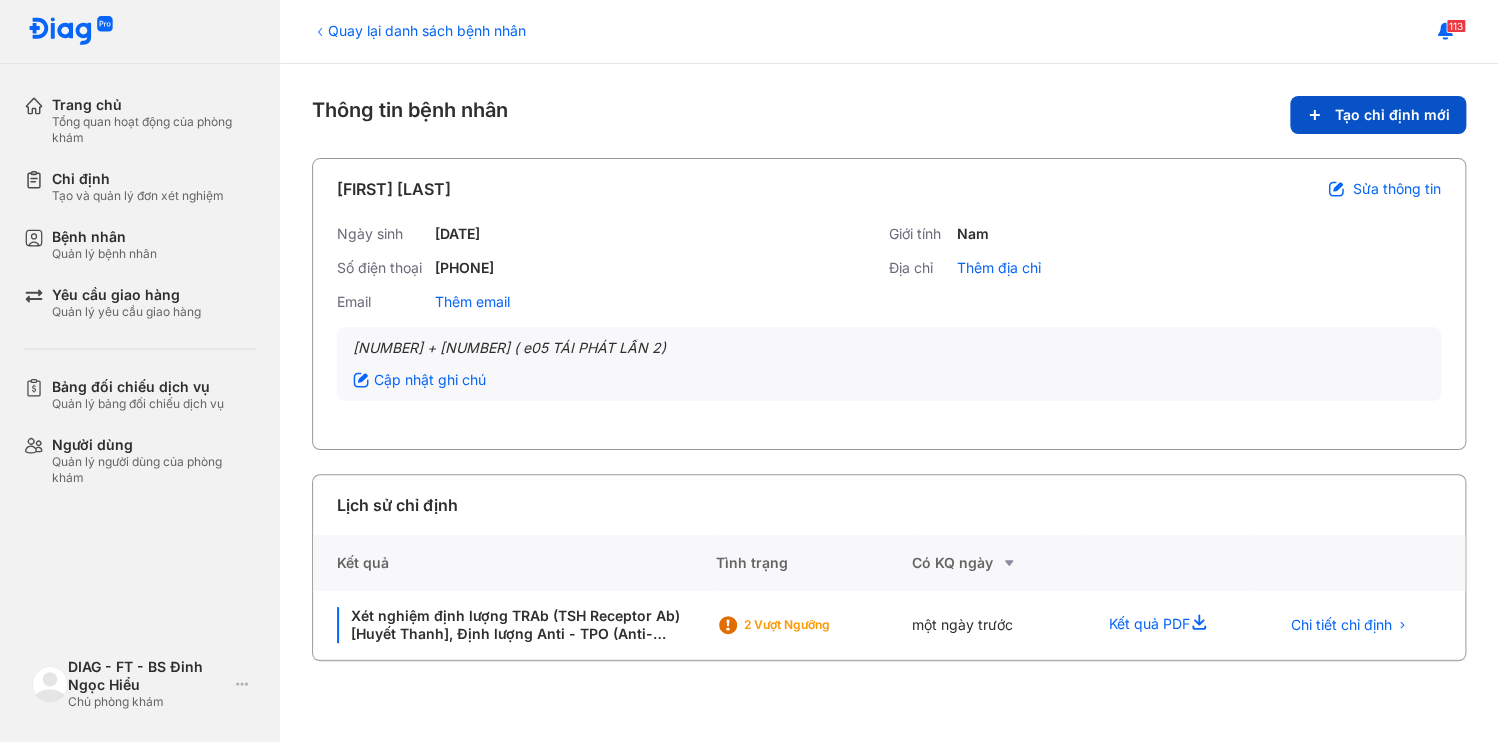 click on "Tạo chỉ định mới" 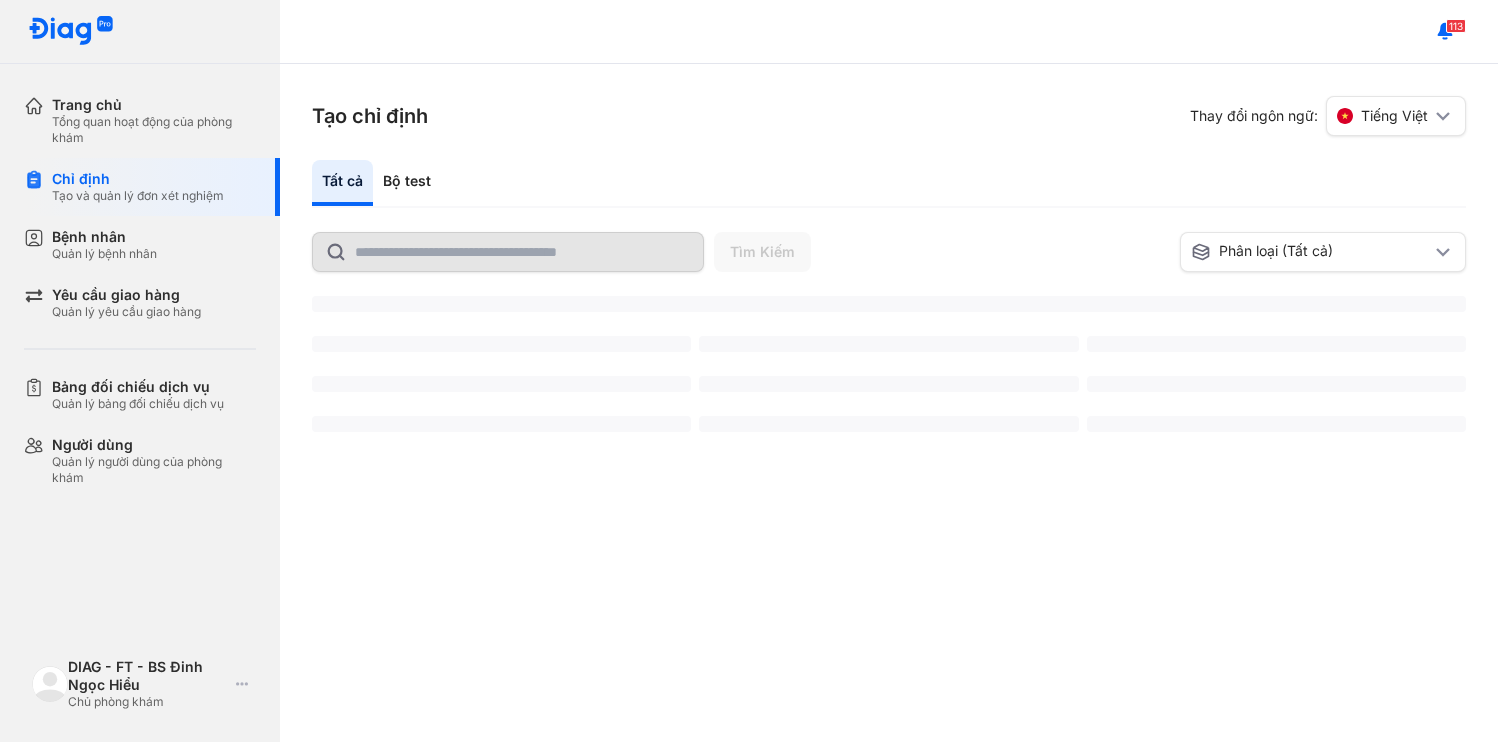 scroll, scrollTop: 0, scrollLeft: 0, axis: both 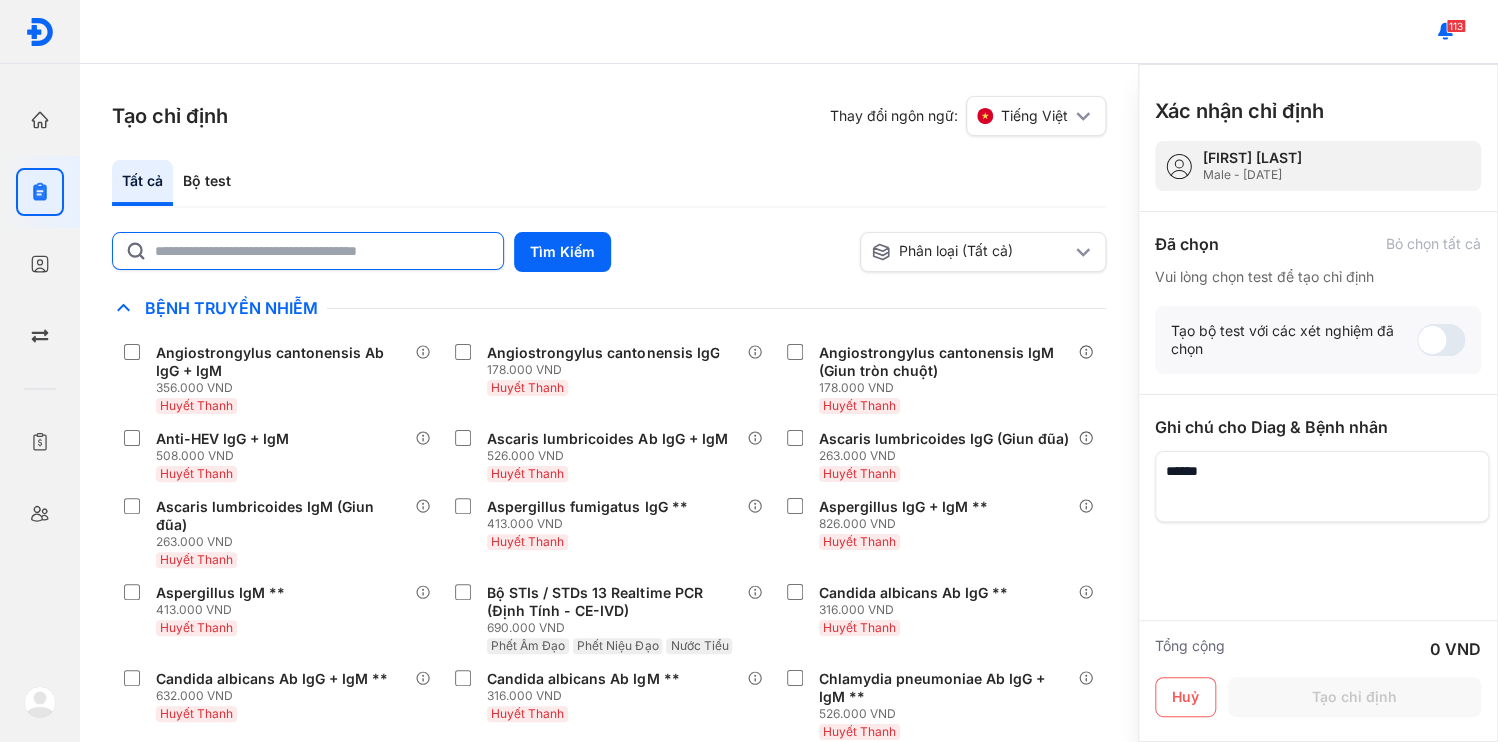 click 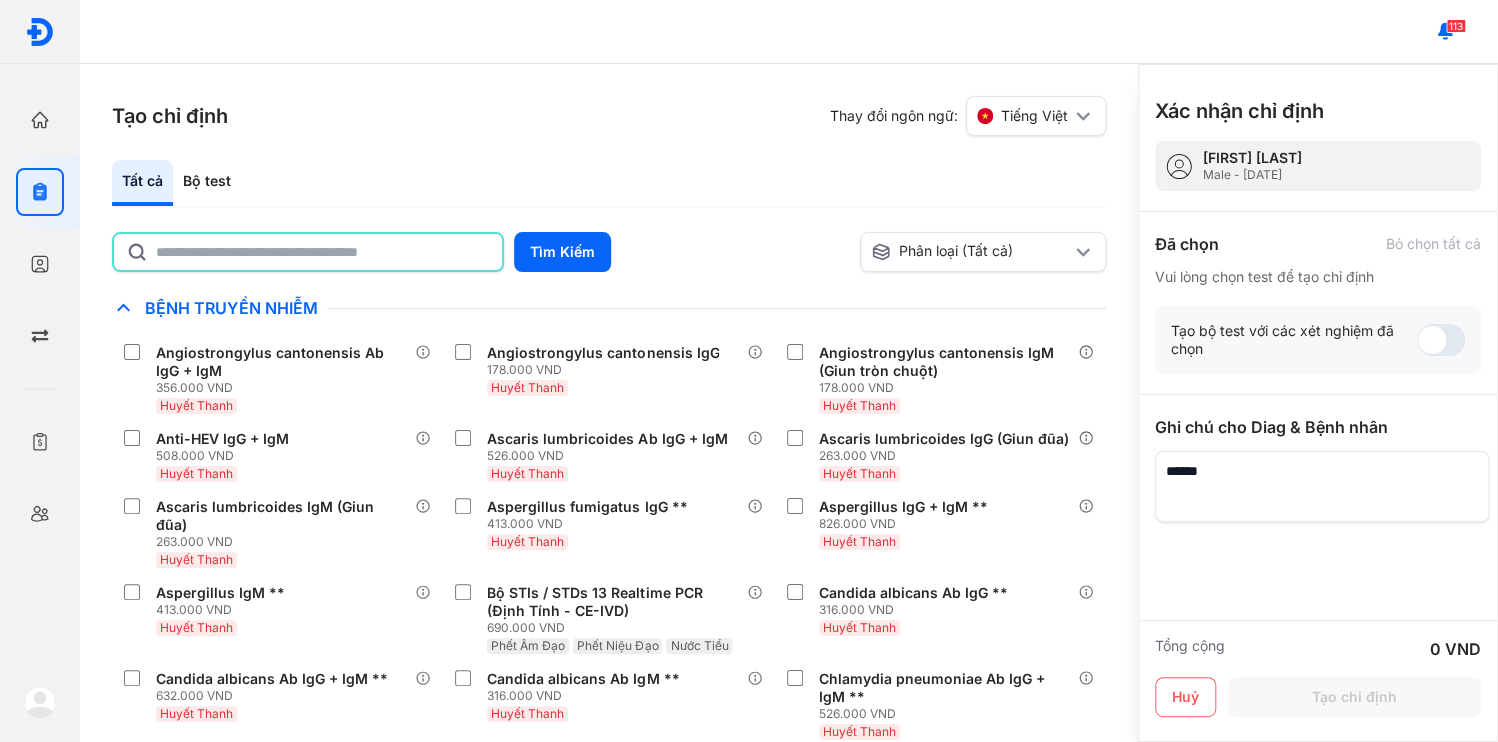 click 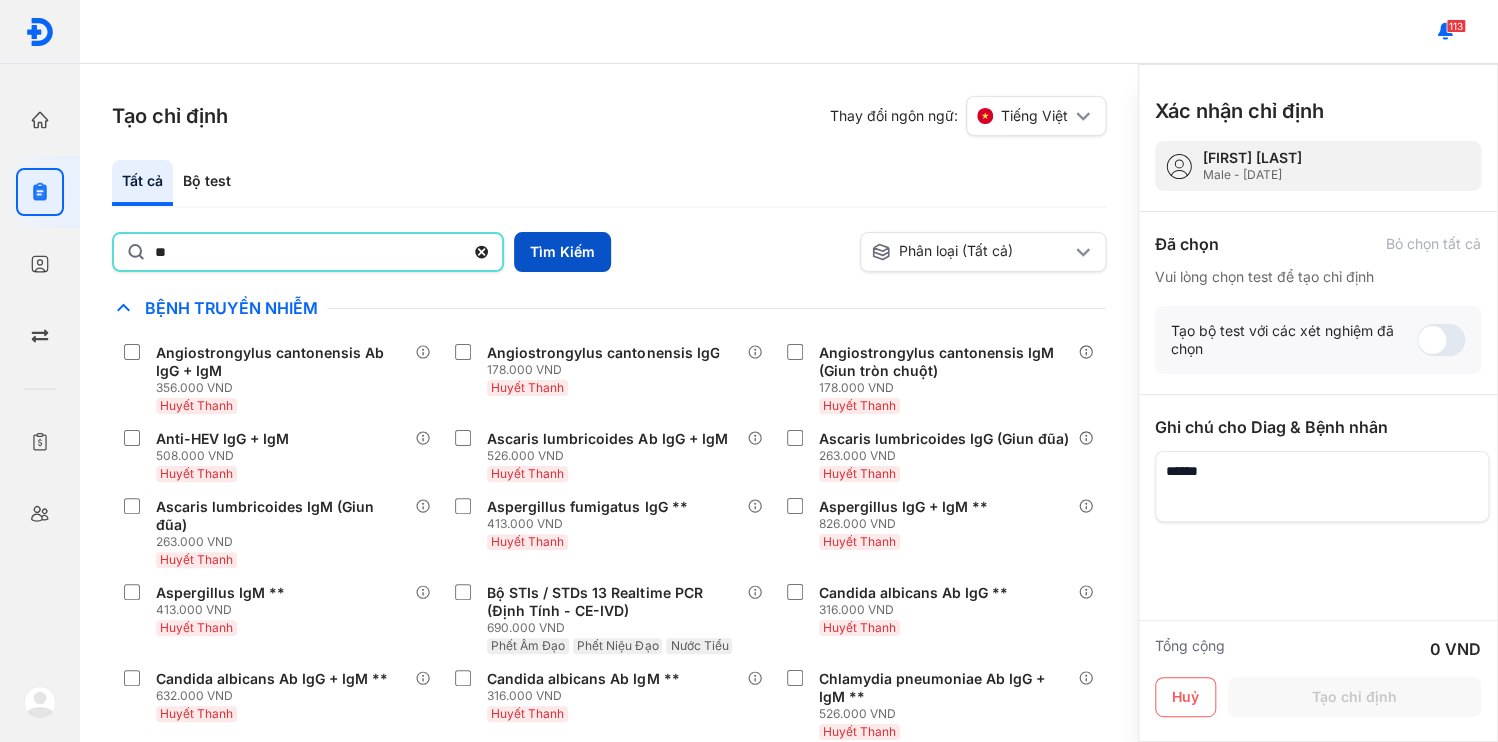 type on "**" 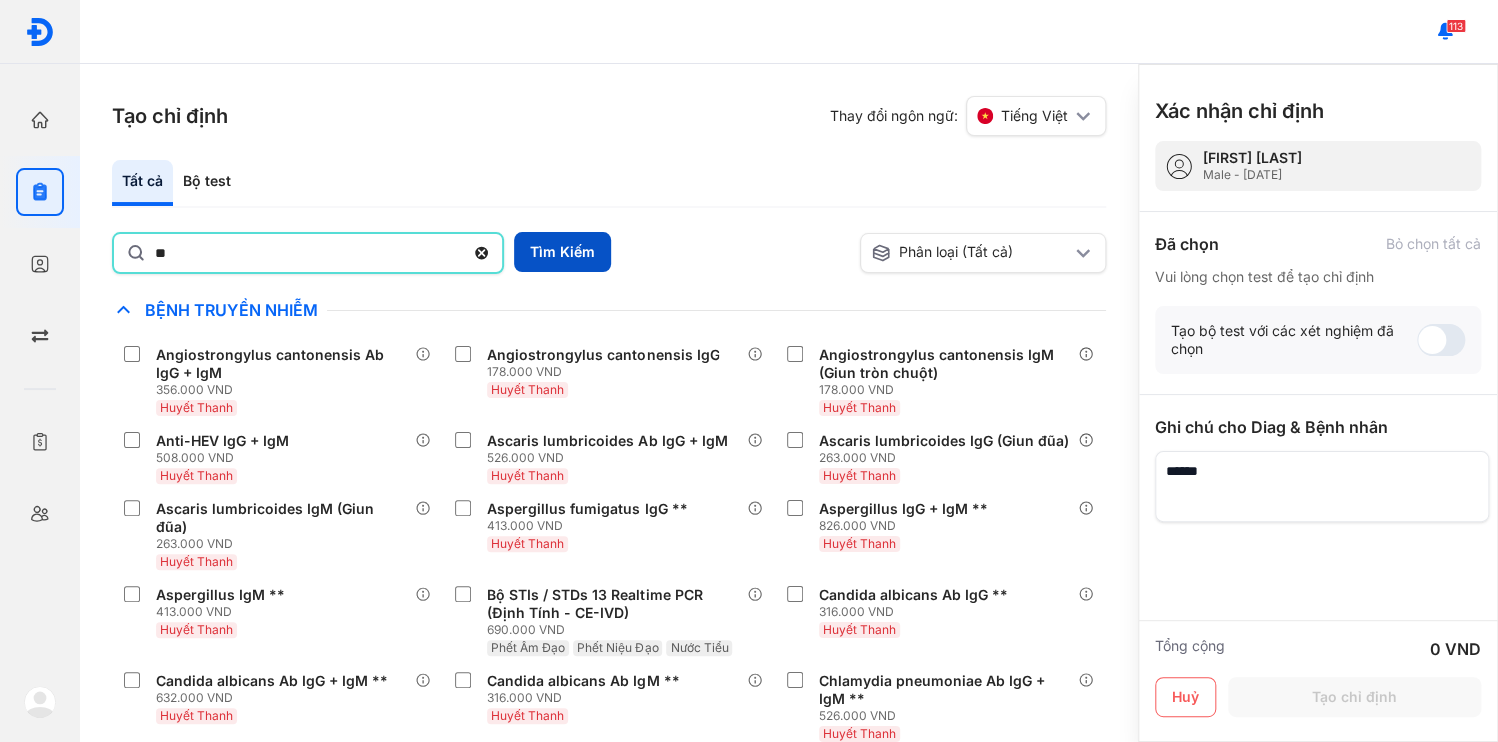 click on "Tìm Kiếm" at bounding box center (562, 252) 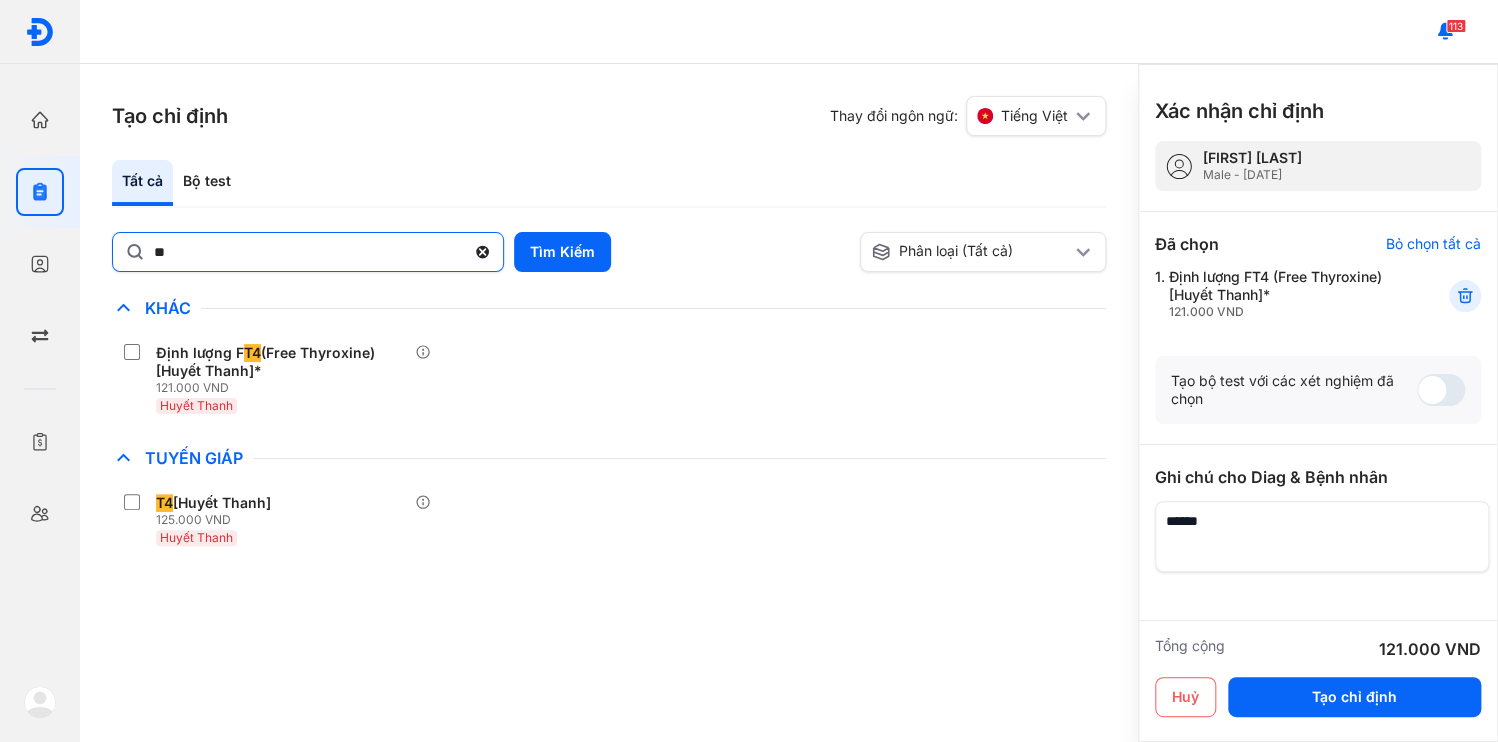 click 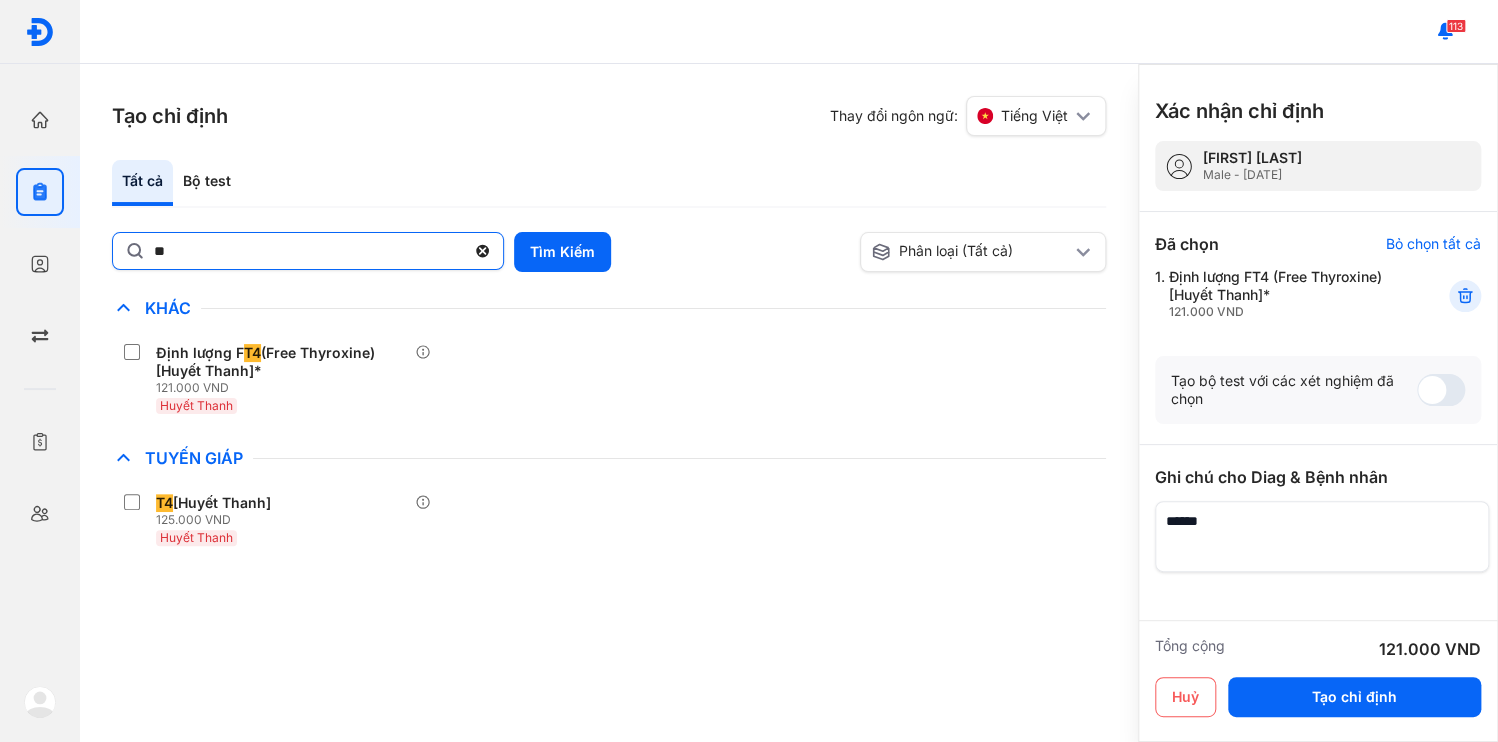 click on "**" 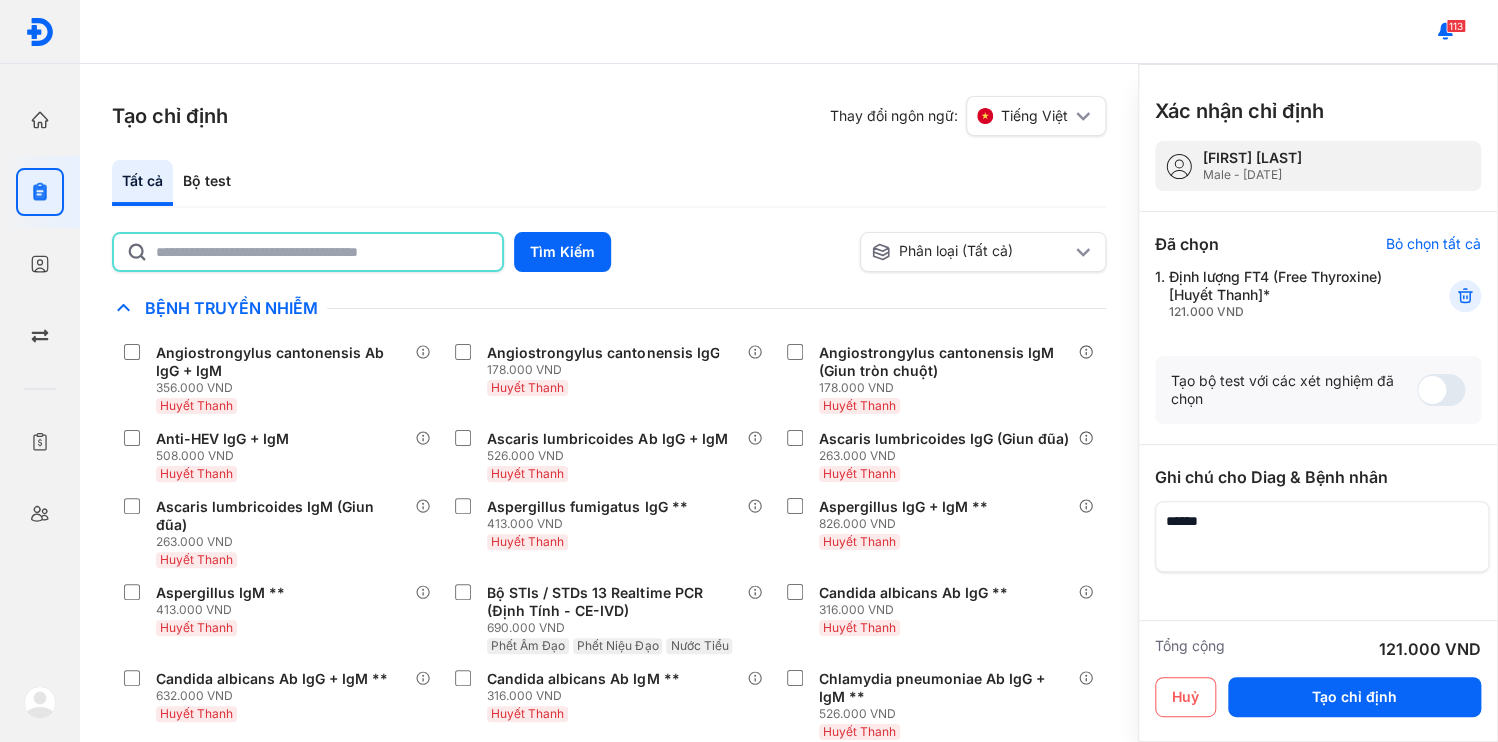 click 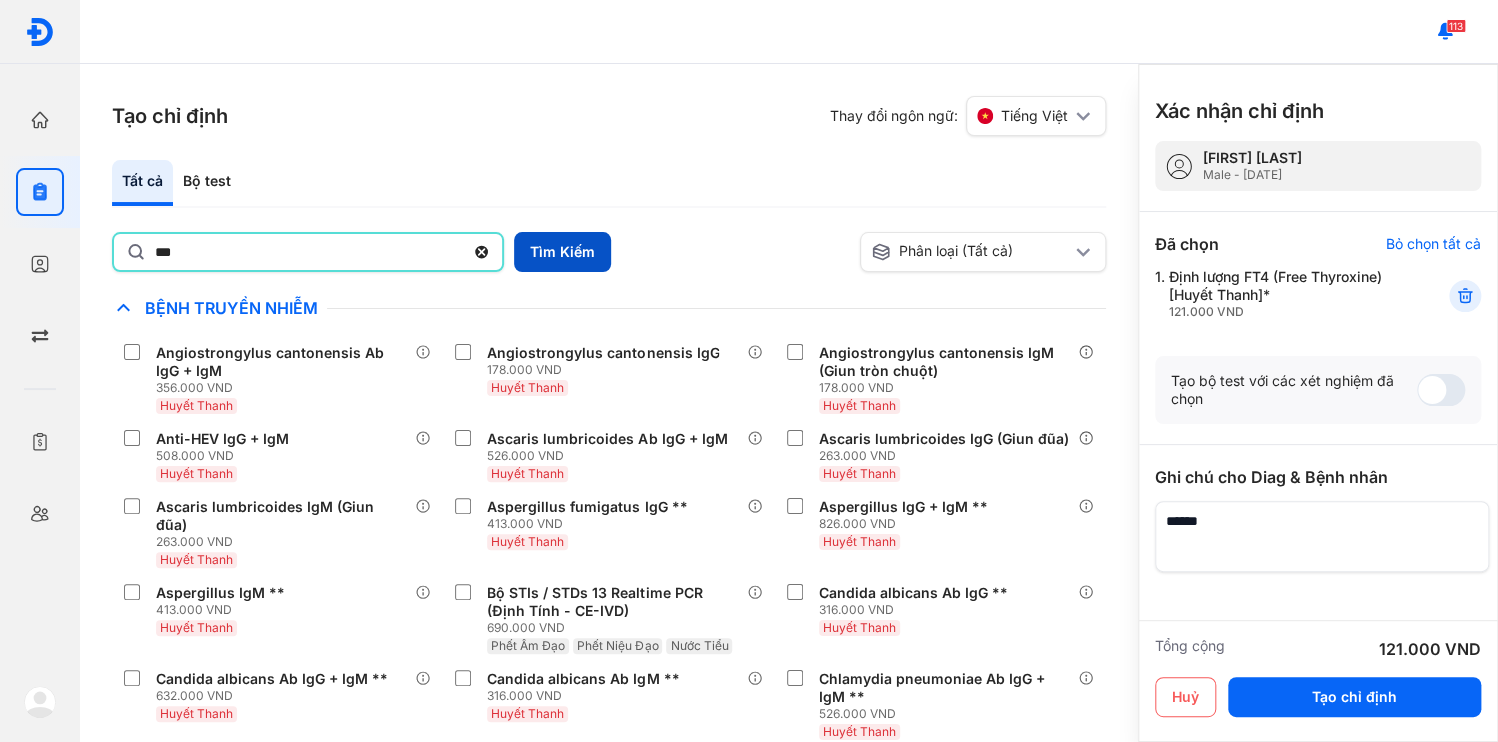 type on "***" 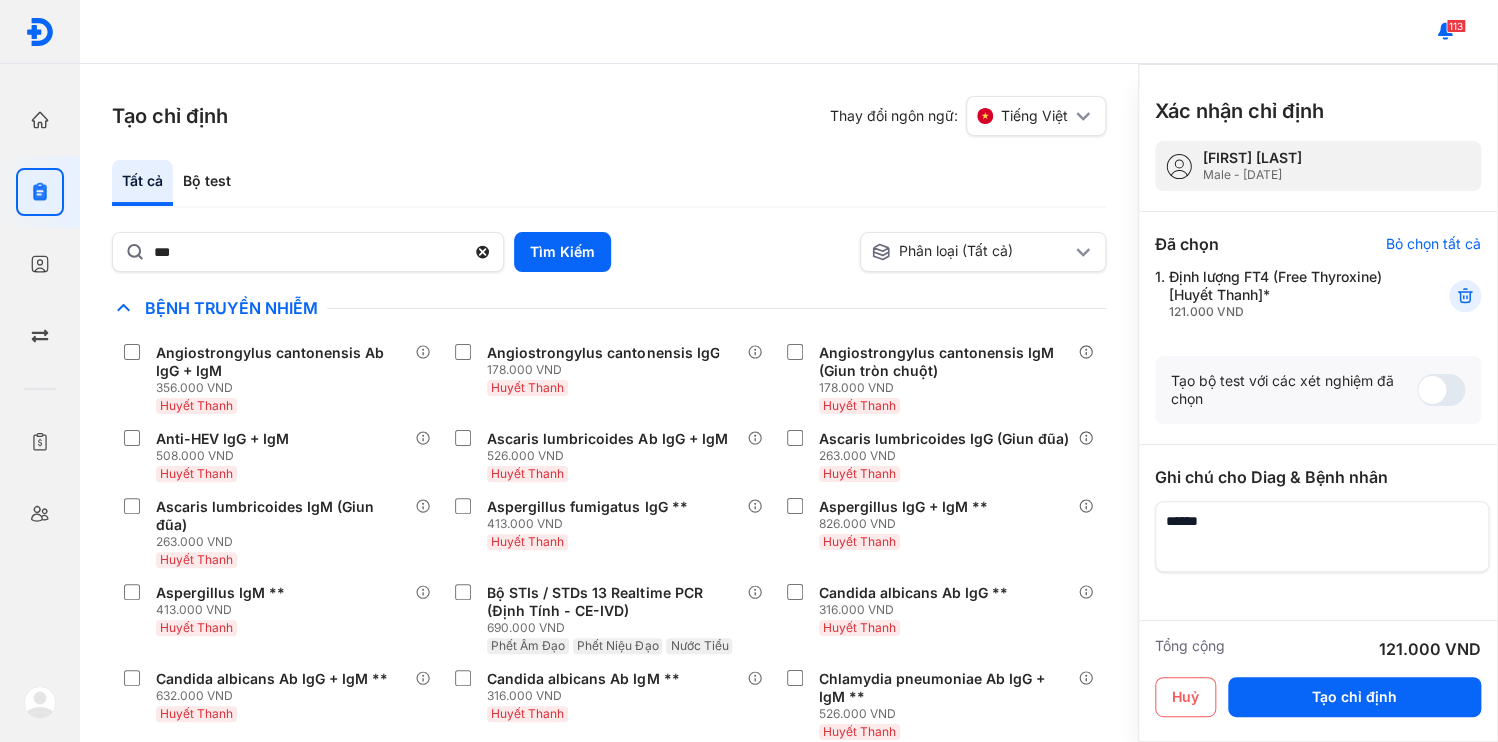 drag, startPoint x: 544, startPoint y: 220, endPoint x: 427, endPoint y: 252, distance: 121.29716 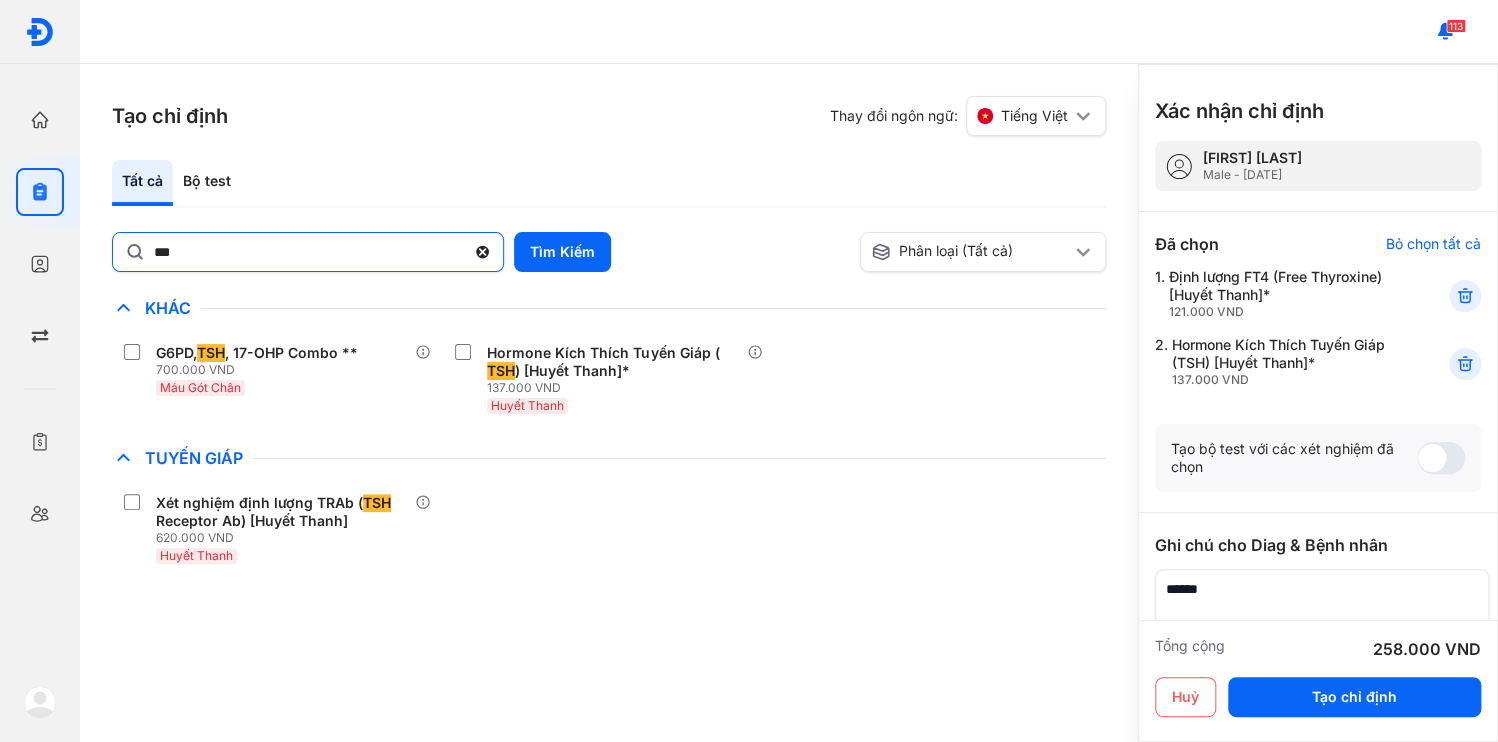 click 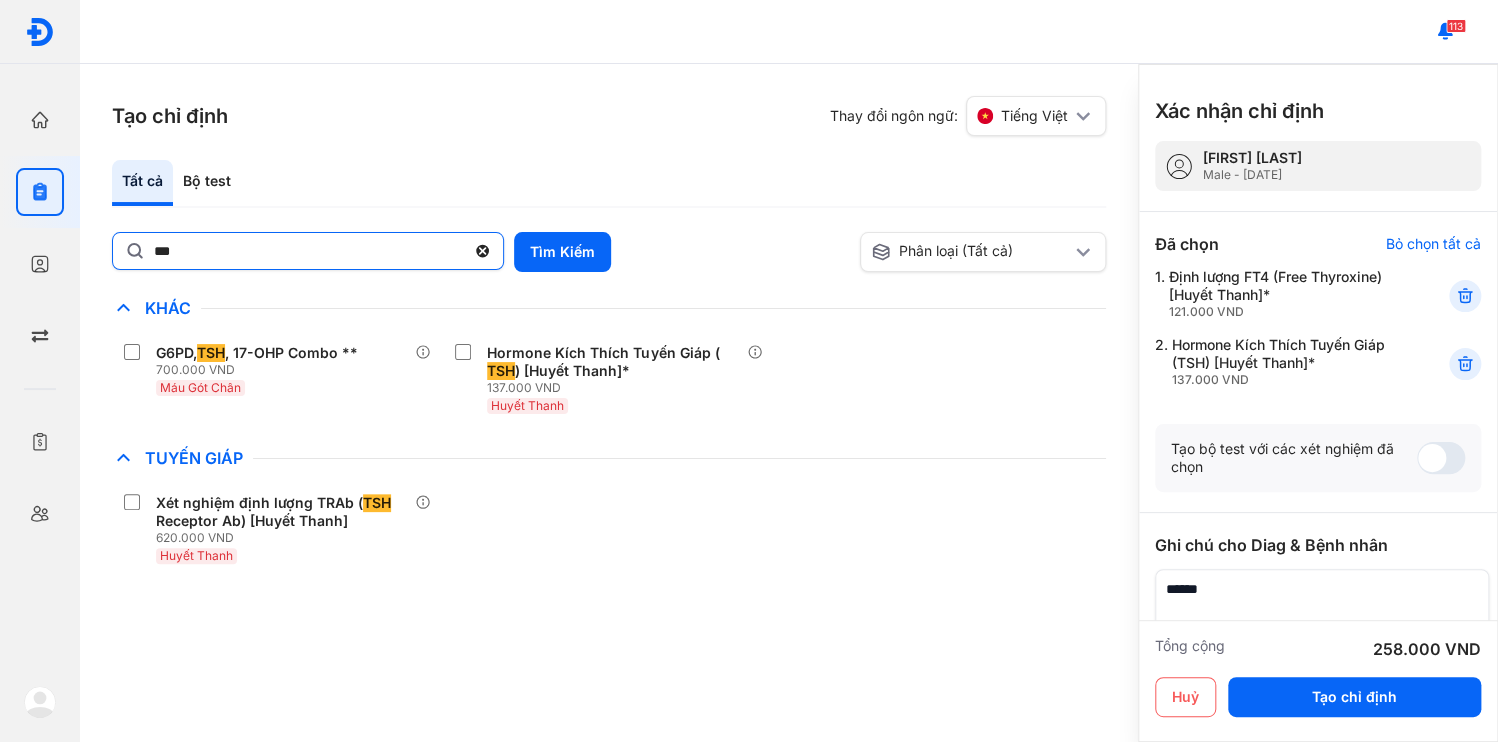 click on "***" 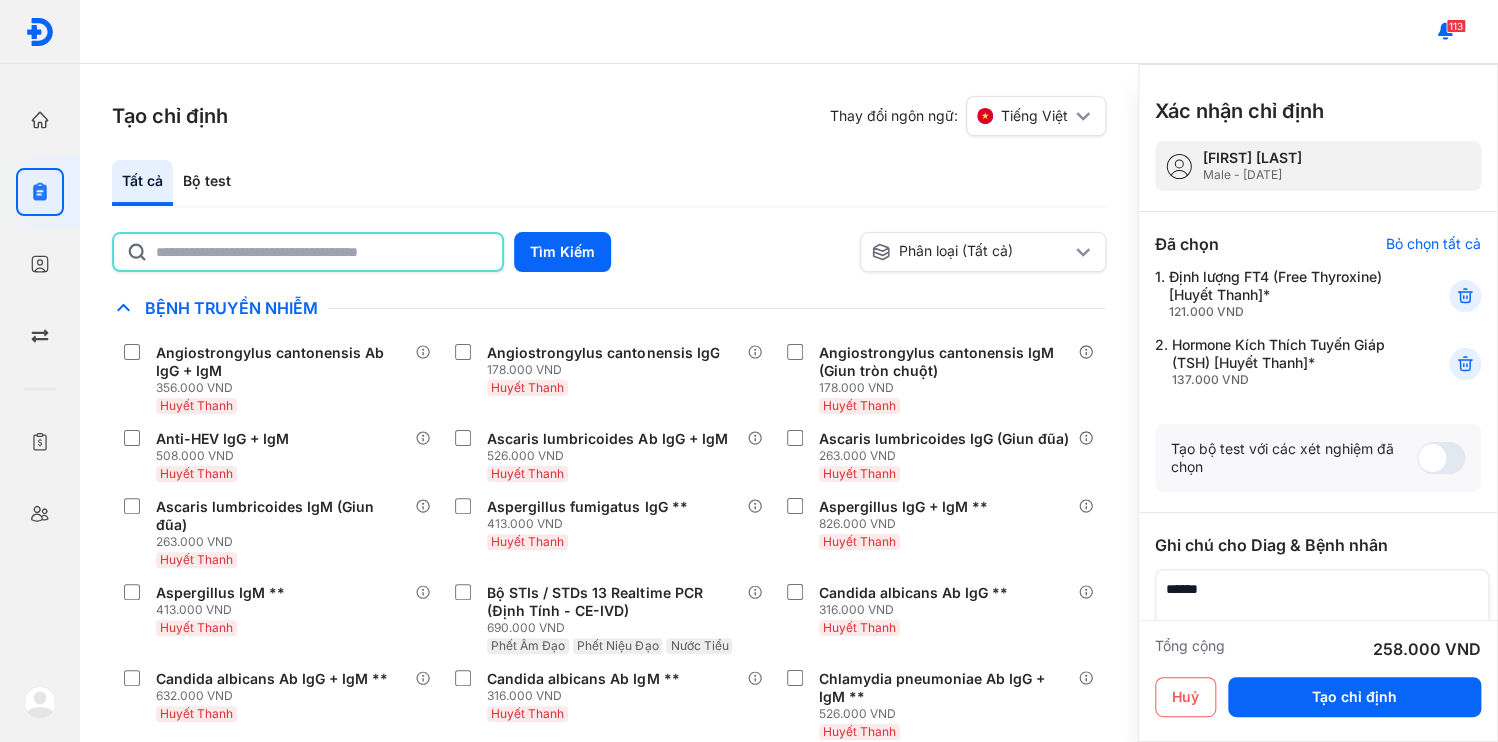click 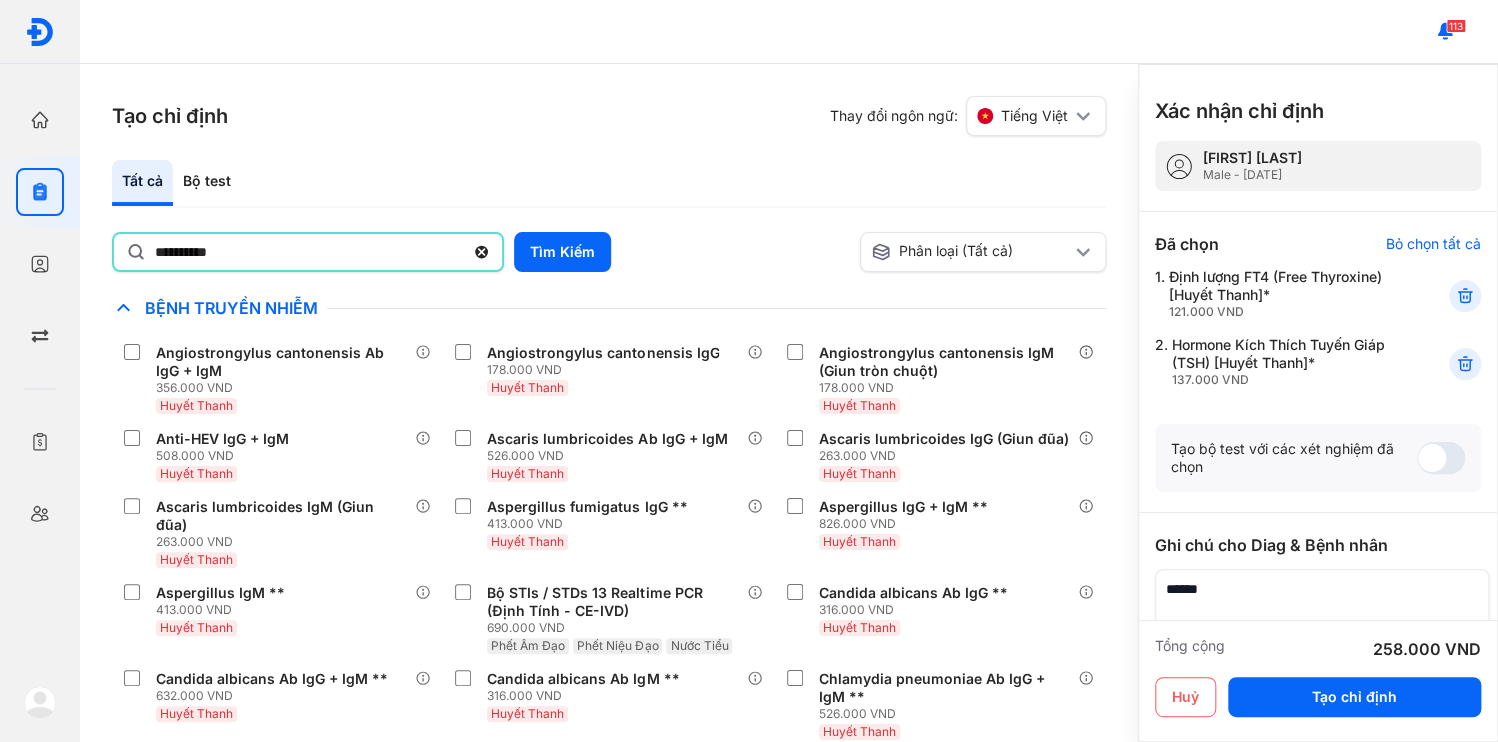 type on "**********" 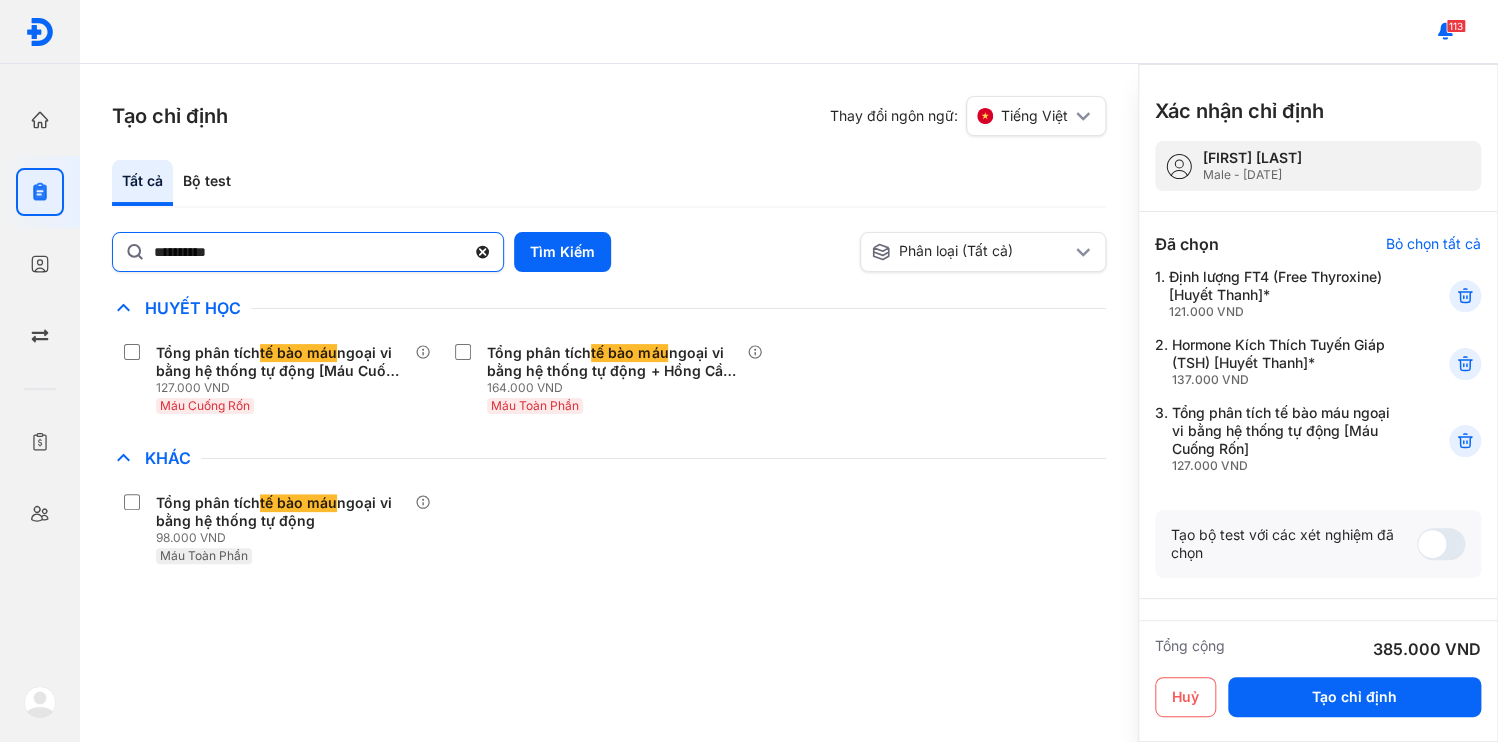 click 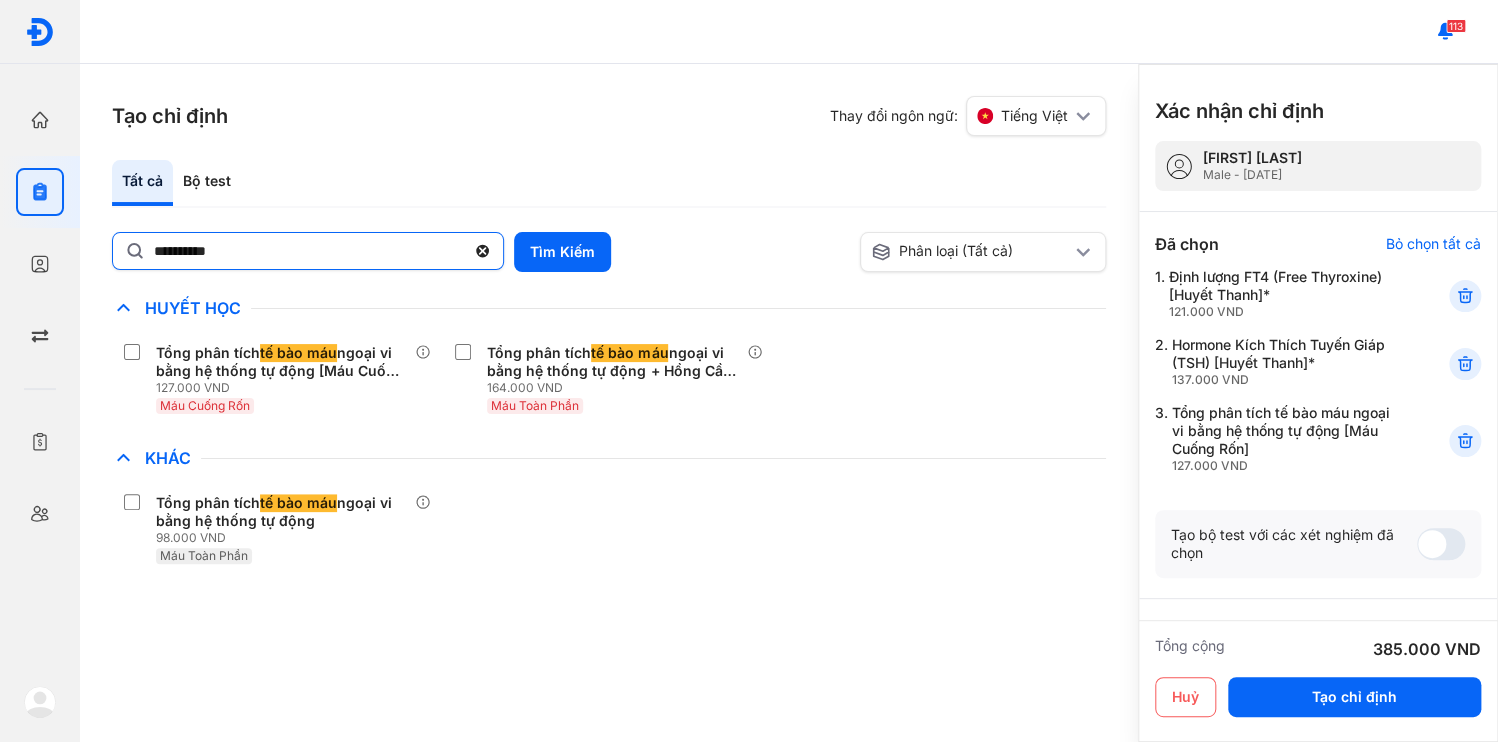 click on "**********" 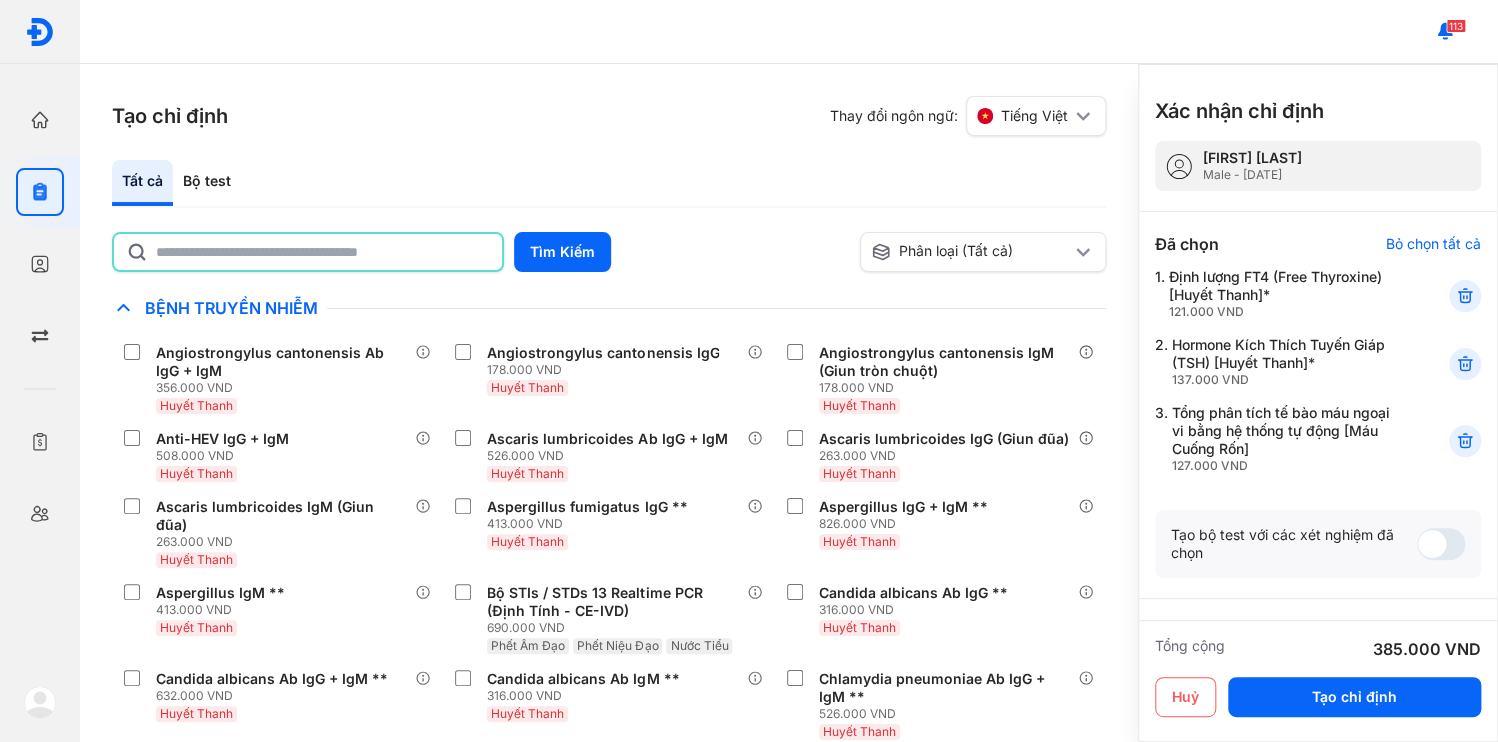 click 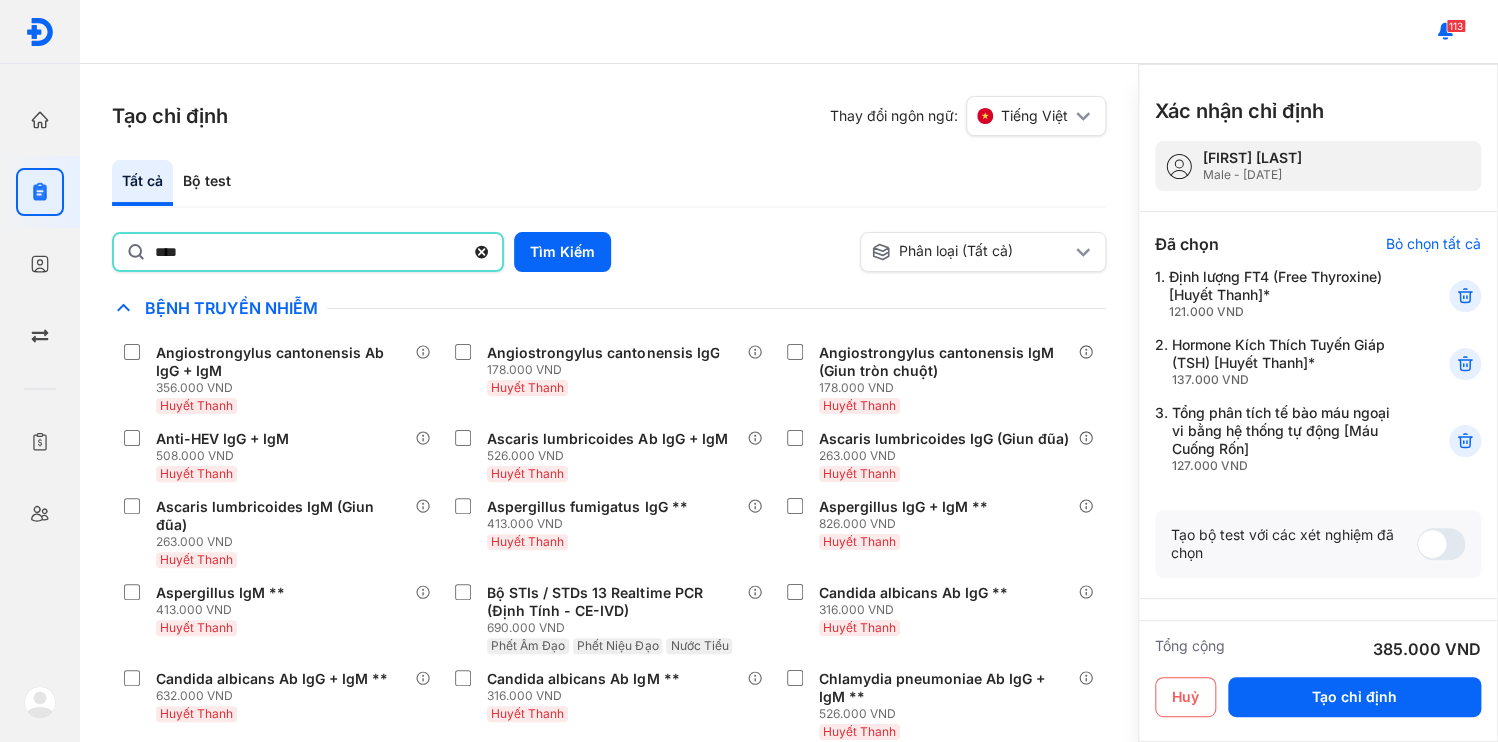 type on "****" 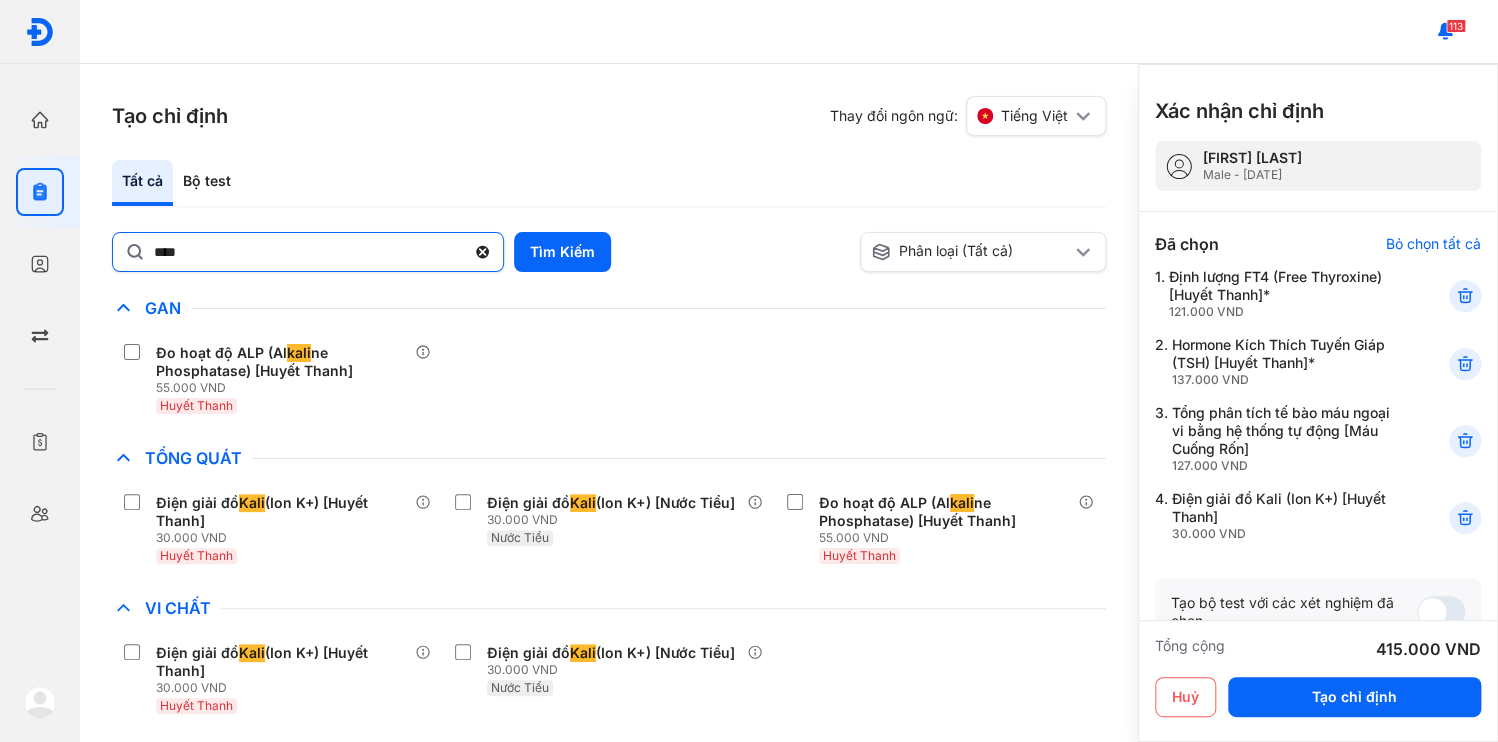 click 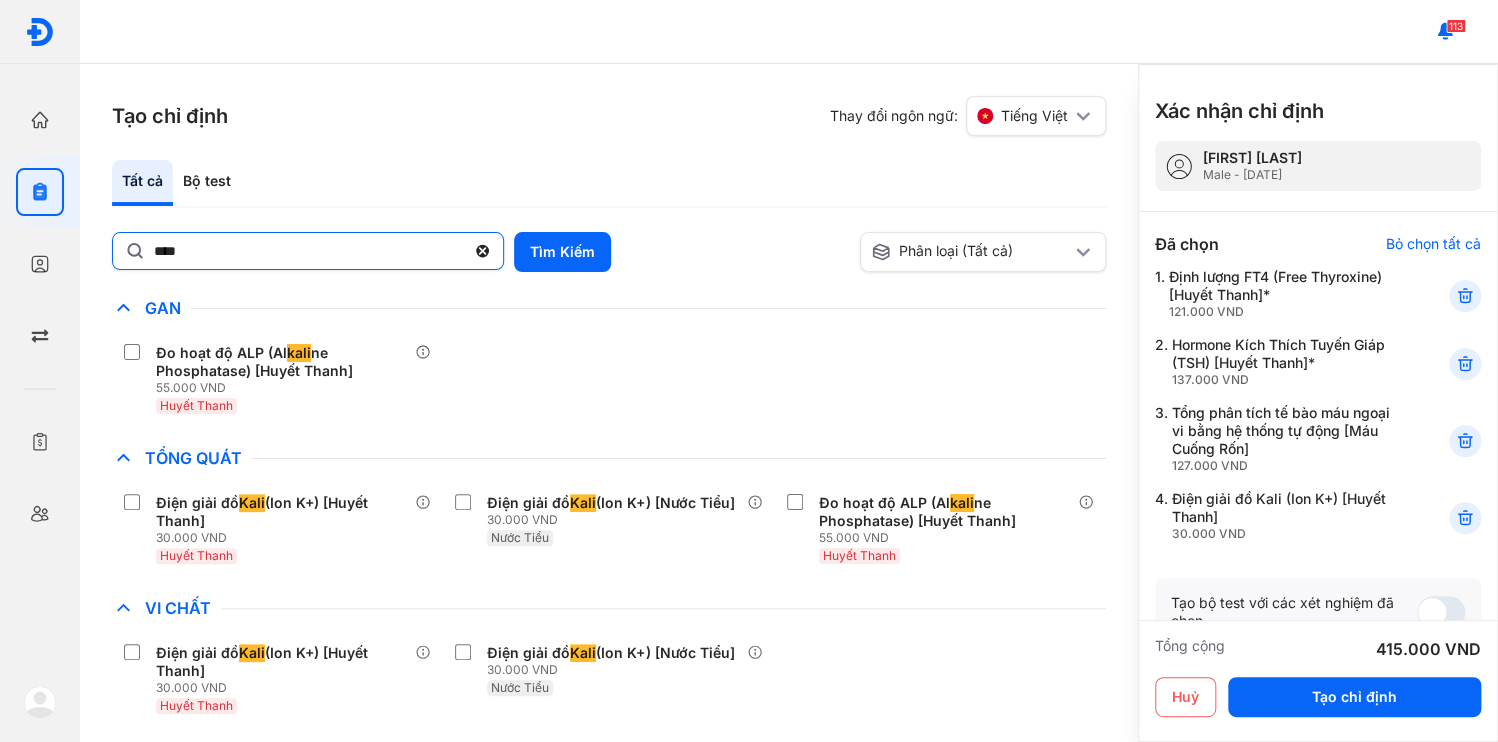 click on "****" 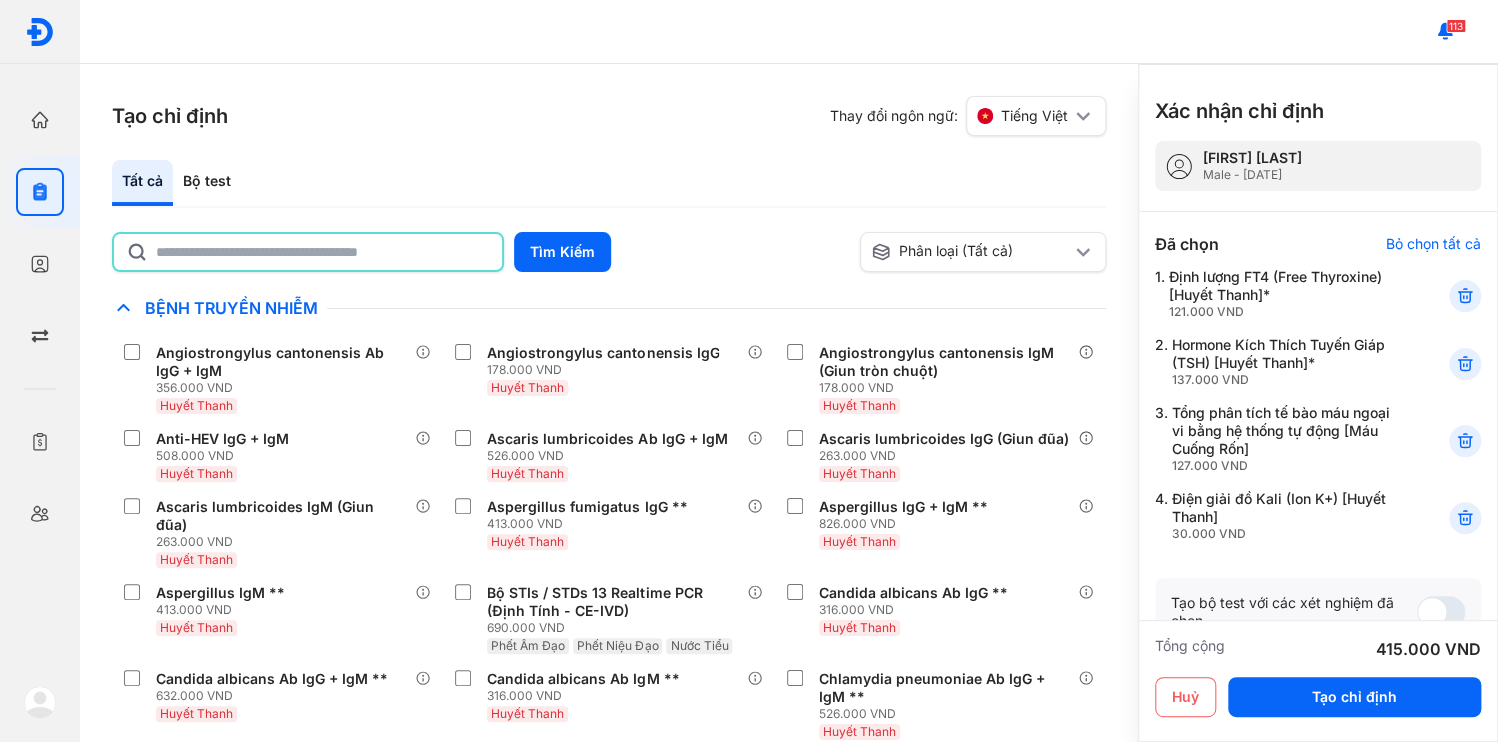 click 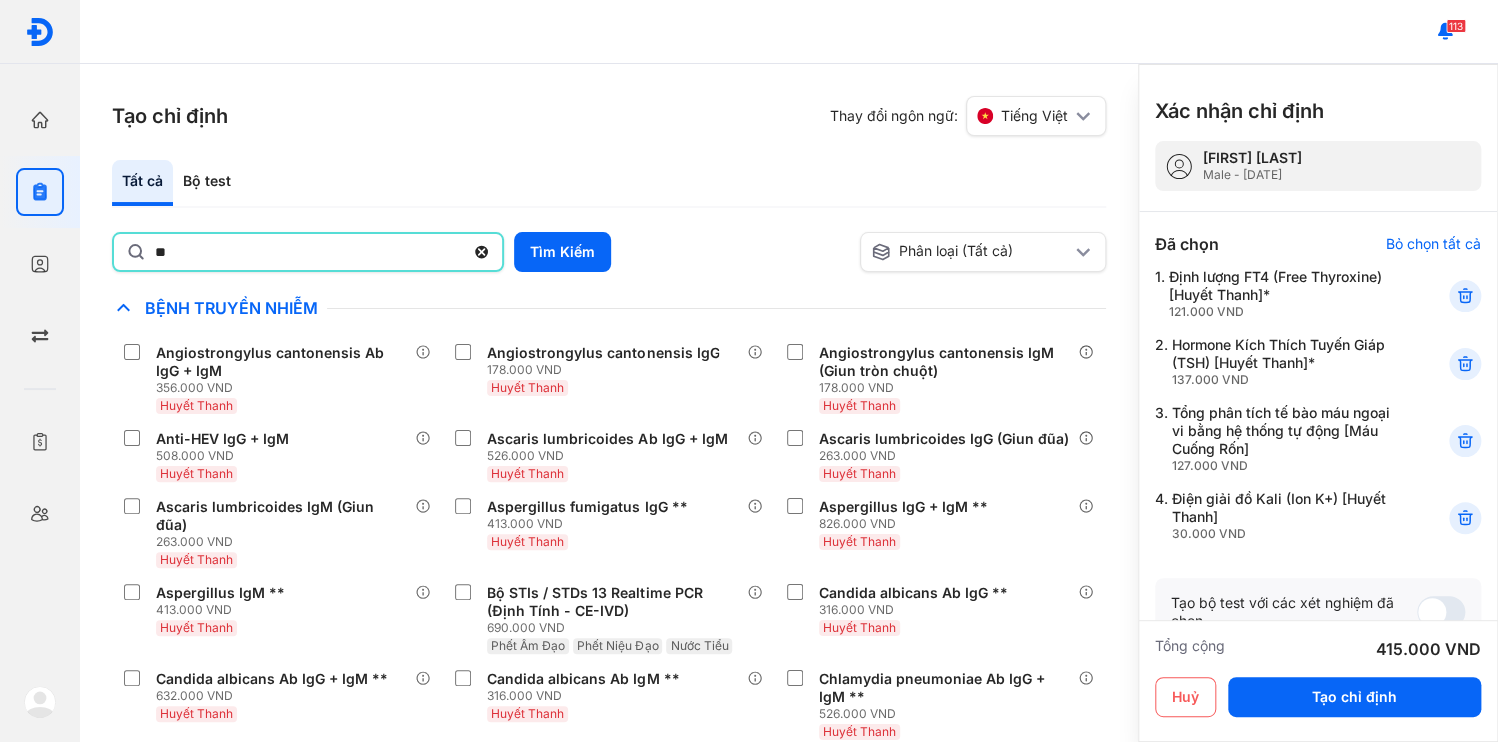 type on "*" 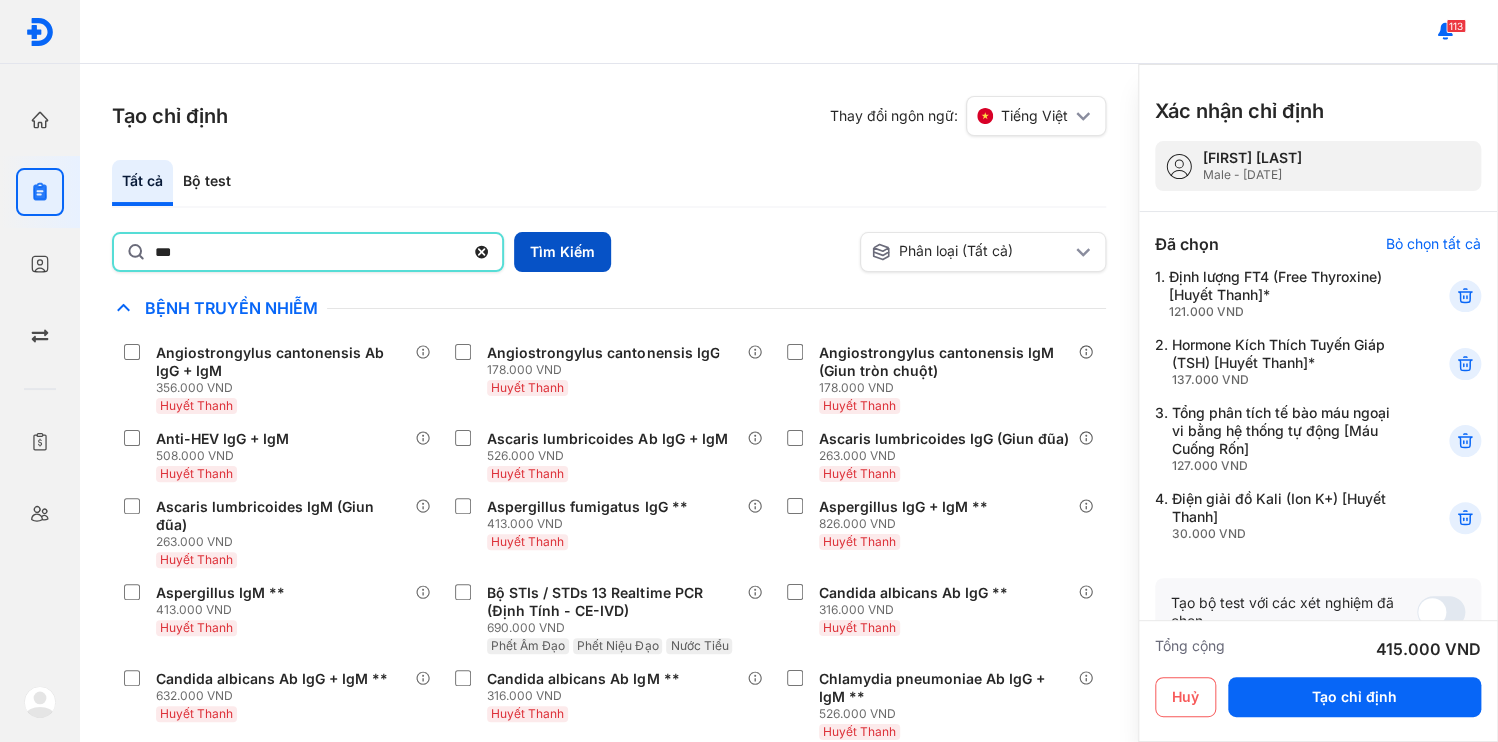 type on "***" 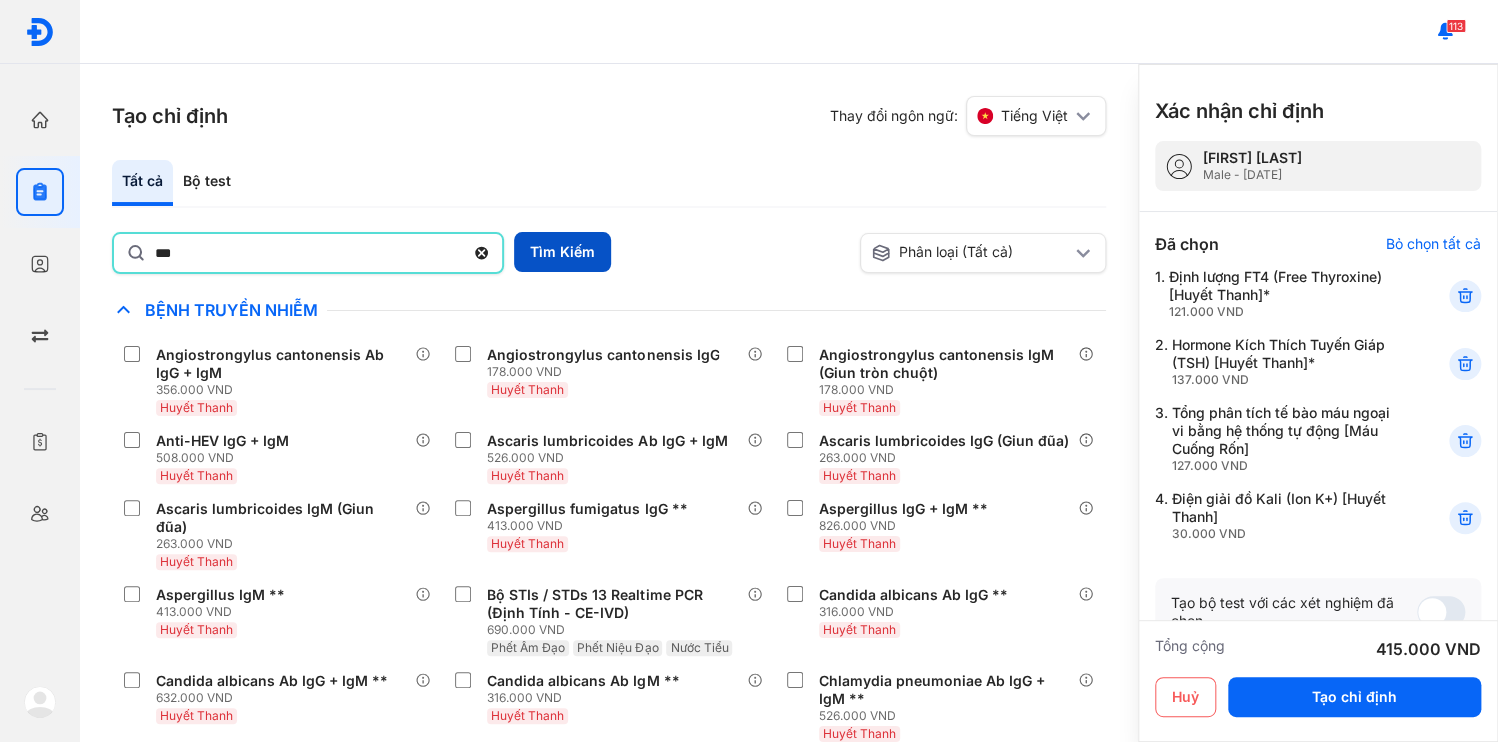 click on "Tìm Kiếm" at bounding box center (562, 252) 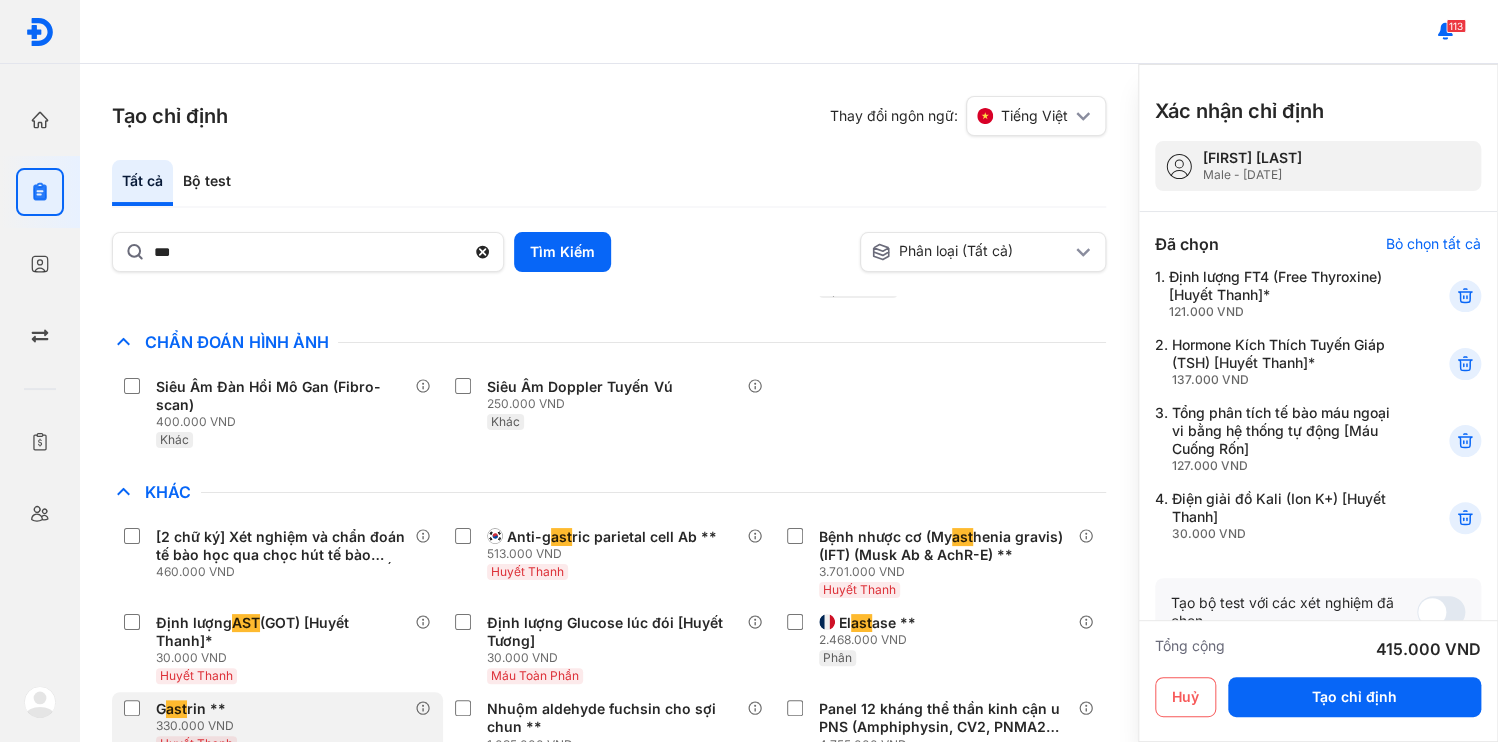 scroll, scrollTop: 240, scrollLeft: 0, axis: vertical 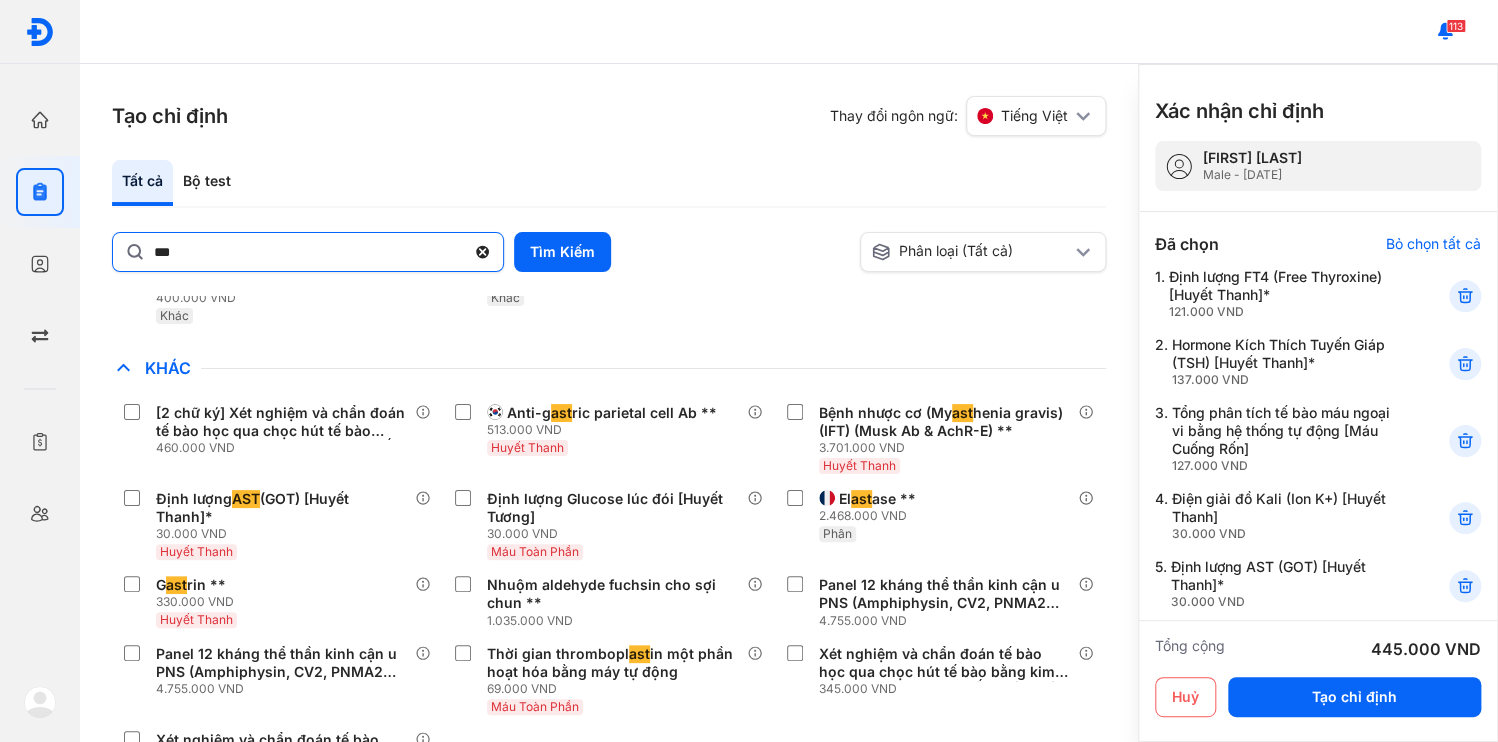 click 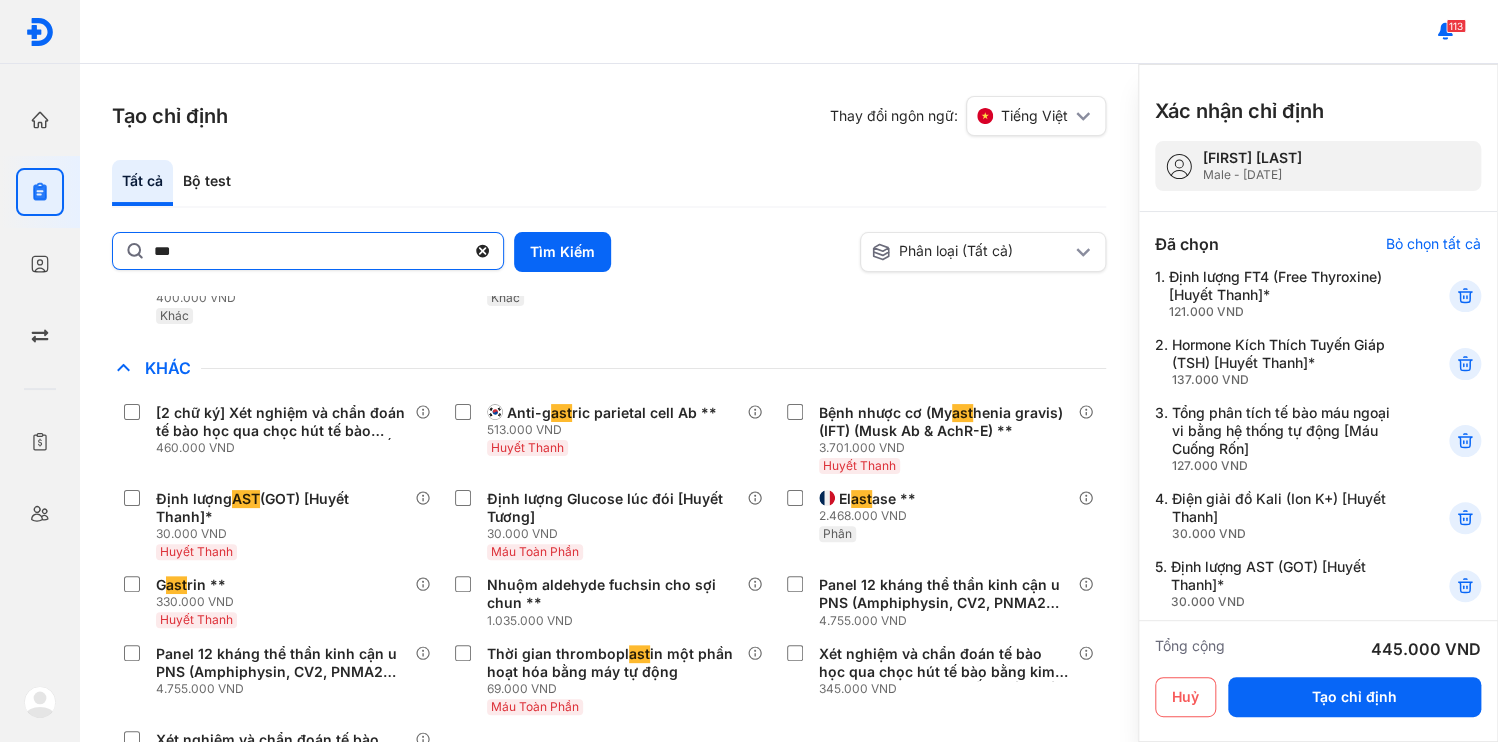click on "***" 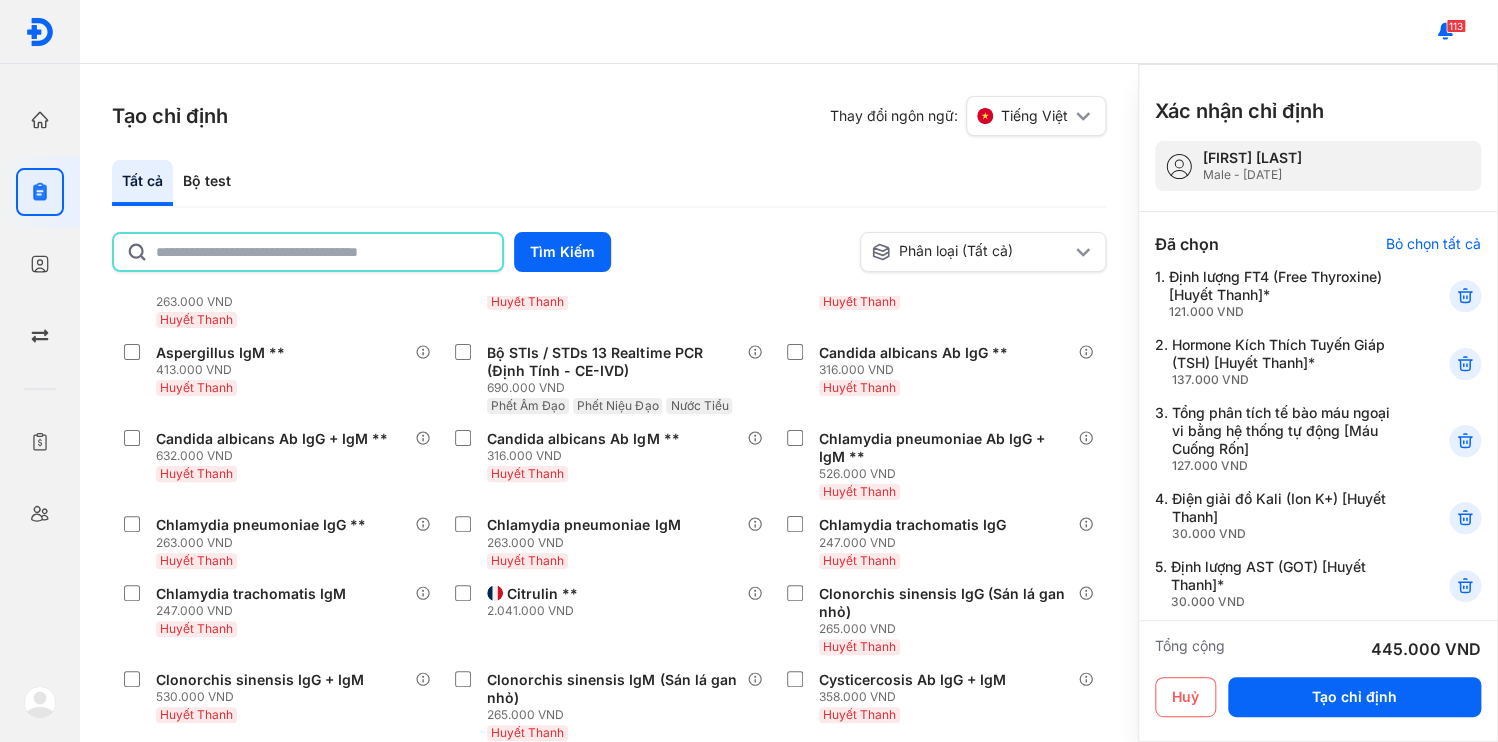 click 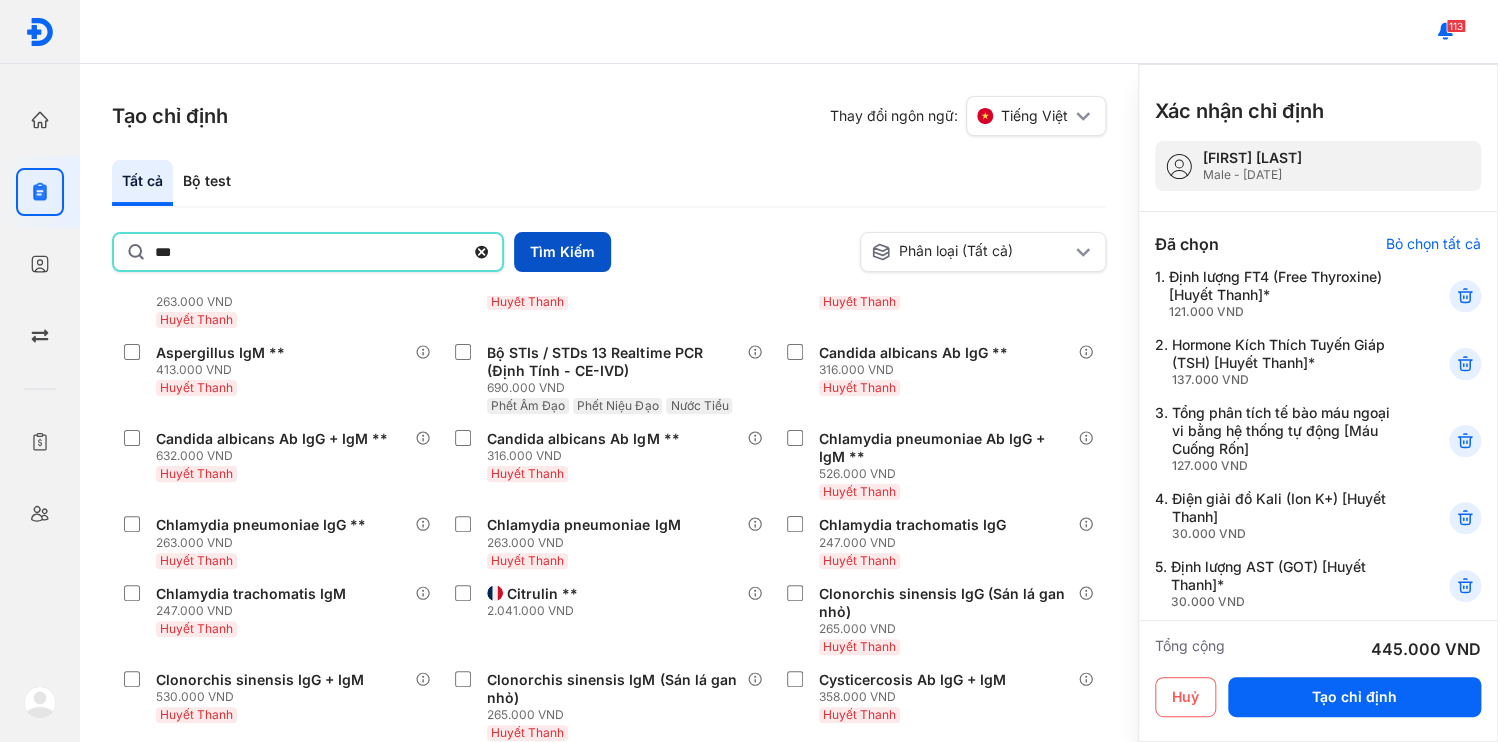 type on "***" 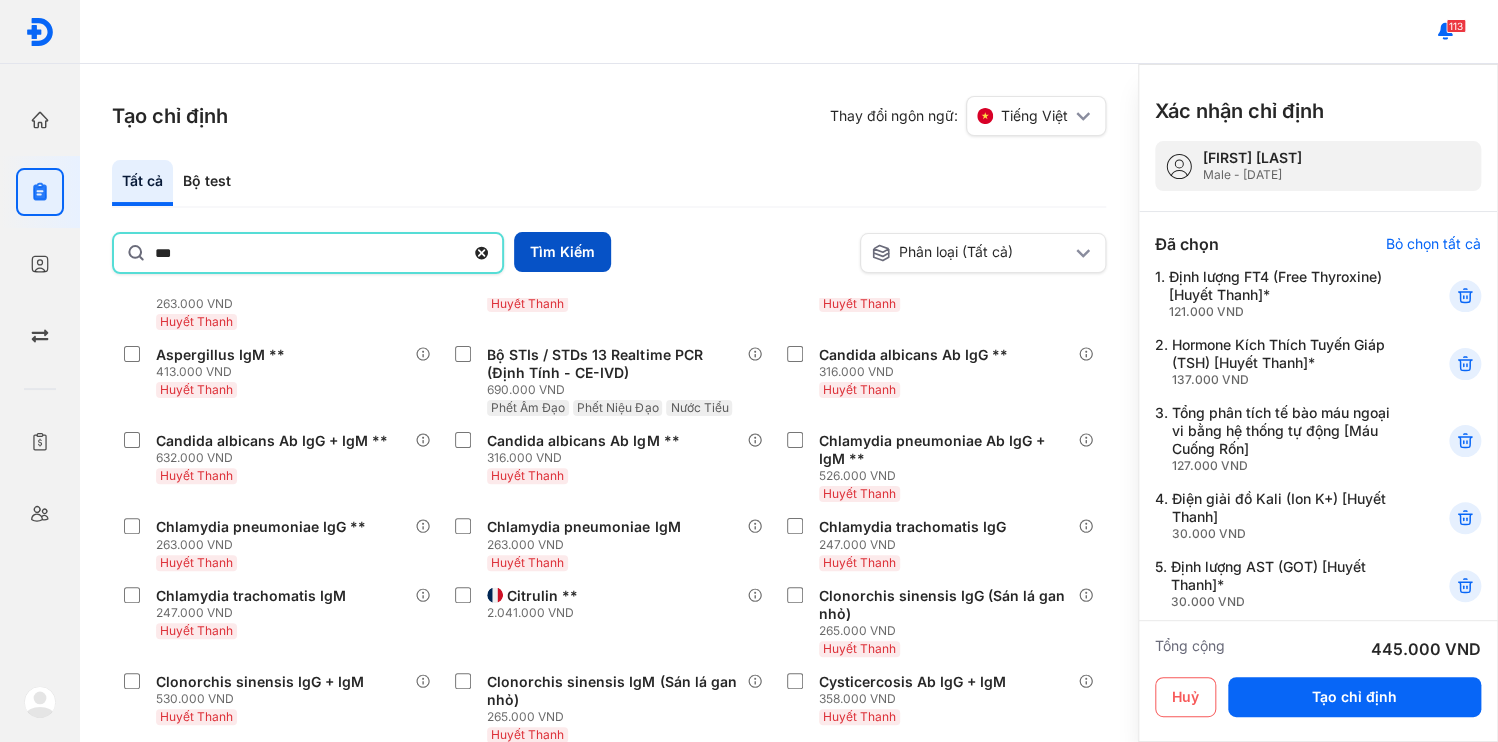 click on "Tìm Kiếm" at bounding box center [562, 252] 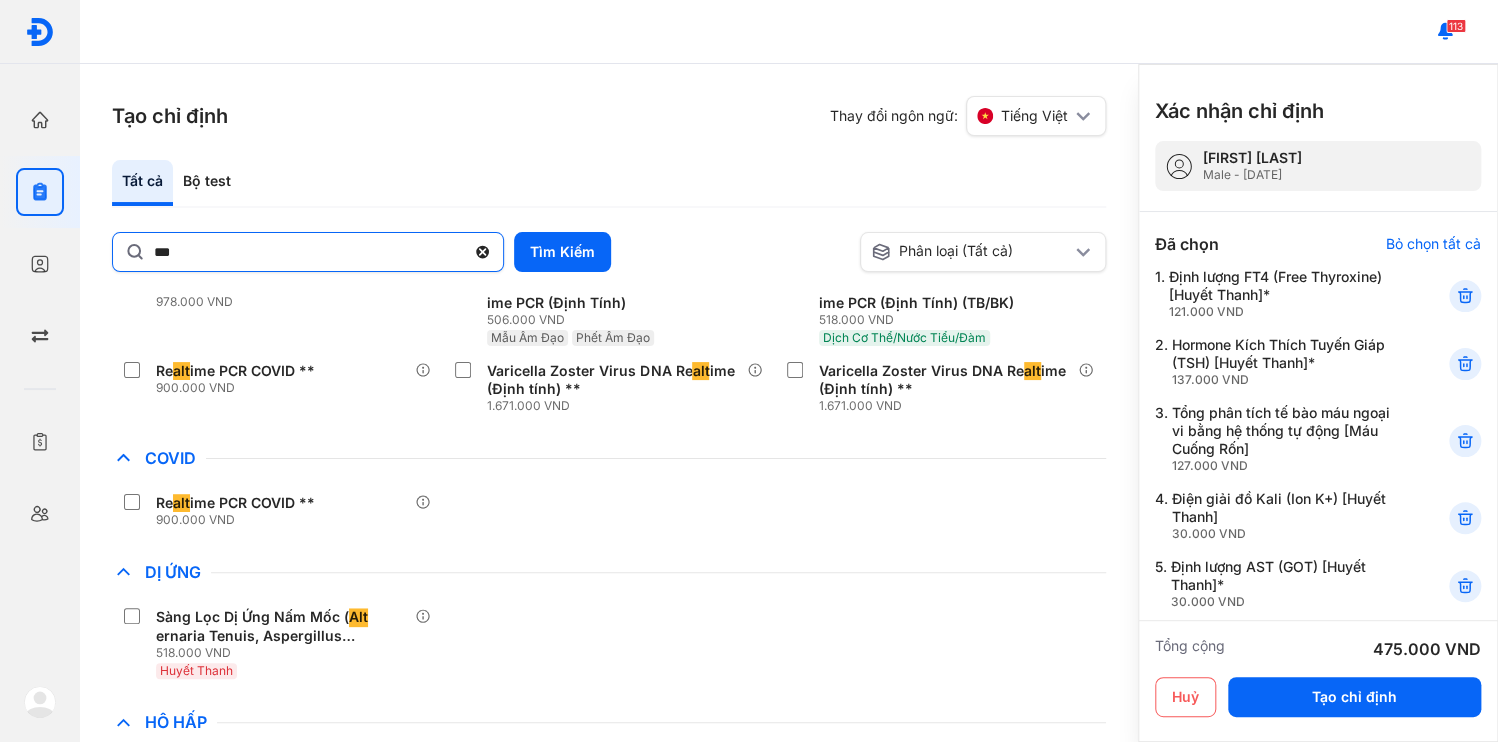 click 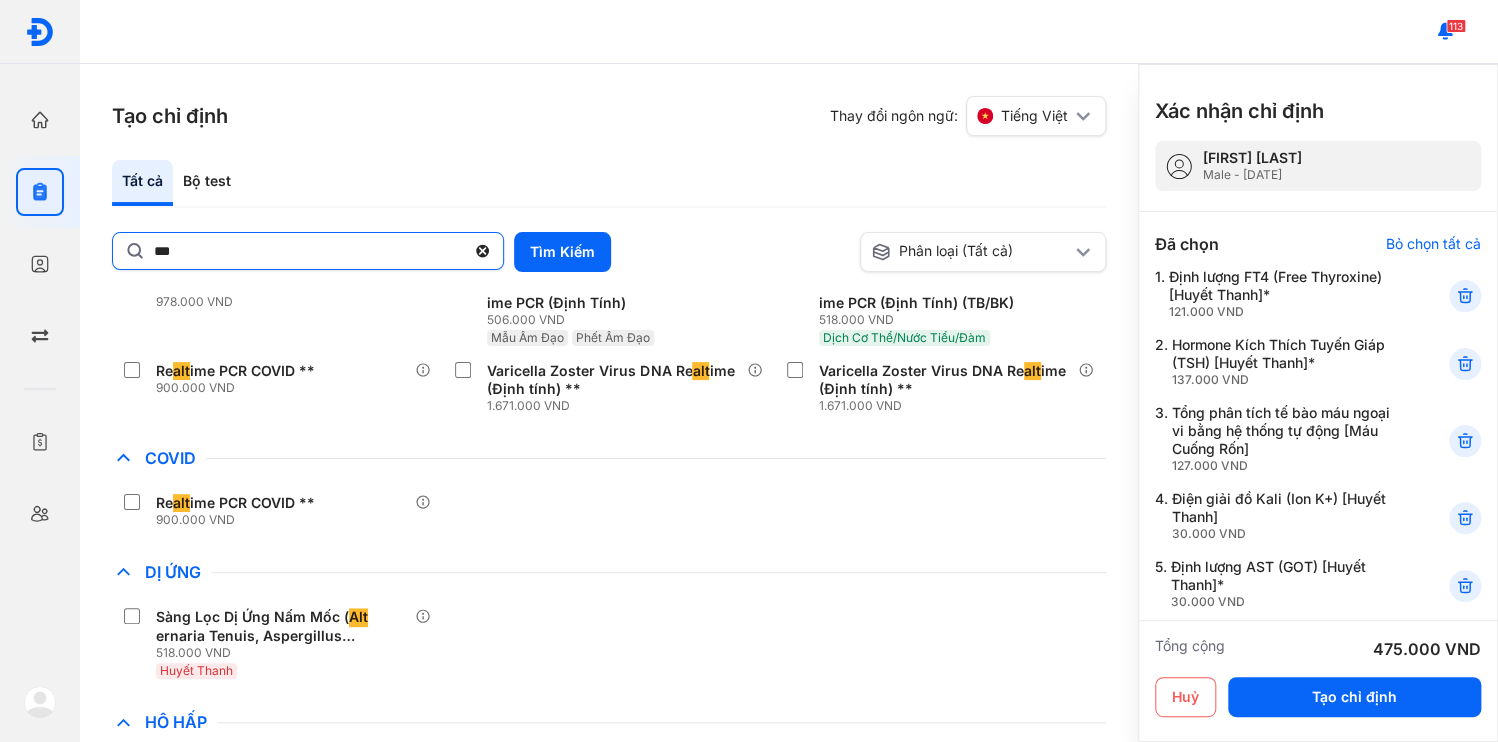 click on "***" 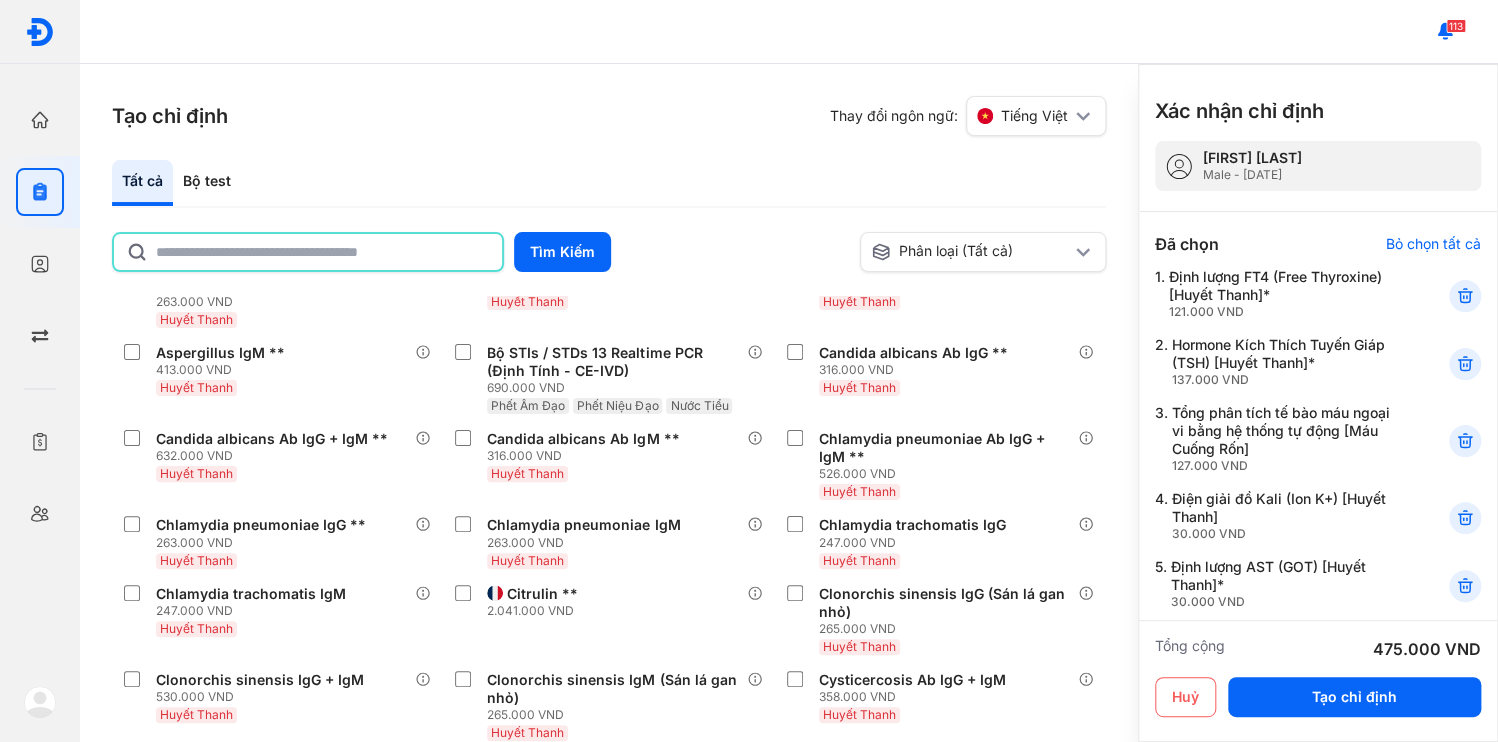 scroll, scrollTop: 2005, scrollLeft: 0, axis: vertical 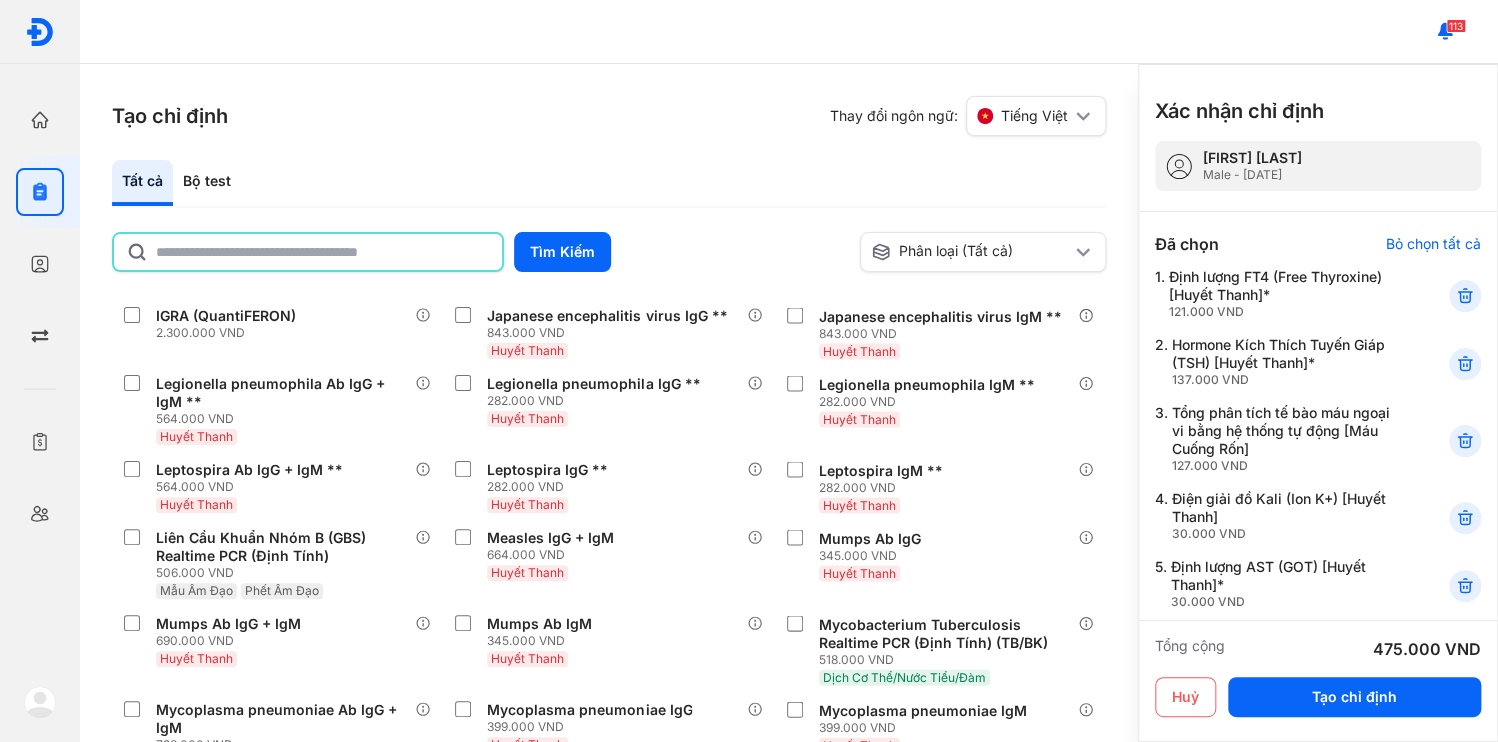 click 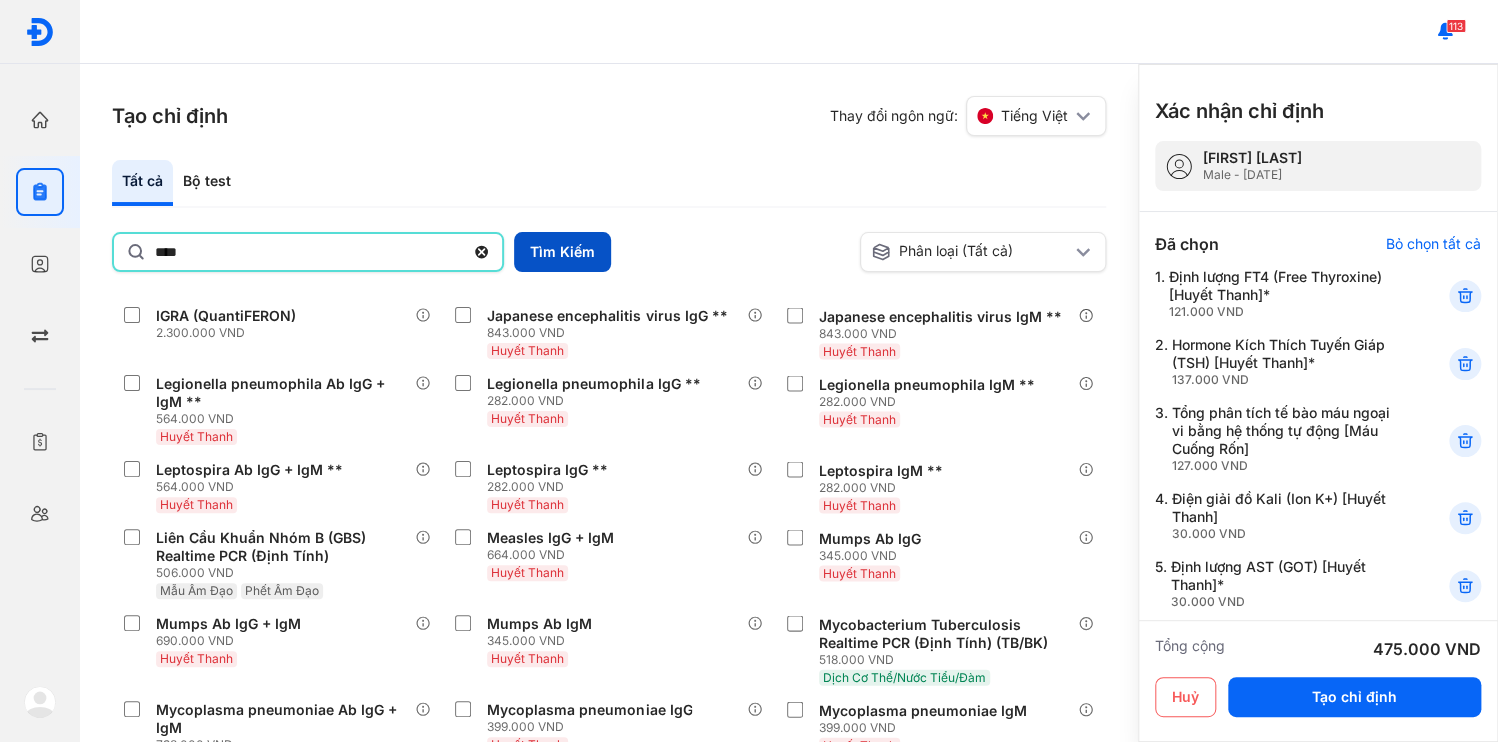 type on "****" 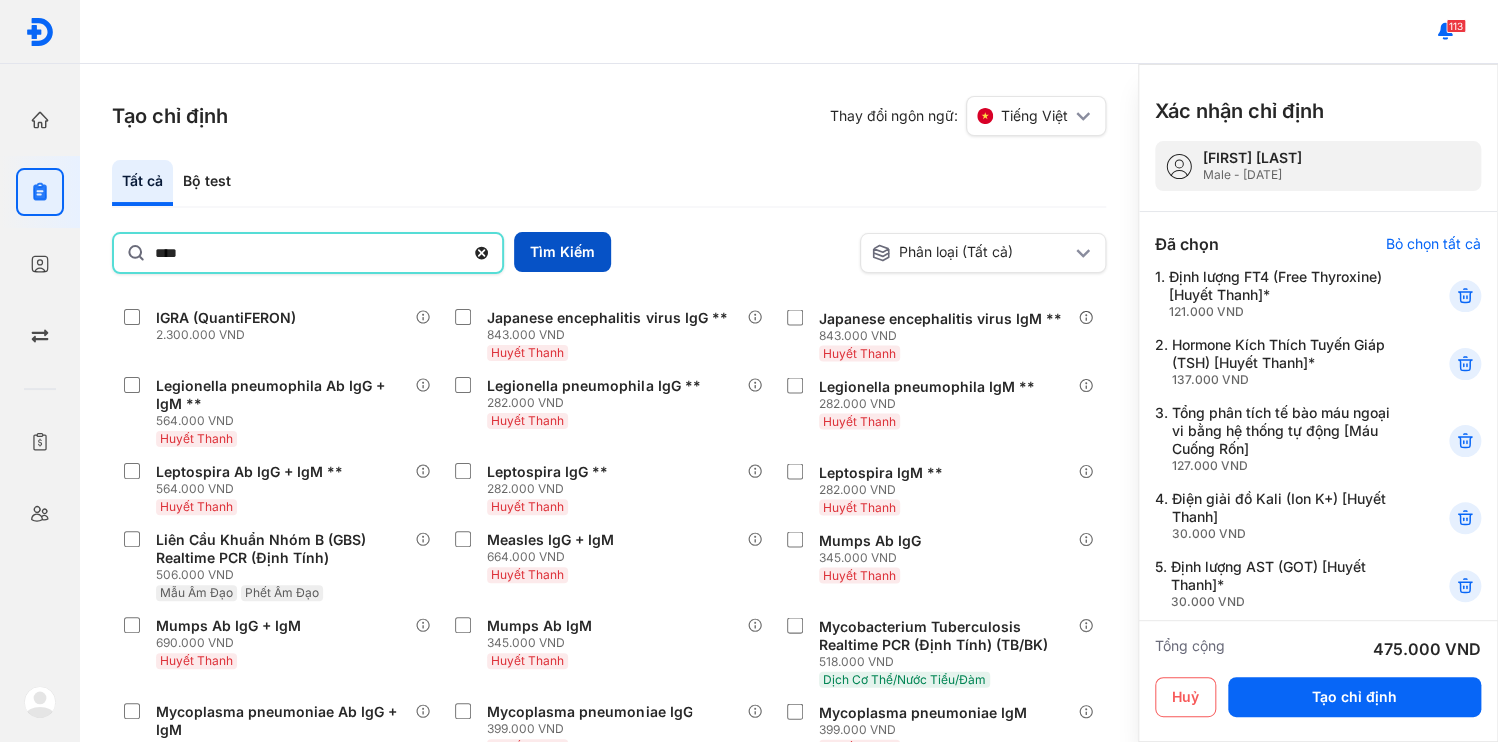 click on "Tìm Kiếm" at bounding box center (562, 252) 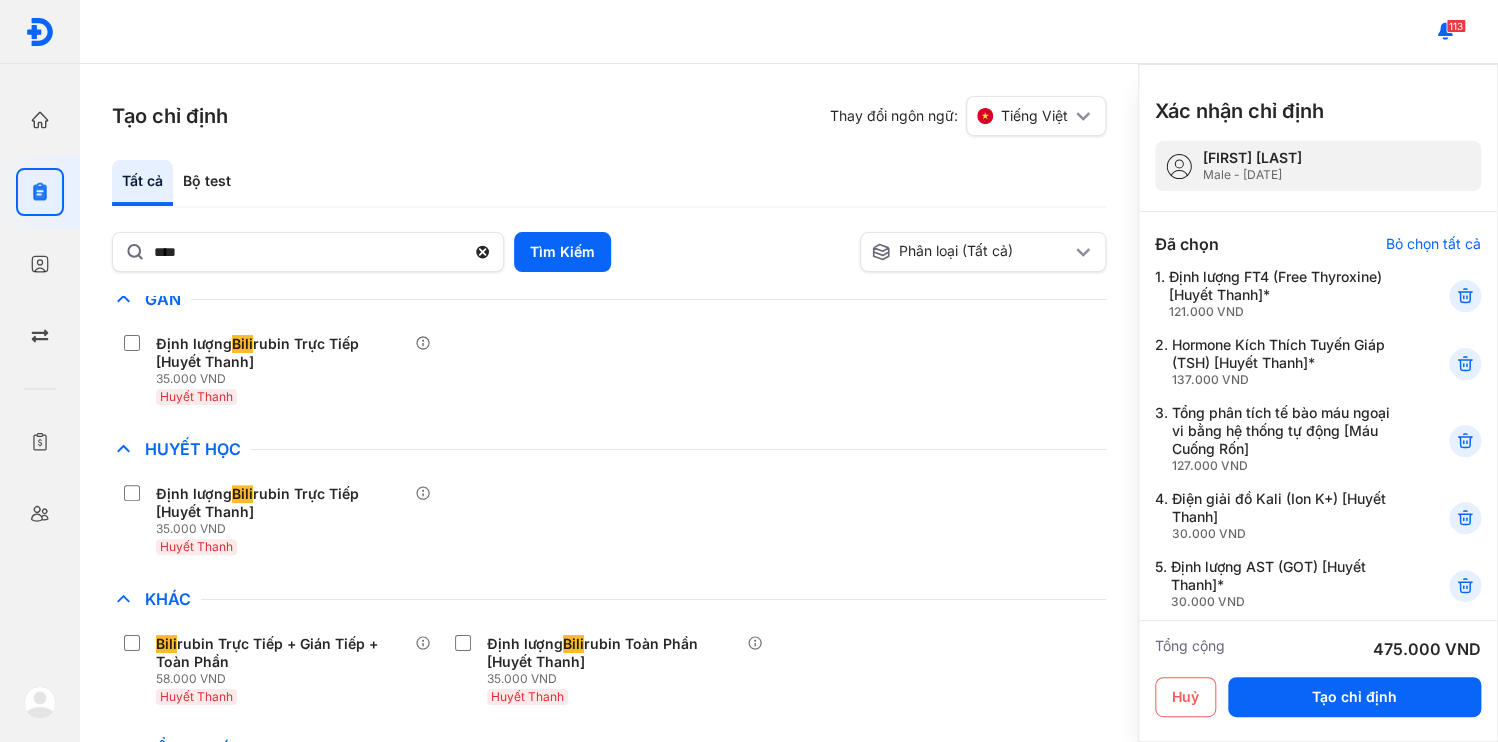 scroll, scrollTop: 0, scrollLeft: 0, axis: both 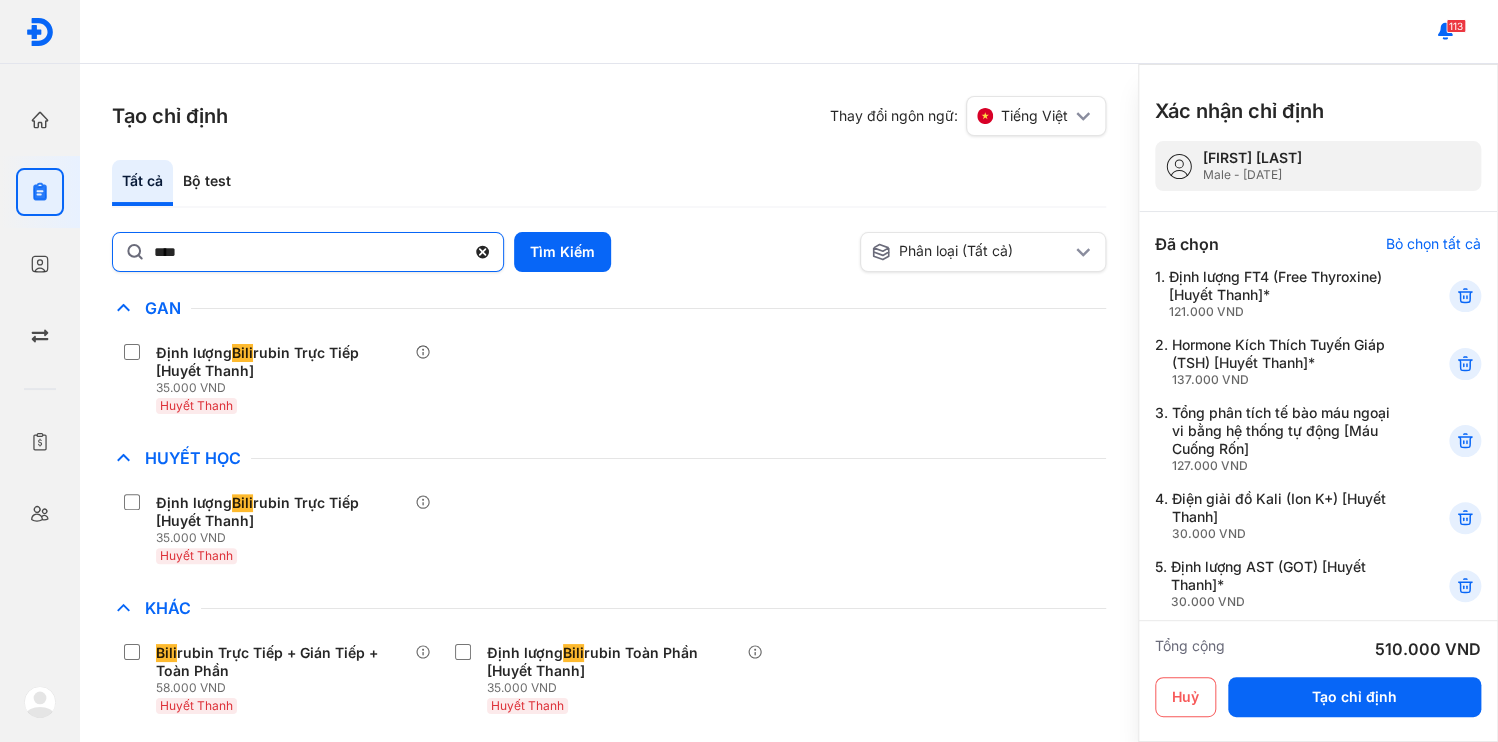 click 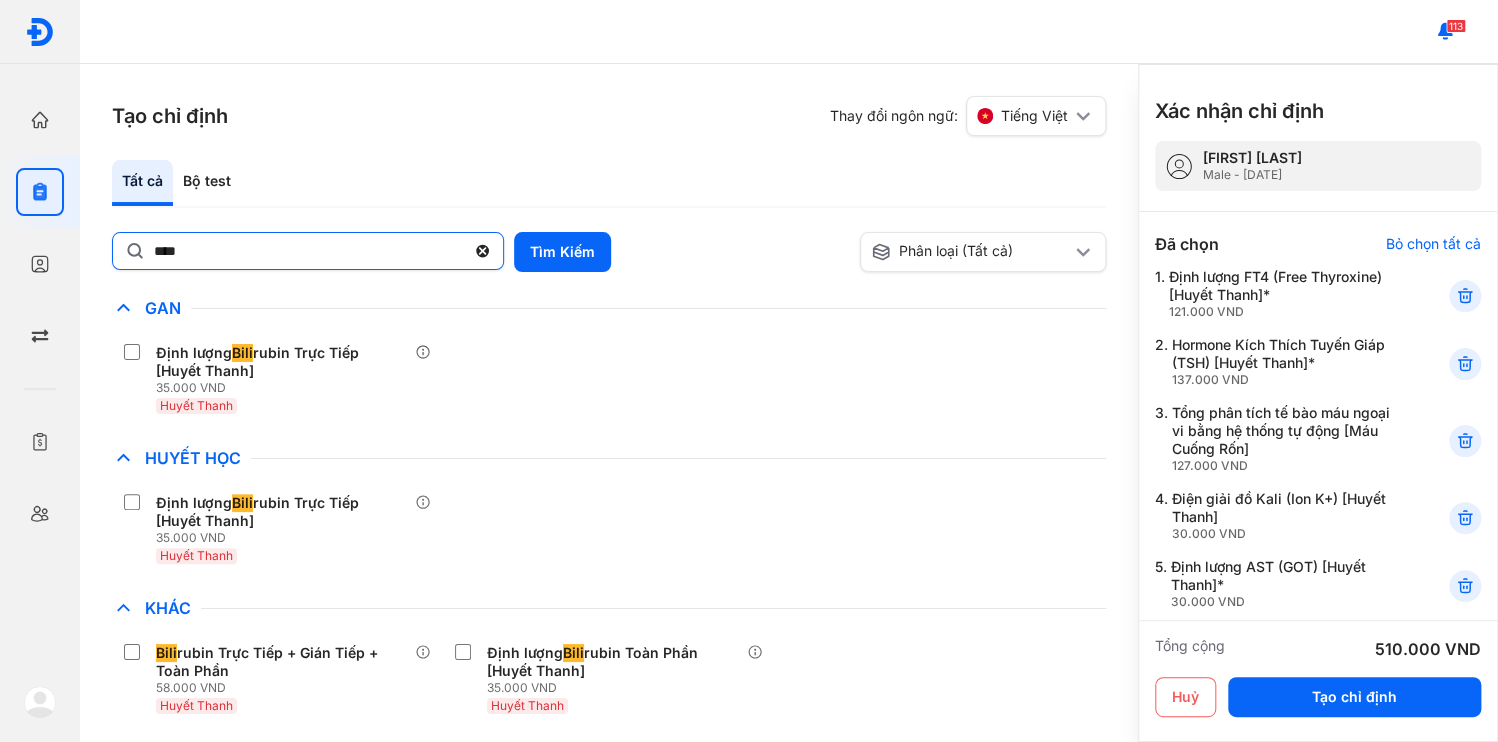 click on "****" 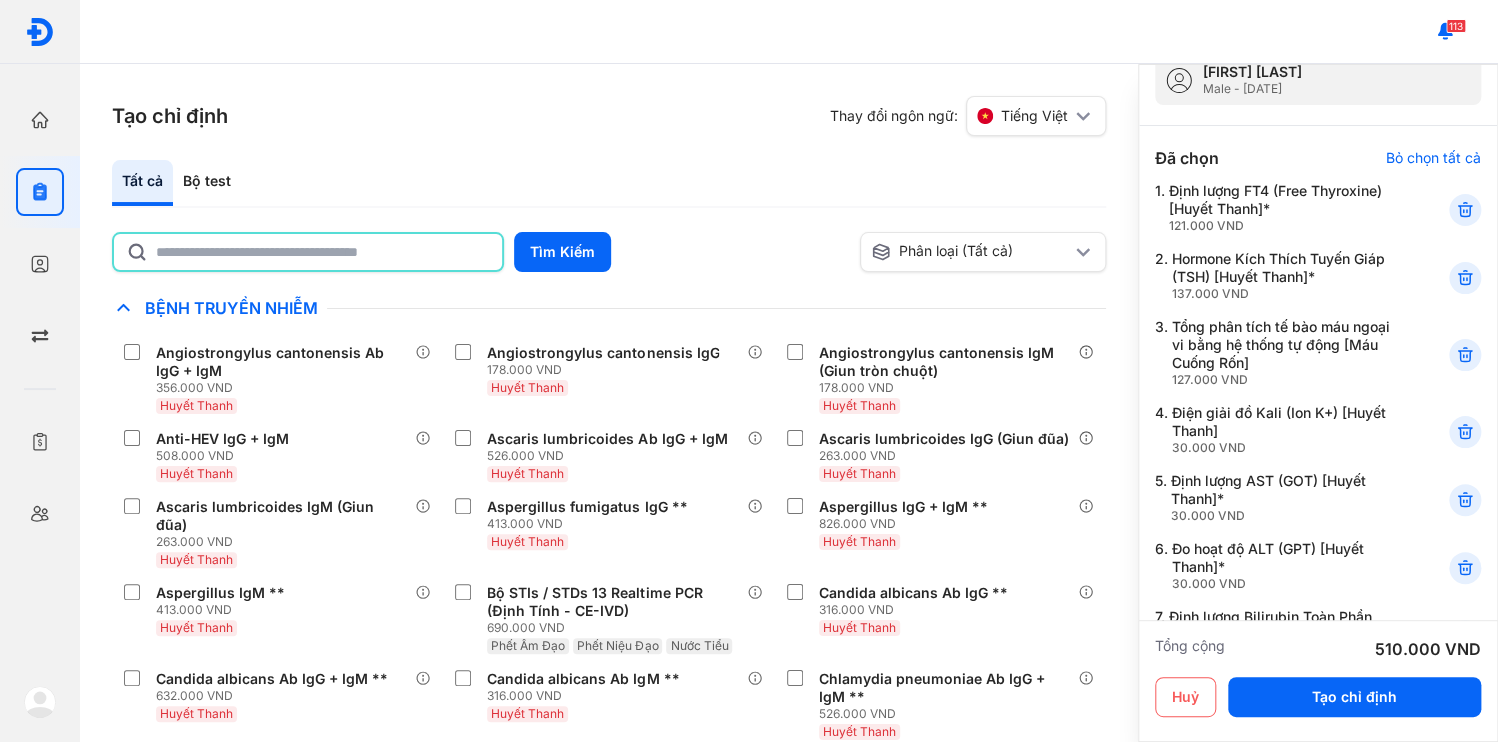 scroll, scrollTop: 240, scrollLeft: 0, axis: vertical 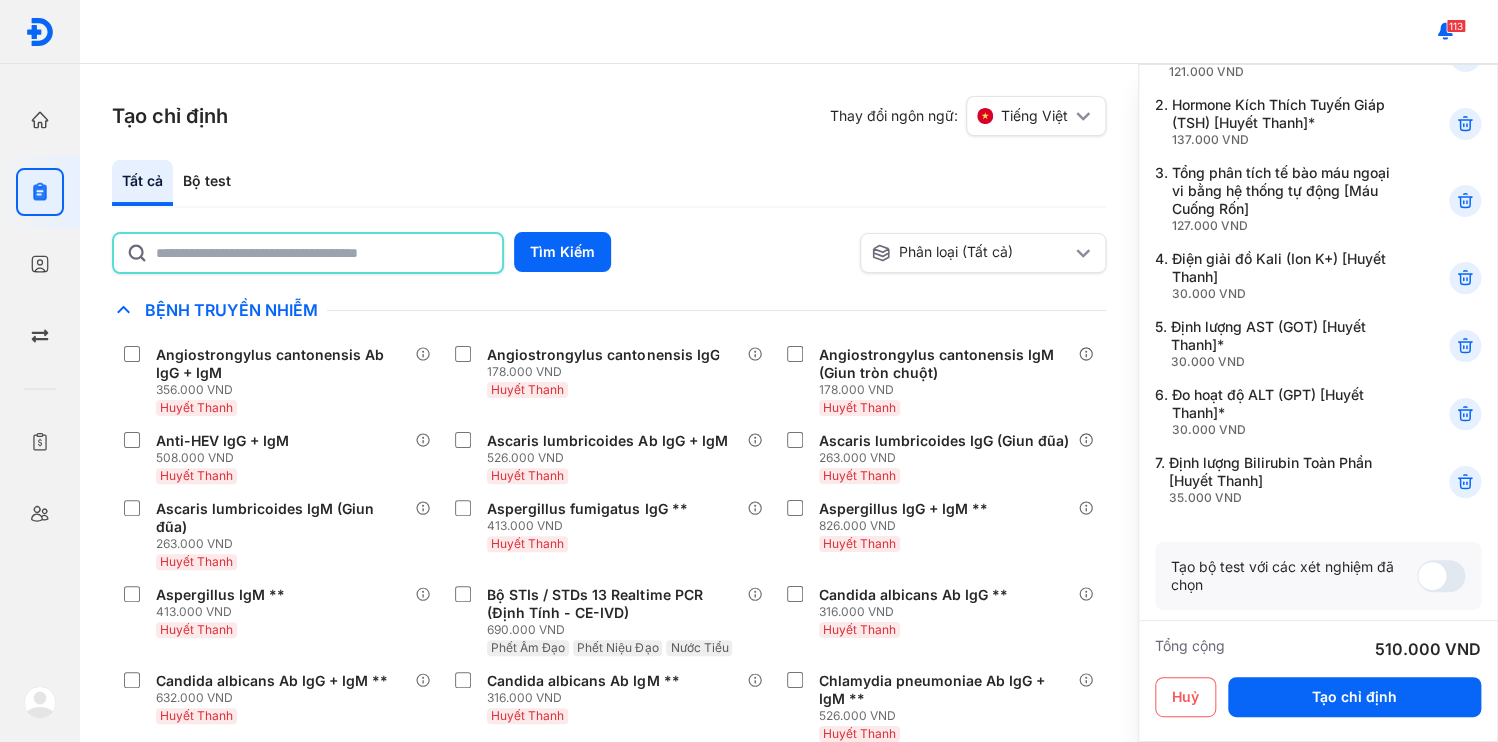 click at bounding box center (1316, 722) 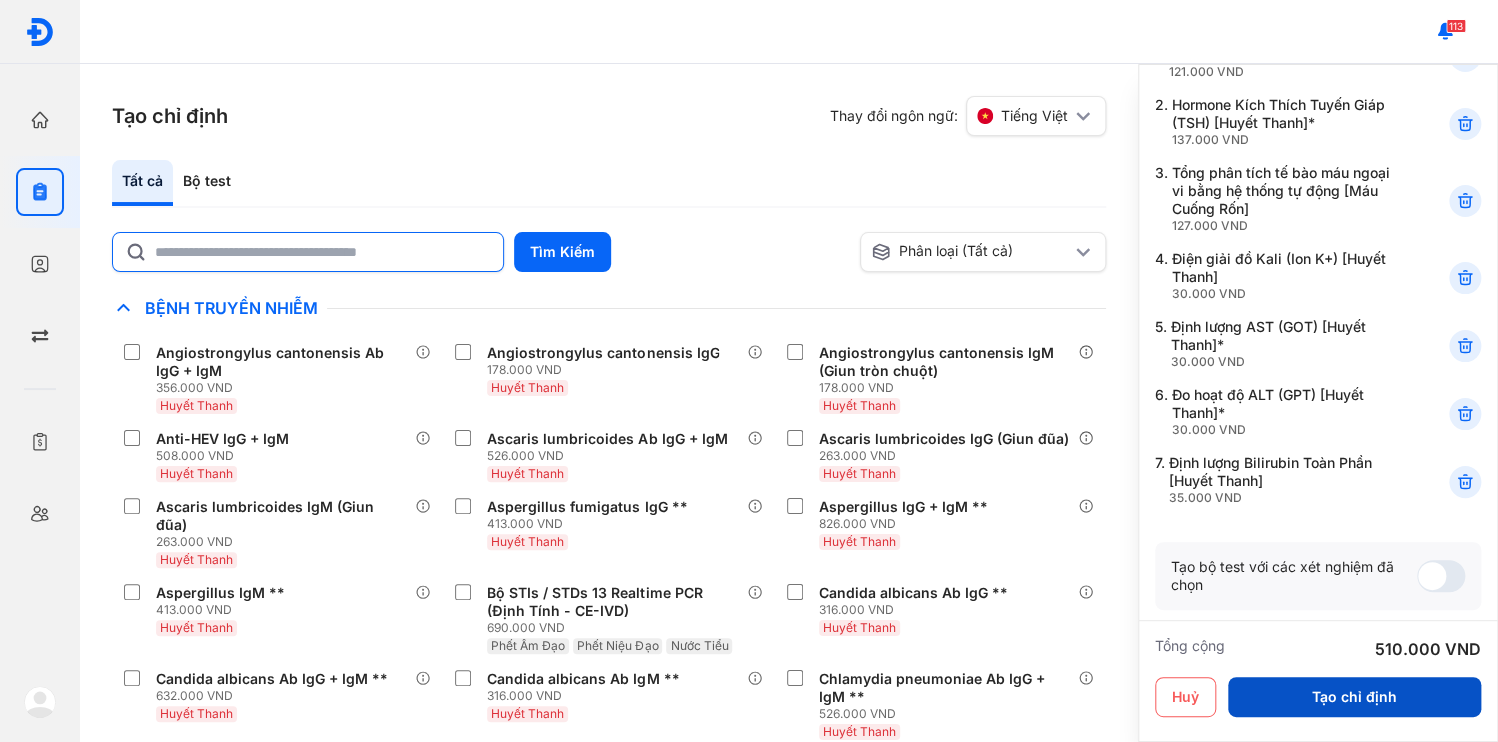 type on "**********" 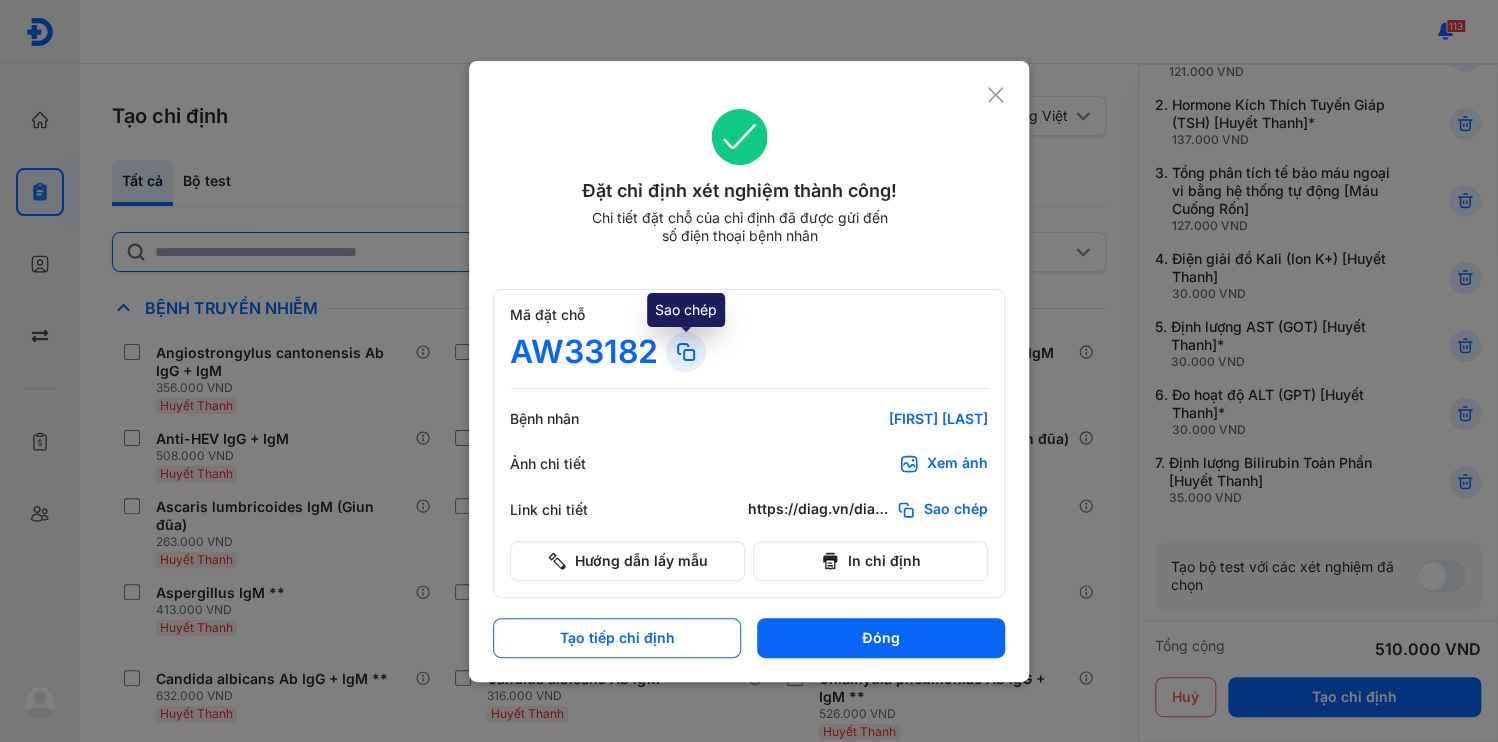 click 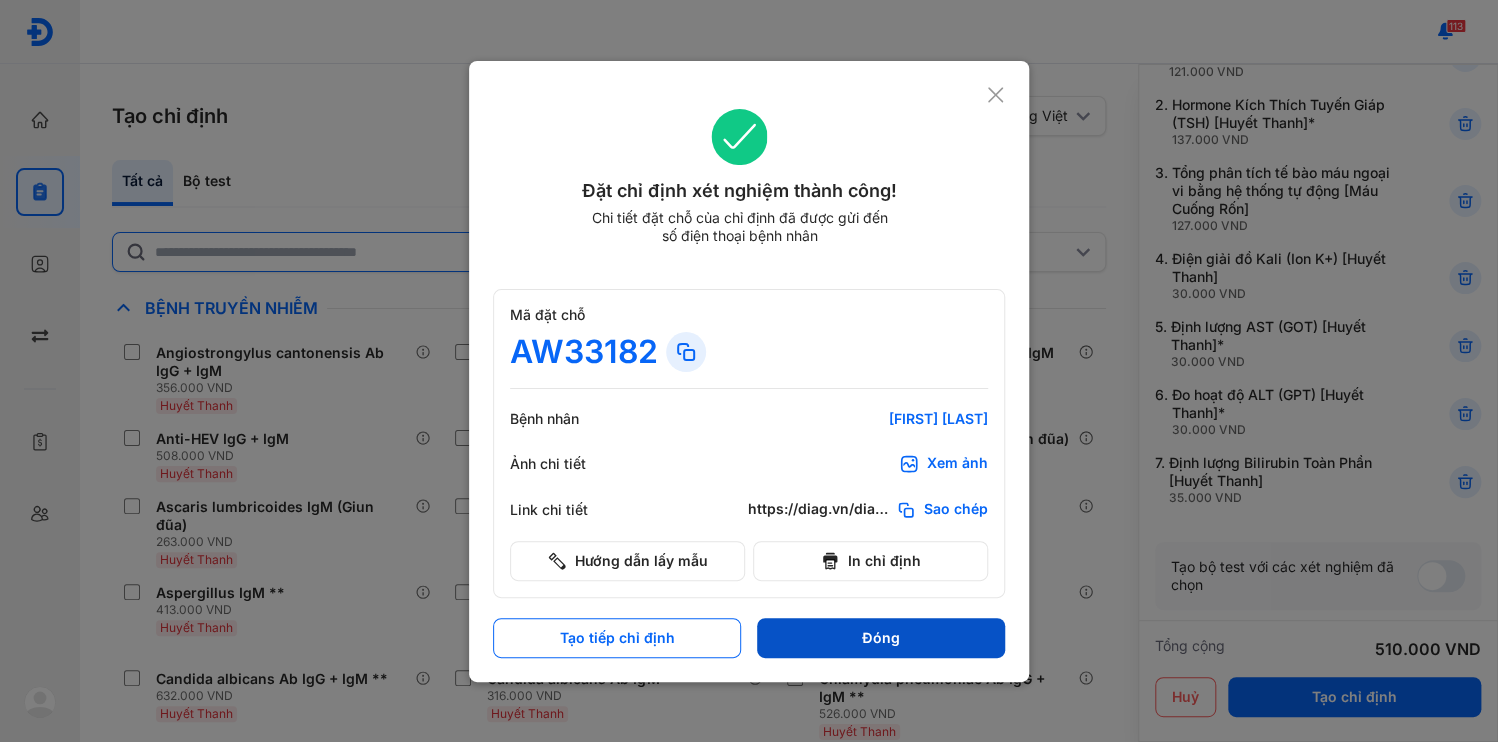 click on "Đóng" at bounding box center [881, 638] 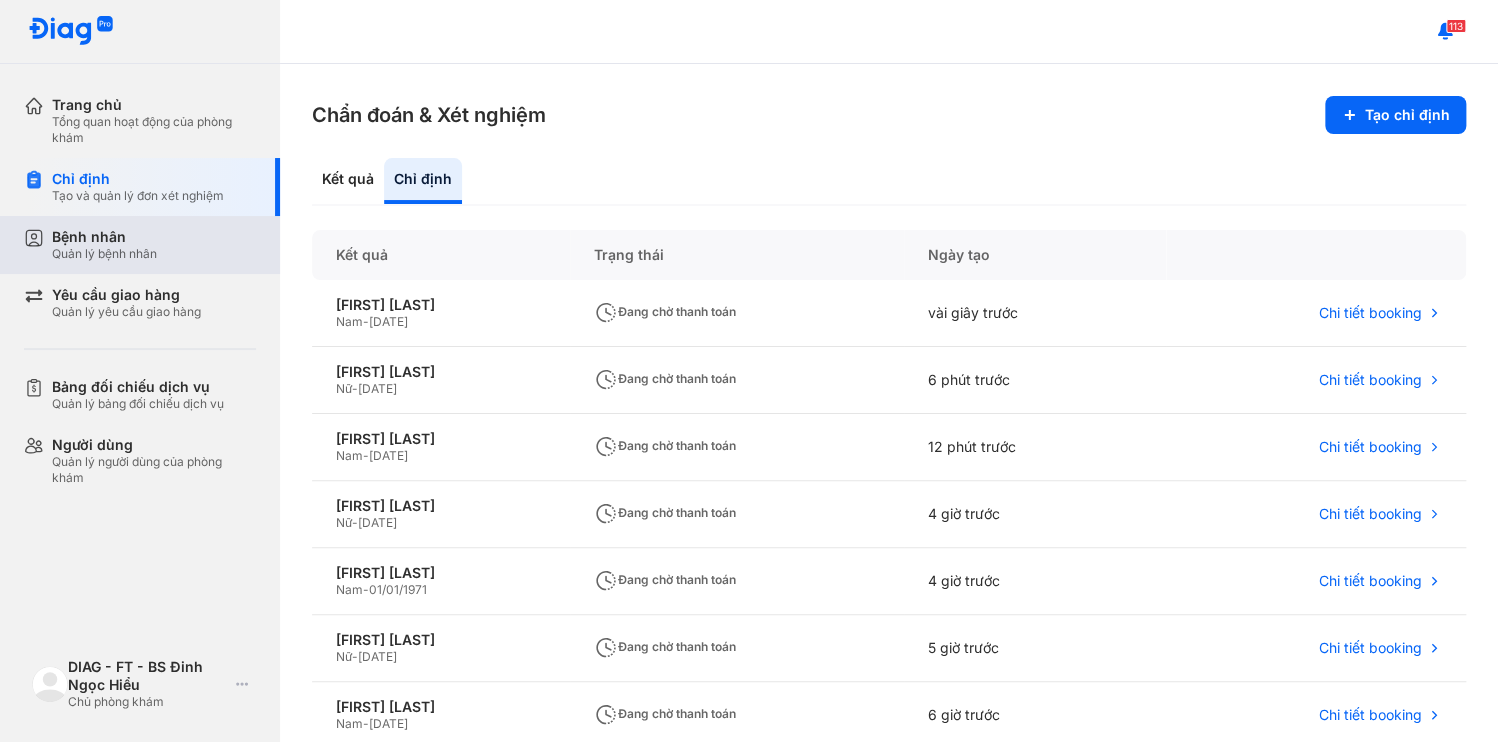 click on "Bệnh nhân Quản lý bệnh nhân" at bounding box center [154, 245] 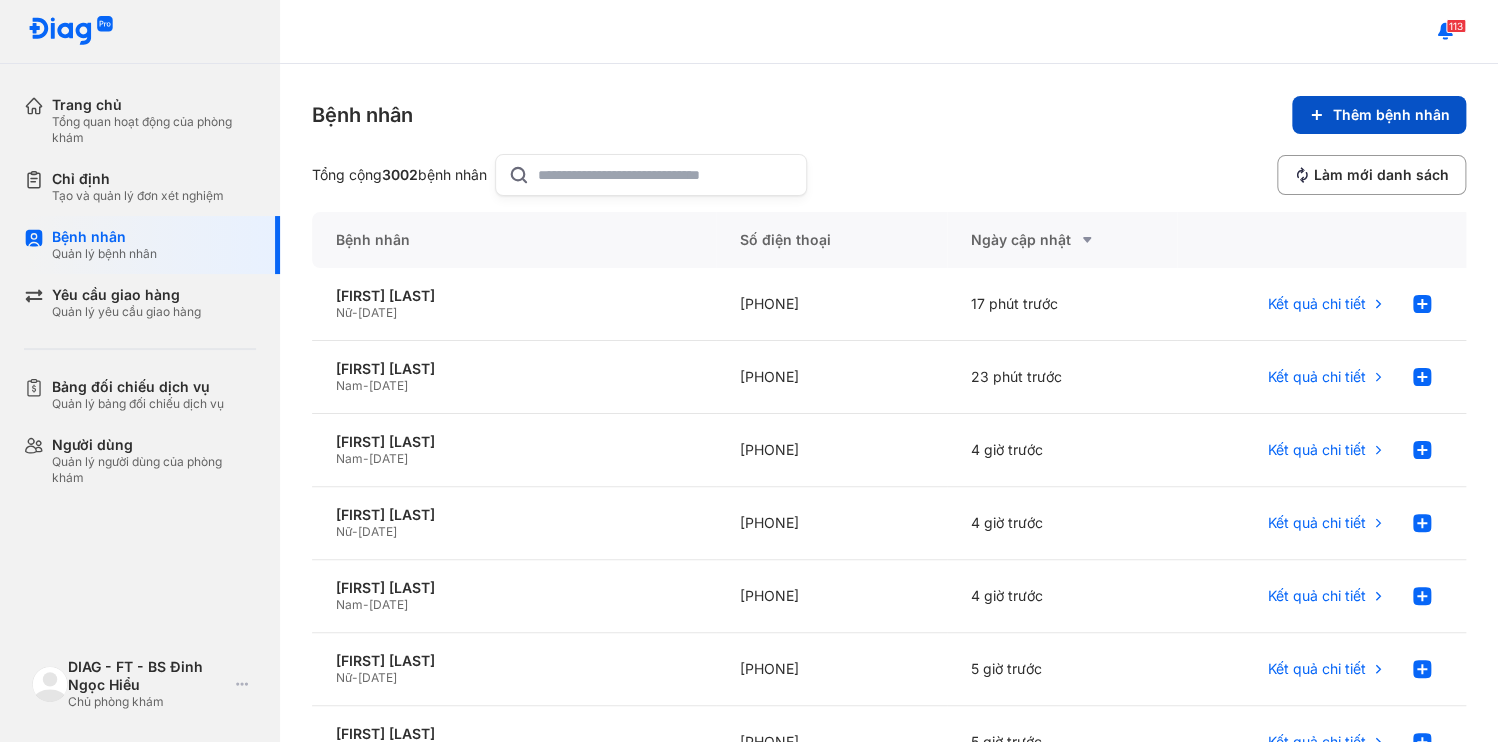 drag, startPoint x: 1345, startPoint y: 100, endPoint x: 1335, endPoint y: 101, distance: 10.049875 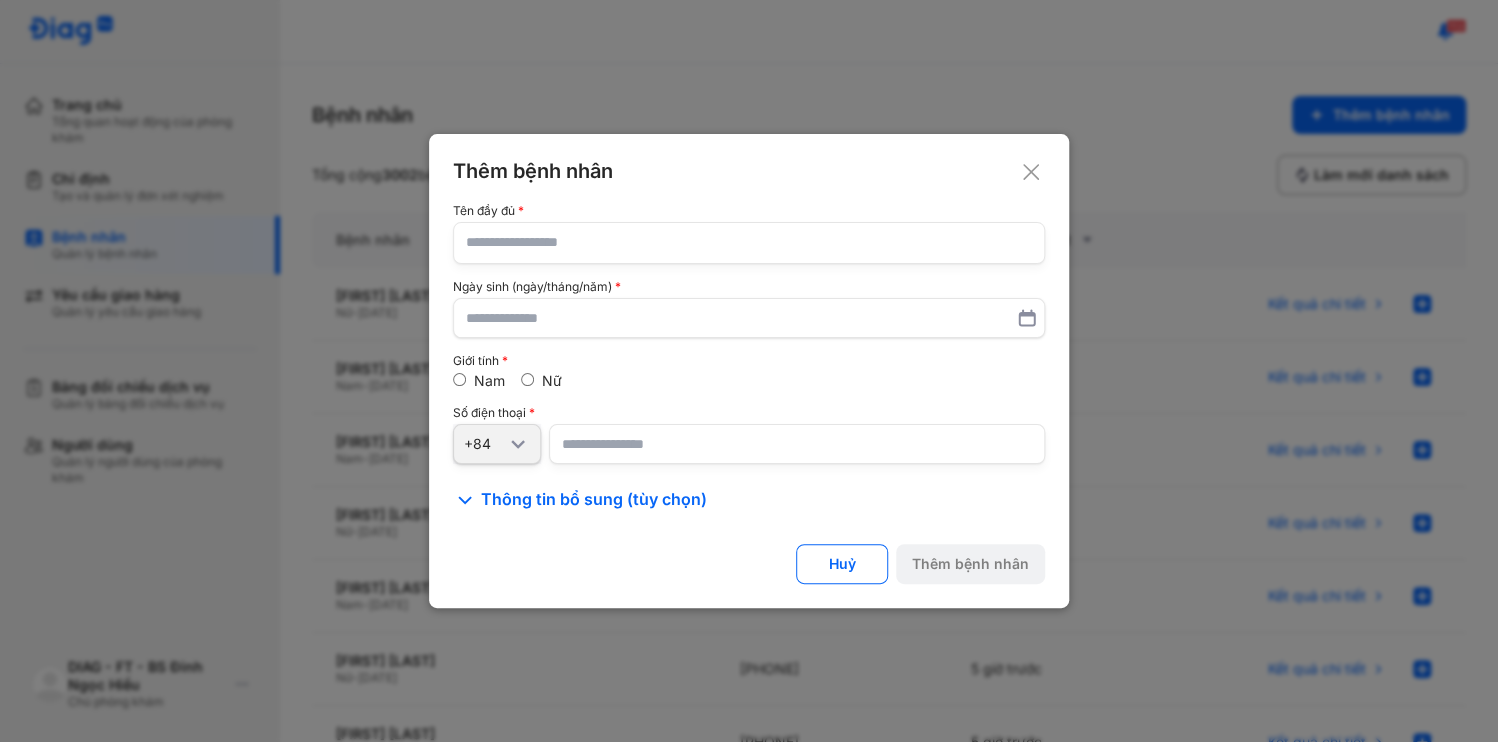 type 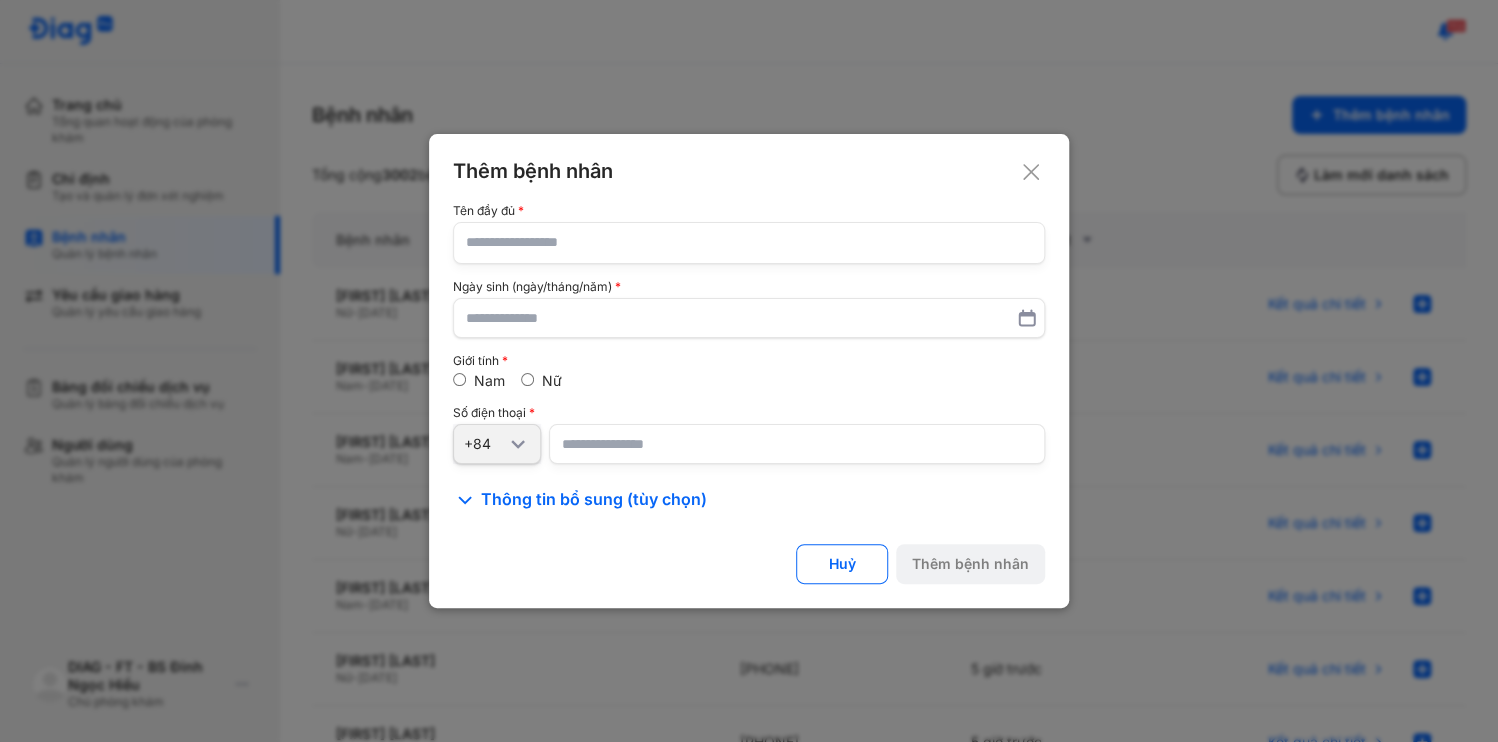 click 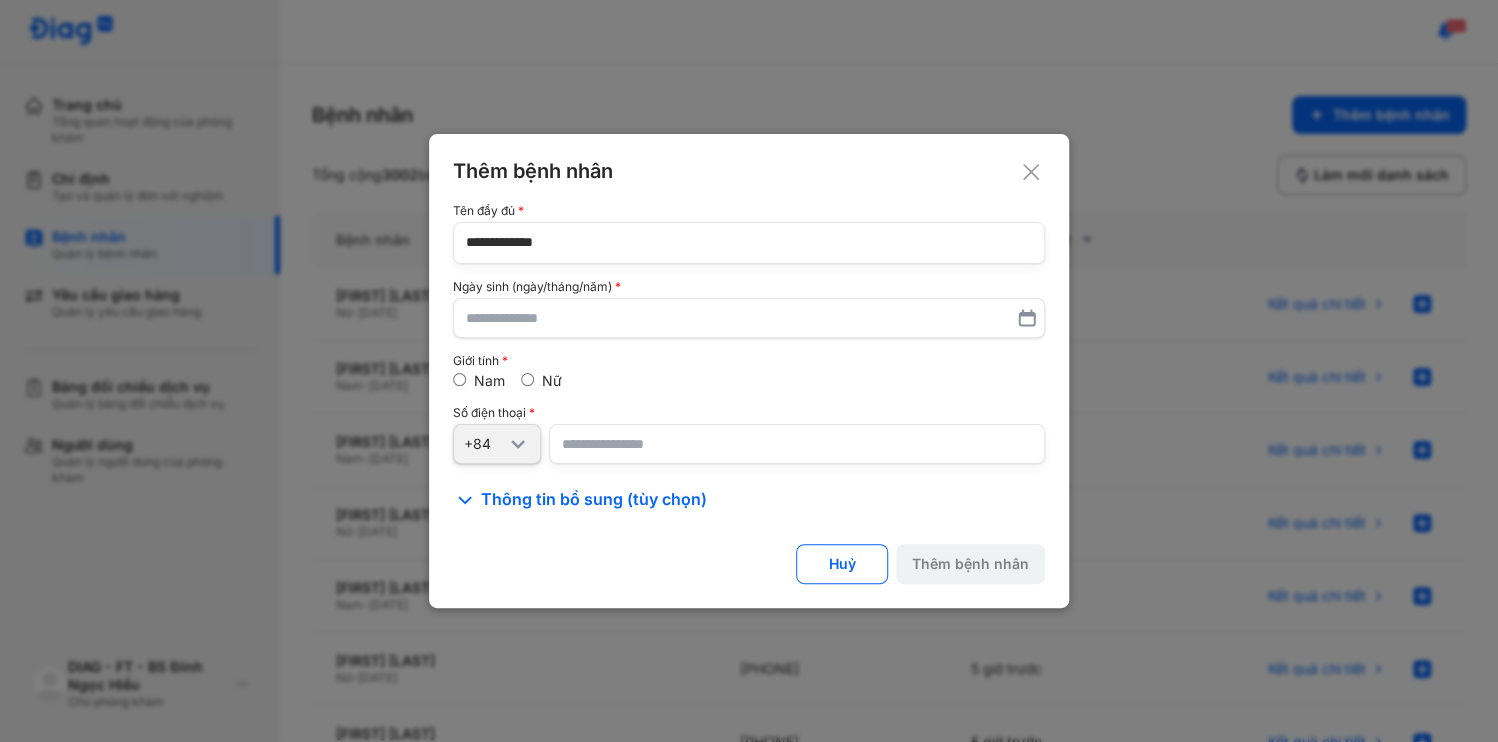type on "**********" 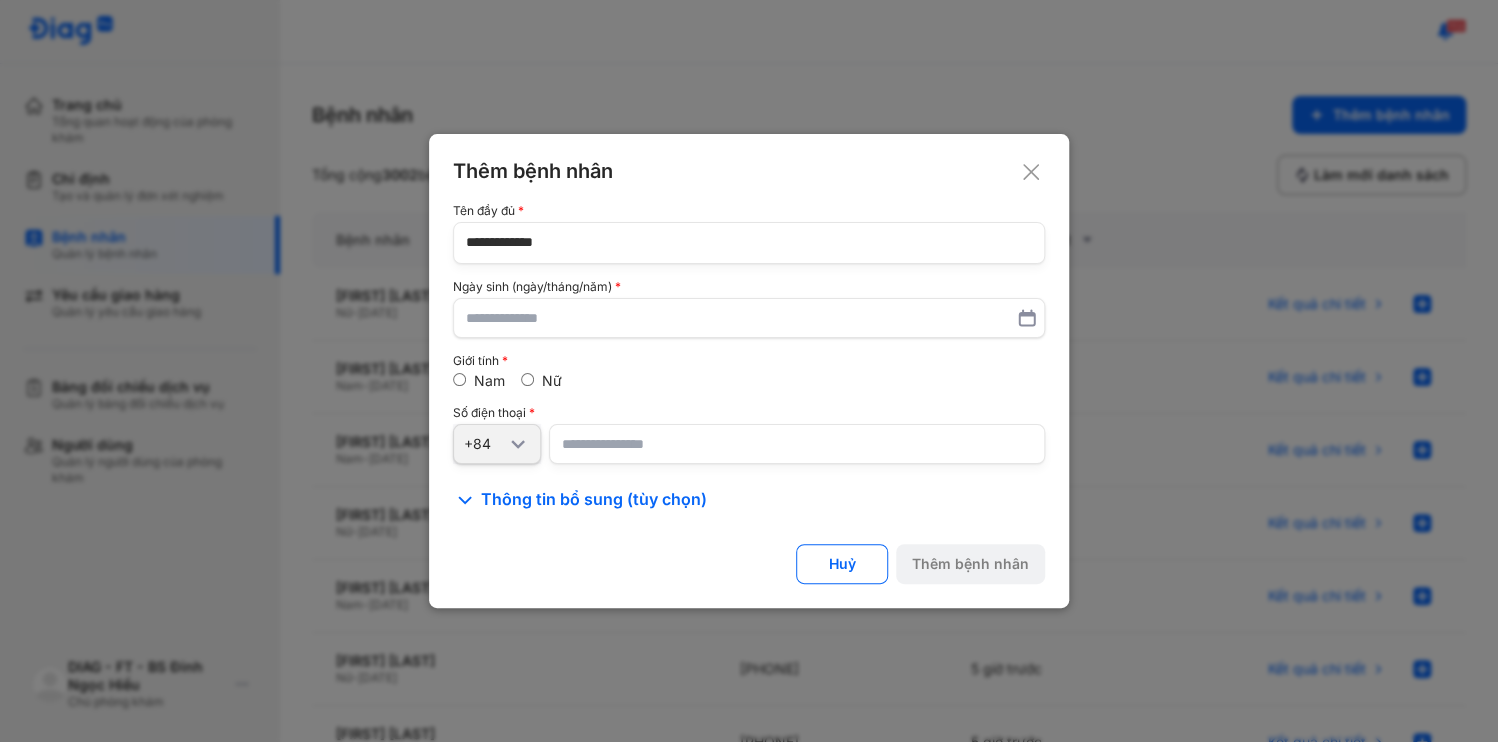 click at bounding box center (797, 444) 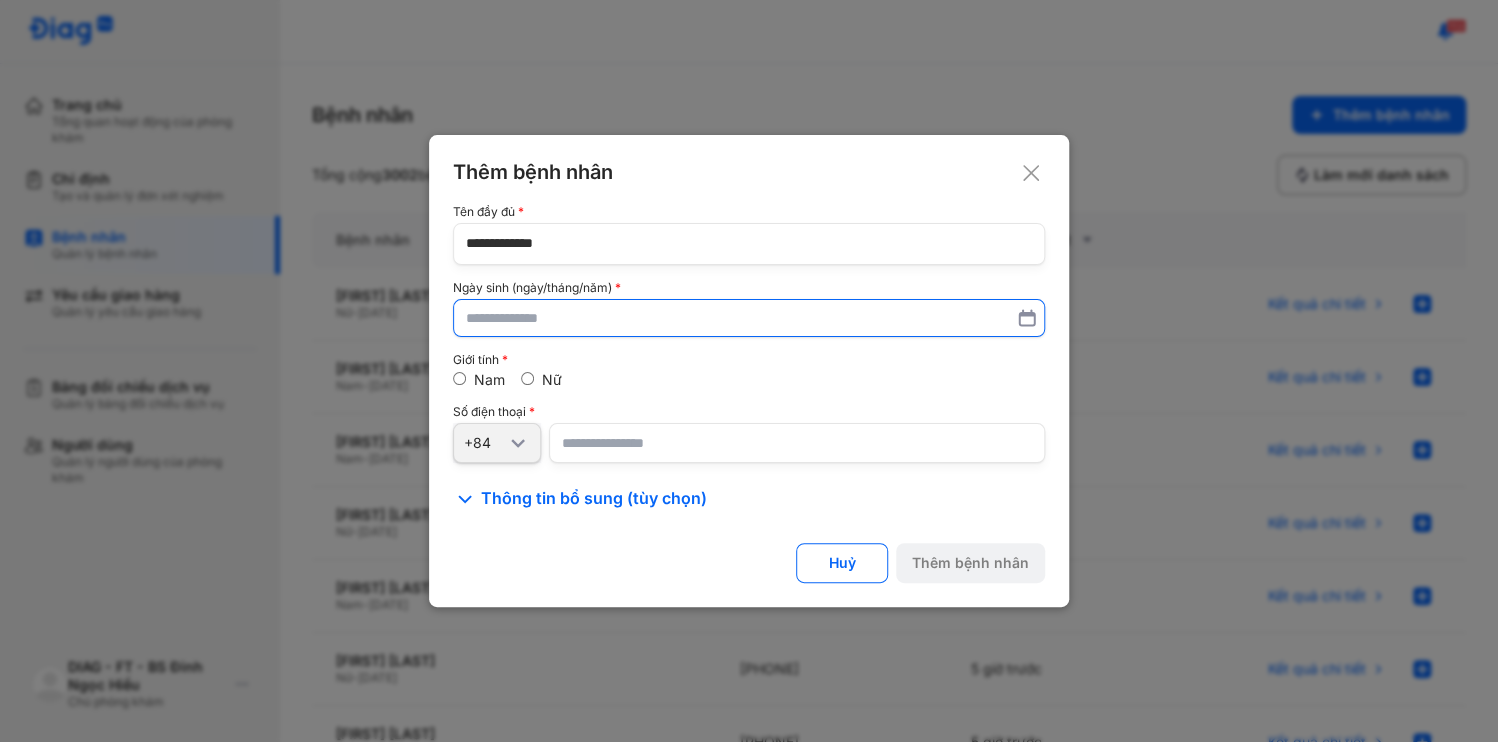 paste on "**********" 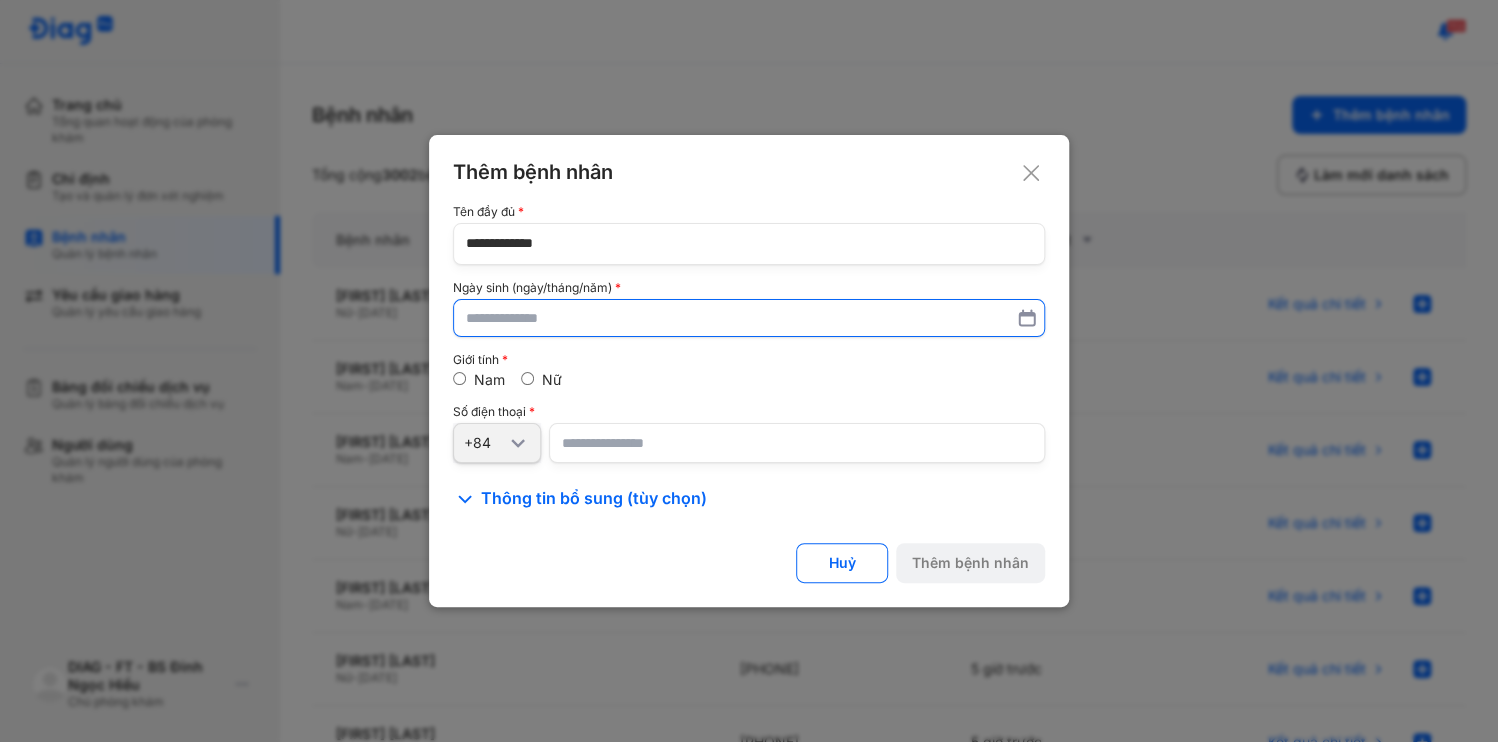 click at bounding box center [749, 318] 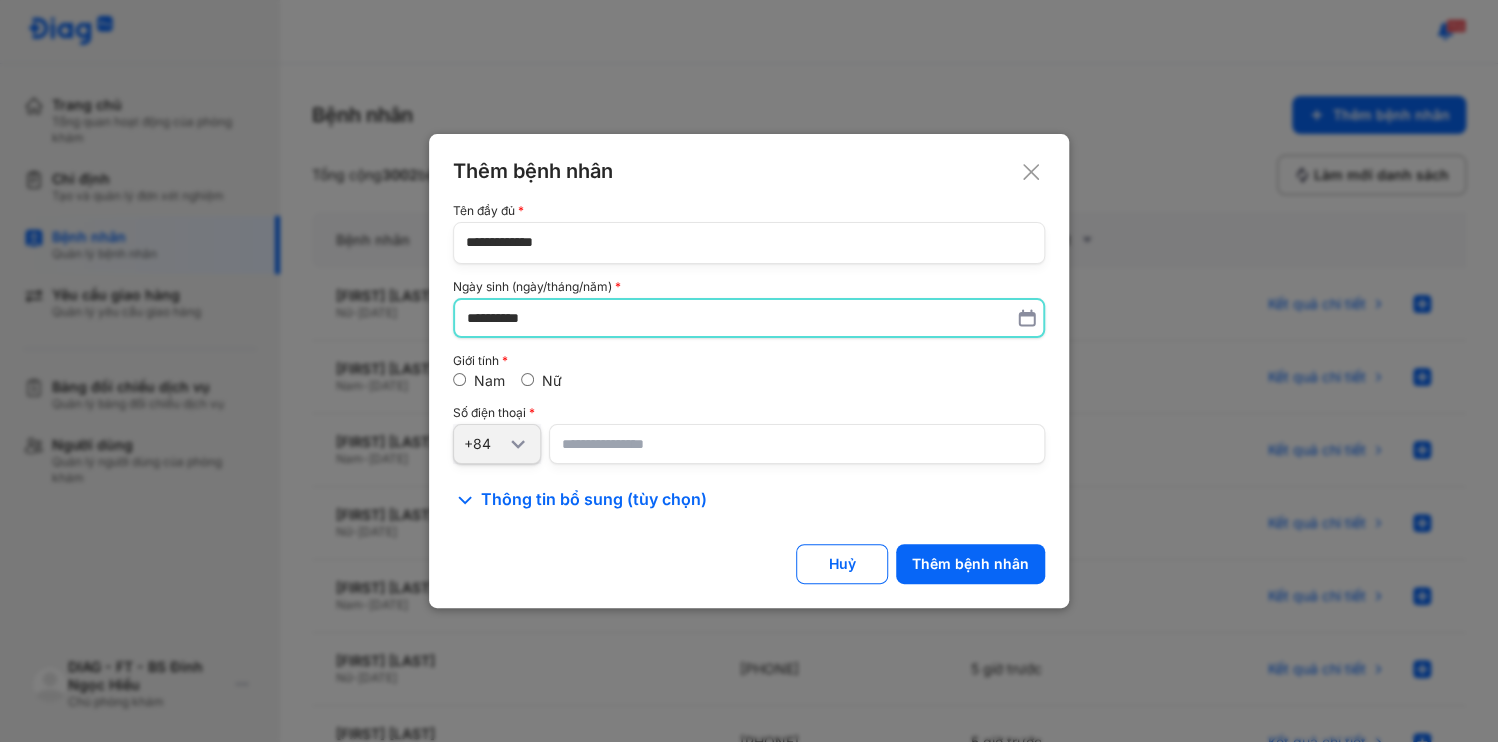 type on "**********" 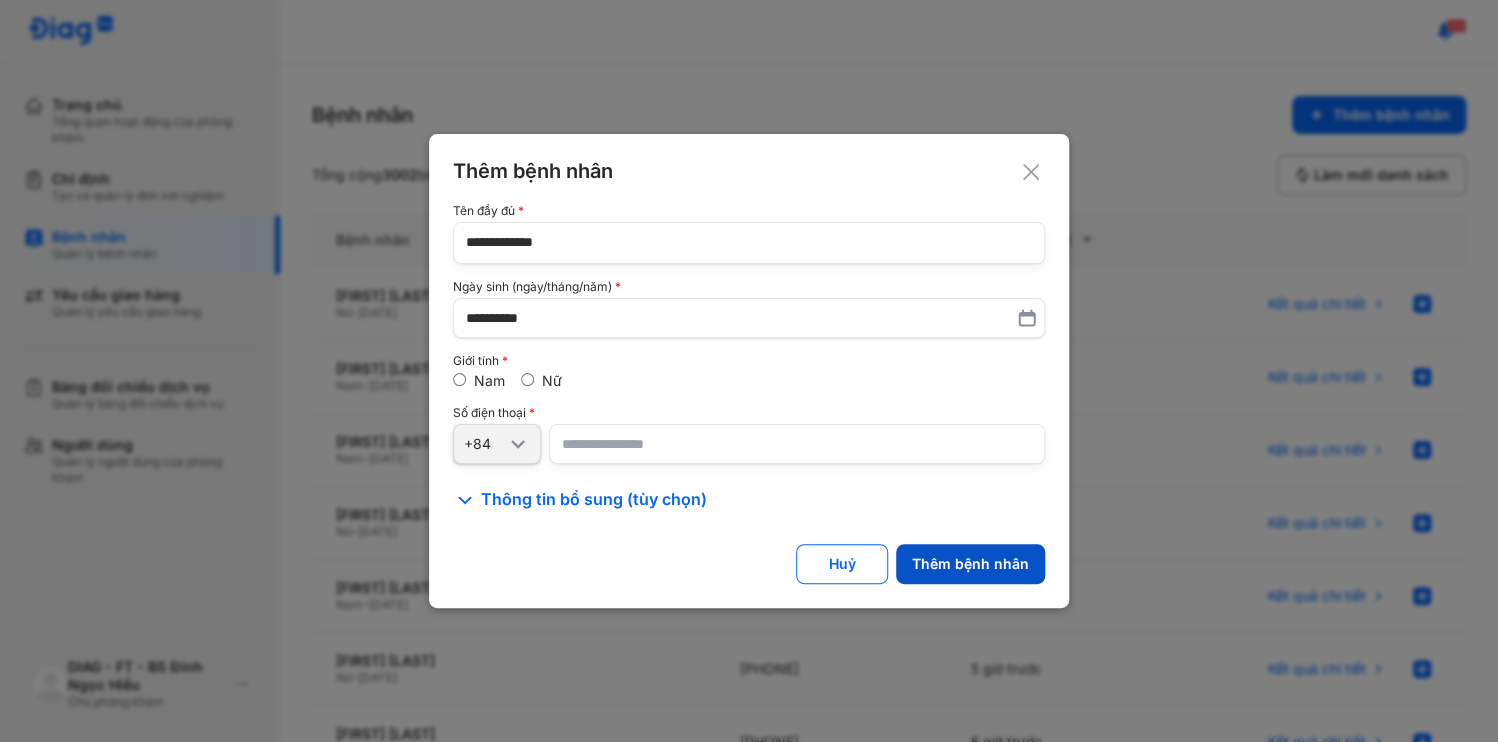 click on "Thêm bệnh nhân" 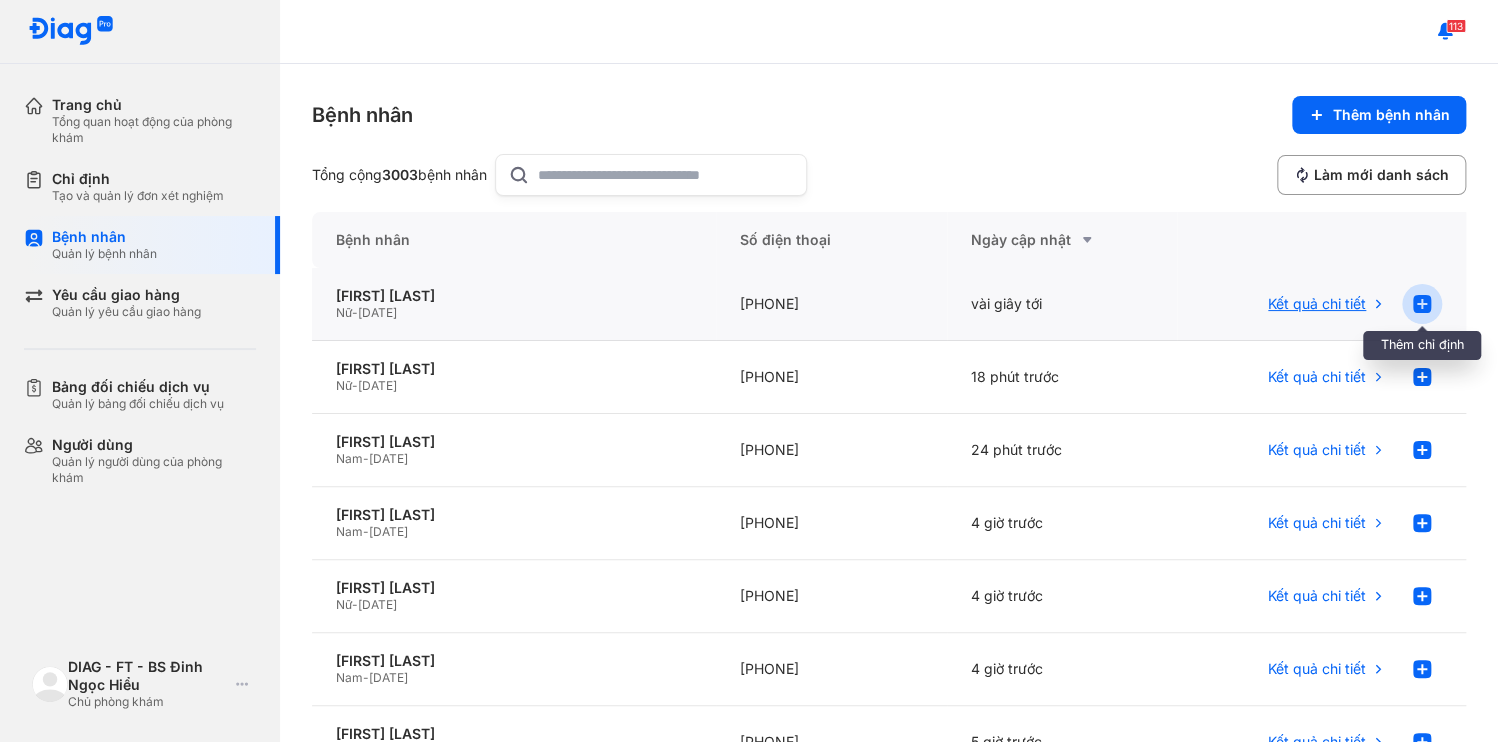 click 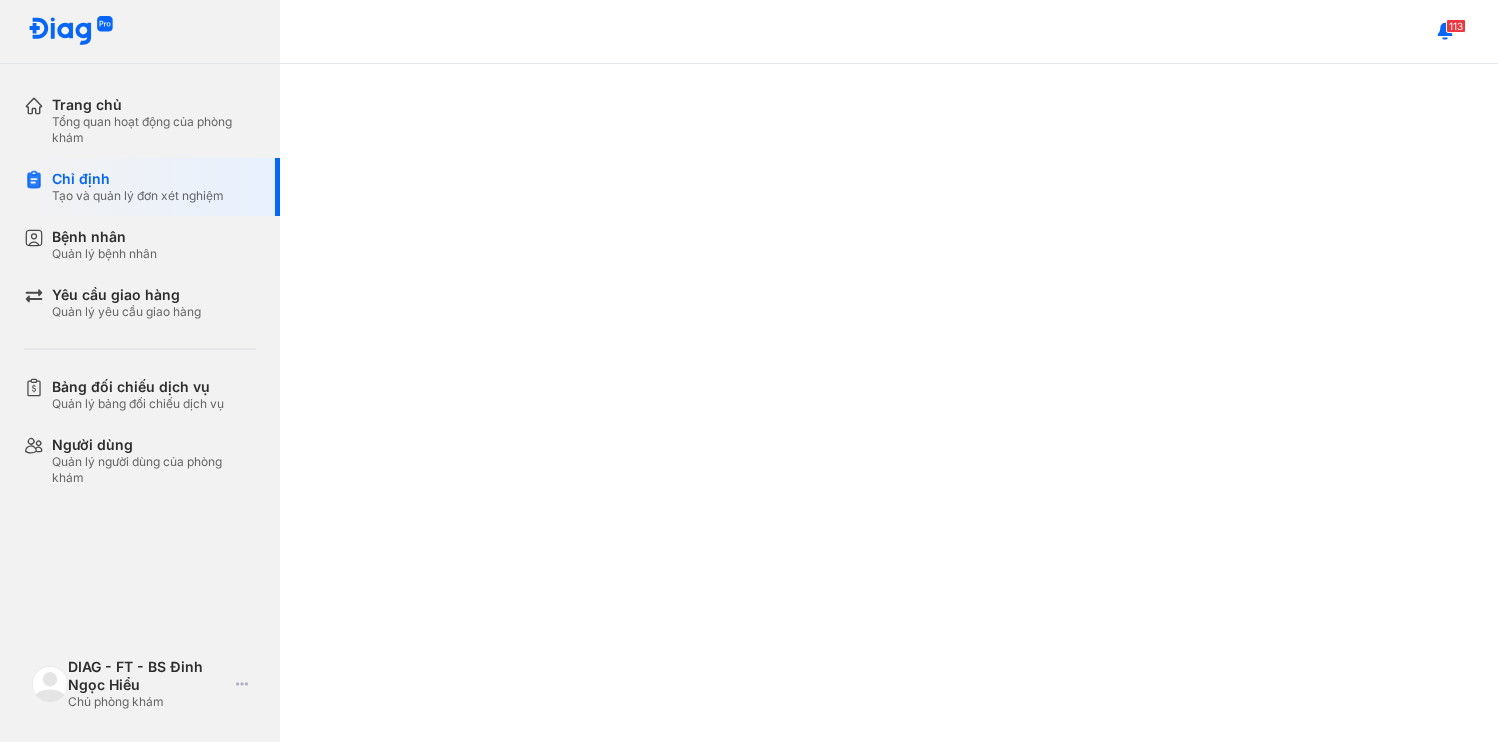 scroll, scrollTop: 0, scrollLeft: 0, axis: both 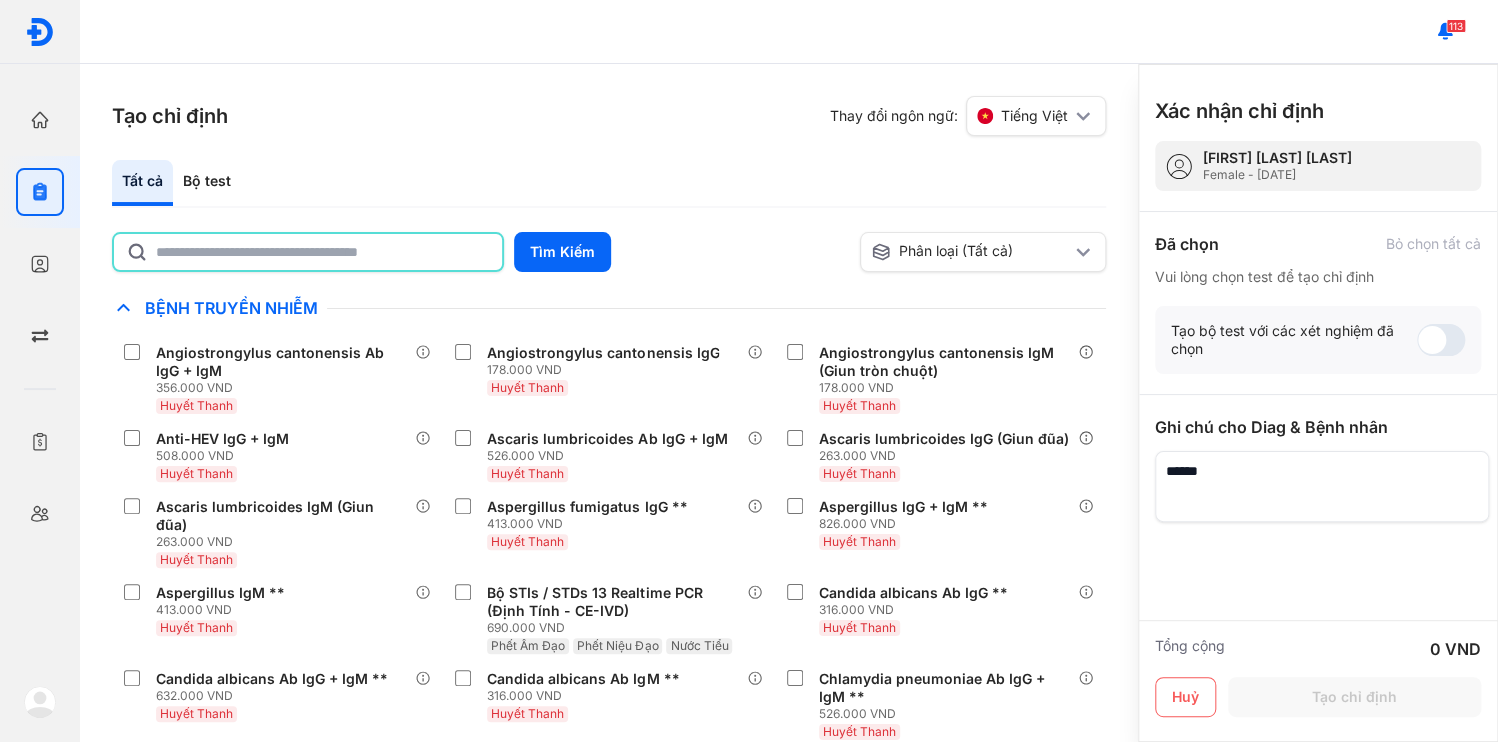 click 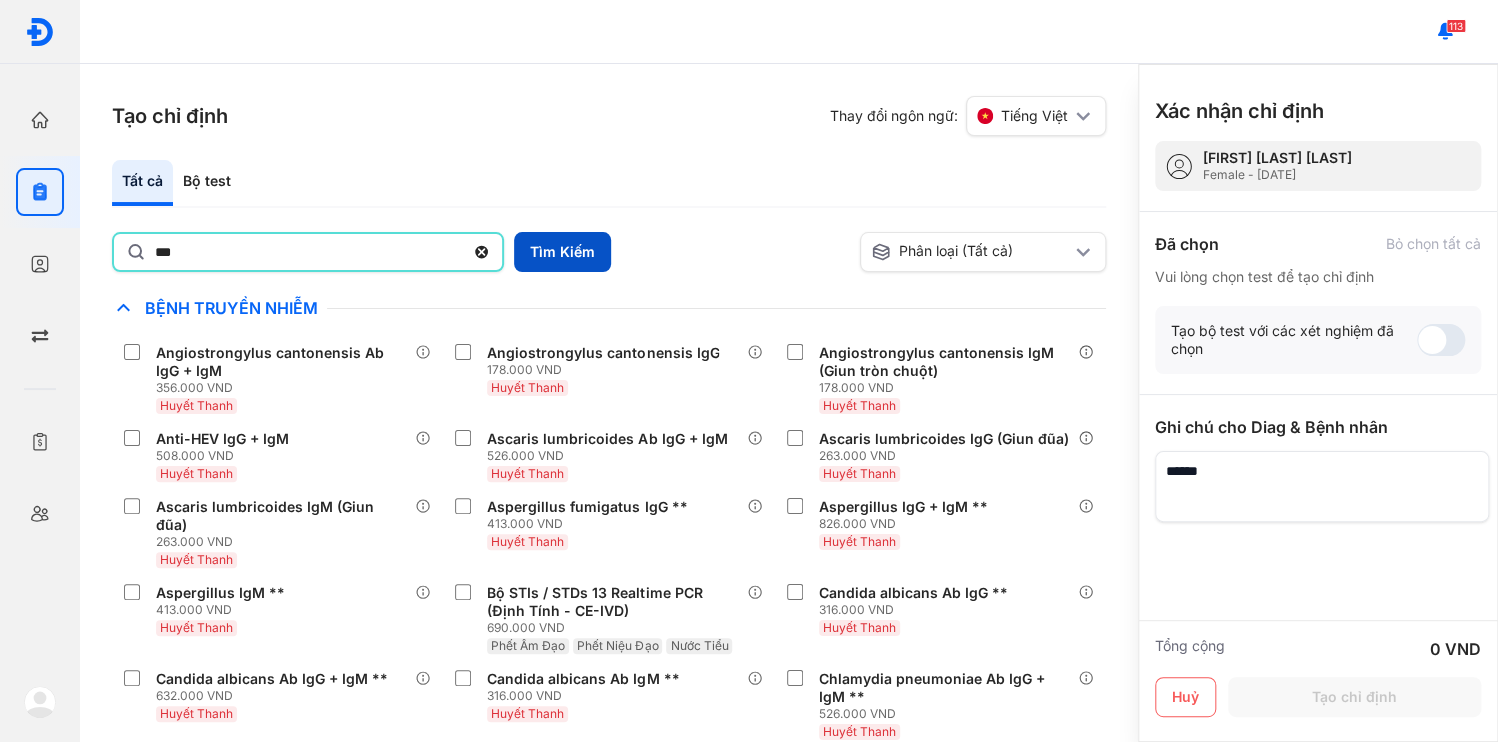 type on "***" 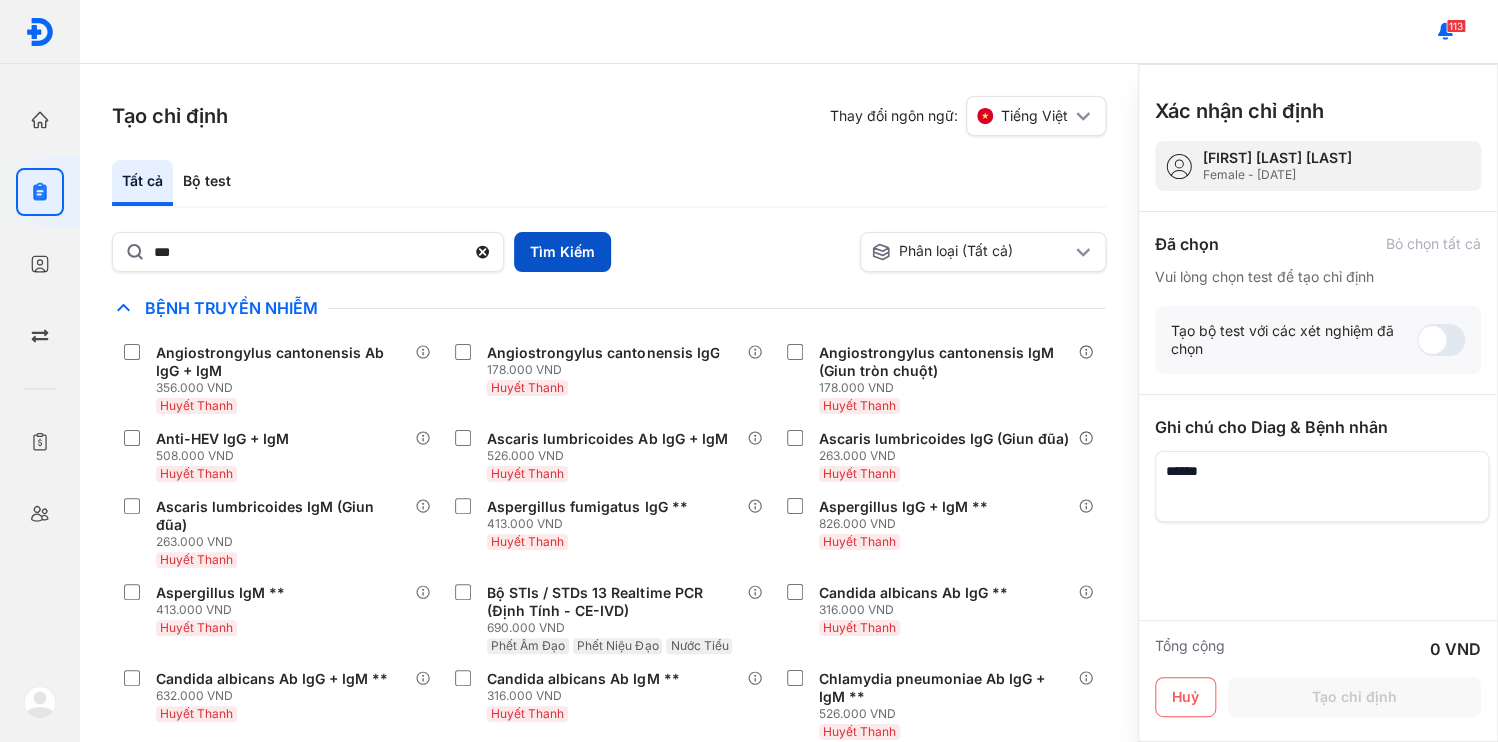 click on "Tìm Kiếm" at bounding box center [562, 252] 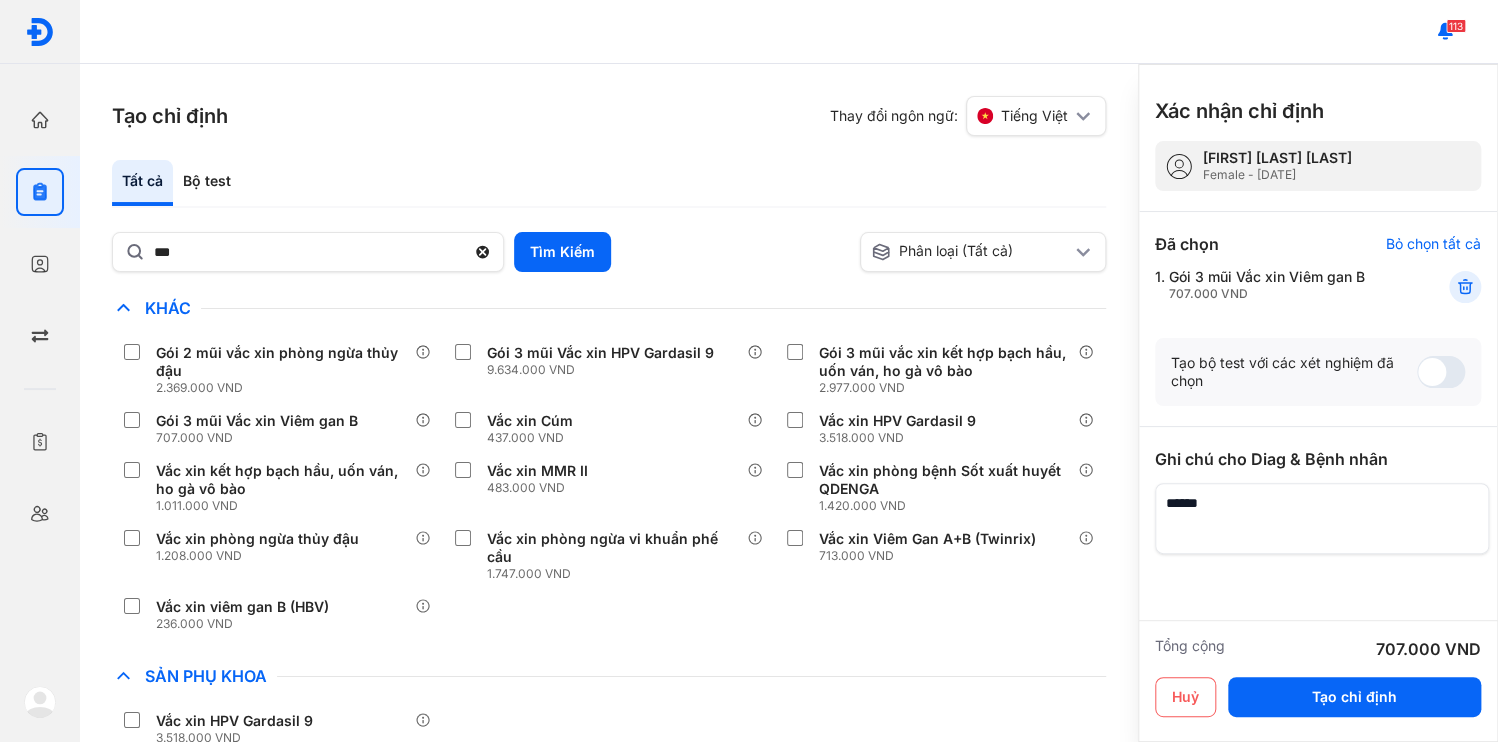 click at bounding box center [1322, 518] 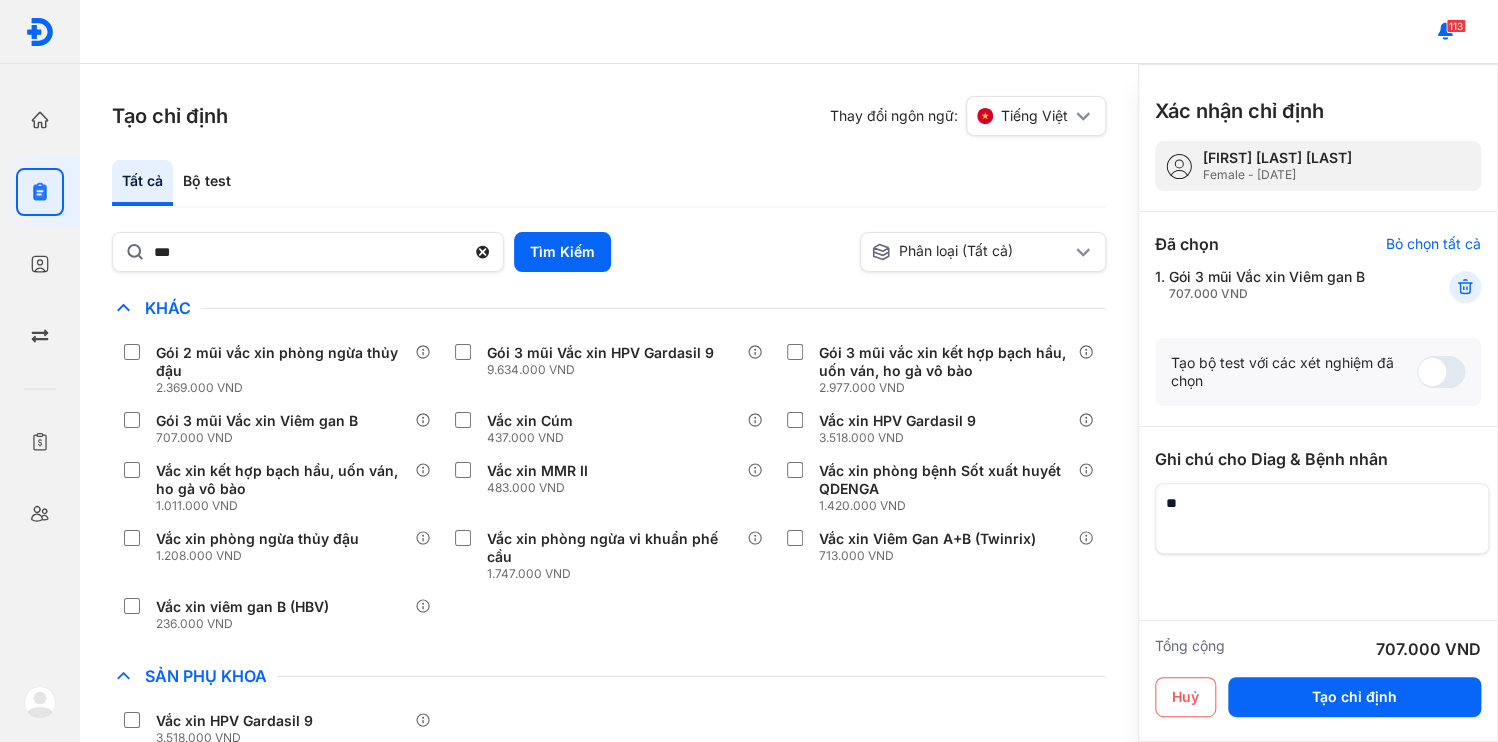 type on "*" 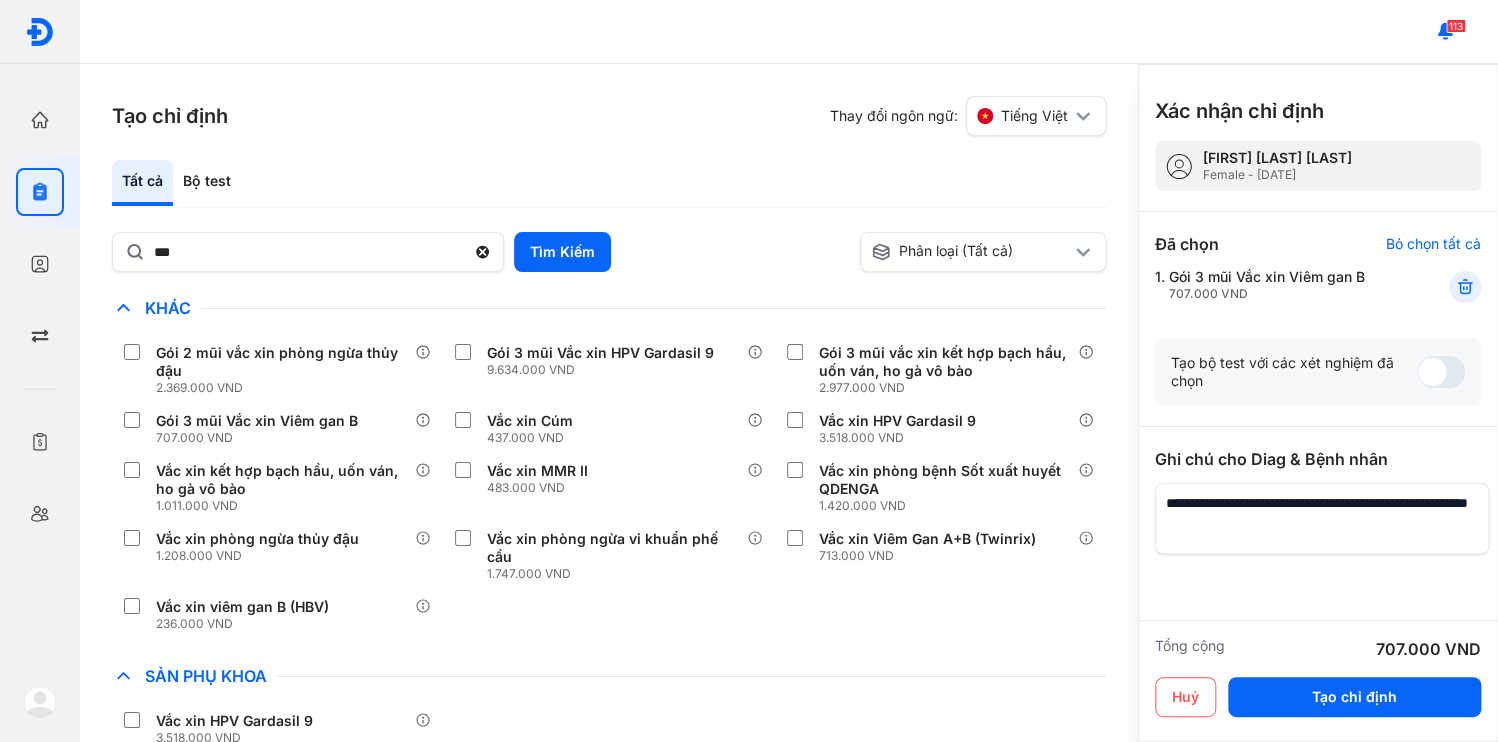 click at bounding box center [1322, 518] 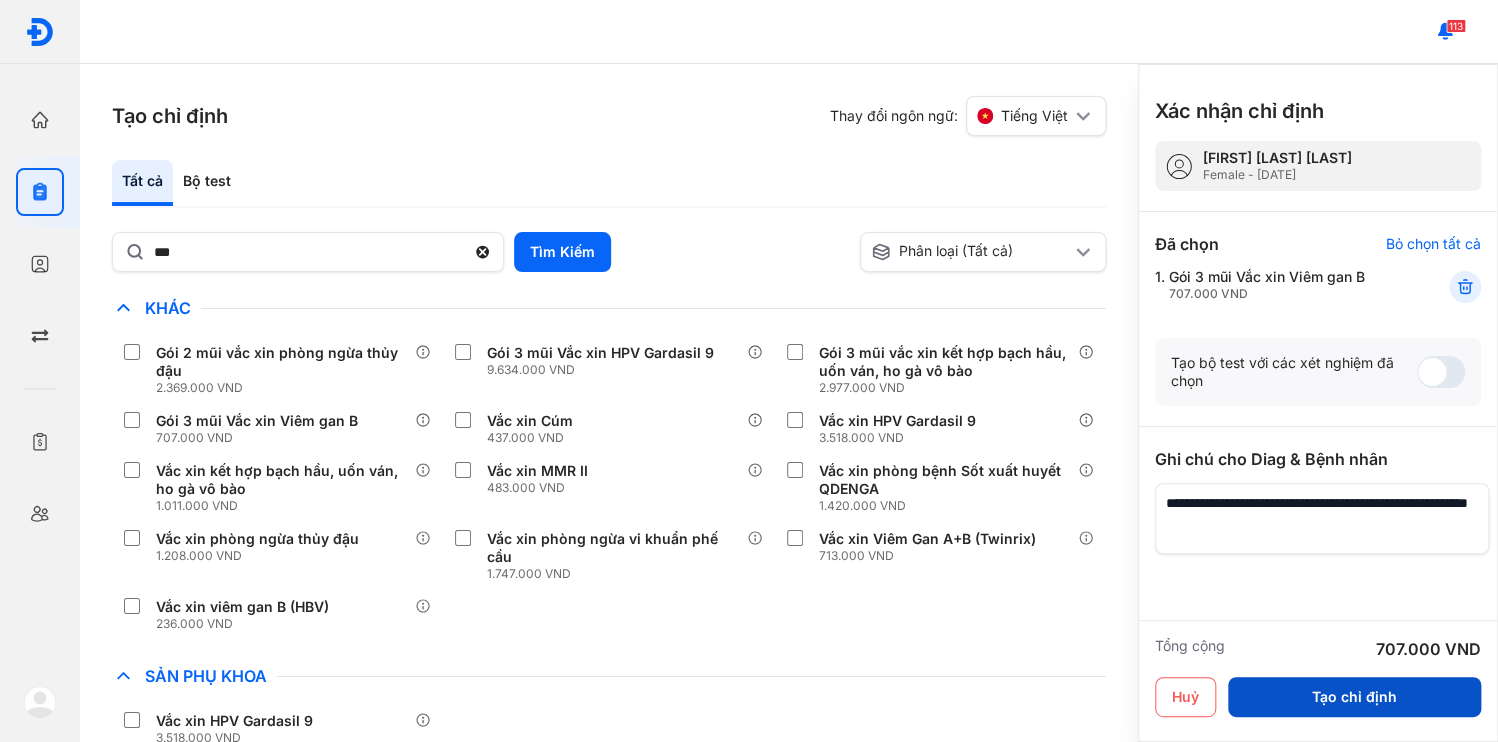 type on "**********" 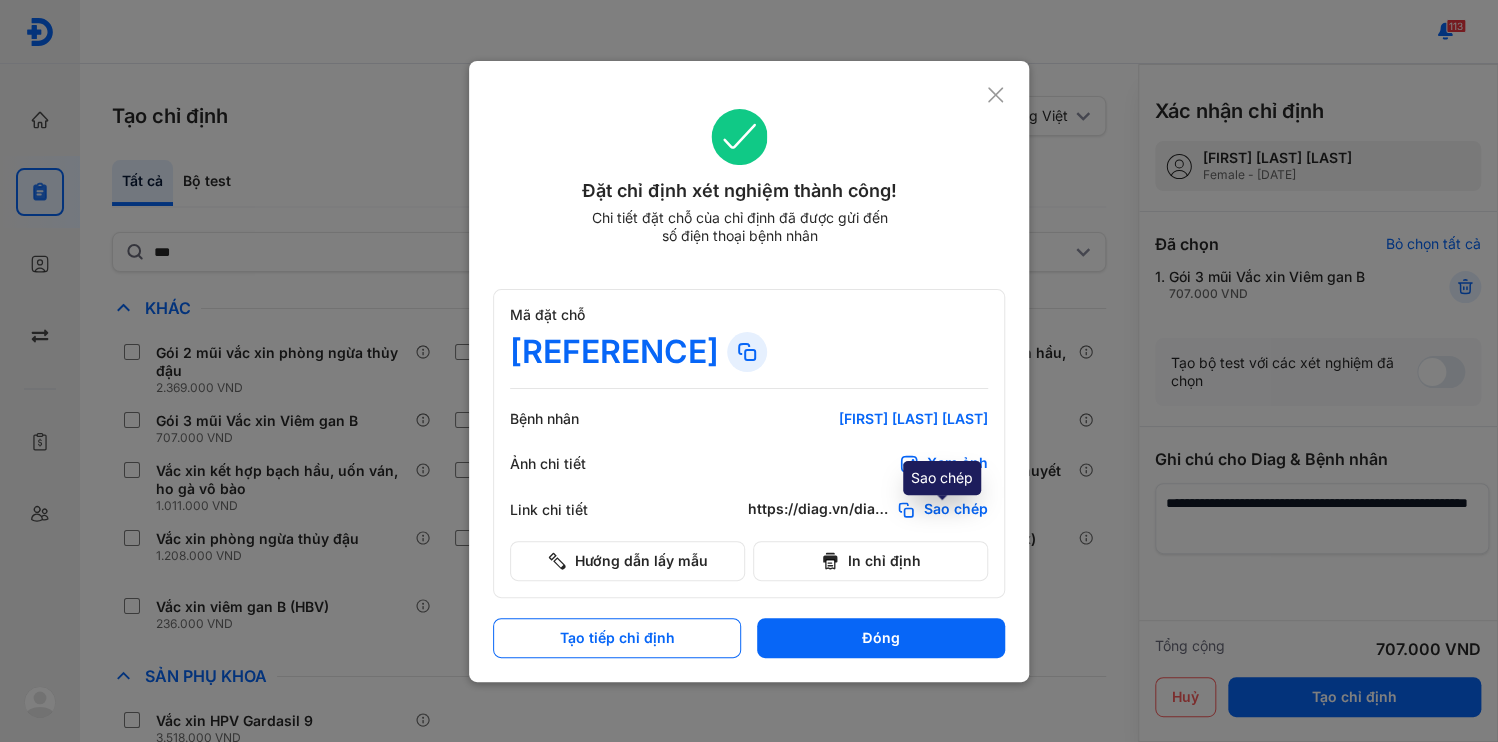 click on "Sao chép" 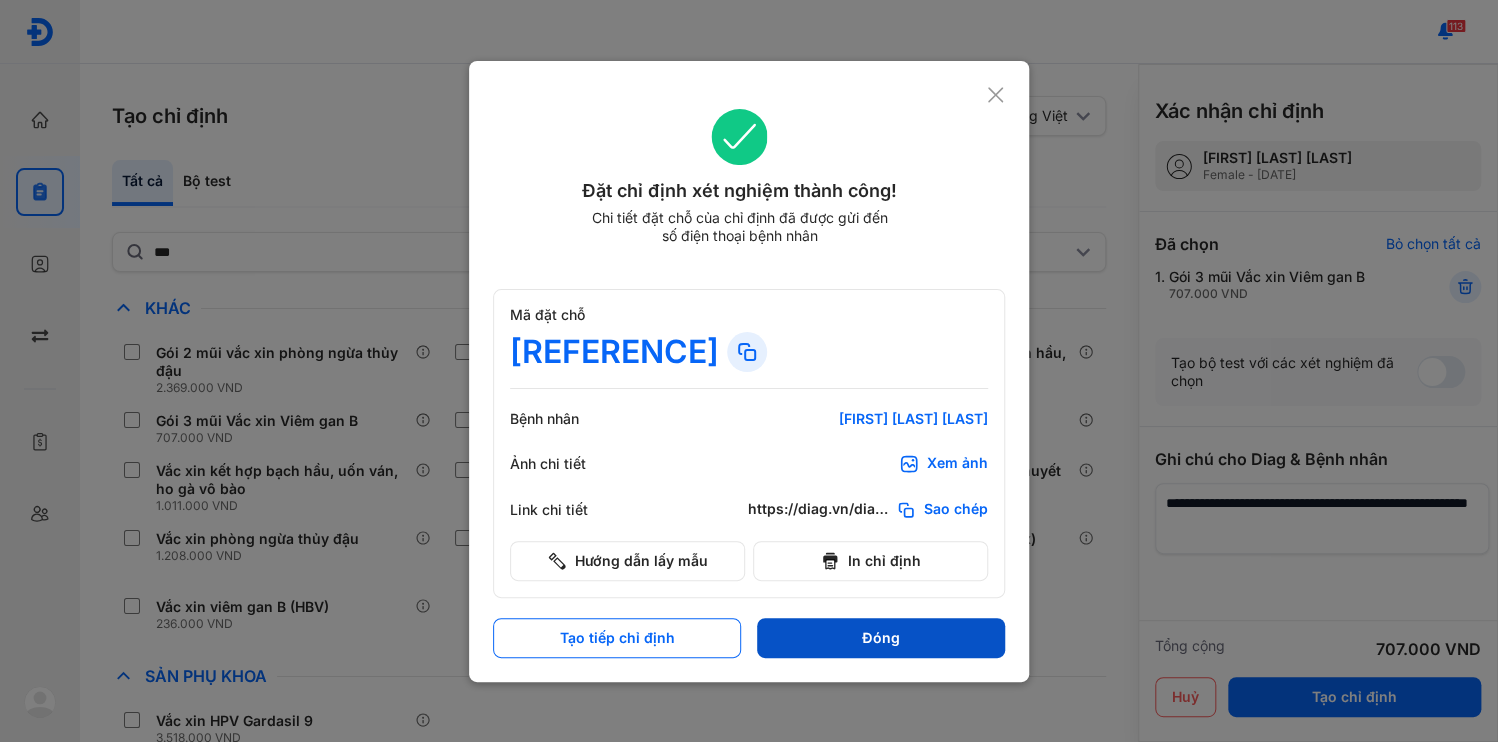 click on "Đóng" at bounding box center [881, 638] 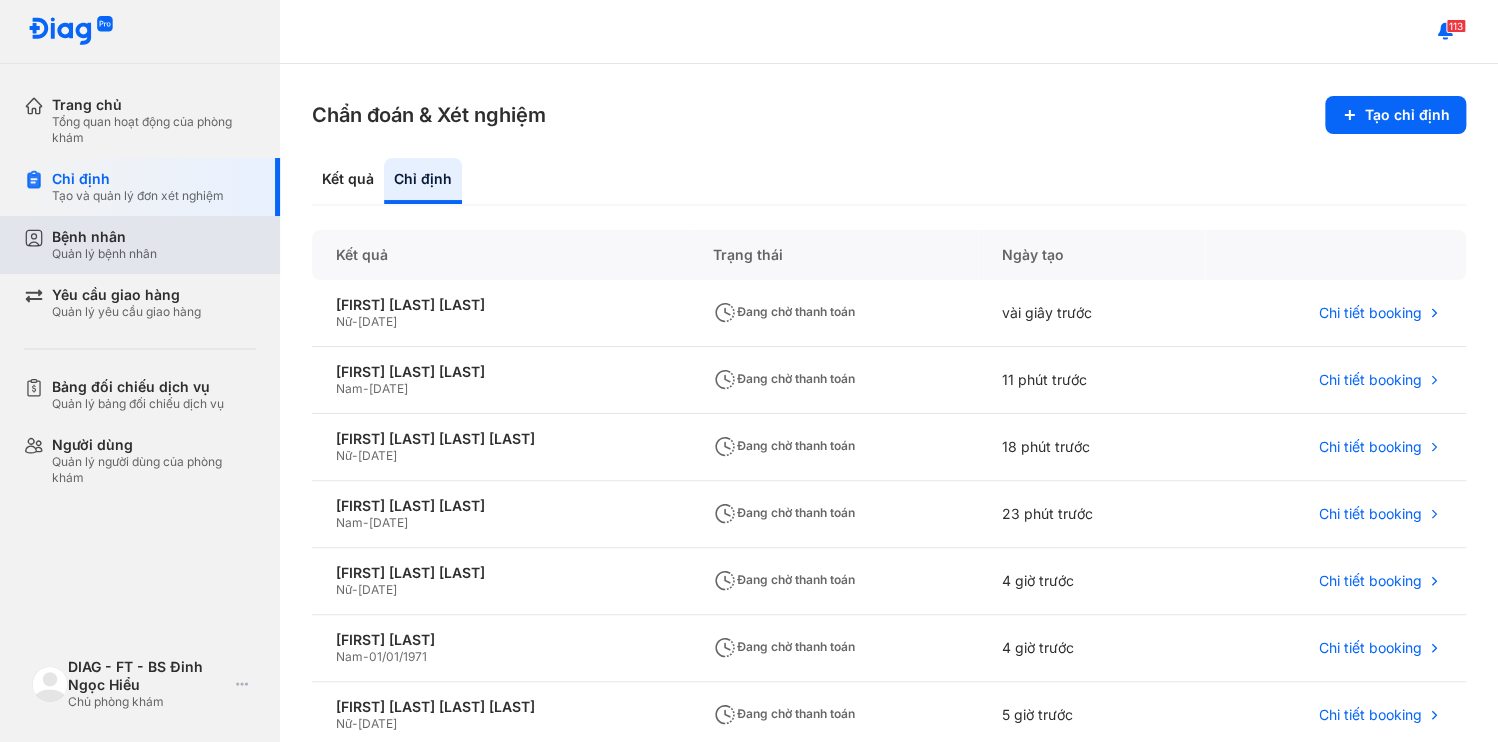 click on "Bệnh nhân Quản lý bệnh nhân" at bounding box center (154, 245) 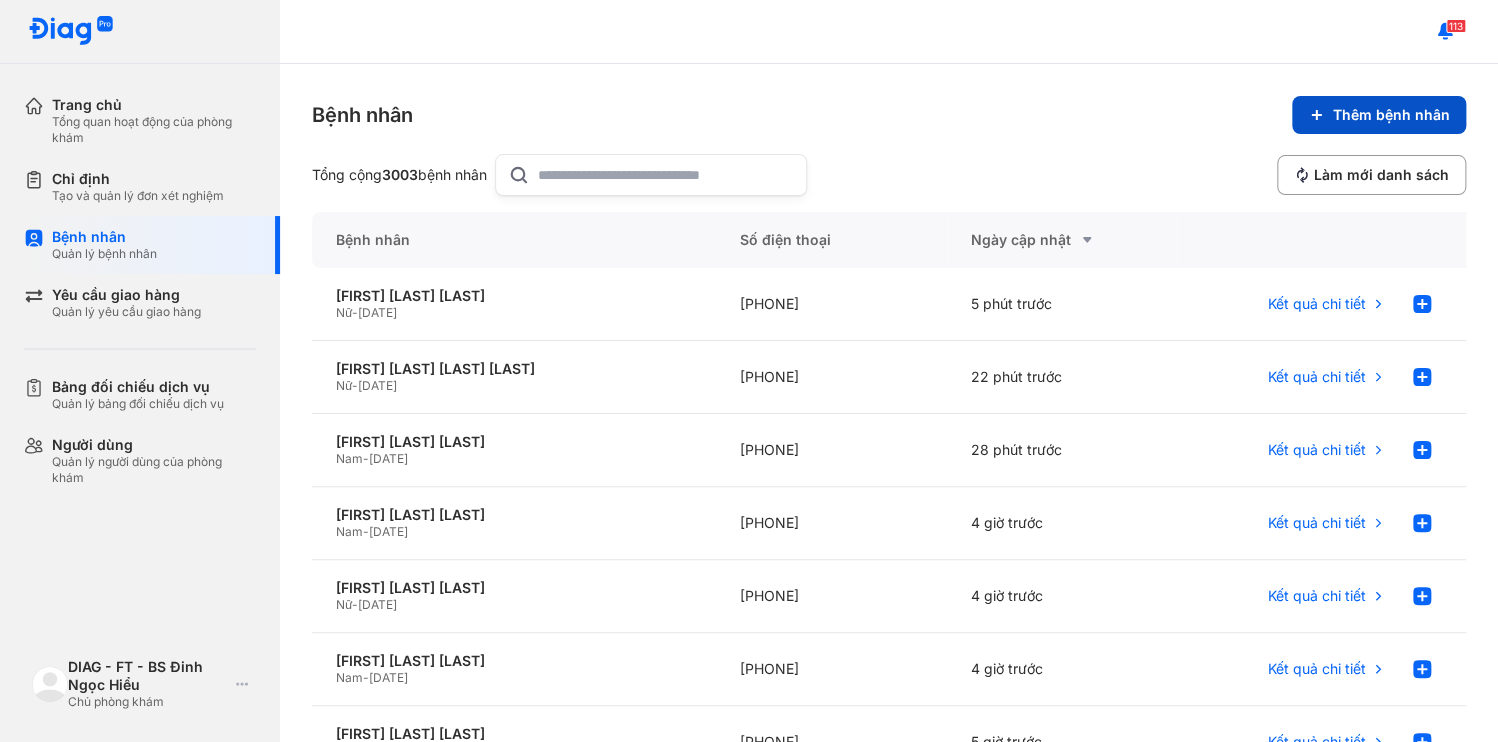 click on "Thêm bệnh nhân" 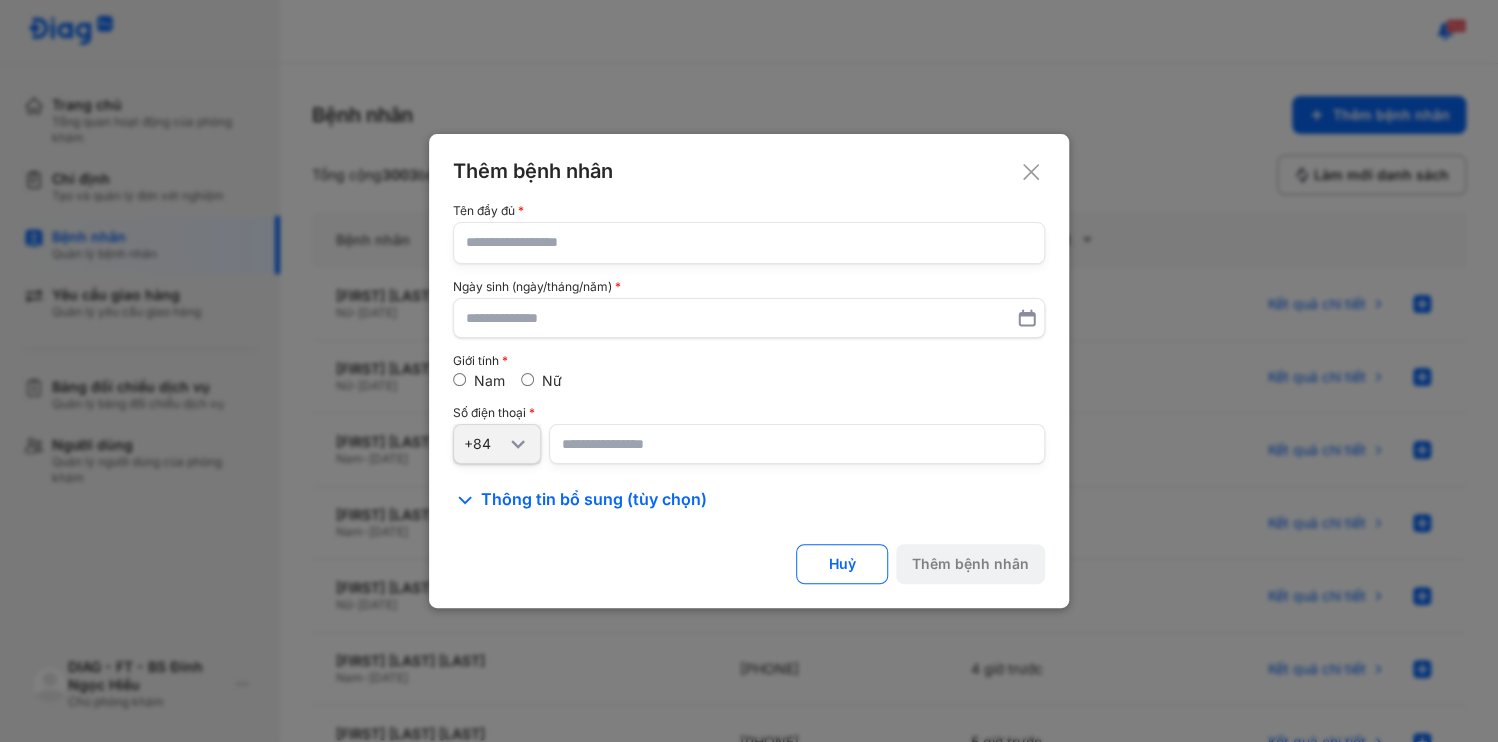 click 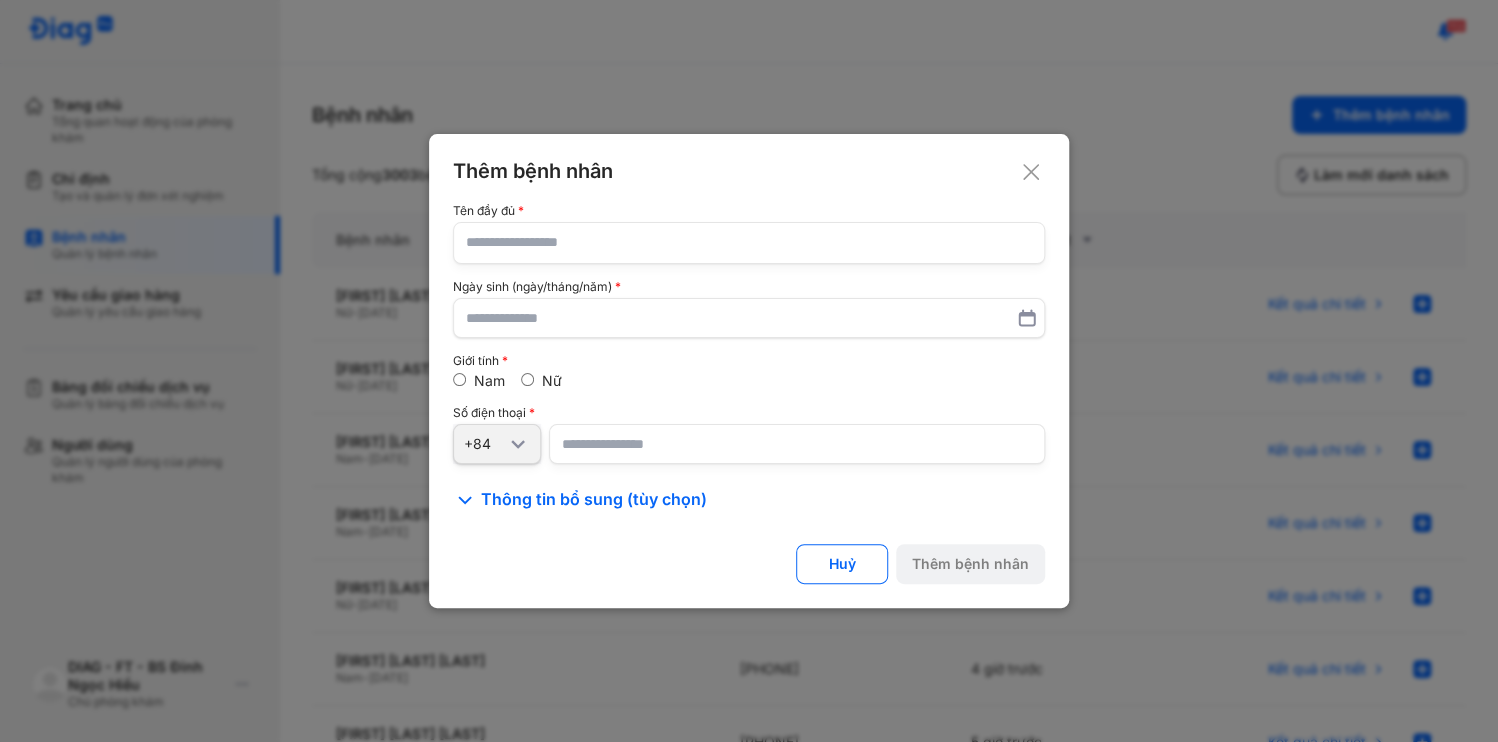 click 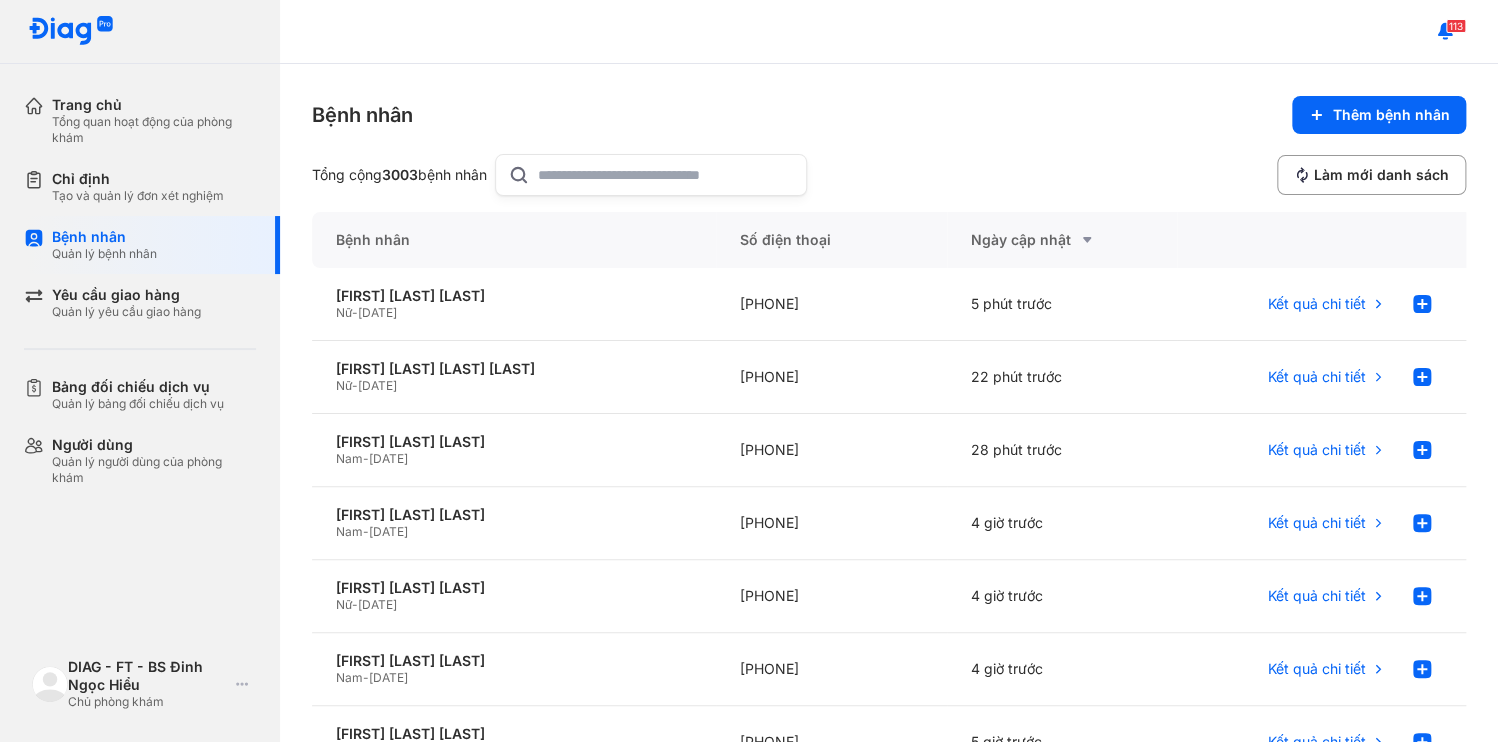 click 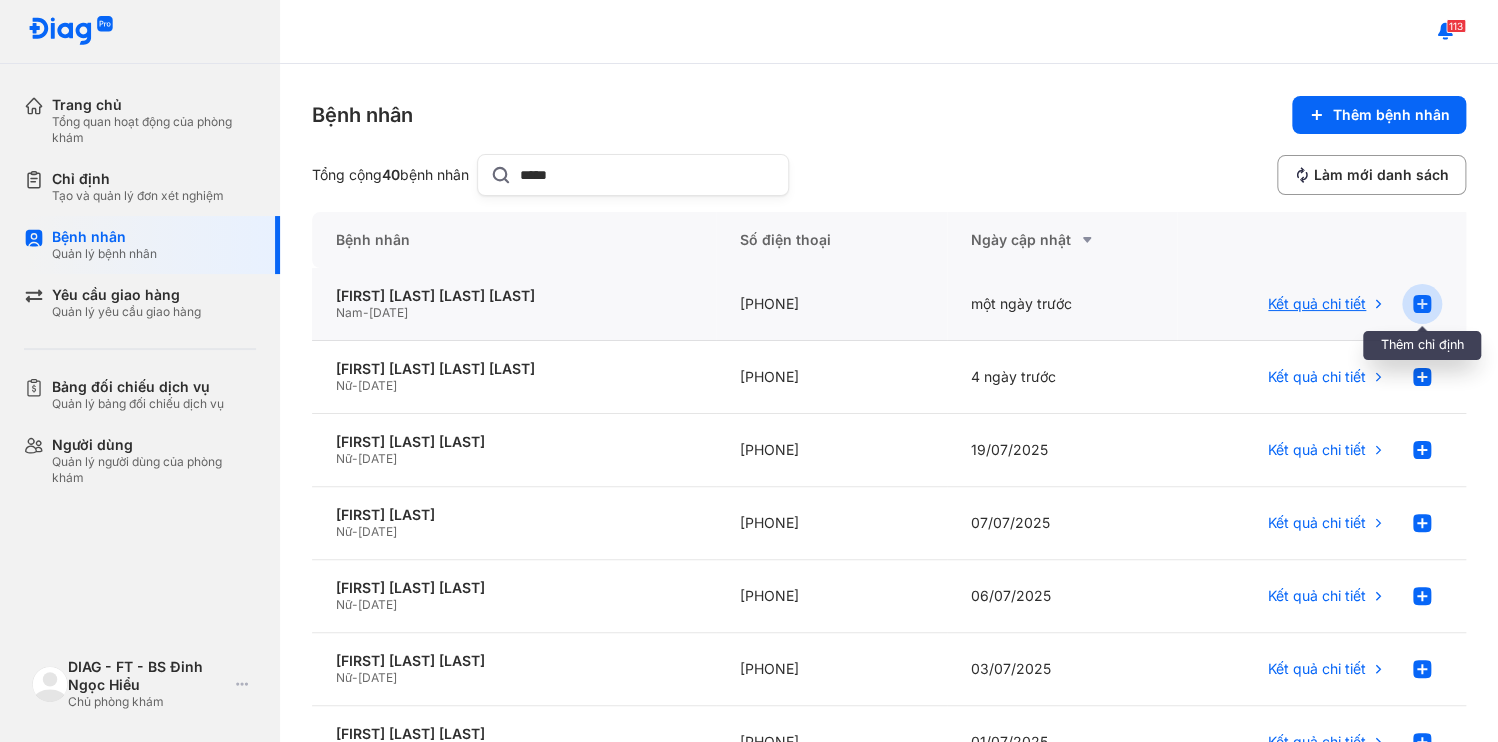 type on "*****" 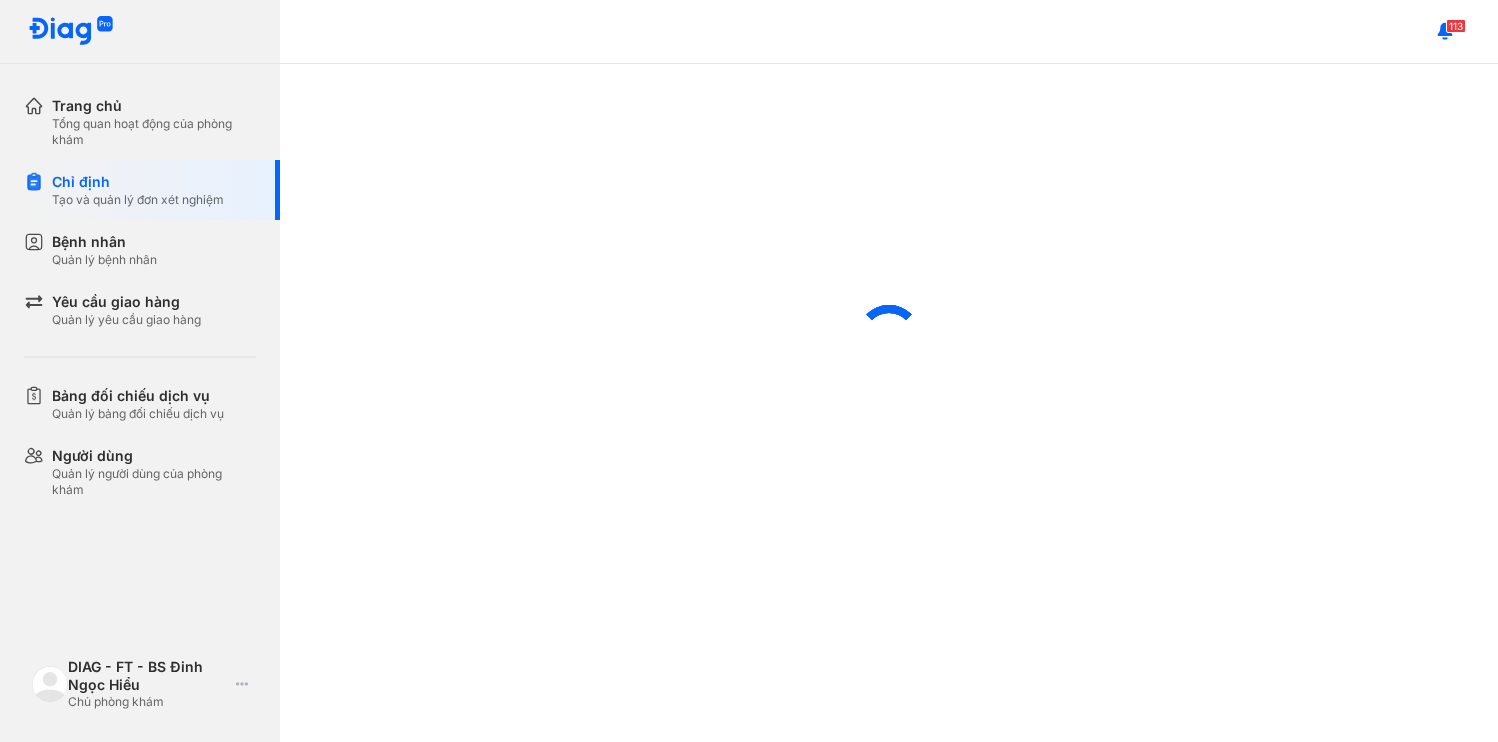 scroll, scrollTop: 0, scrollLeft: 0, axis: both 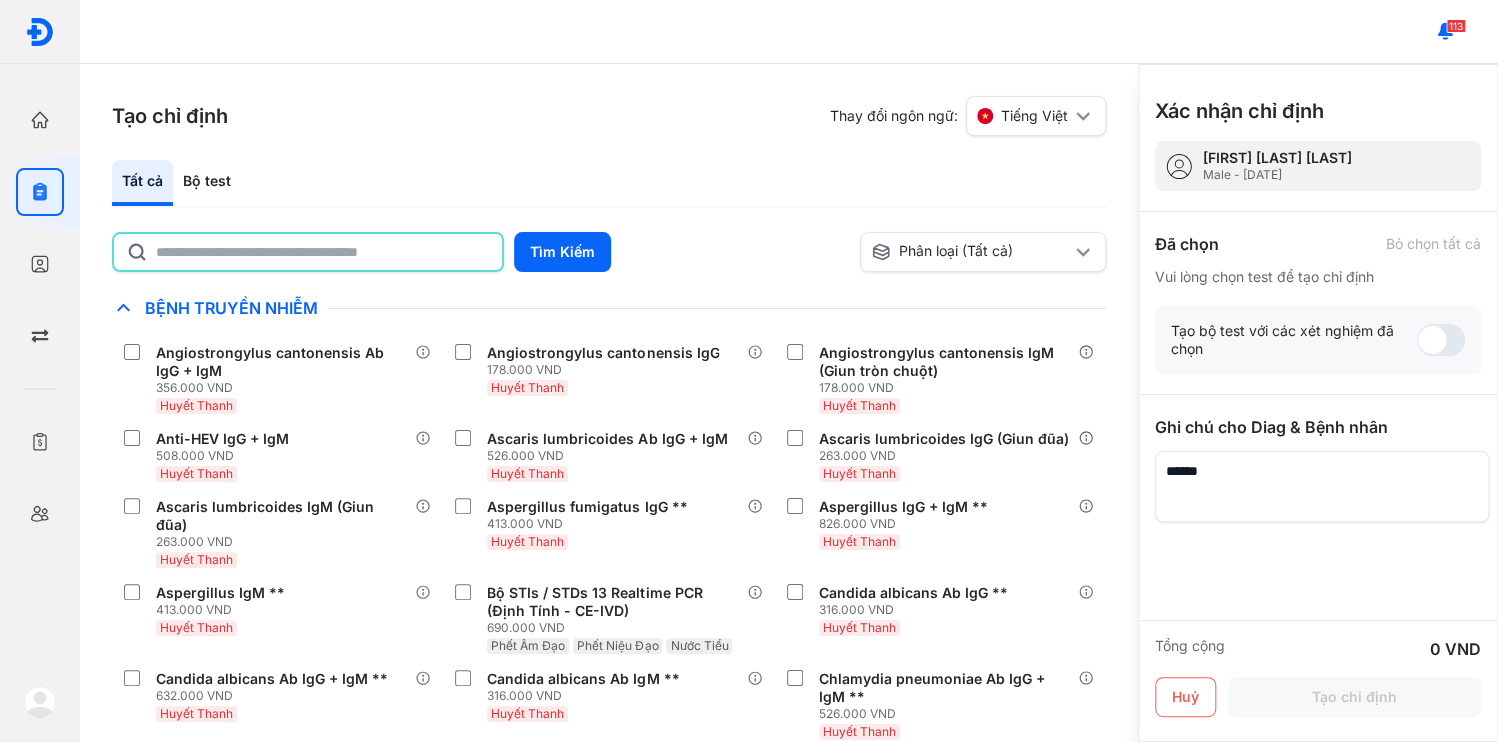 click 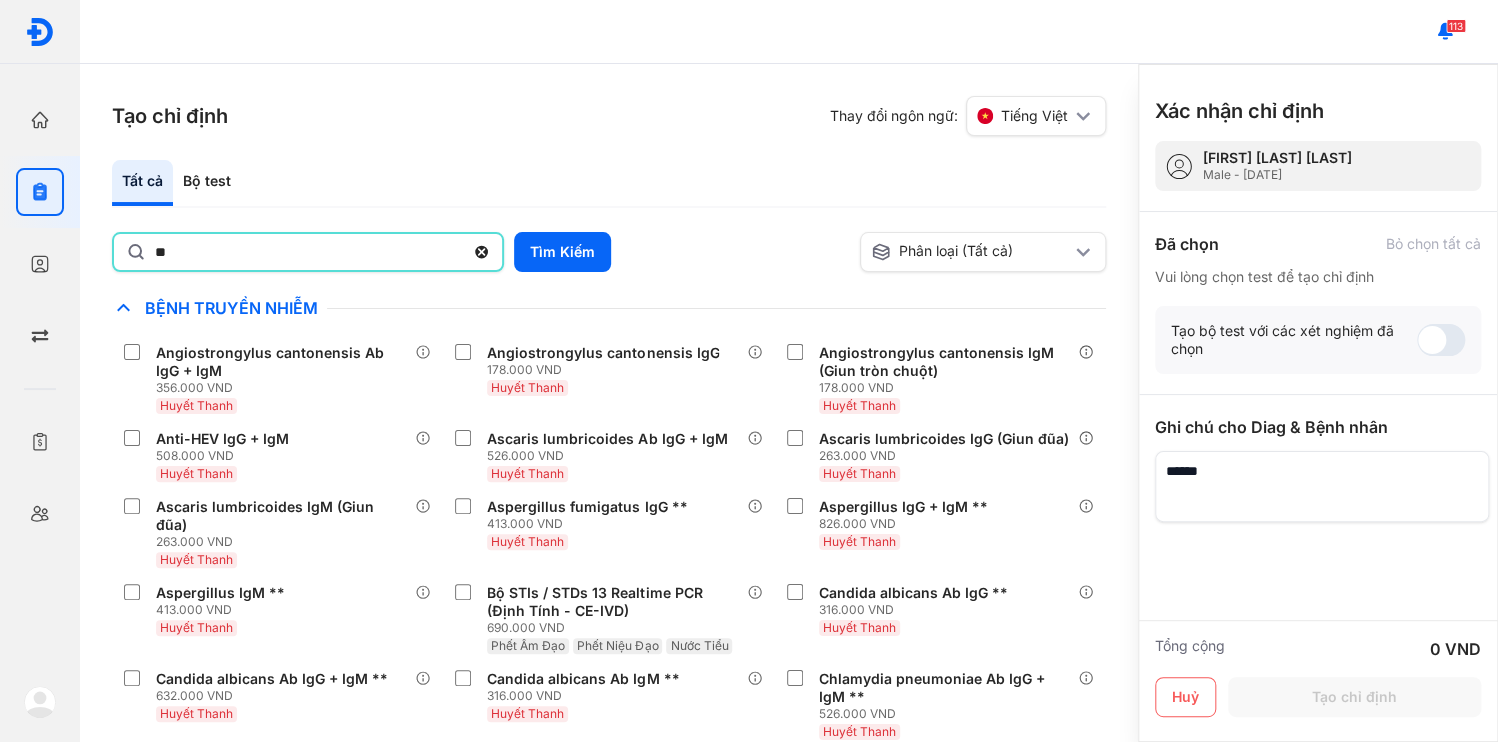 type on "**********" 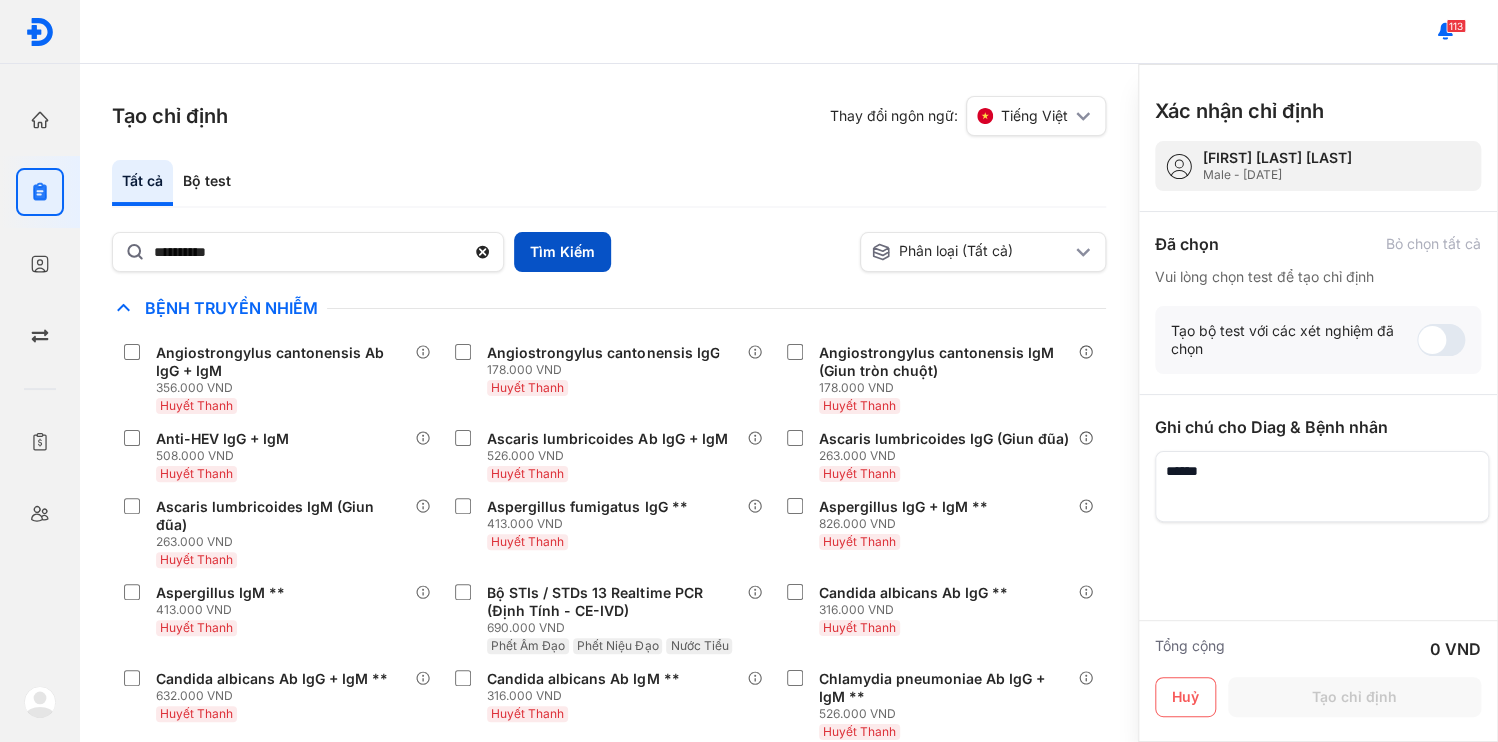 click on "Tìm Kiếm" at bounding box center [562, 252] 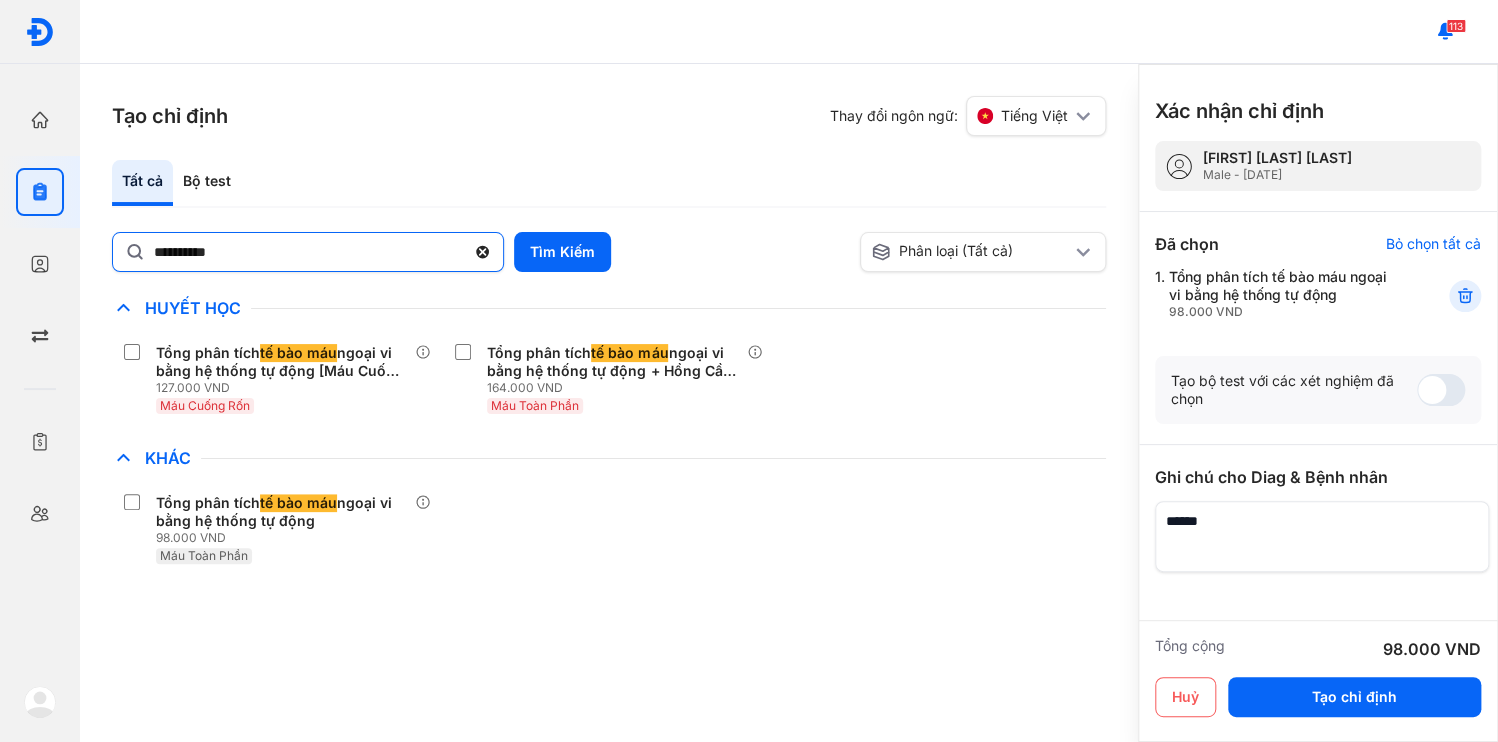 click 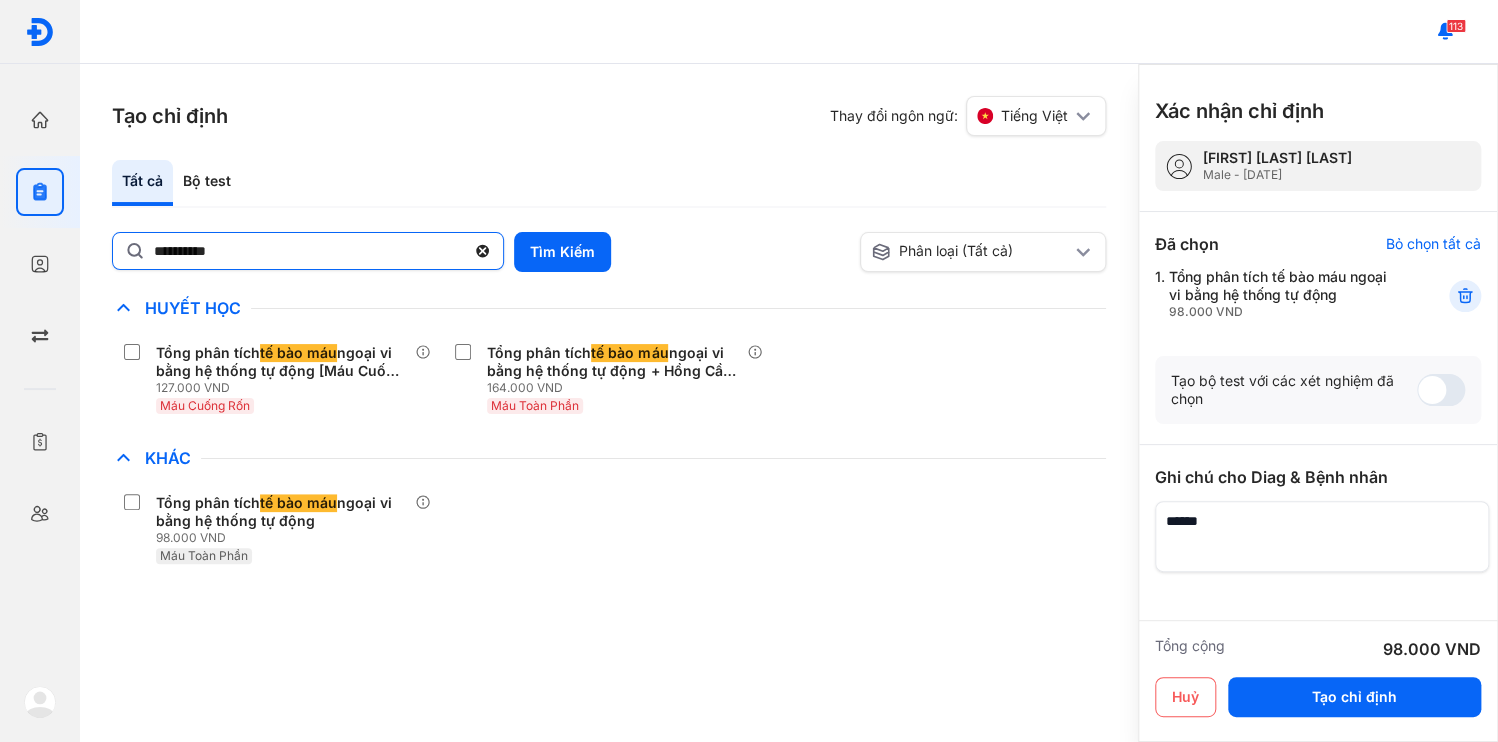 click on "**********" 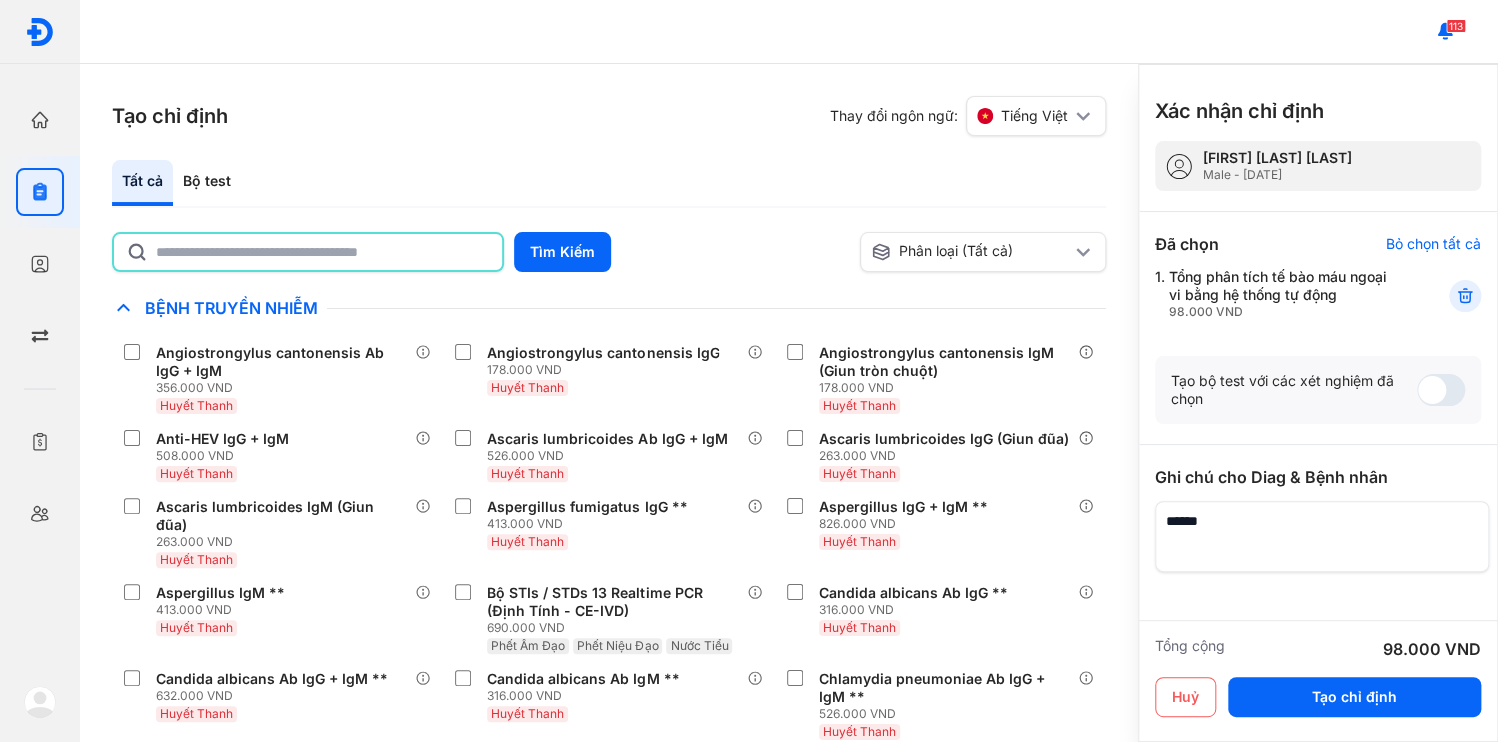 click 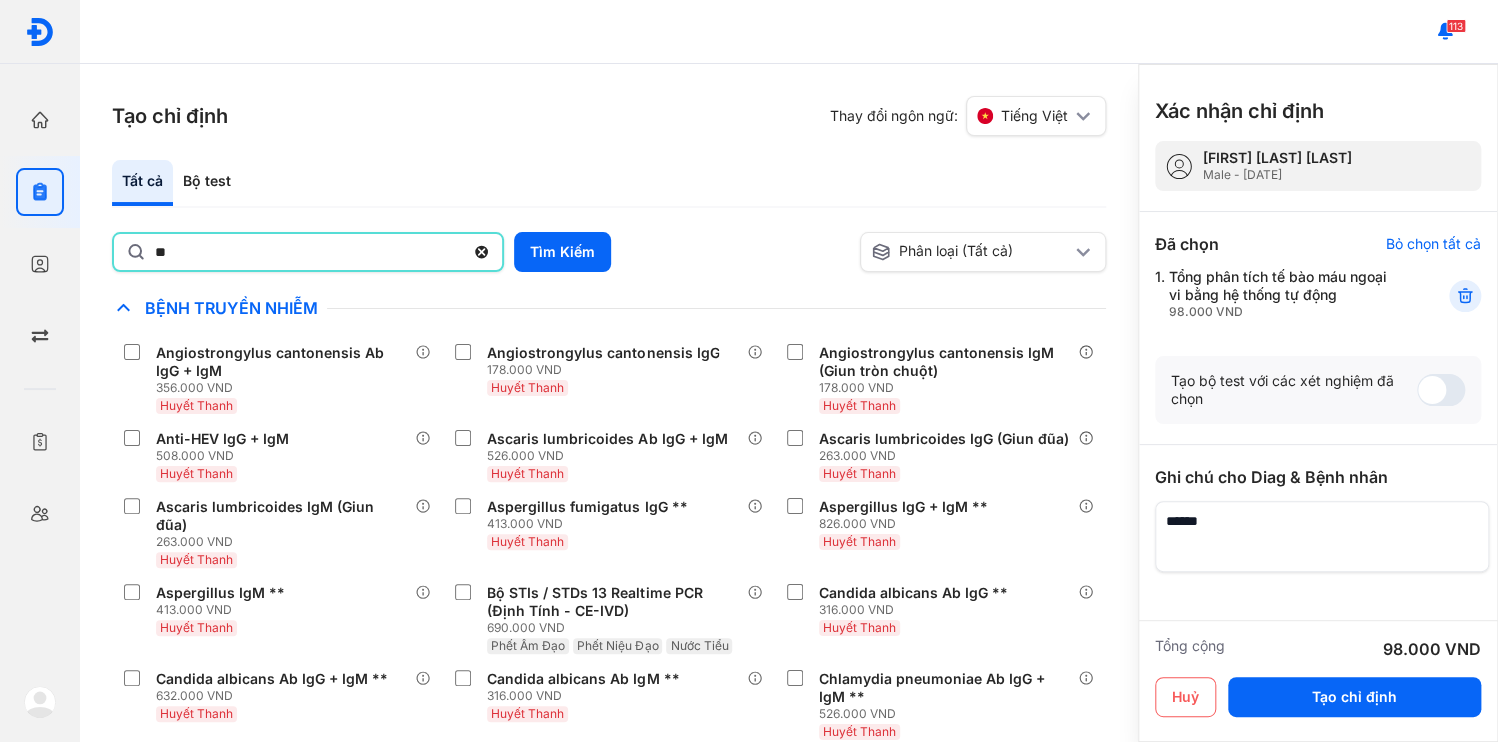 type on "*" 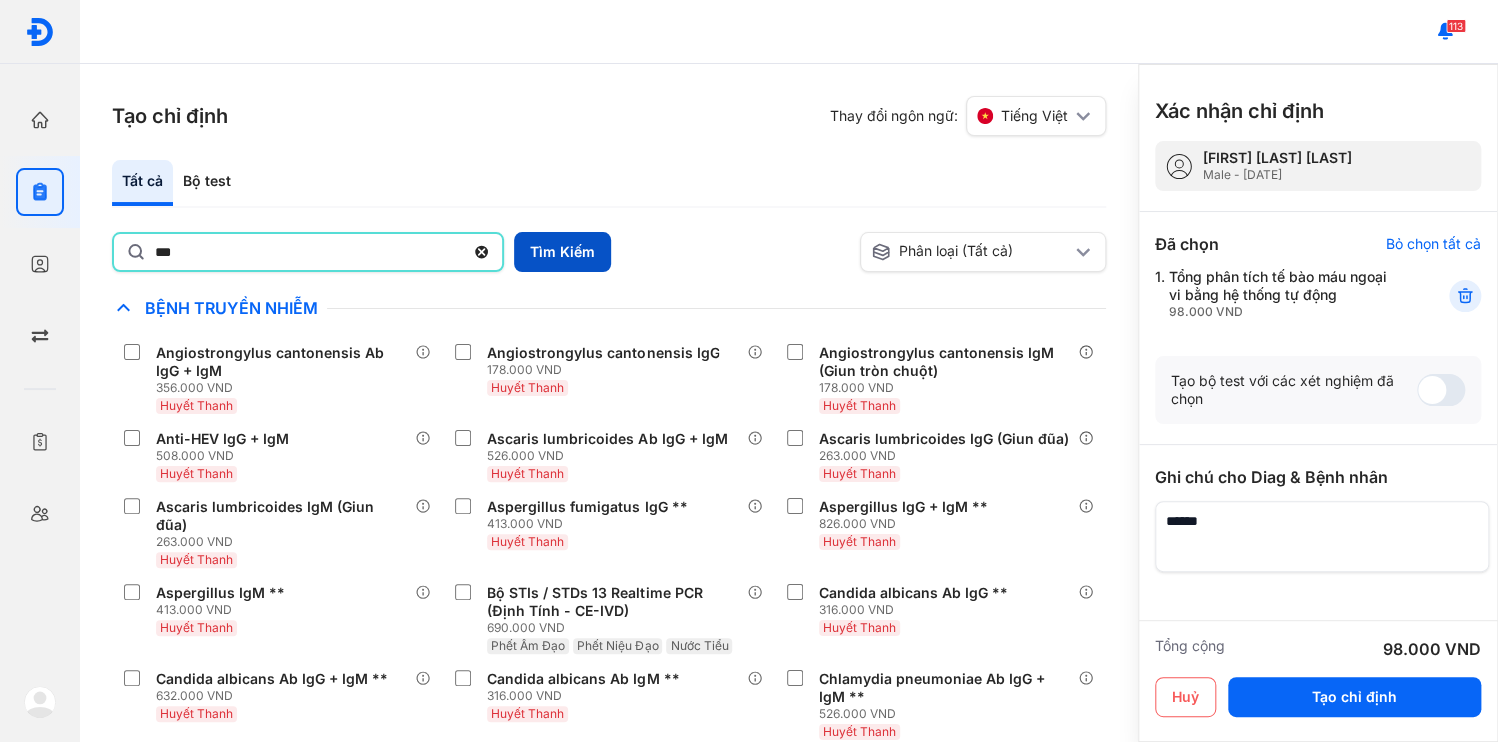 type on "***" 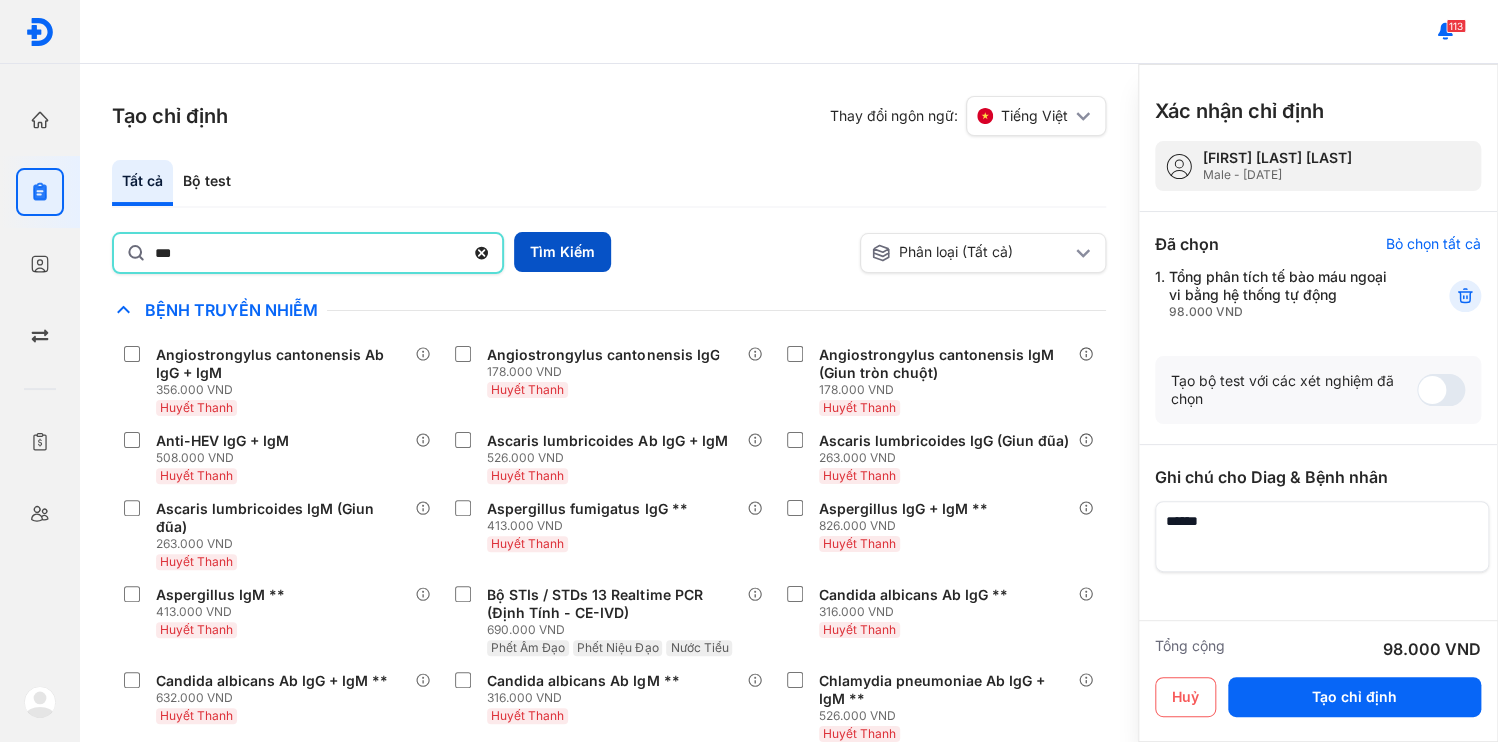 click on "Tìm Kiếm" at bounding box center (562, 252) 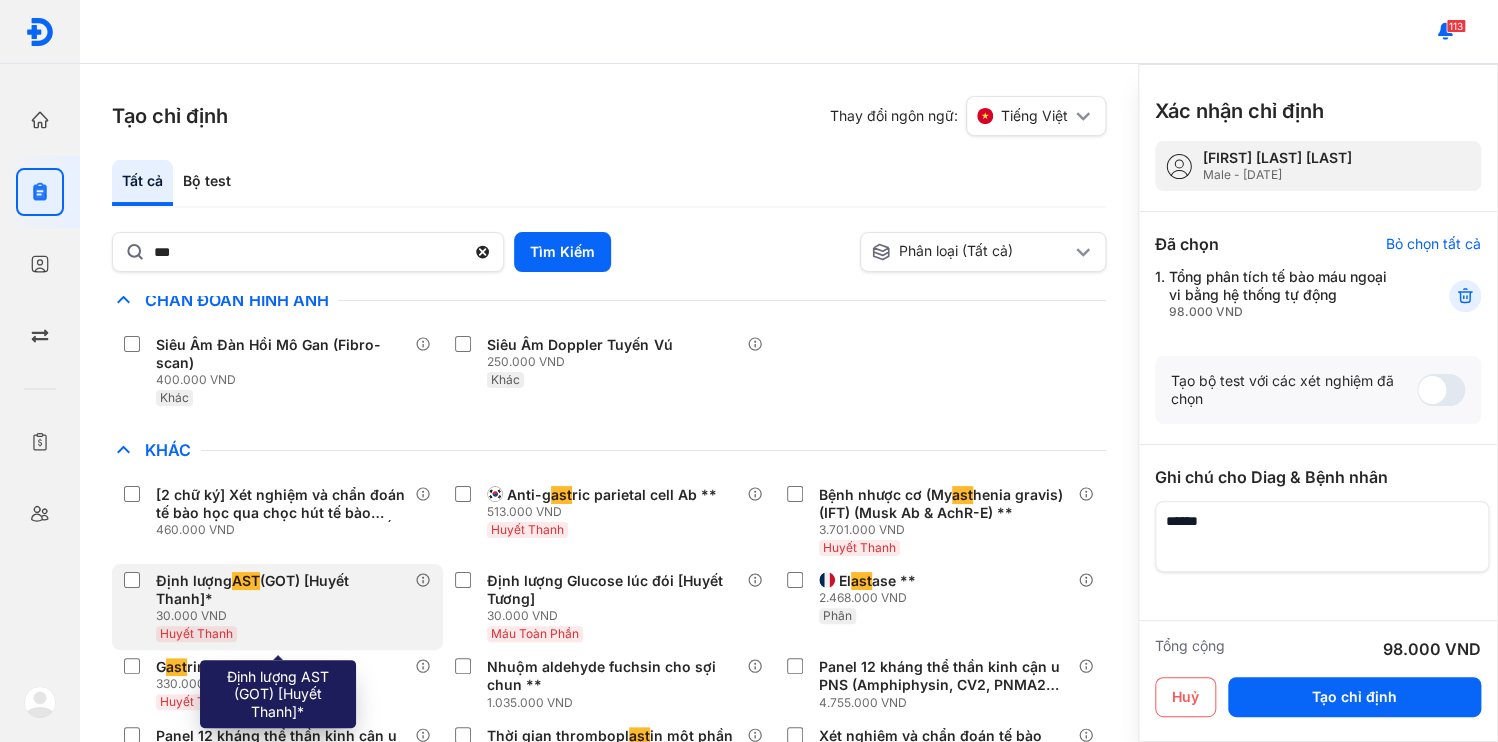 scroll, scrollTop: 160, scrollLeft: 0, axis: vertical 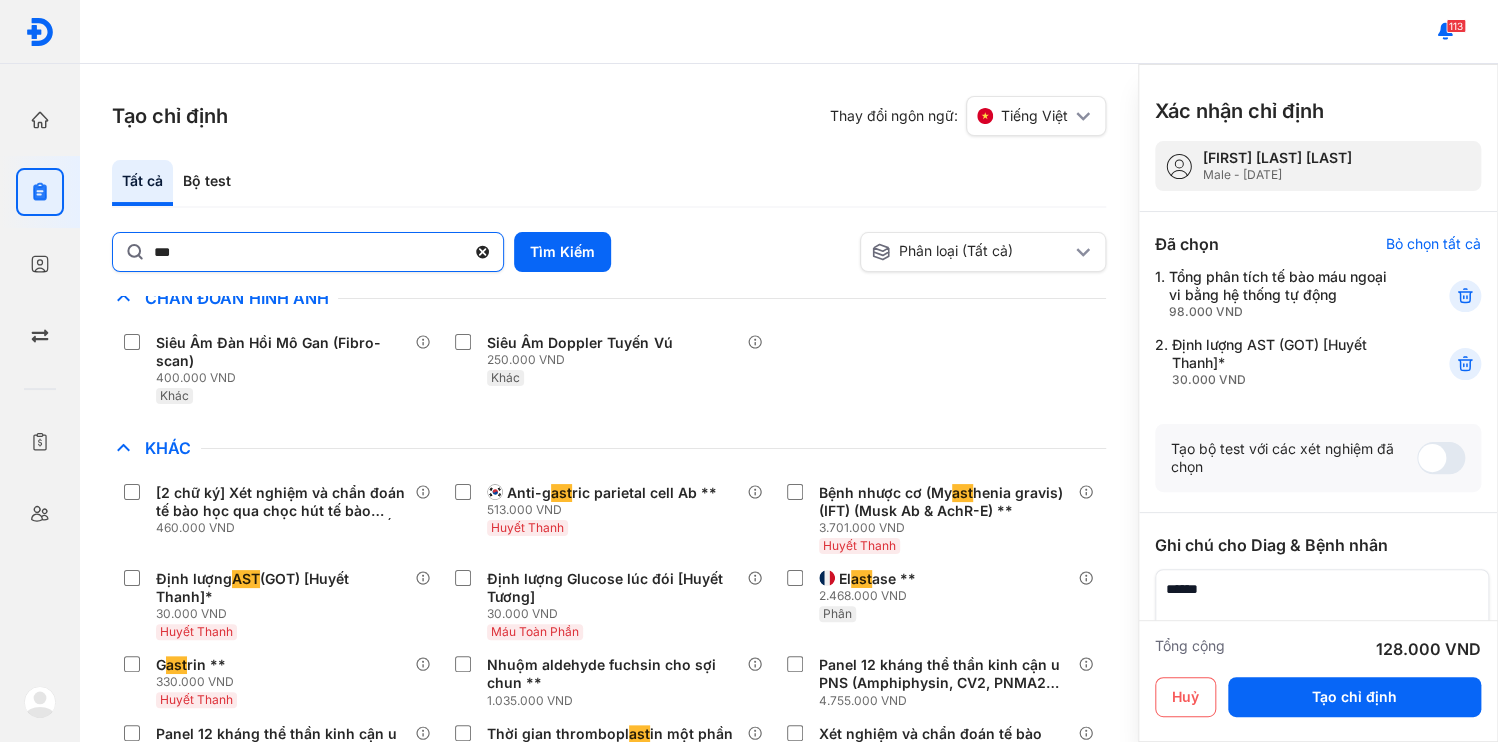 click 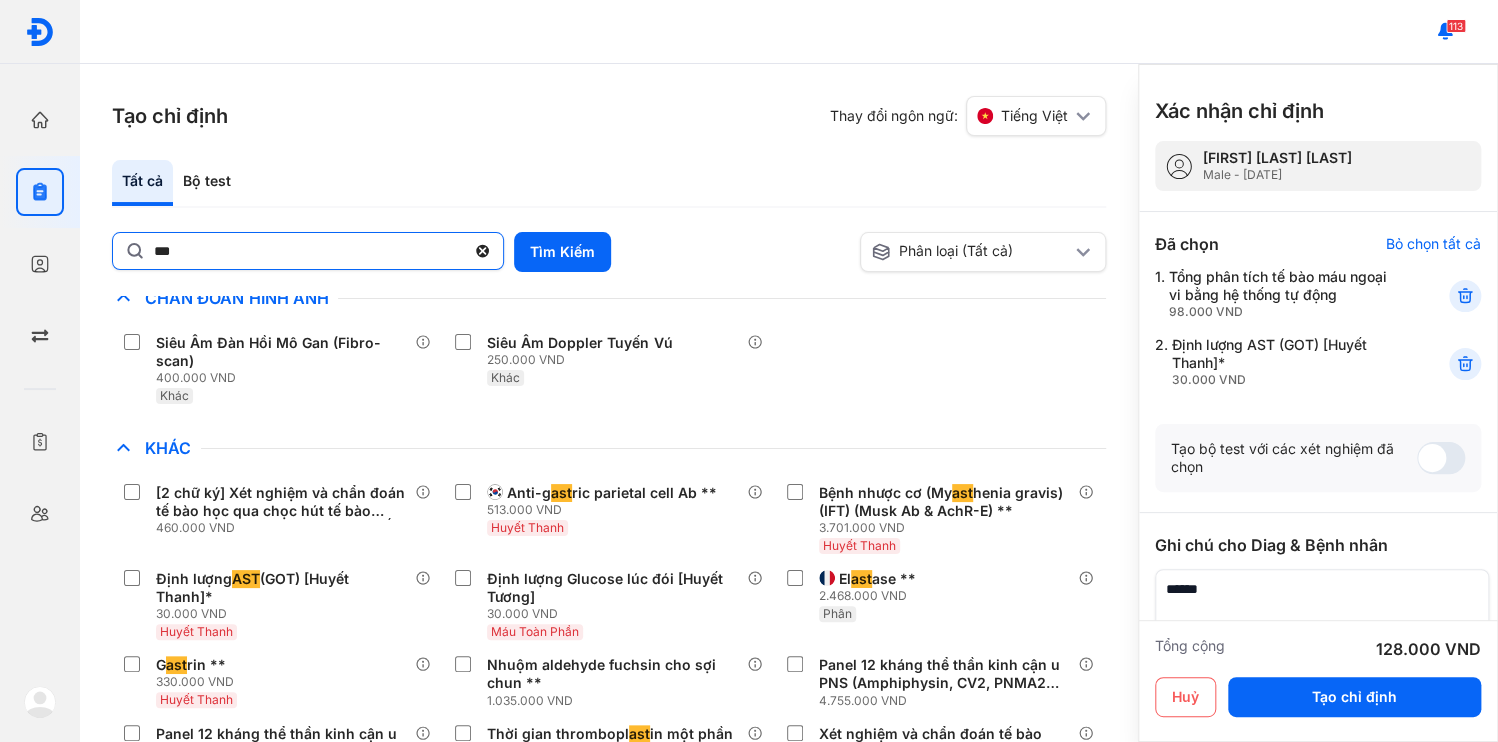 click on "***" 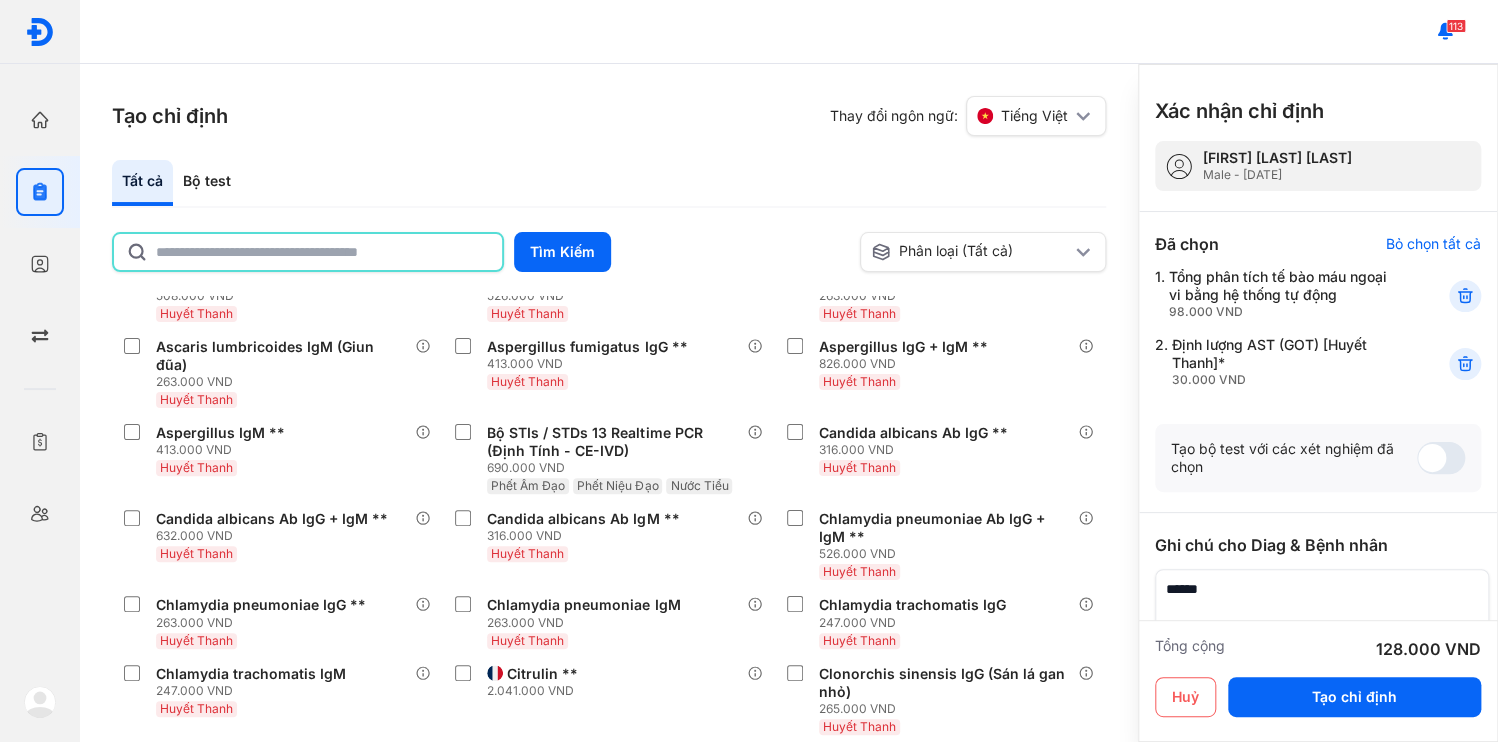 scroll, scrollTop: 3365, scrollLeft: 0, axis: vertical 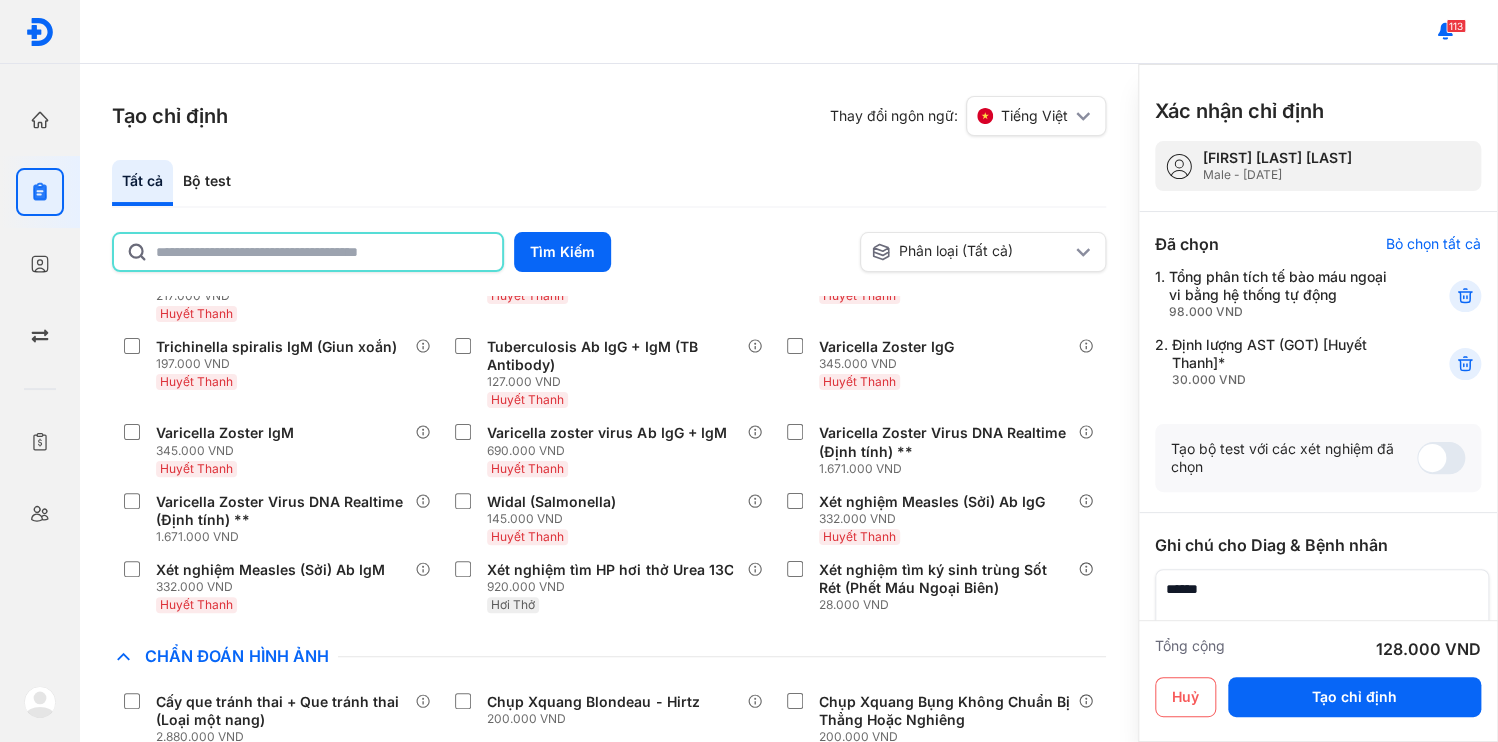 click 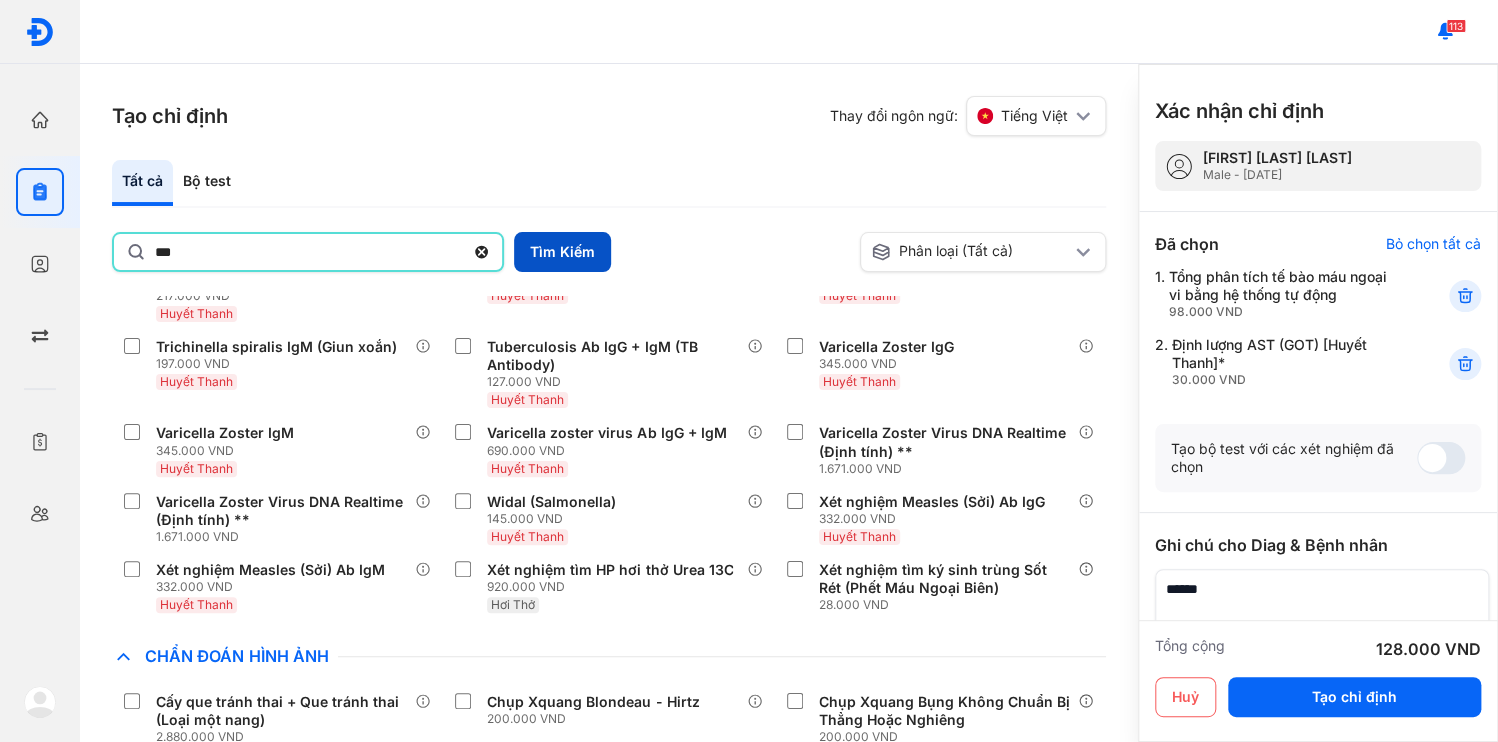 type on "***" 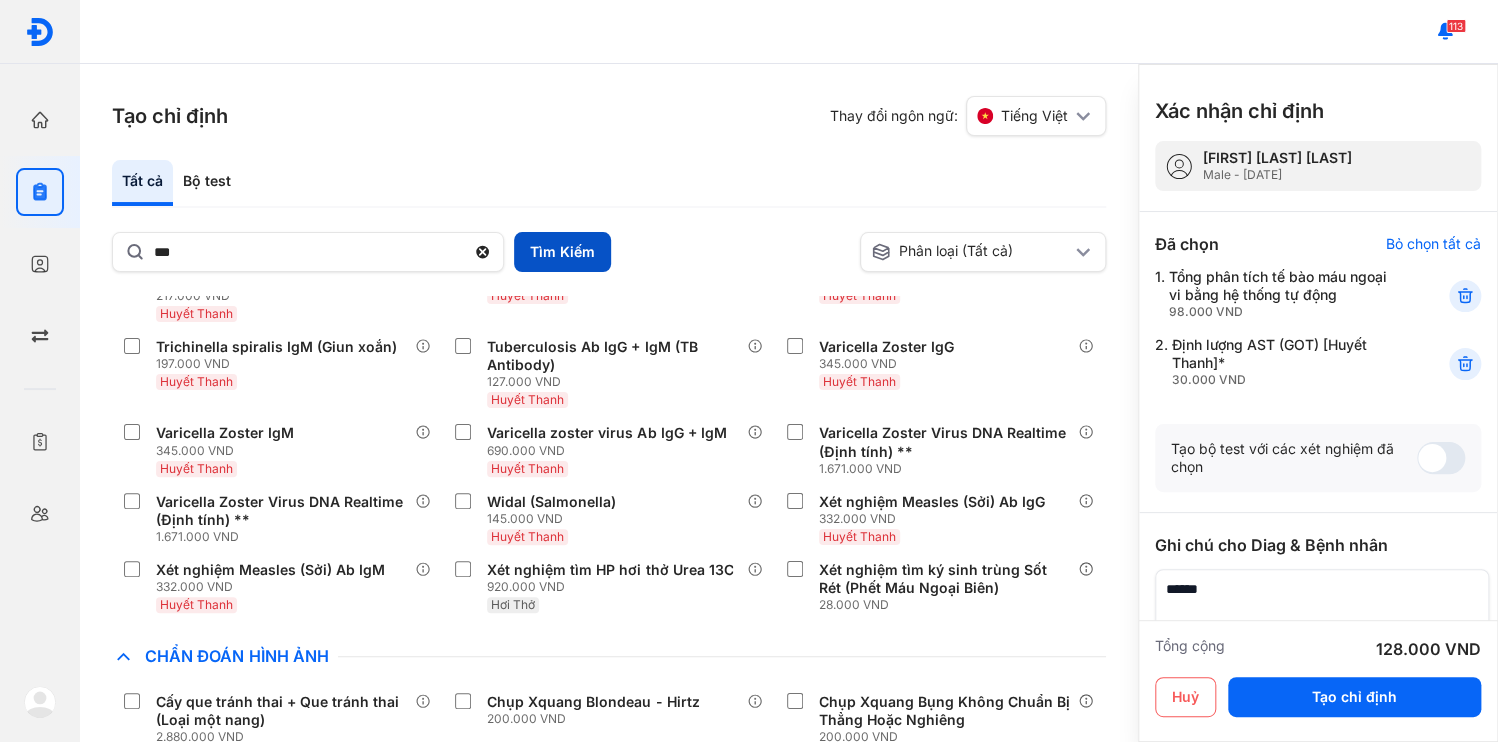 click on "Tìm Kiếm" at bounding box center [562, 252] 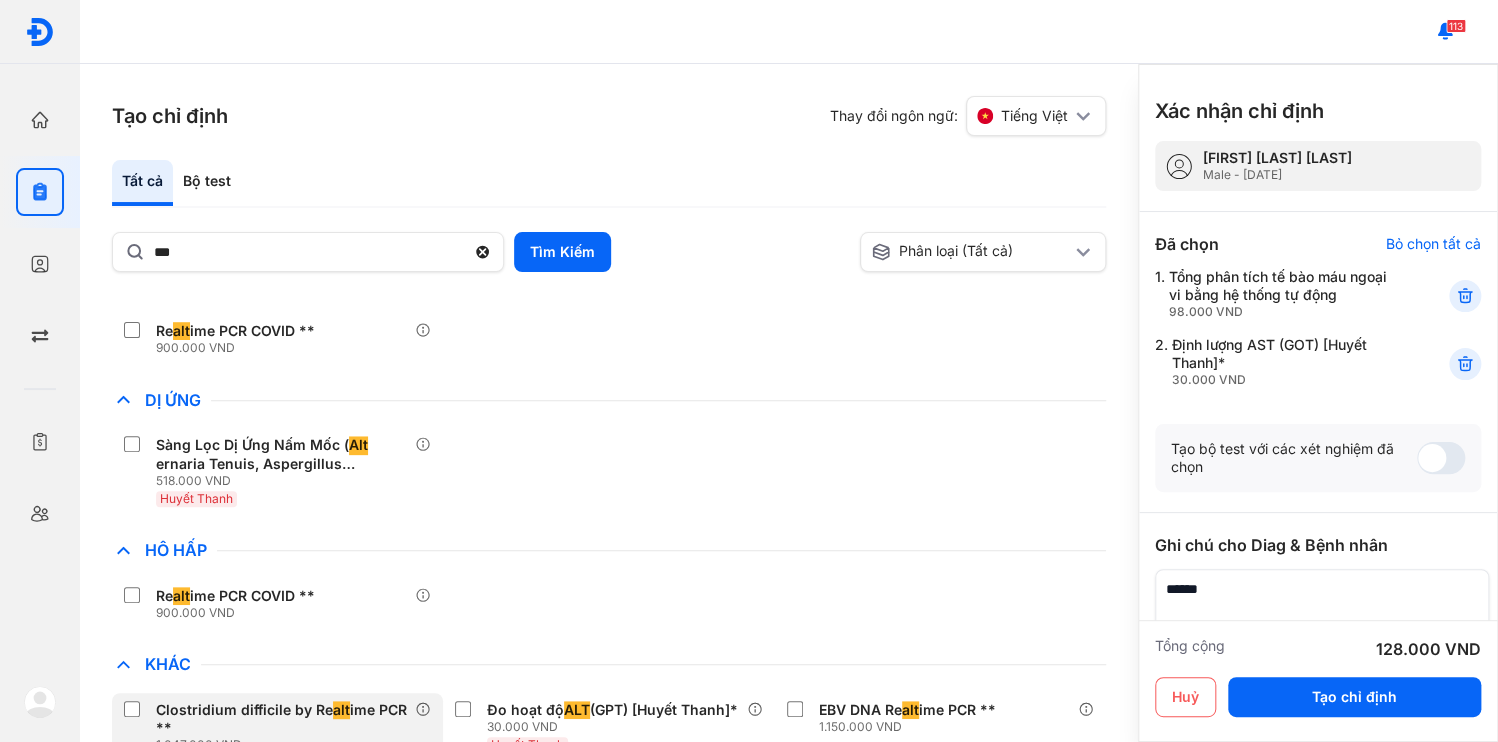 scroll, scrollTop: 392, scrollLeft: 0, axis: vertical 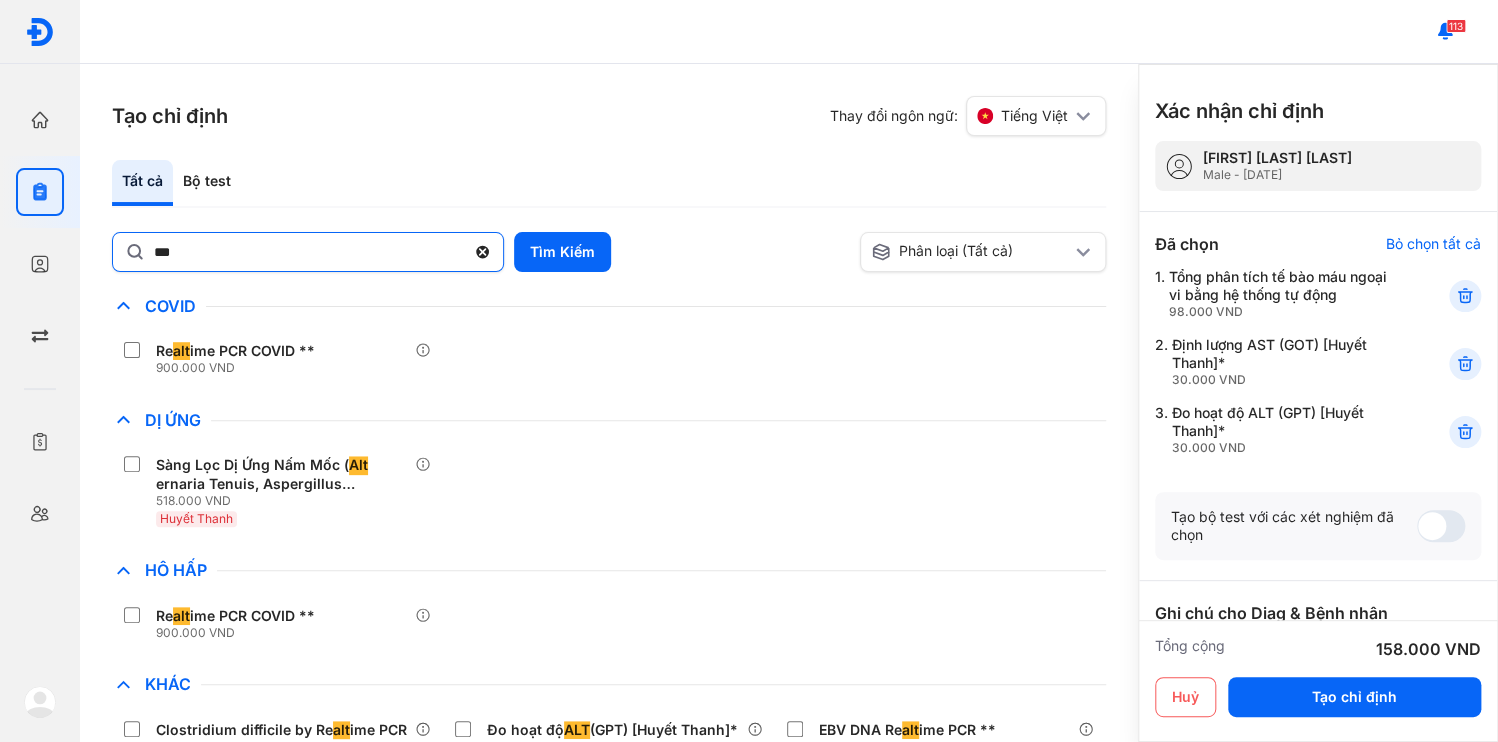 click 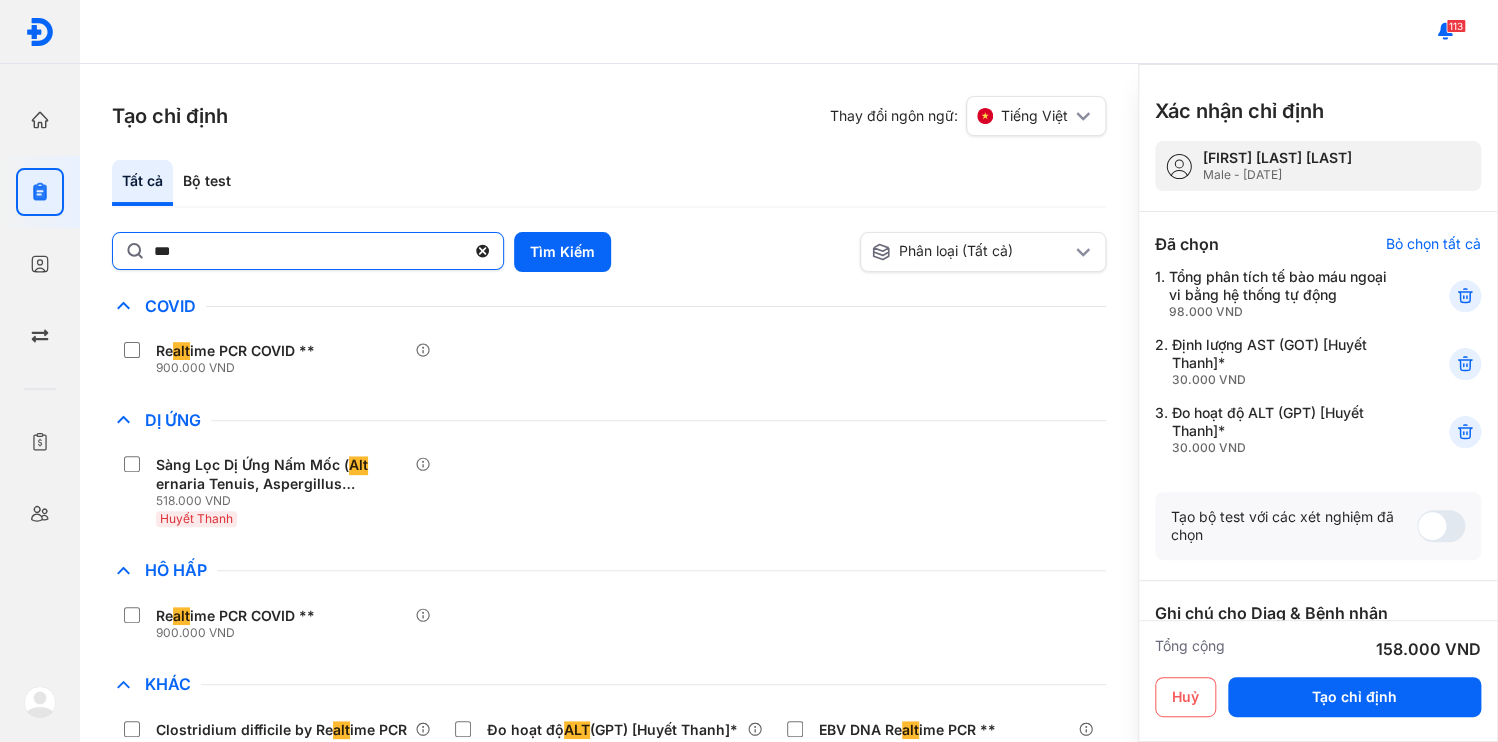 click on "***" 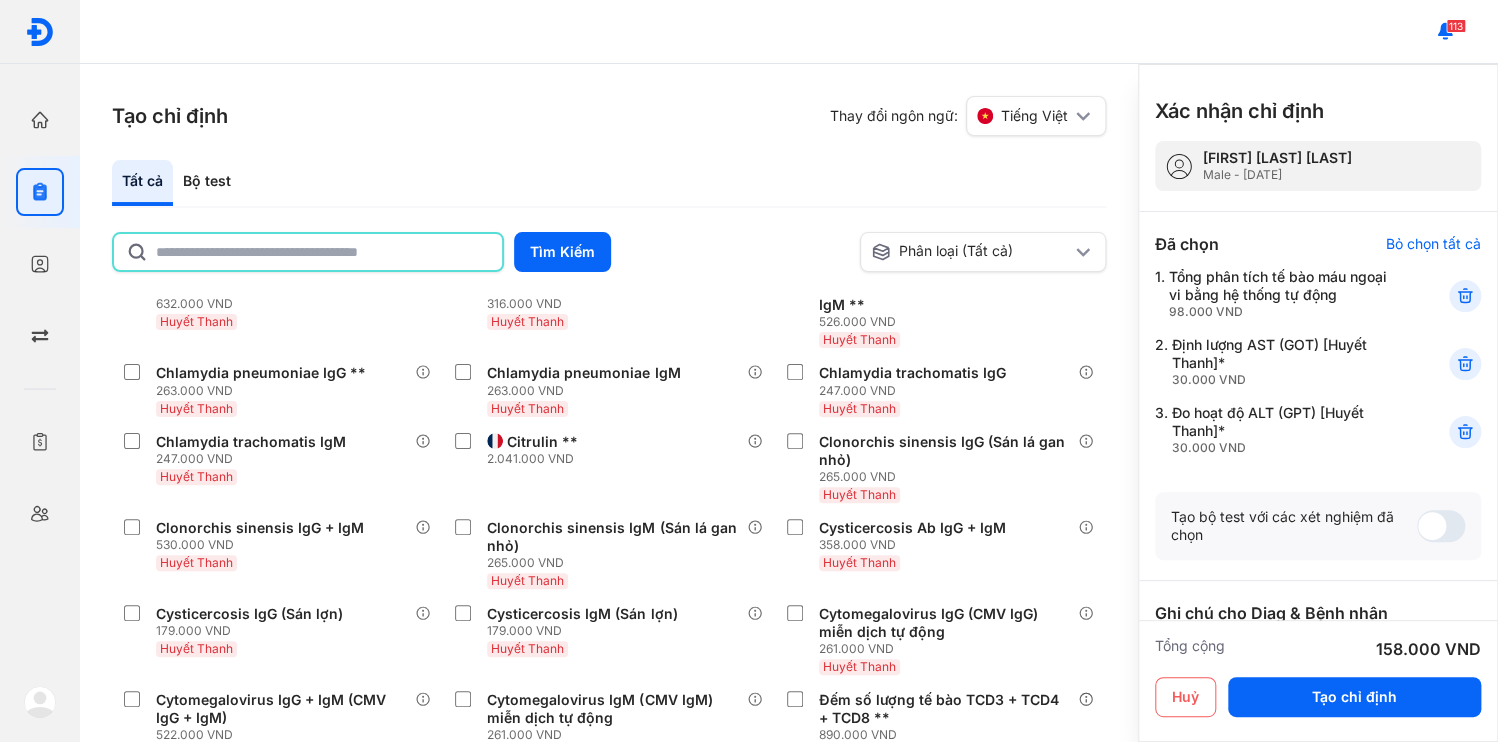 click 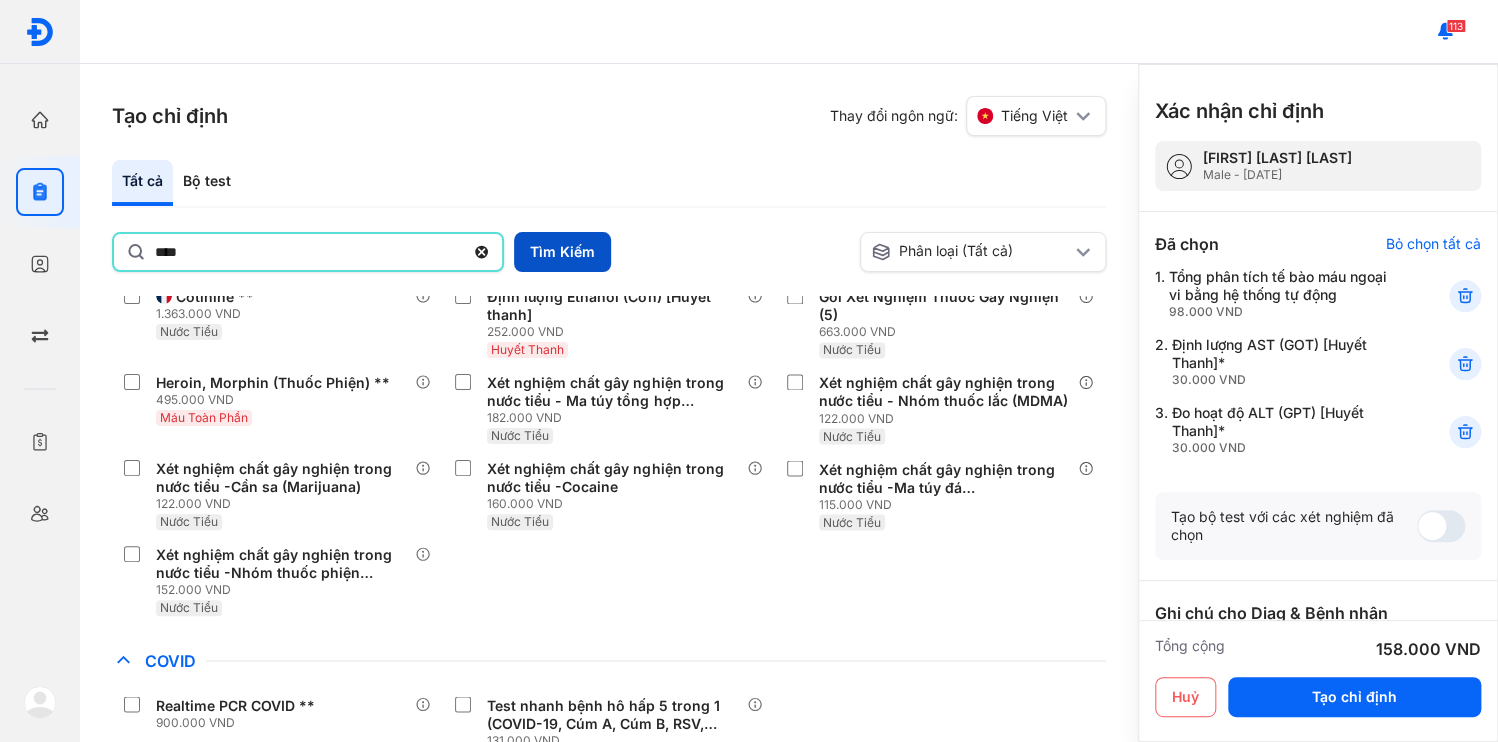type on "****" 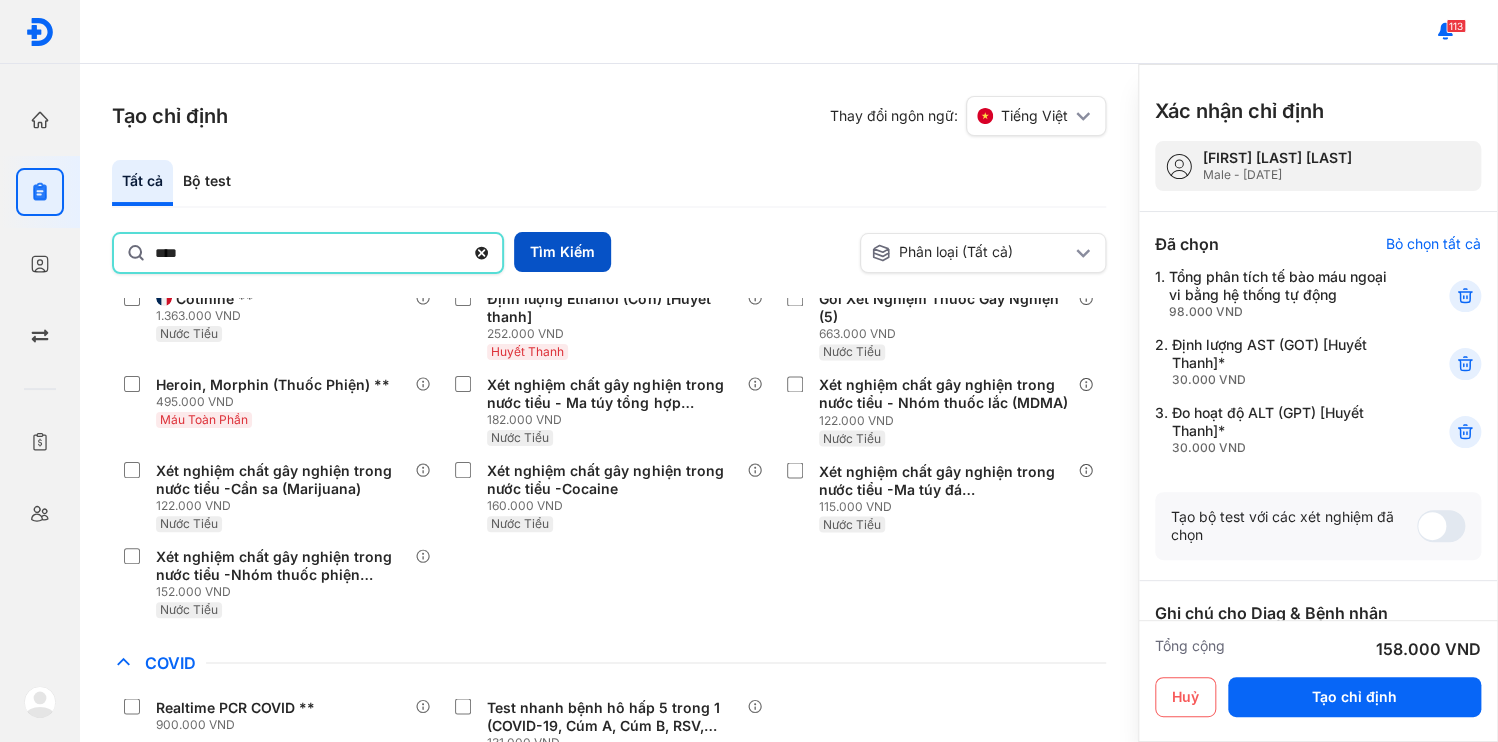 click on "Tìm Kiếm" at bounding box center [562, 252] 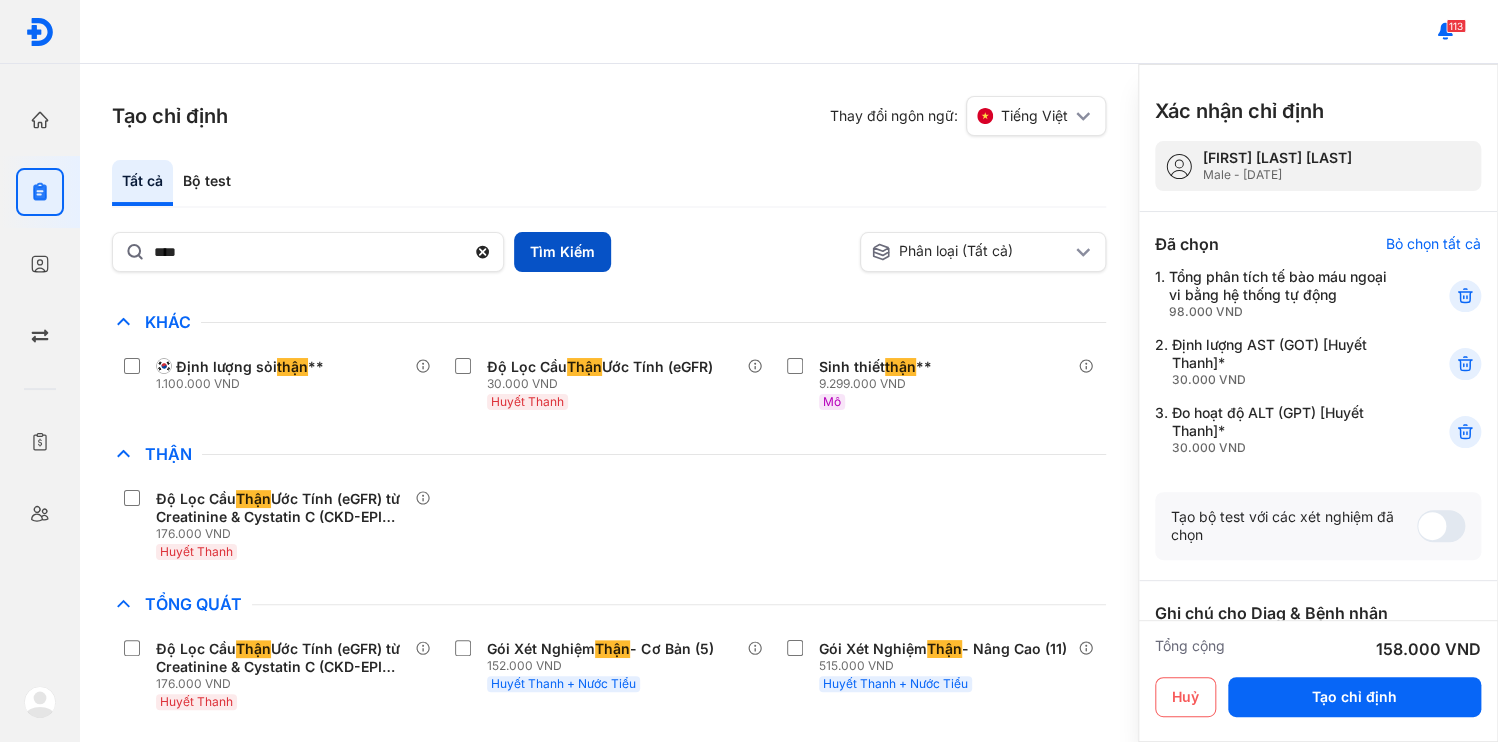 scroll, scrollTop: 0, scrollLeft: 0, axis: both 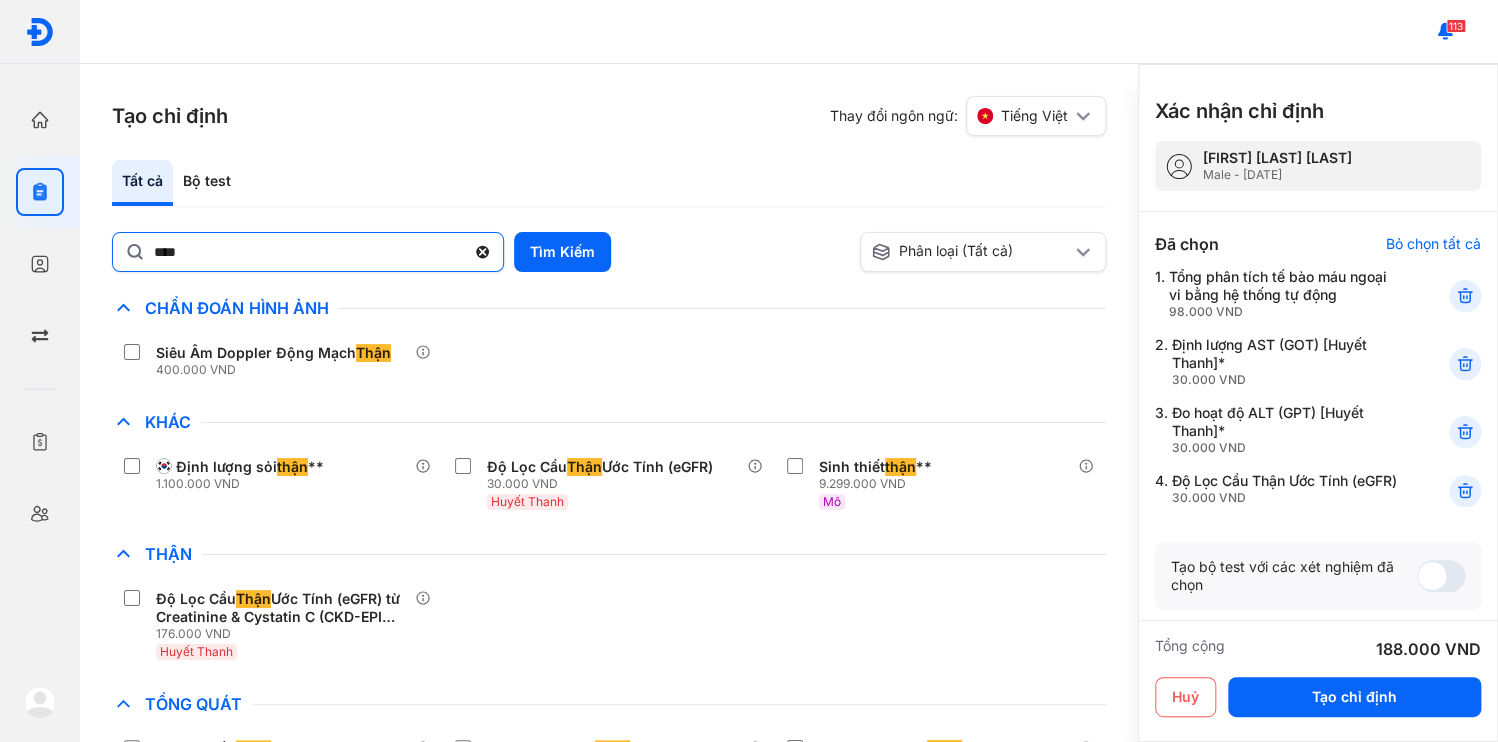click 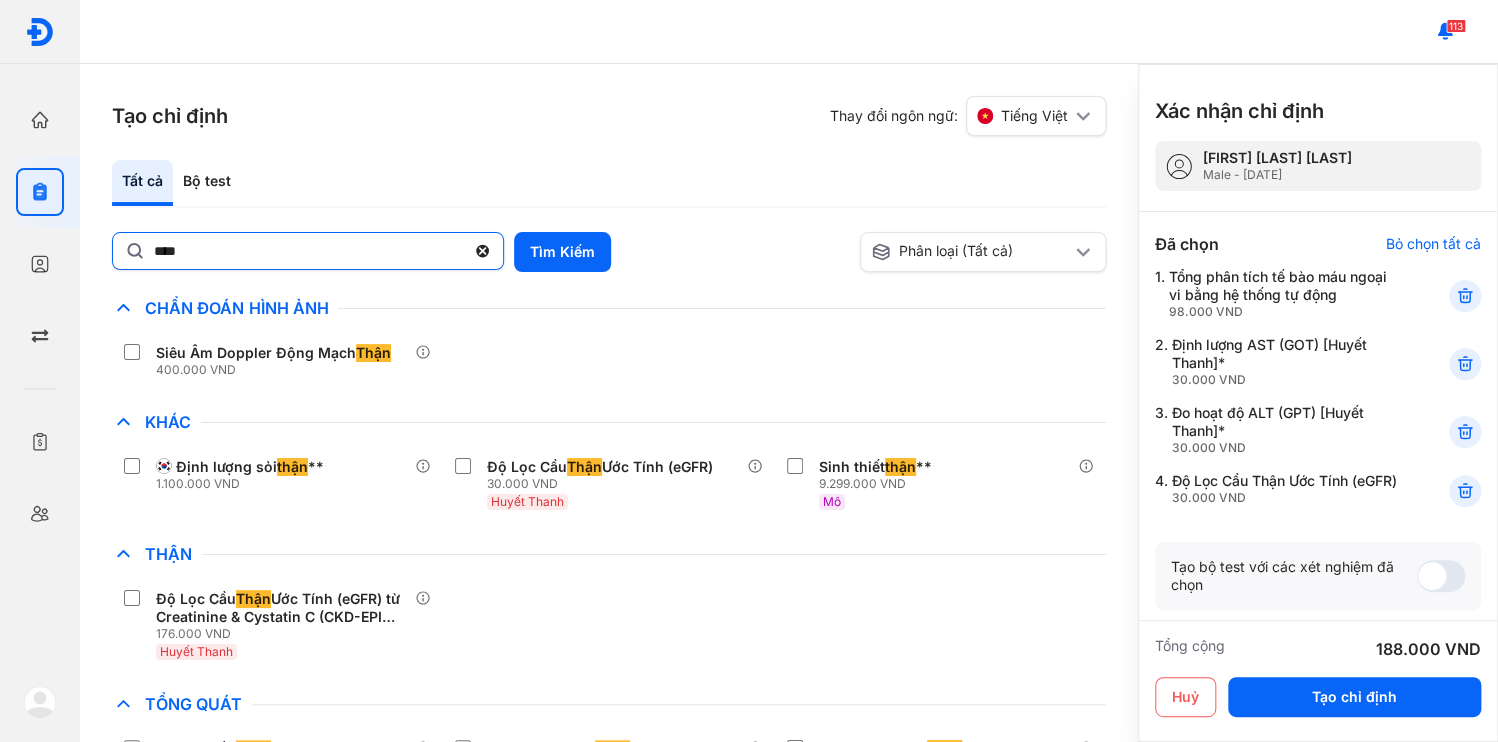 click on "****" 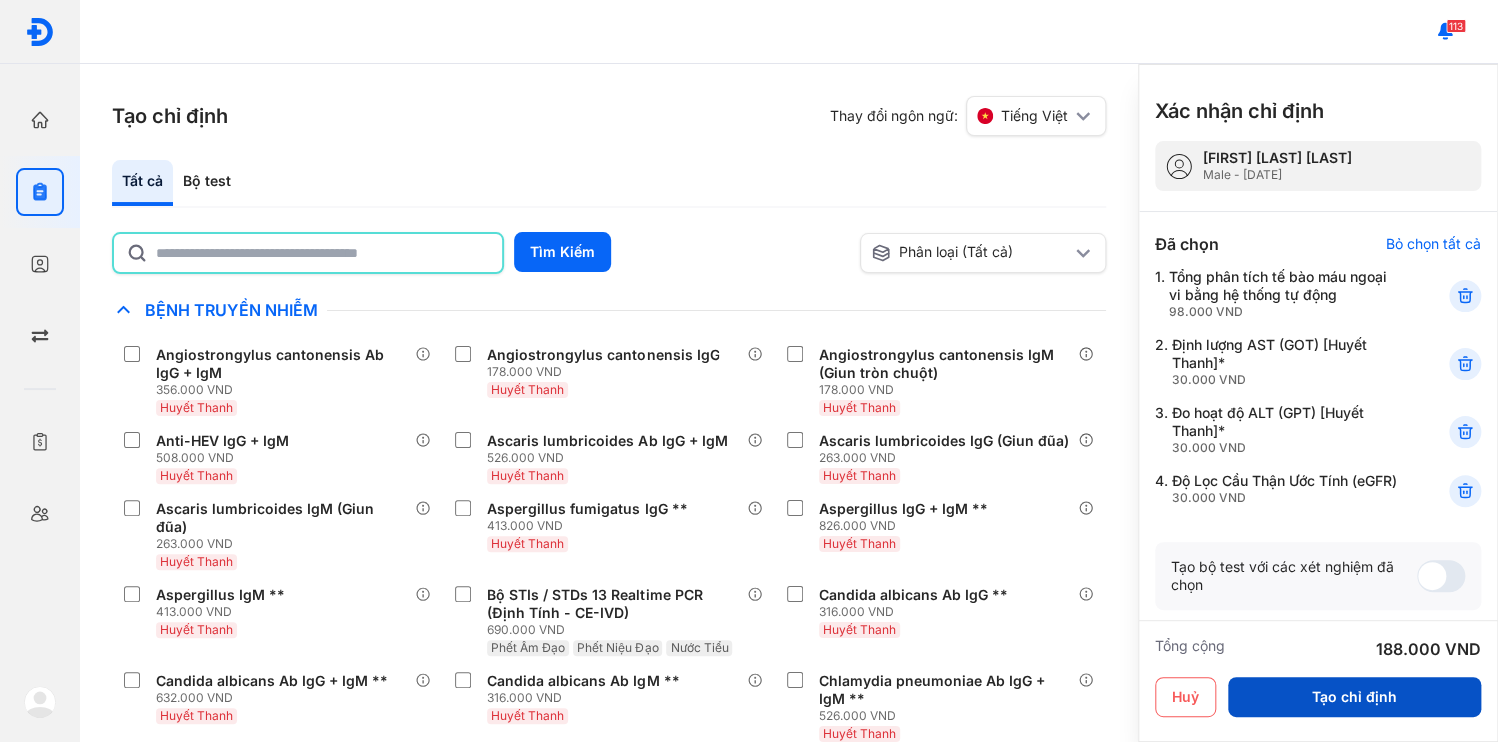 click on "Tạo chỉ định" at bounding box center [1354, 697] 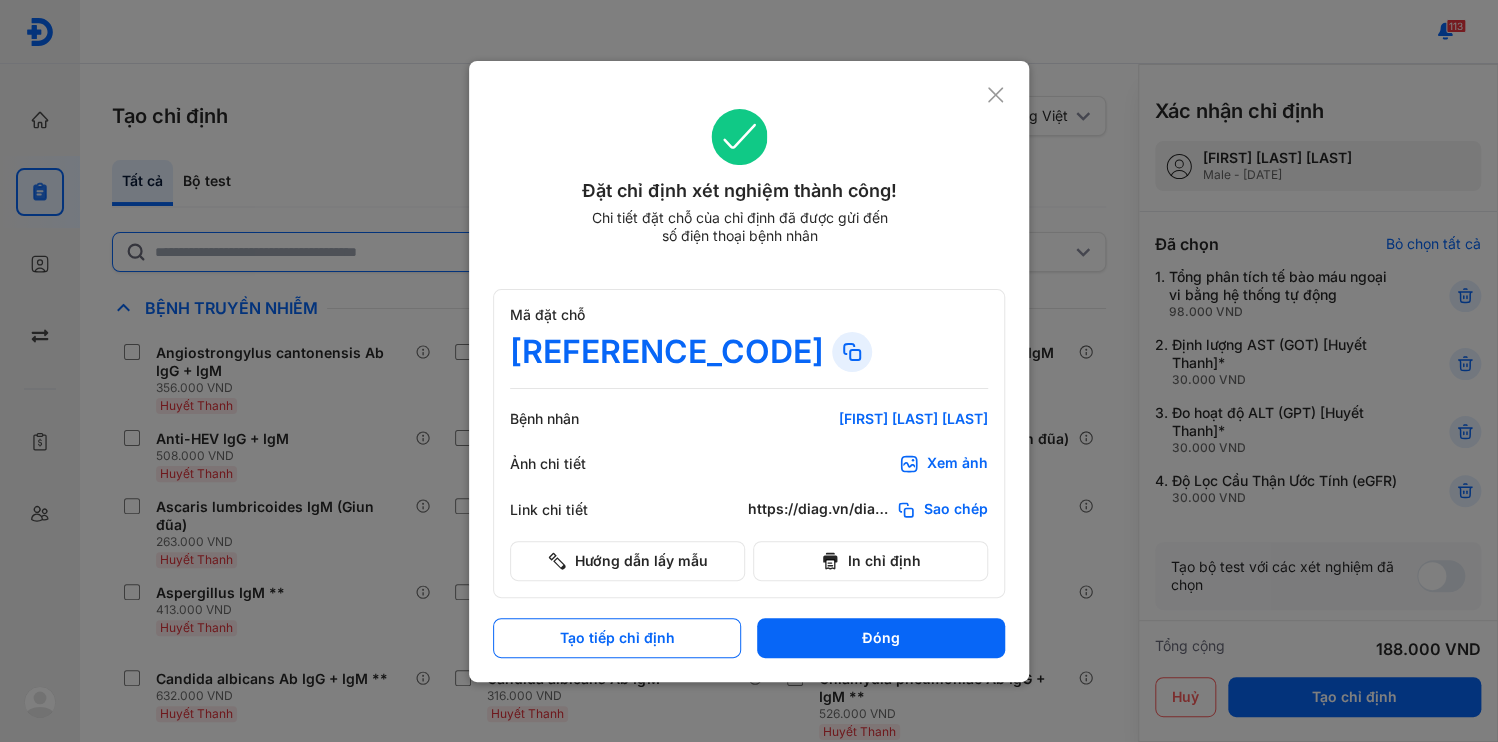 click 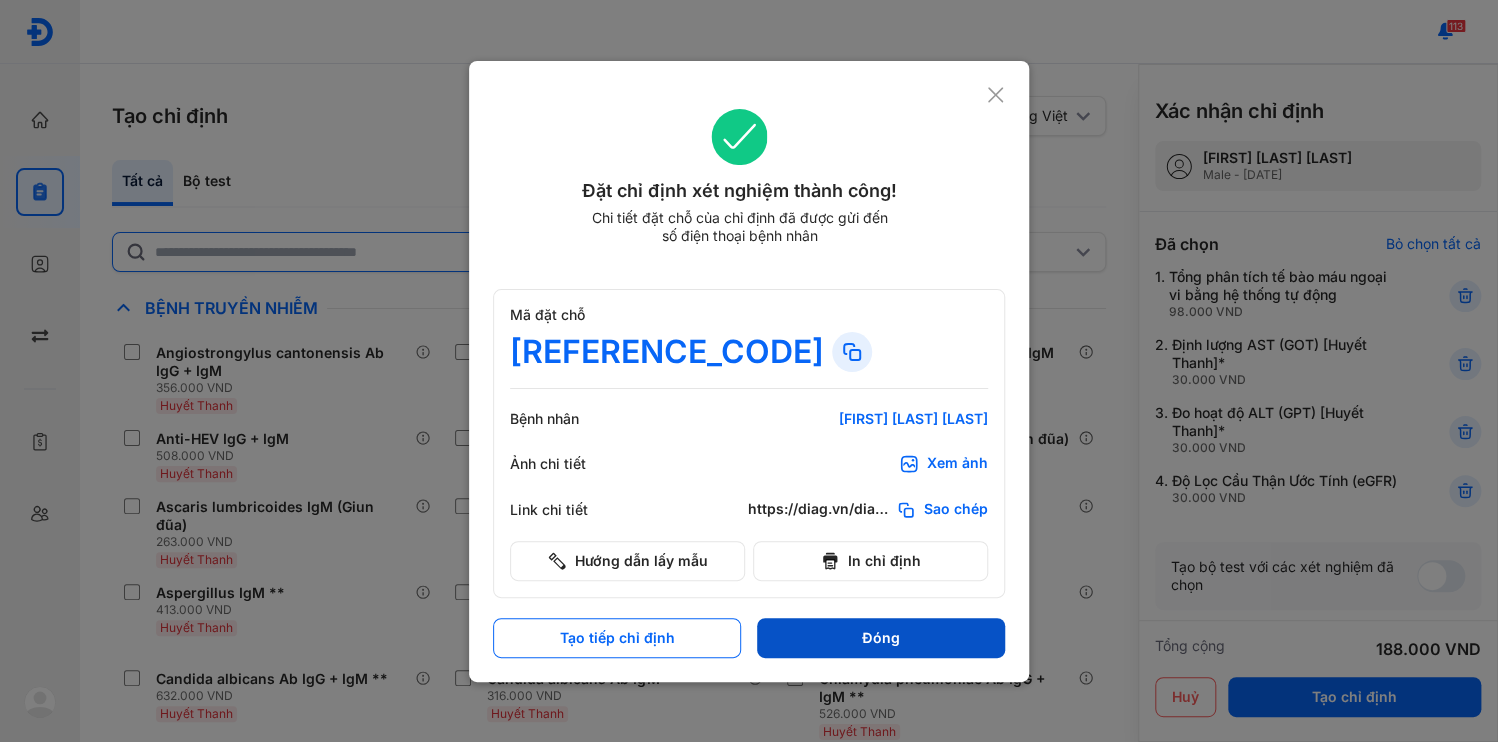 click on "Đóng" at bounding box center (881, 638) 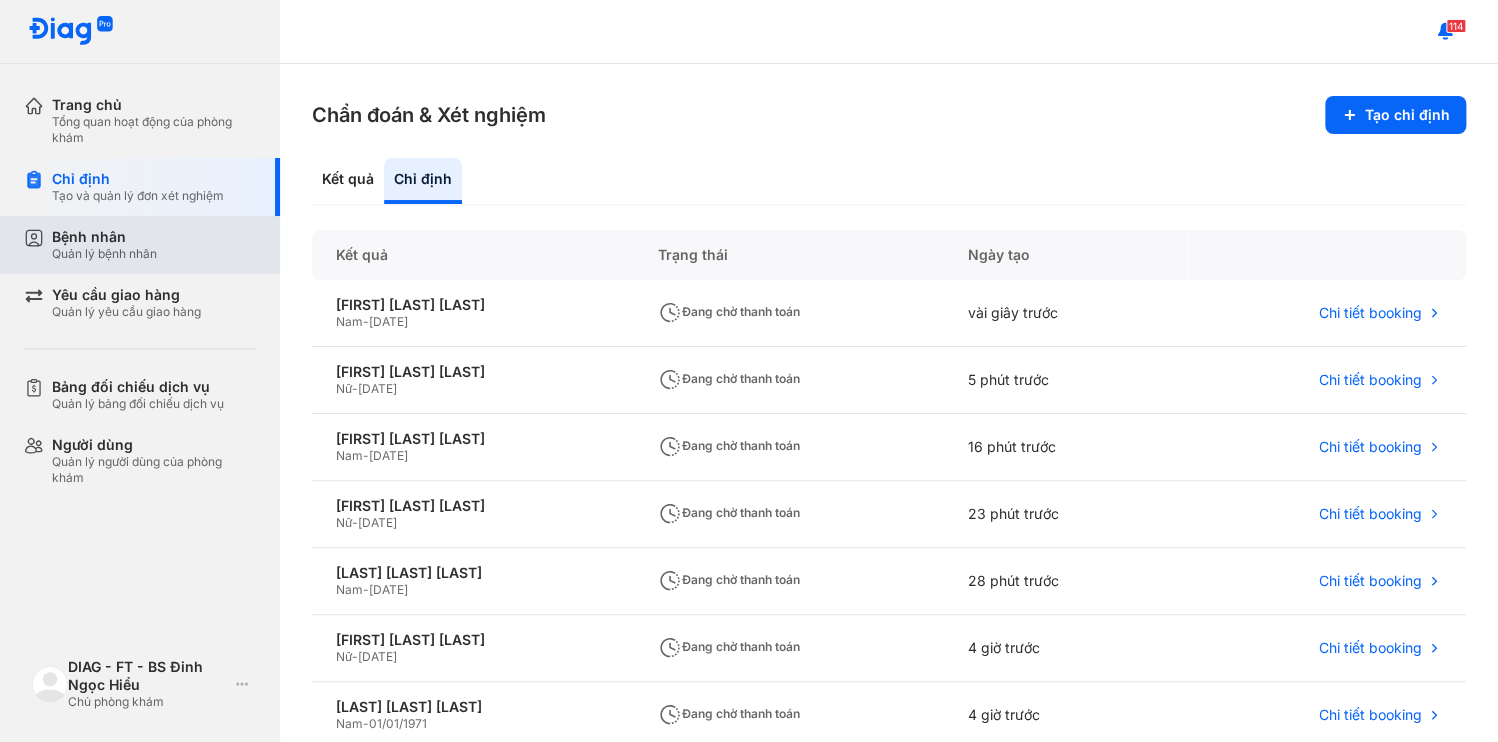 click on "Quản lý bệnh nhân" at bounding box center (104, 254) 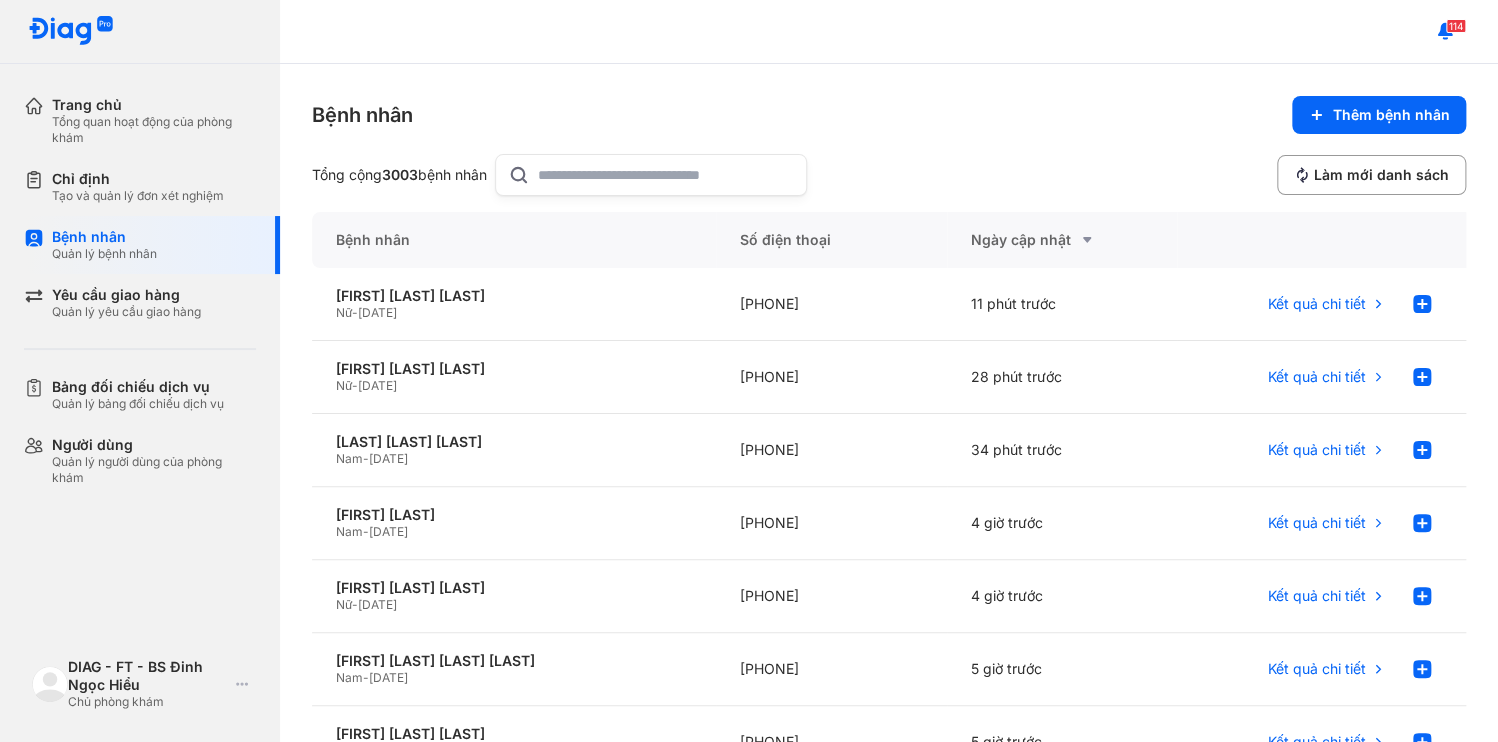 click 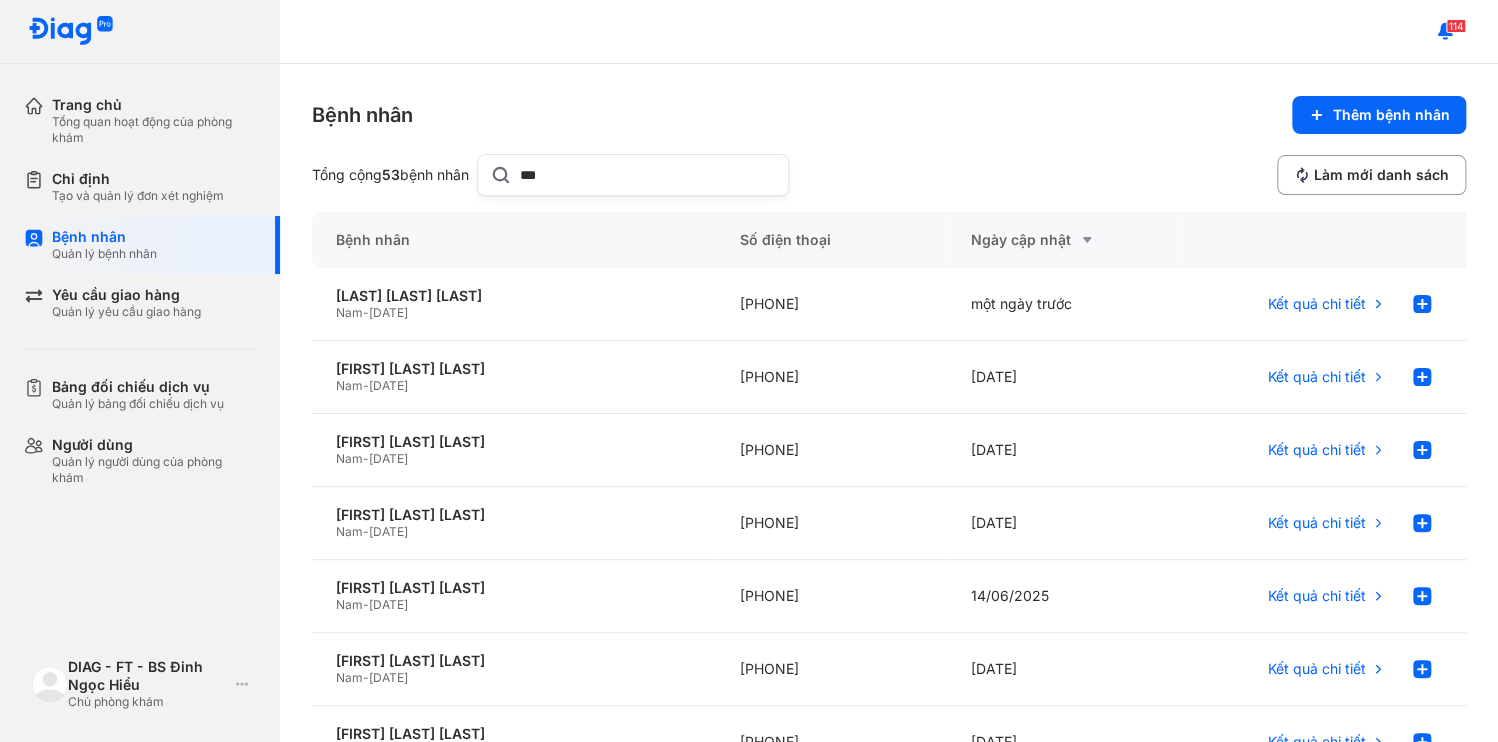 drag, startPoint x: 573, startPoint y: 168, endPoint x: 401, endPoint y: 172, distance: 172.04651 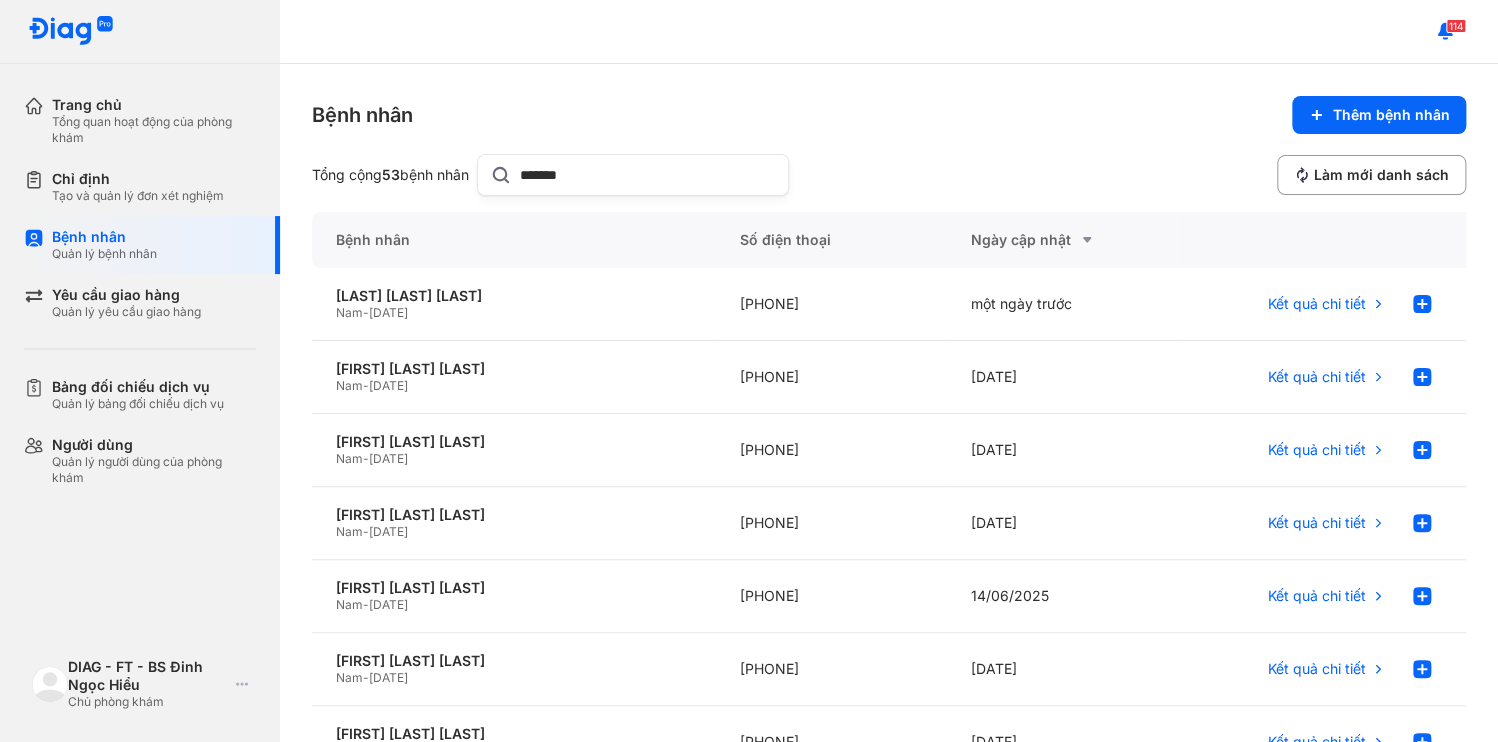 type on "*******" 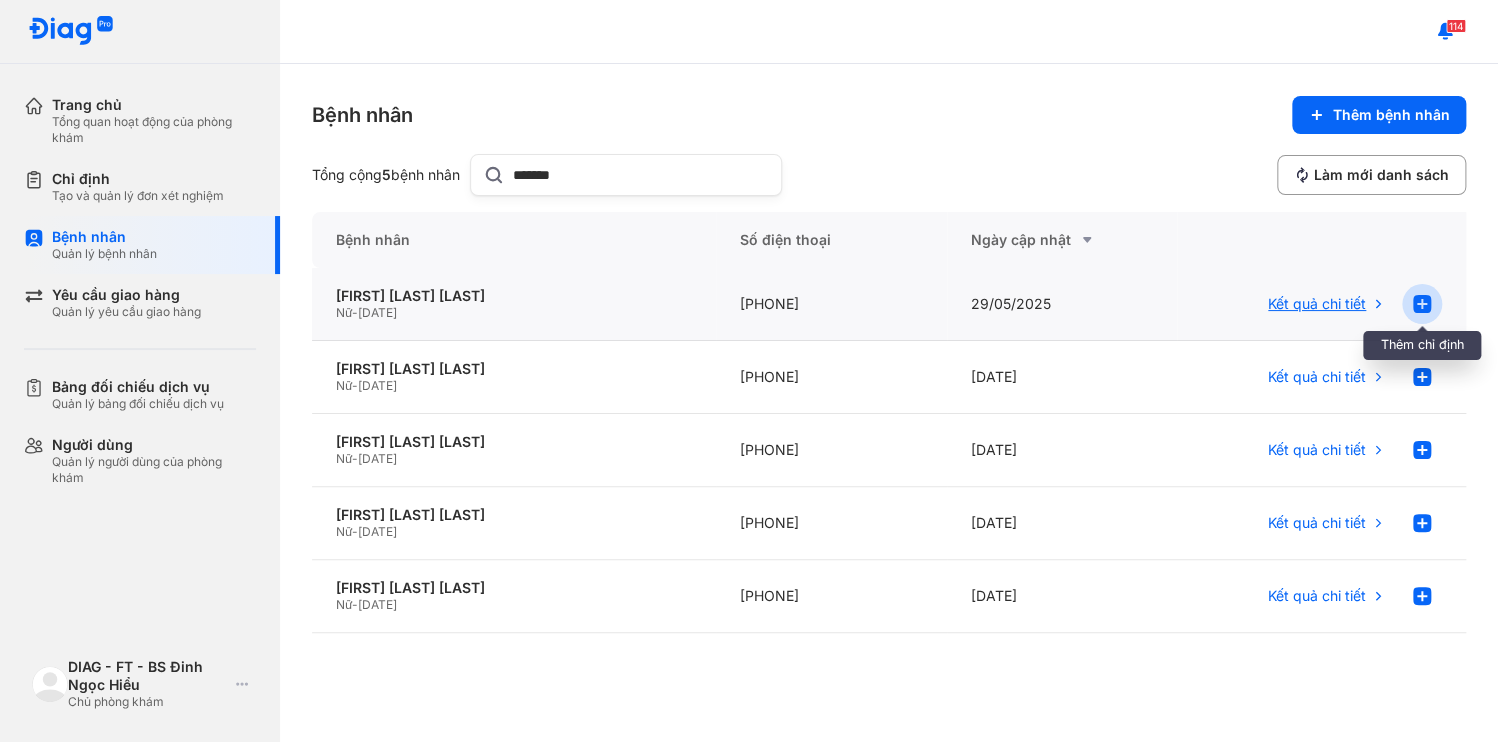 click 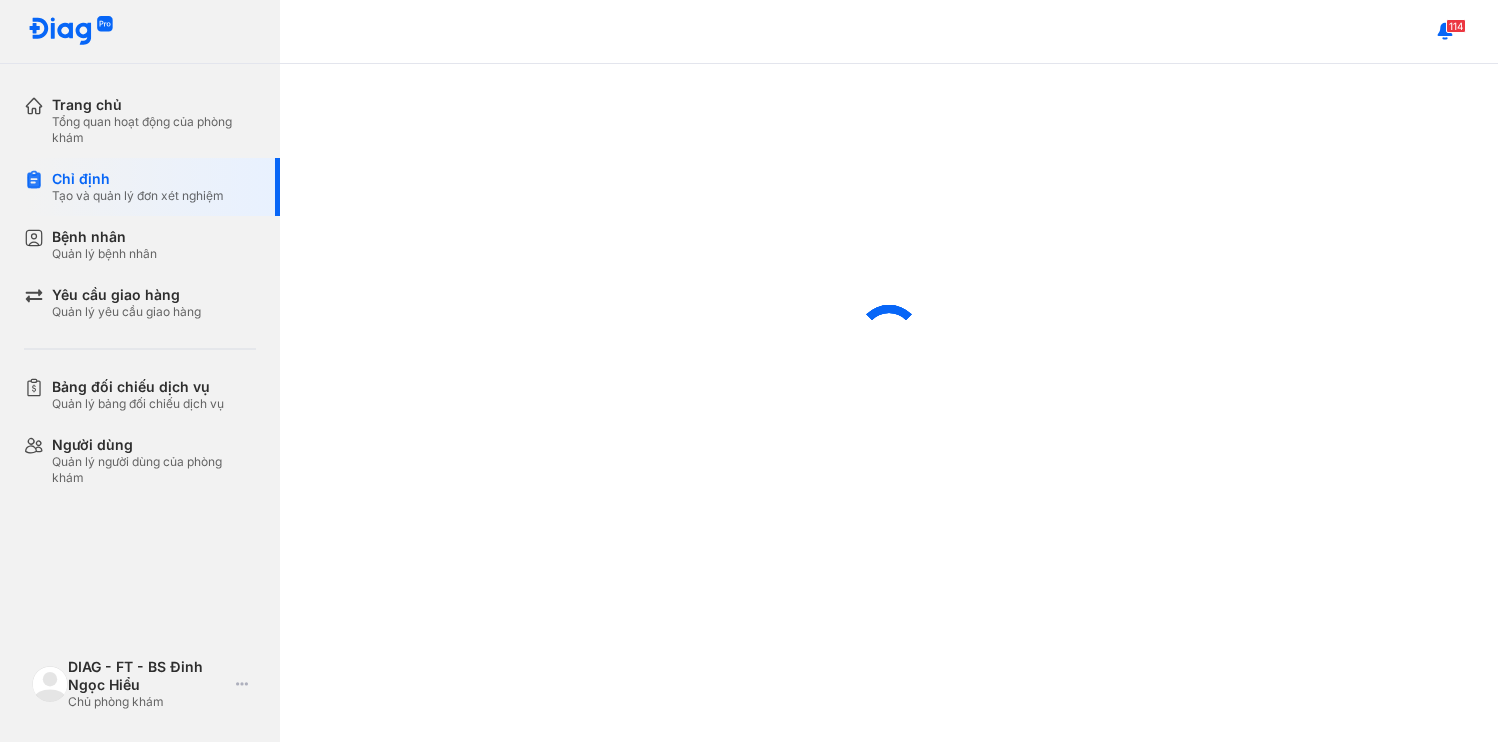 scroll, scrollTop: 0, scrollLeft: 0, axis: both 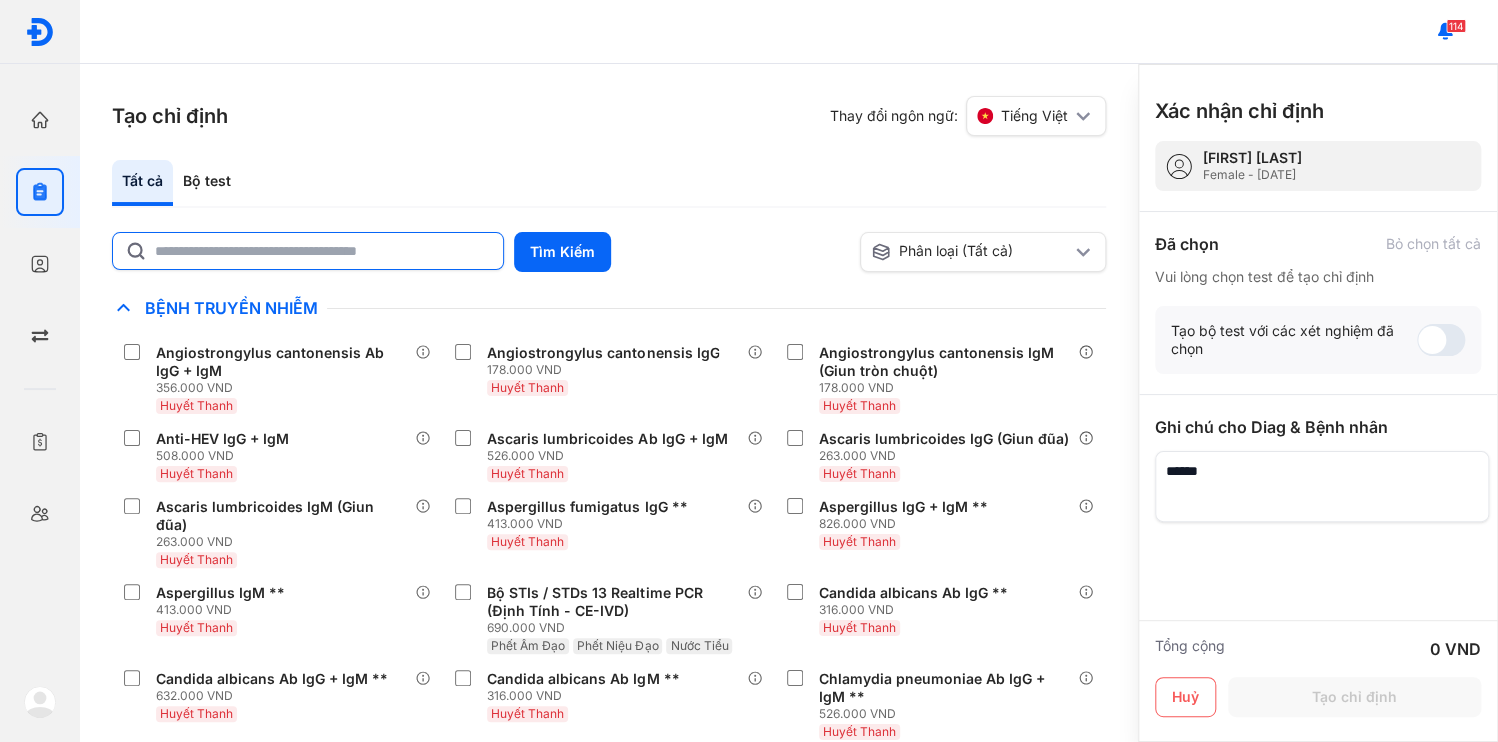click 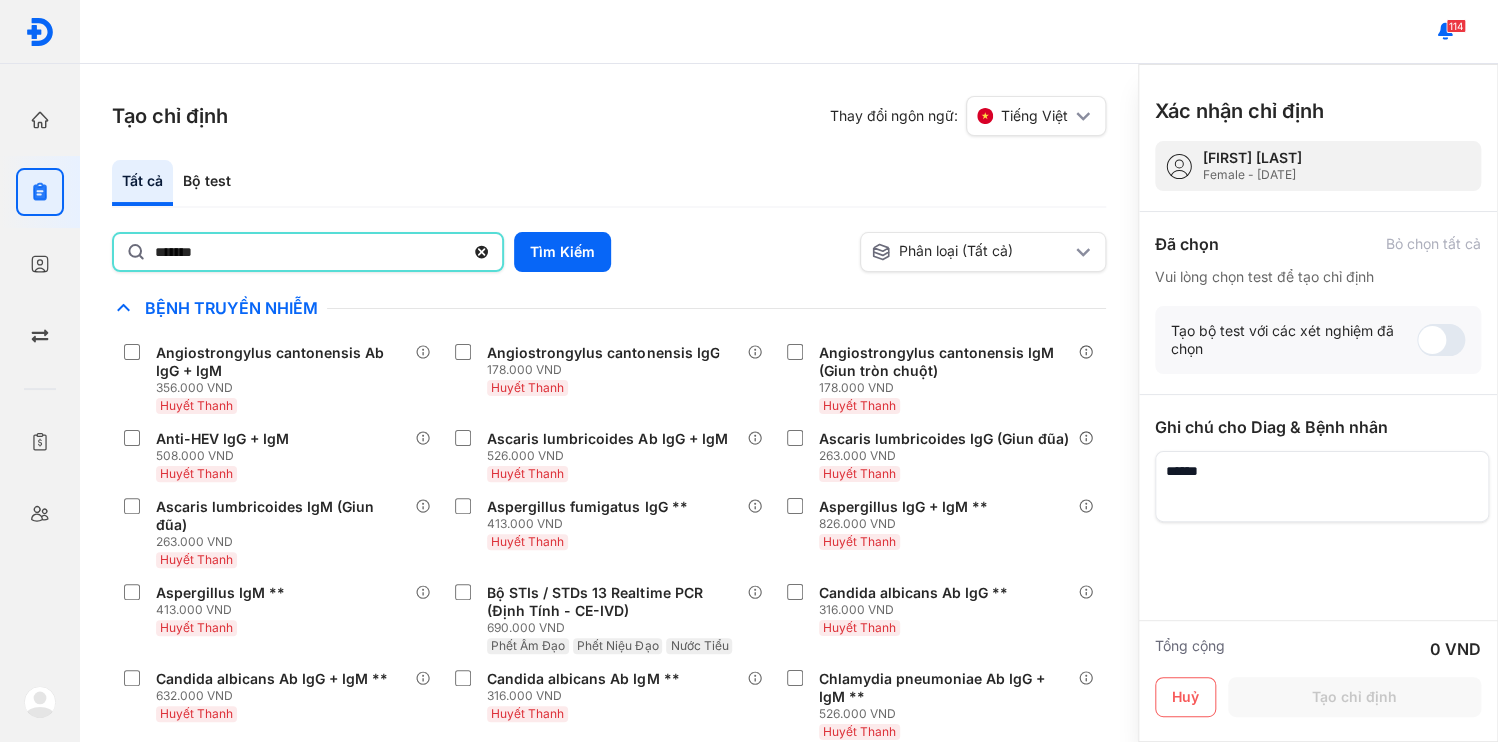 type on "**********" 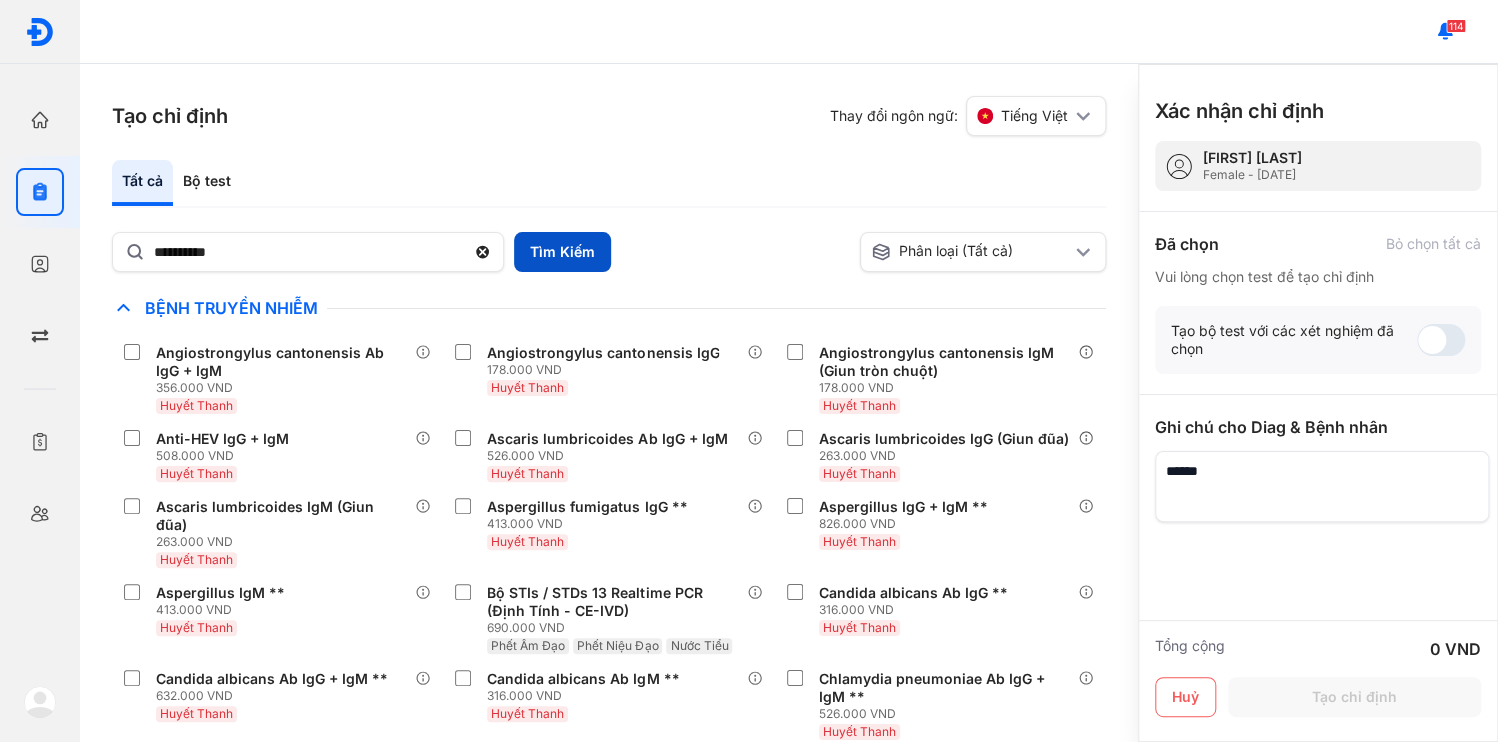 click on "Tìm Kiếm" at bounding box center [562, 252] 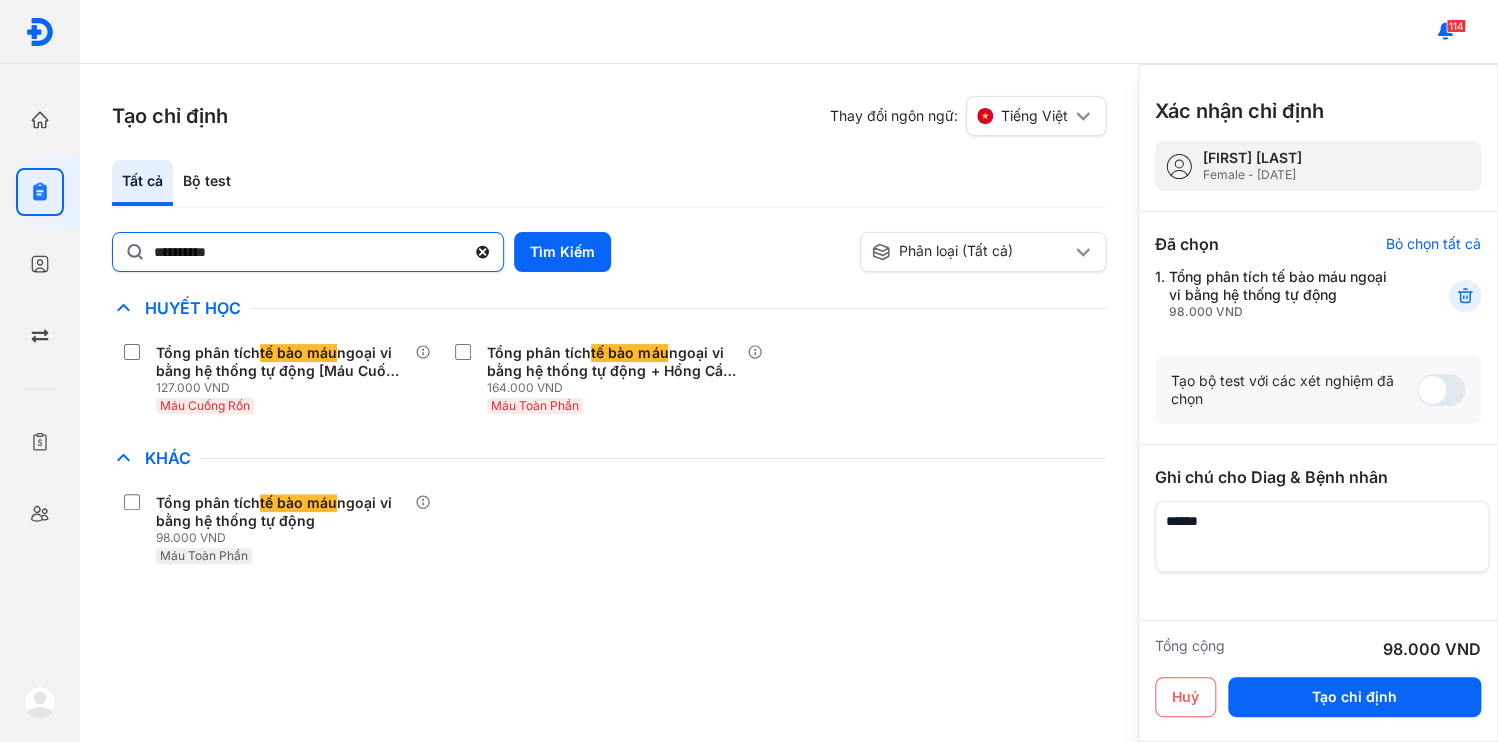 click 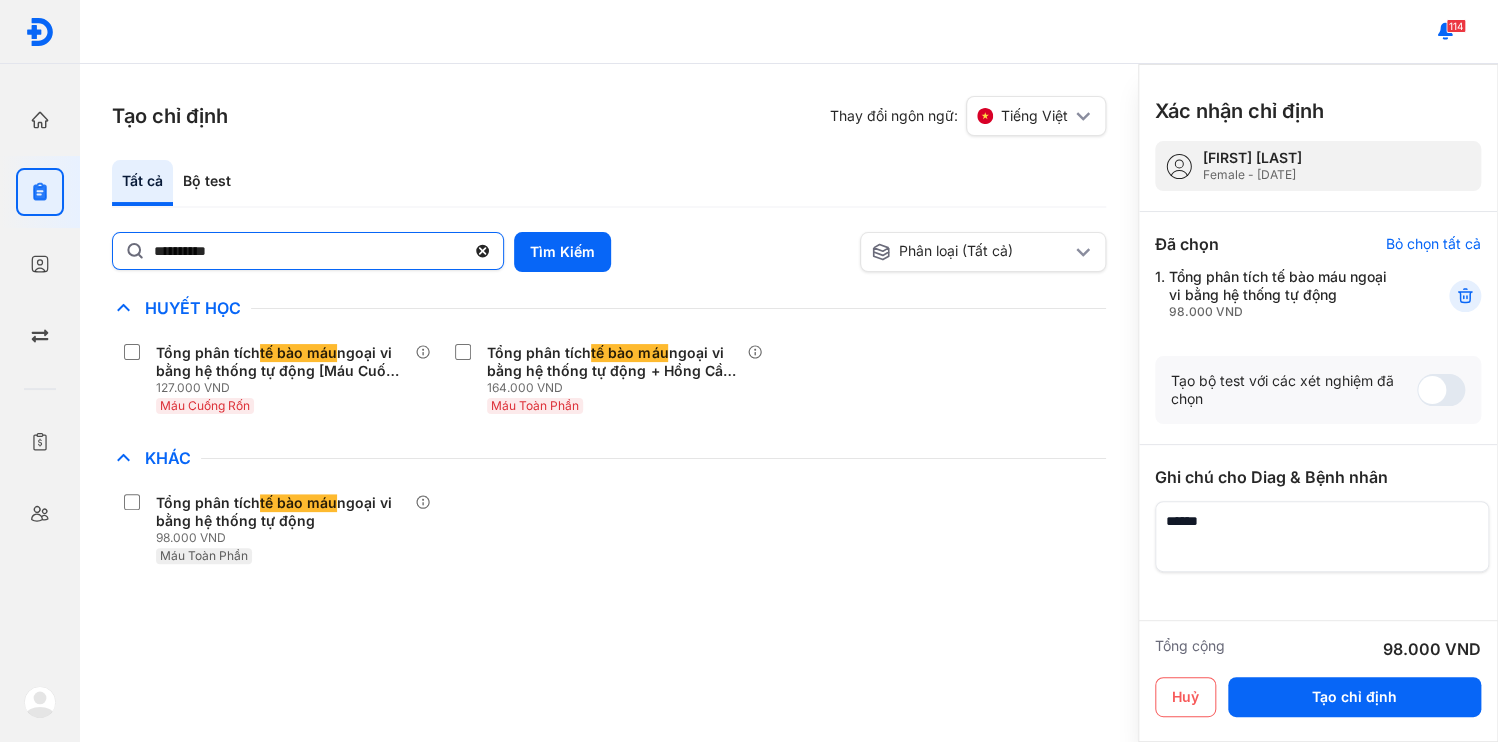 click on "**********" 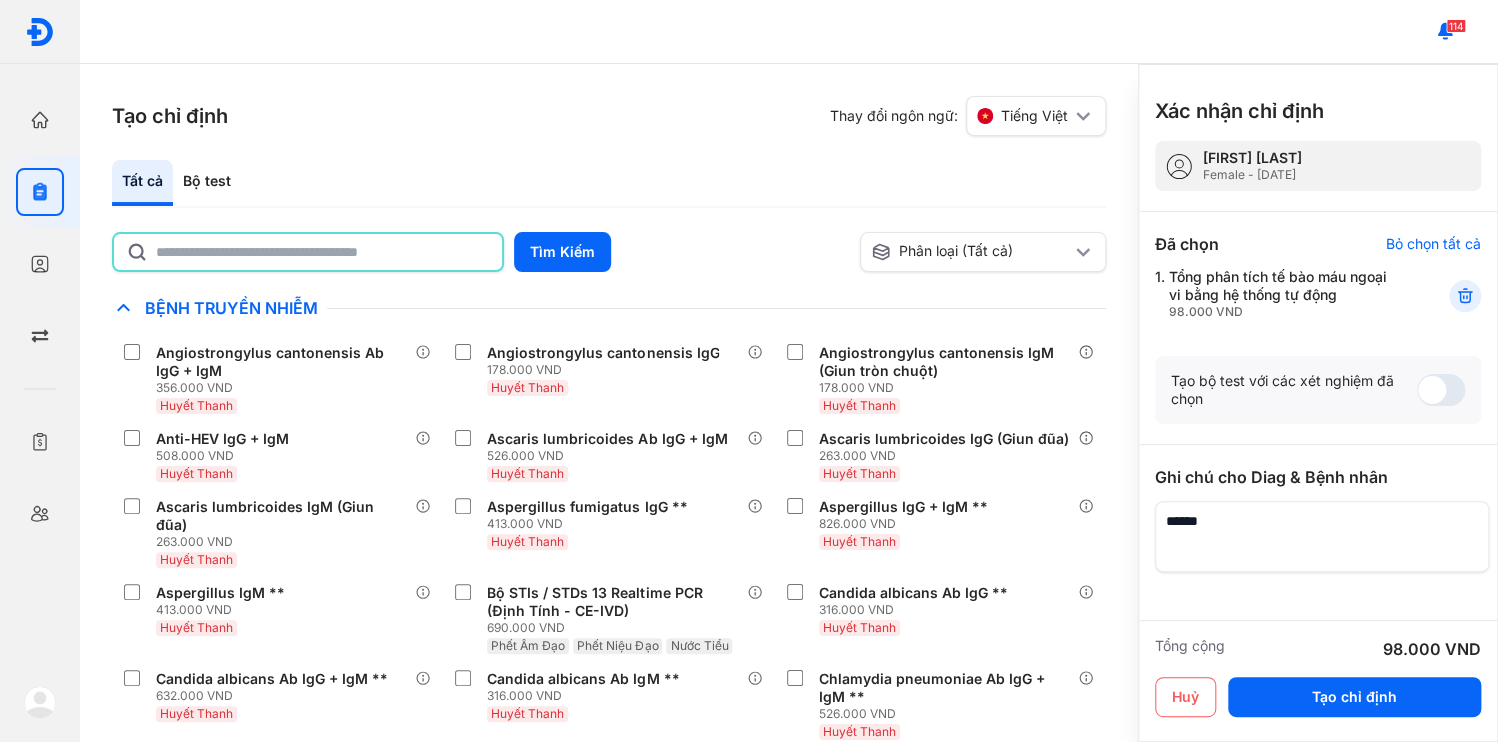 click 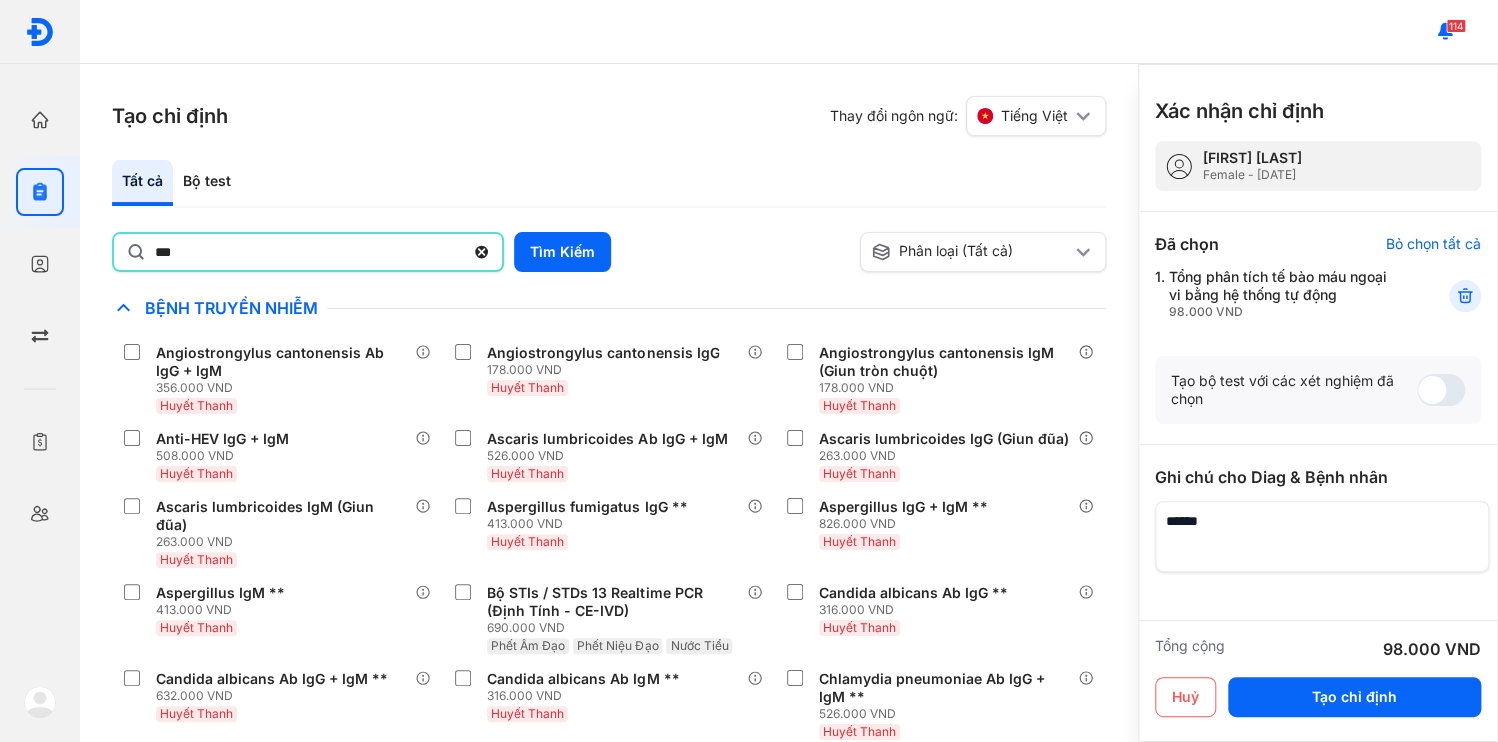 type on "***" 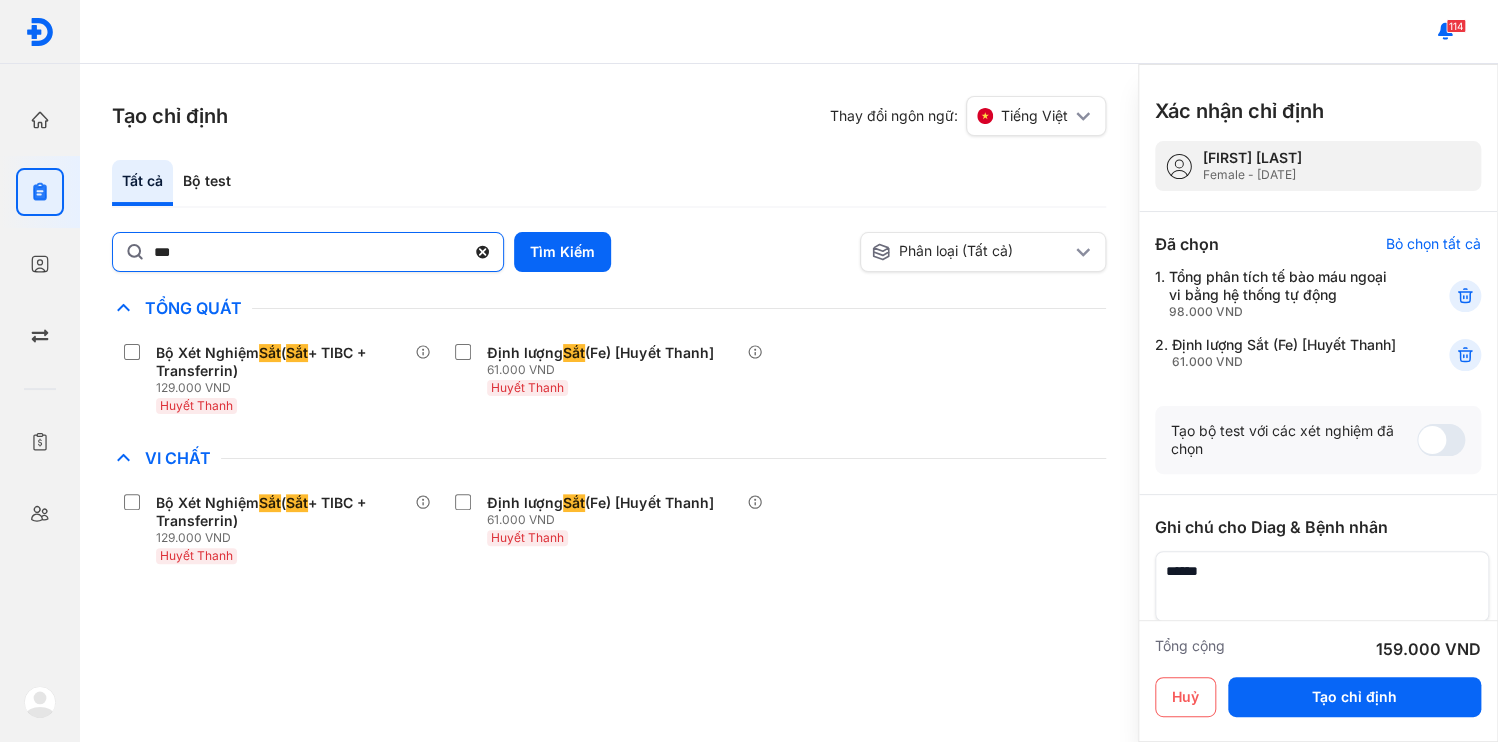 click 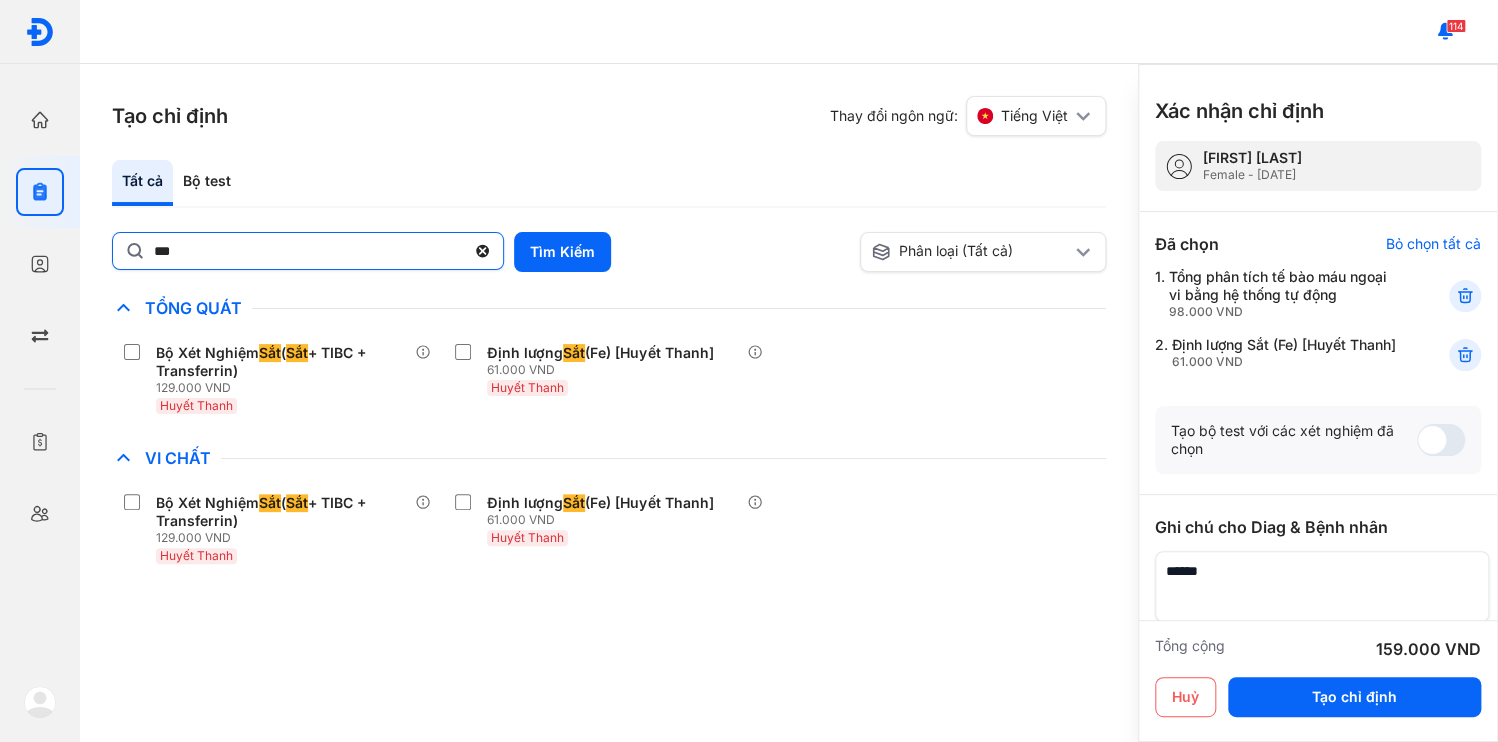 click on "***" 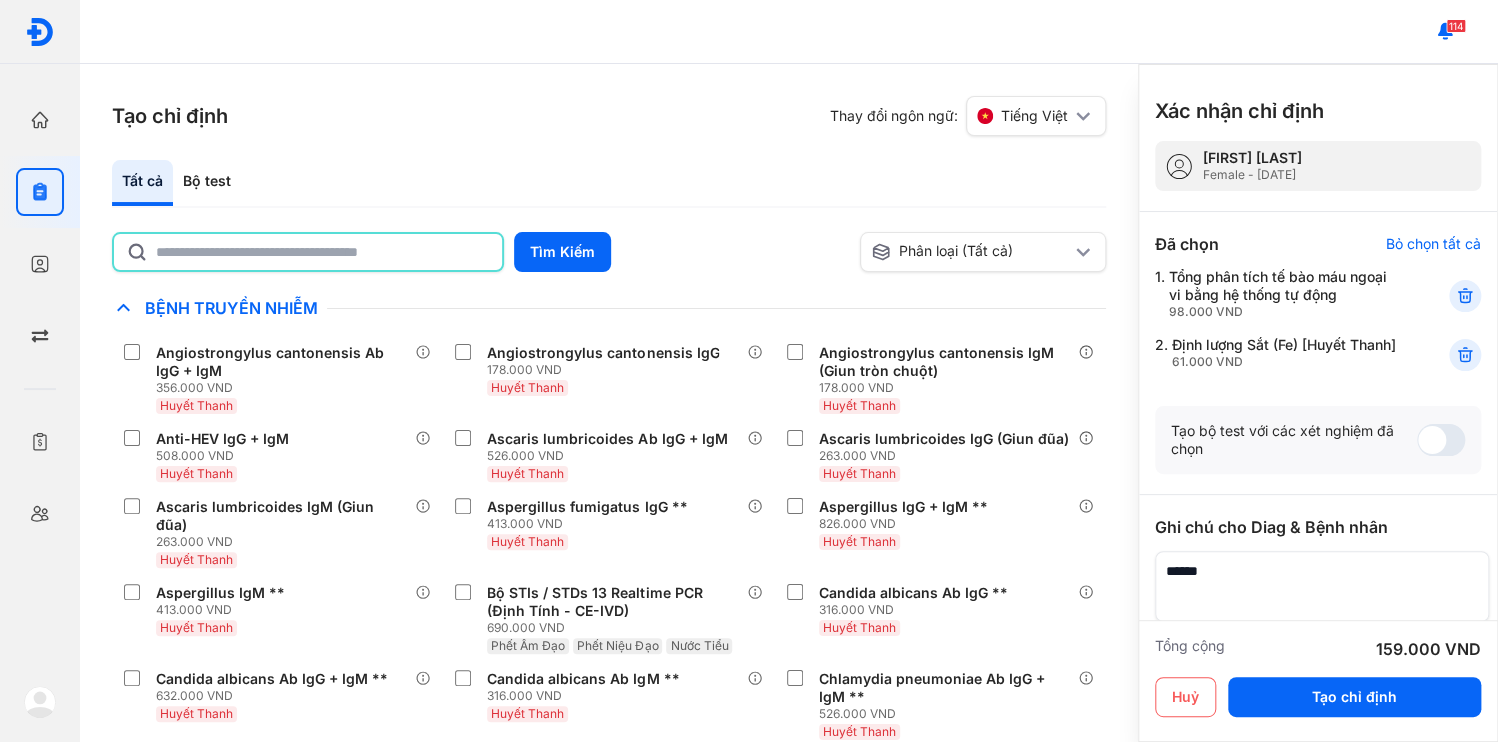 click 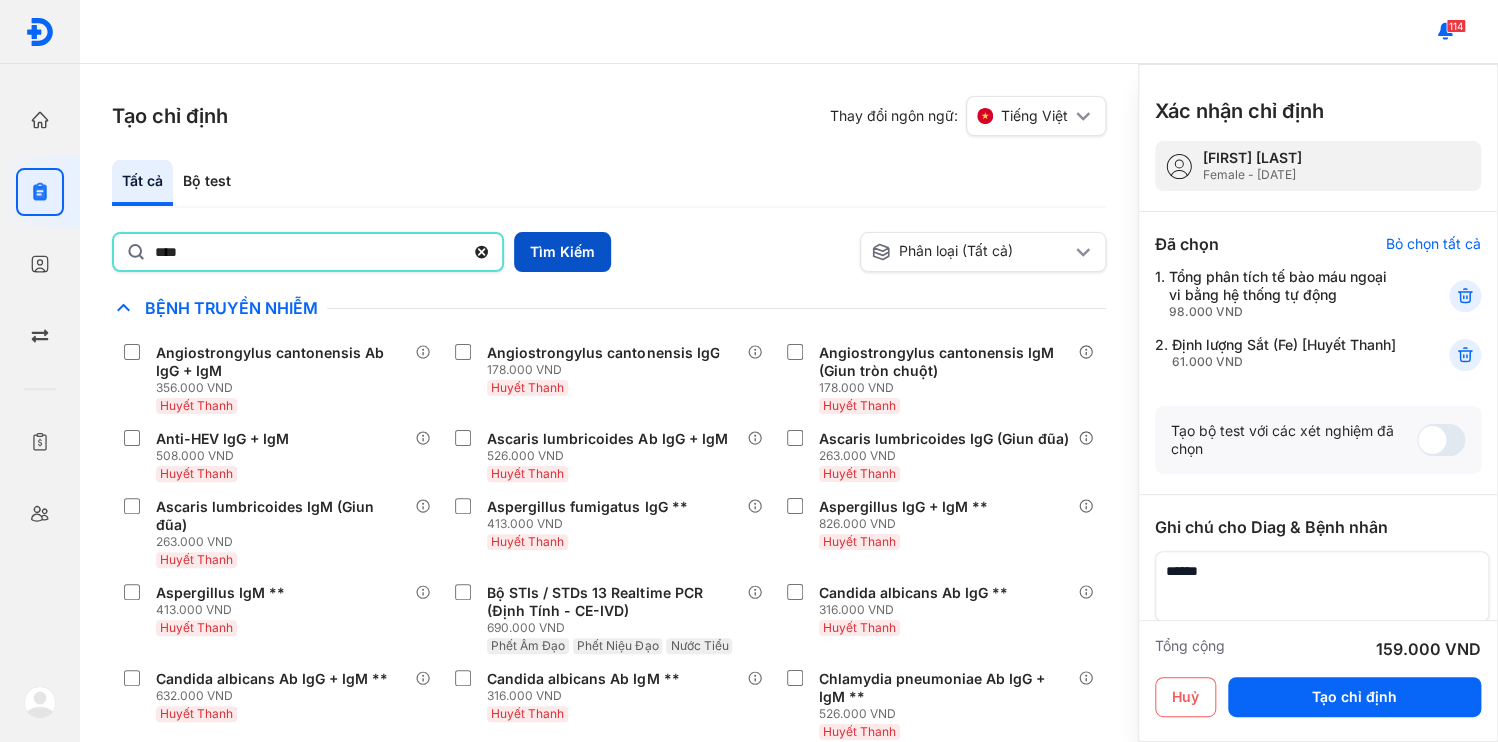type on "****" 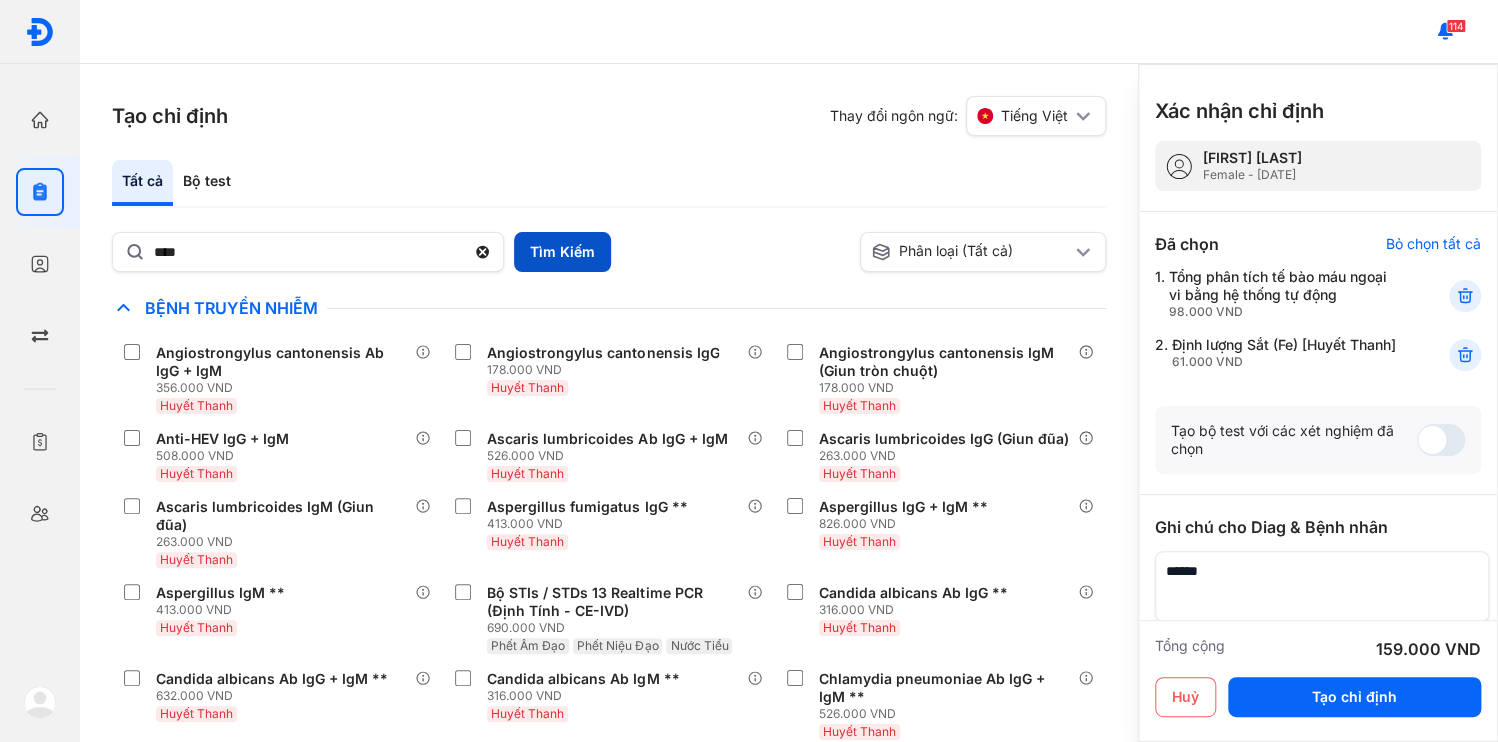 click on "Tìm Kiếm" at bounding box center (562, 252) 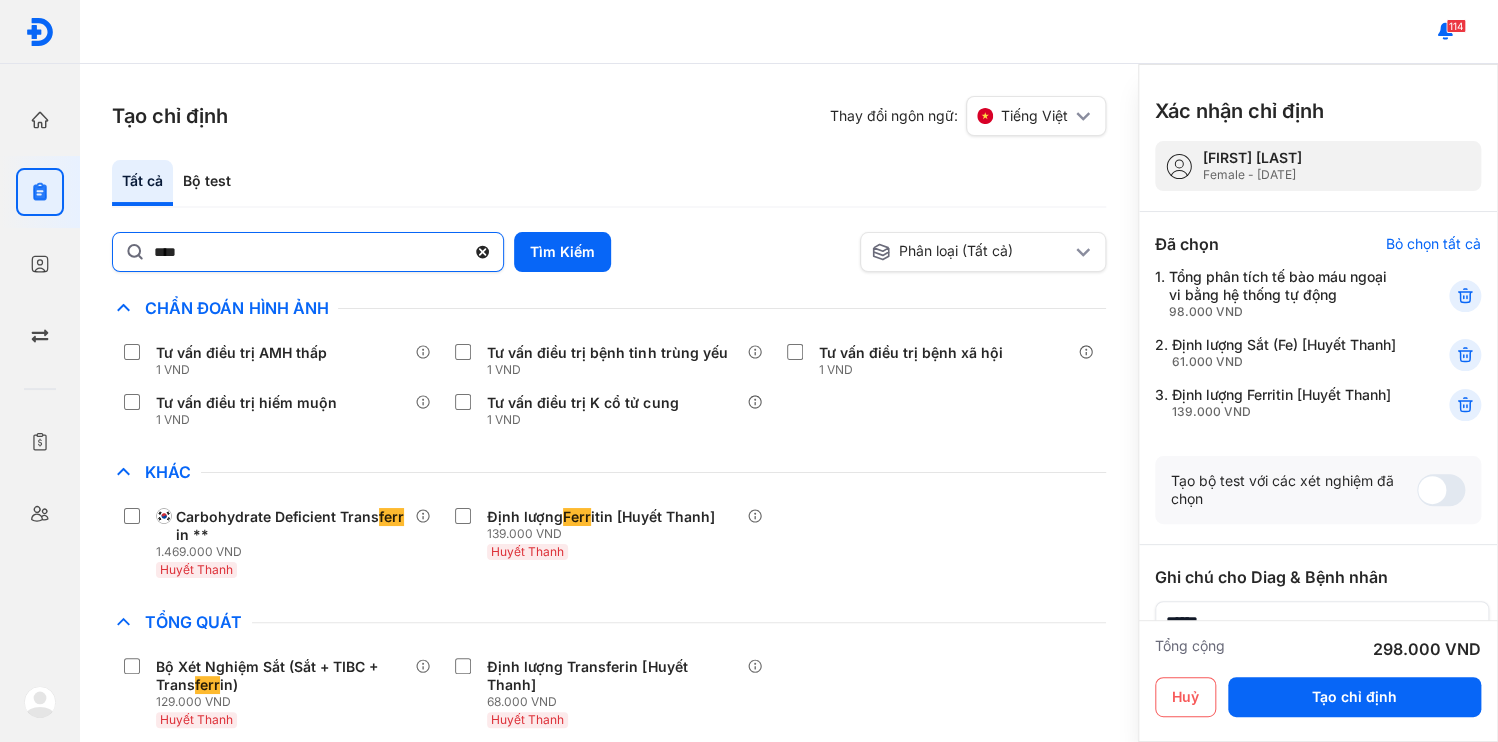 click 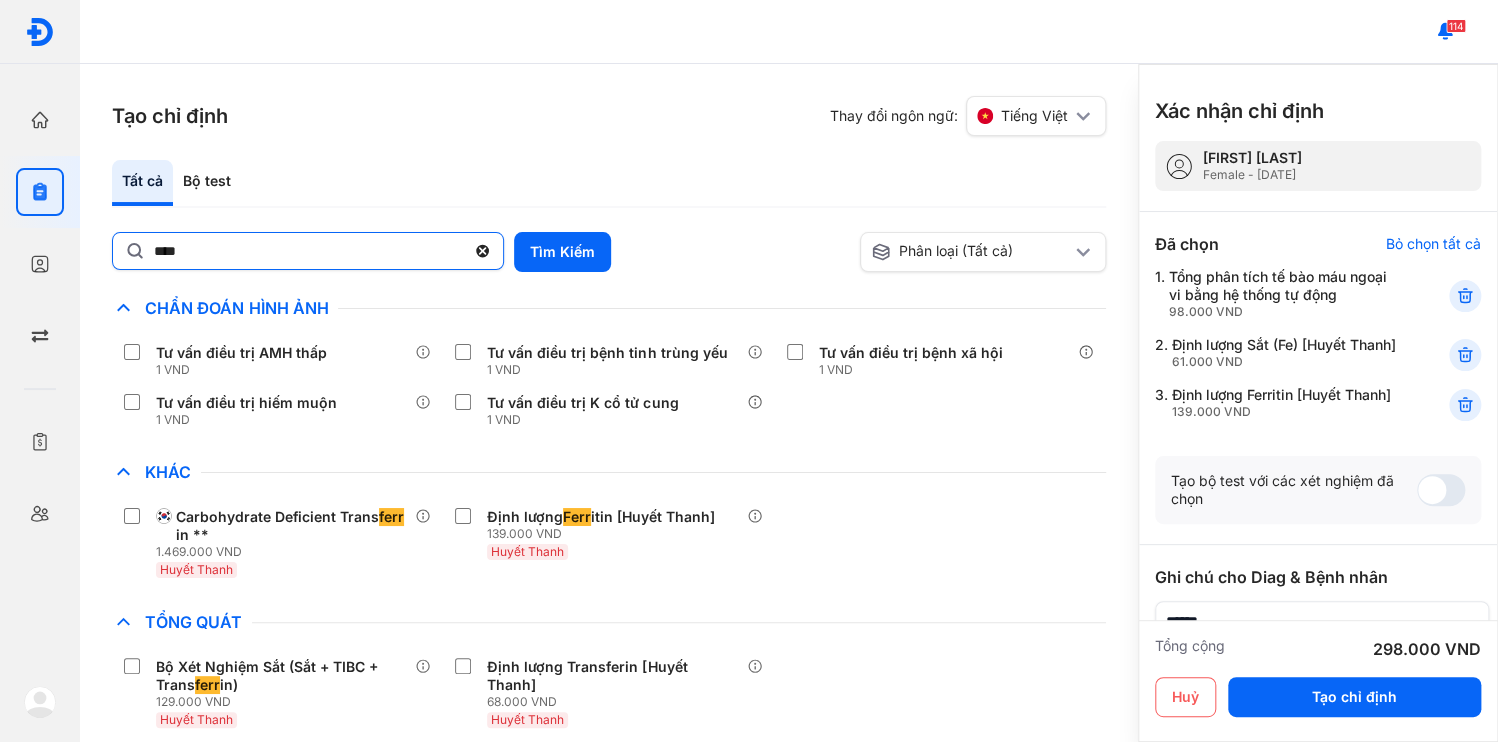 click on "****" 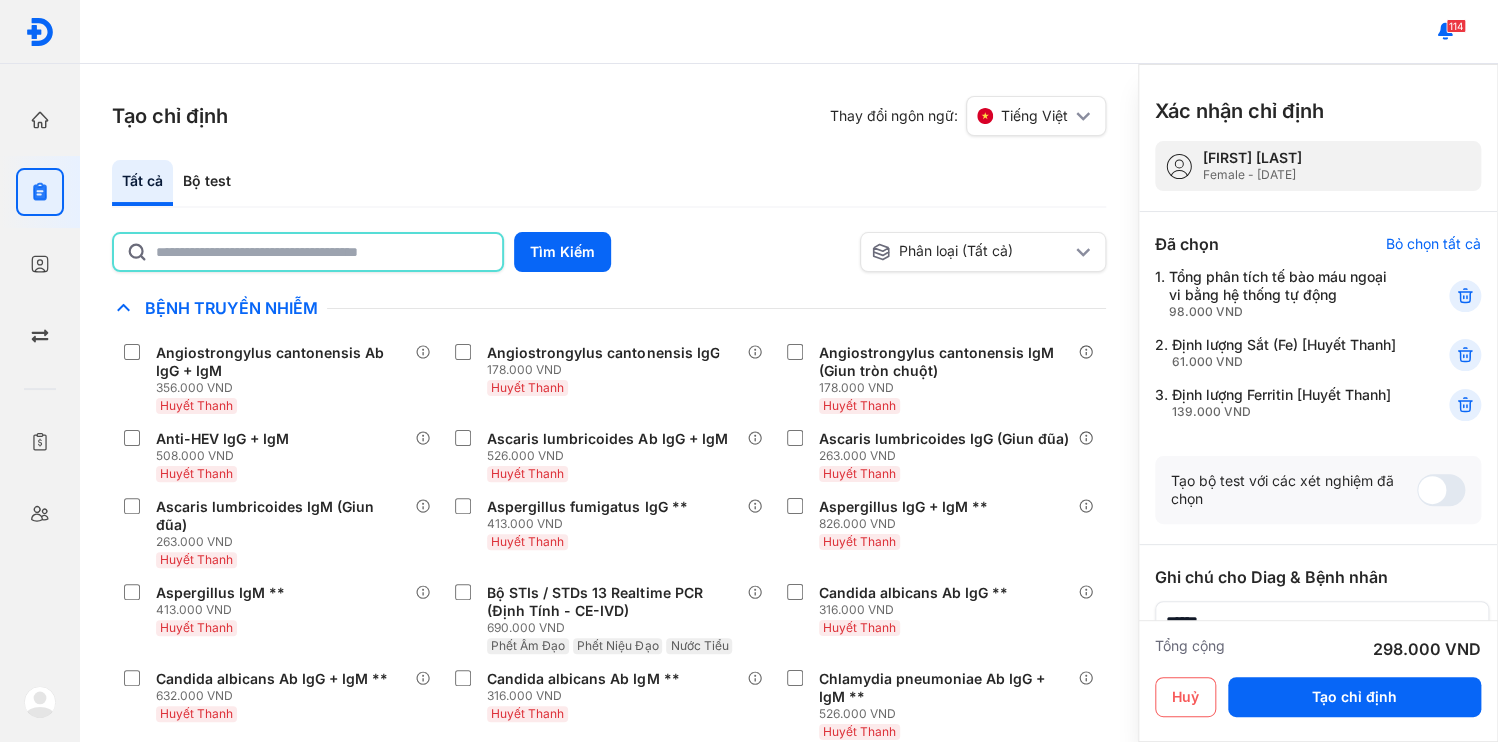 click 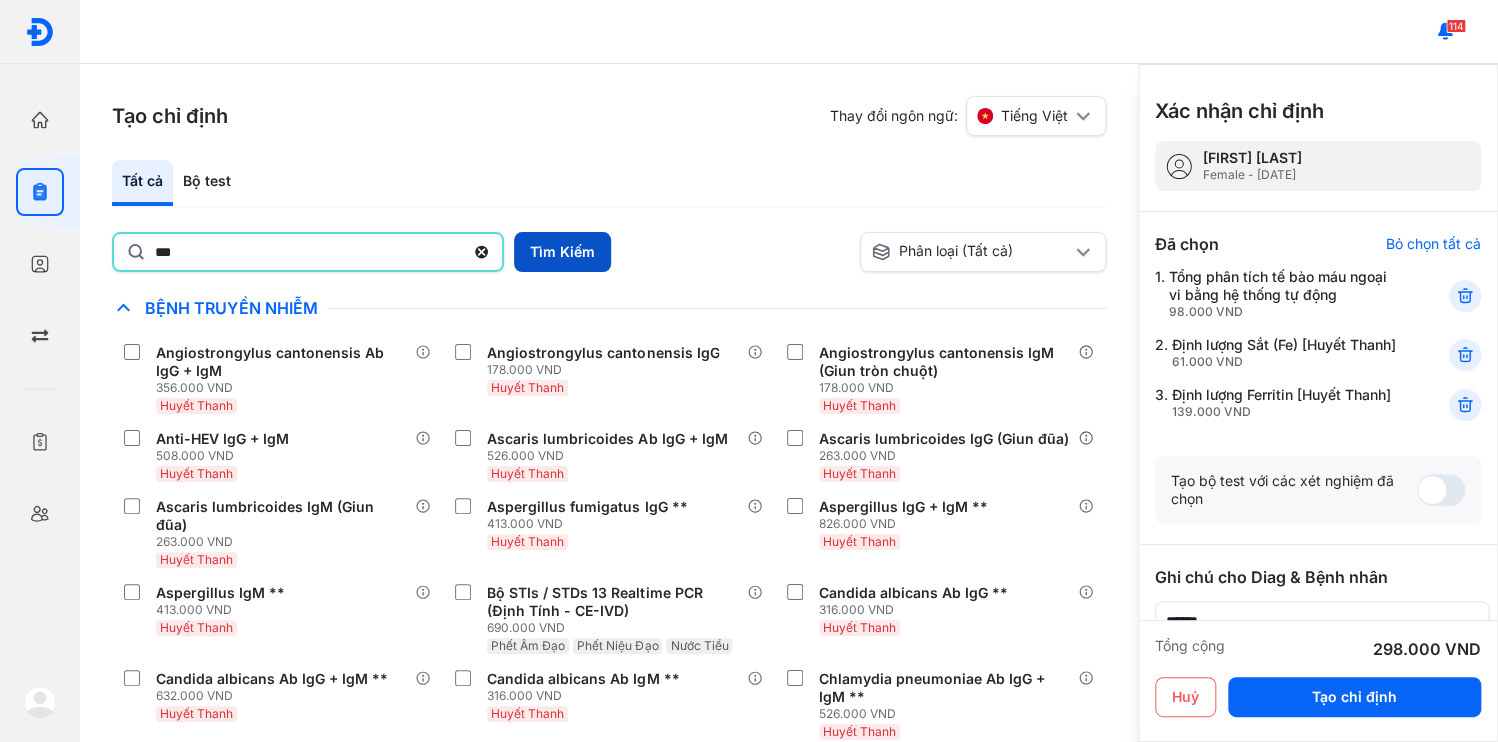 type on "***" 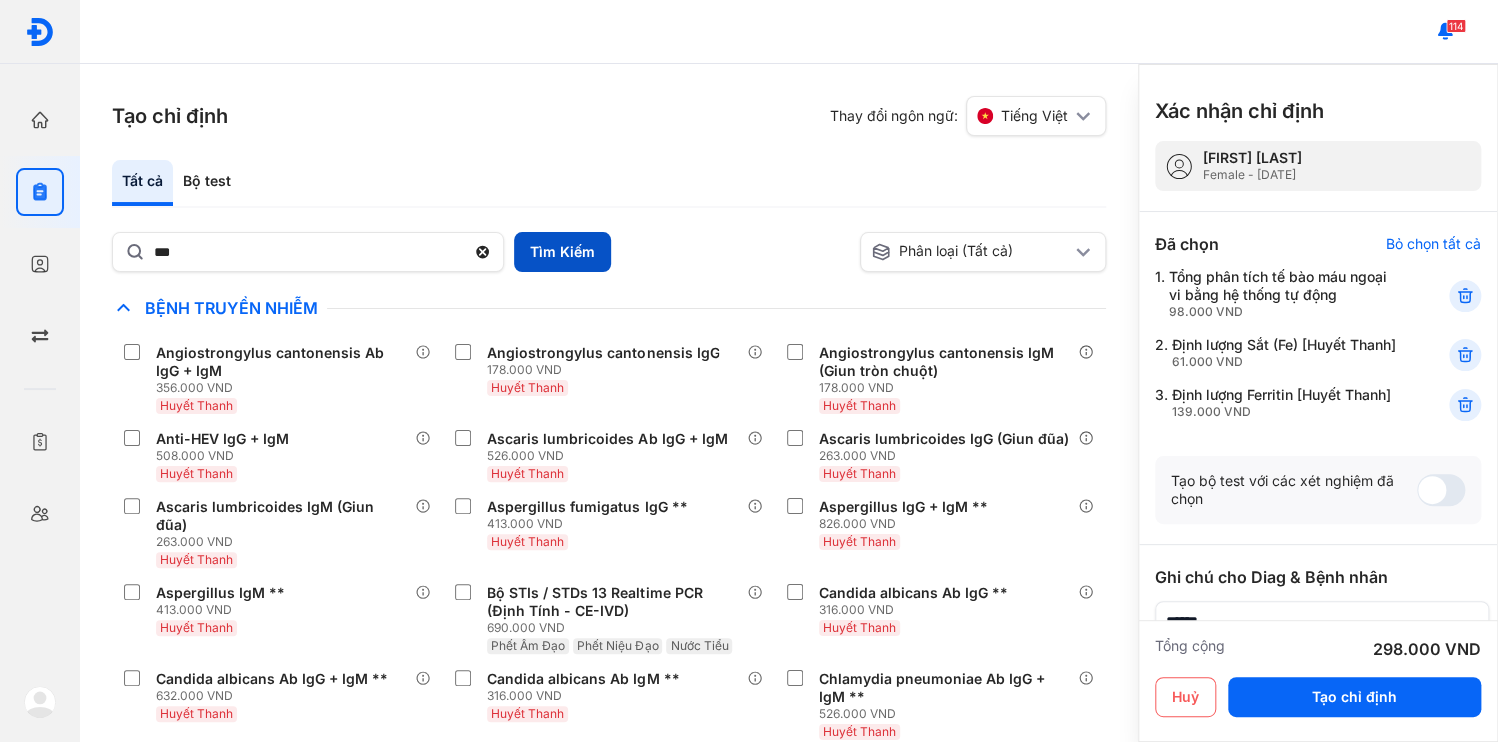 click on "Tìm Kiếm" at bounding box center [562, 252] 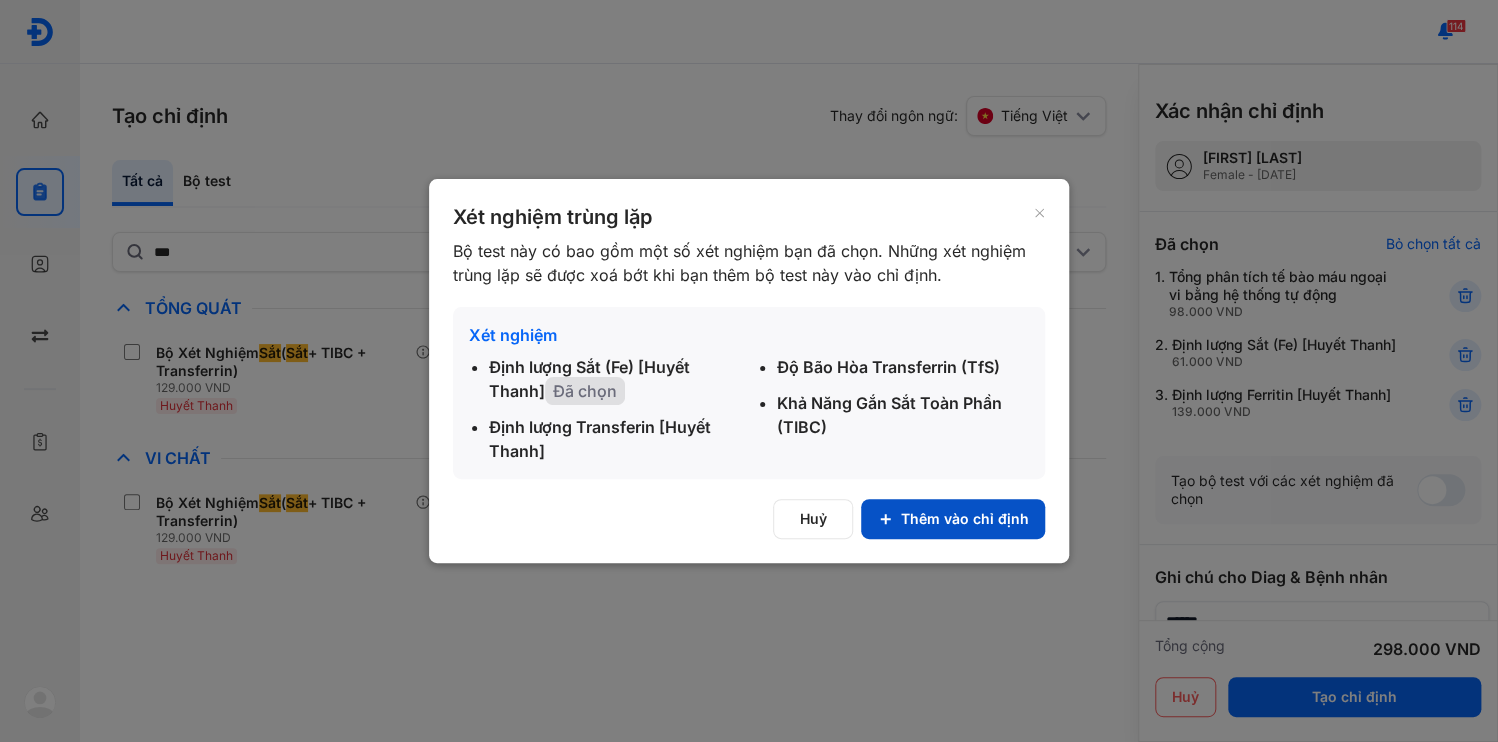 click on "Thêm vào chỉ định" at bounding box center (953, 519) 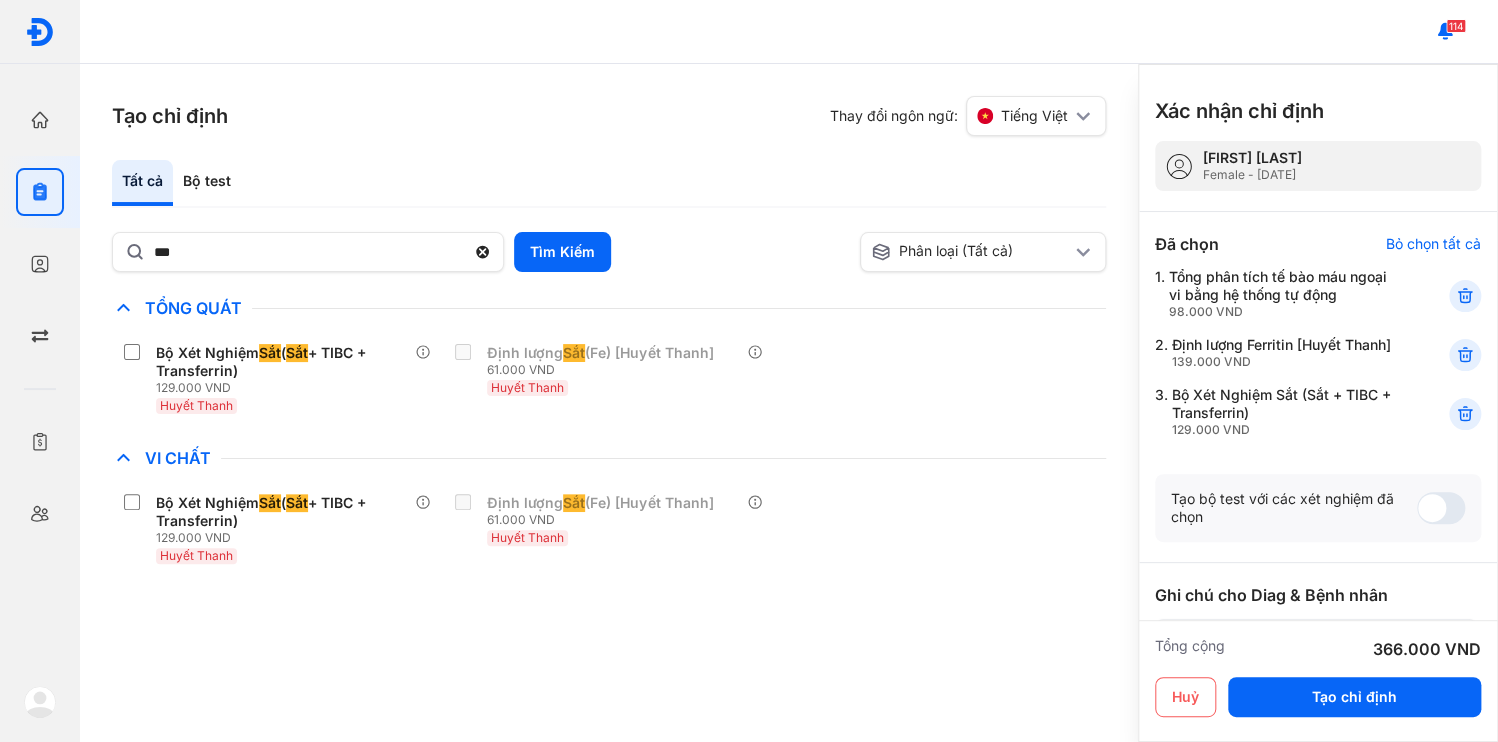 click at bounding box center [1316, 654] 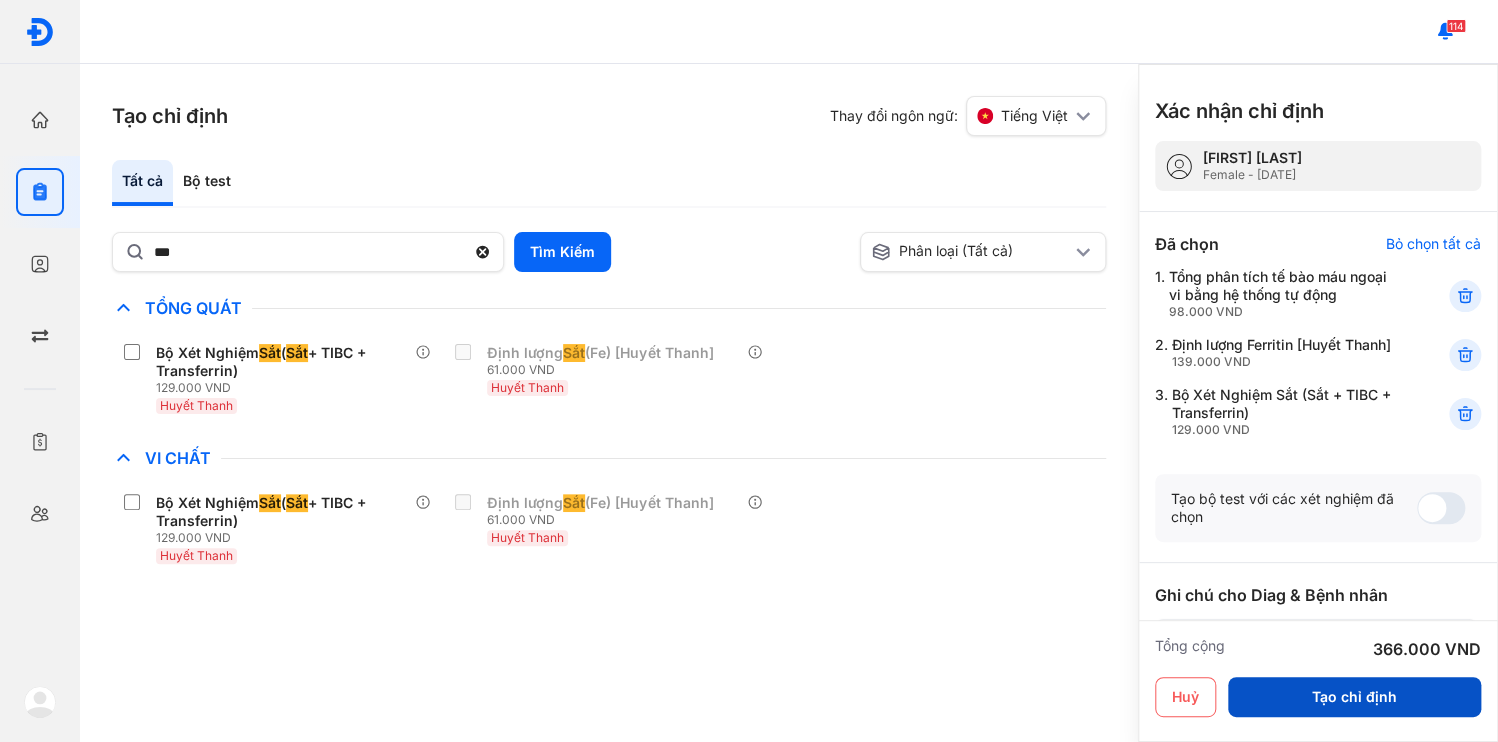 type on "**********" 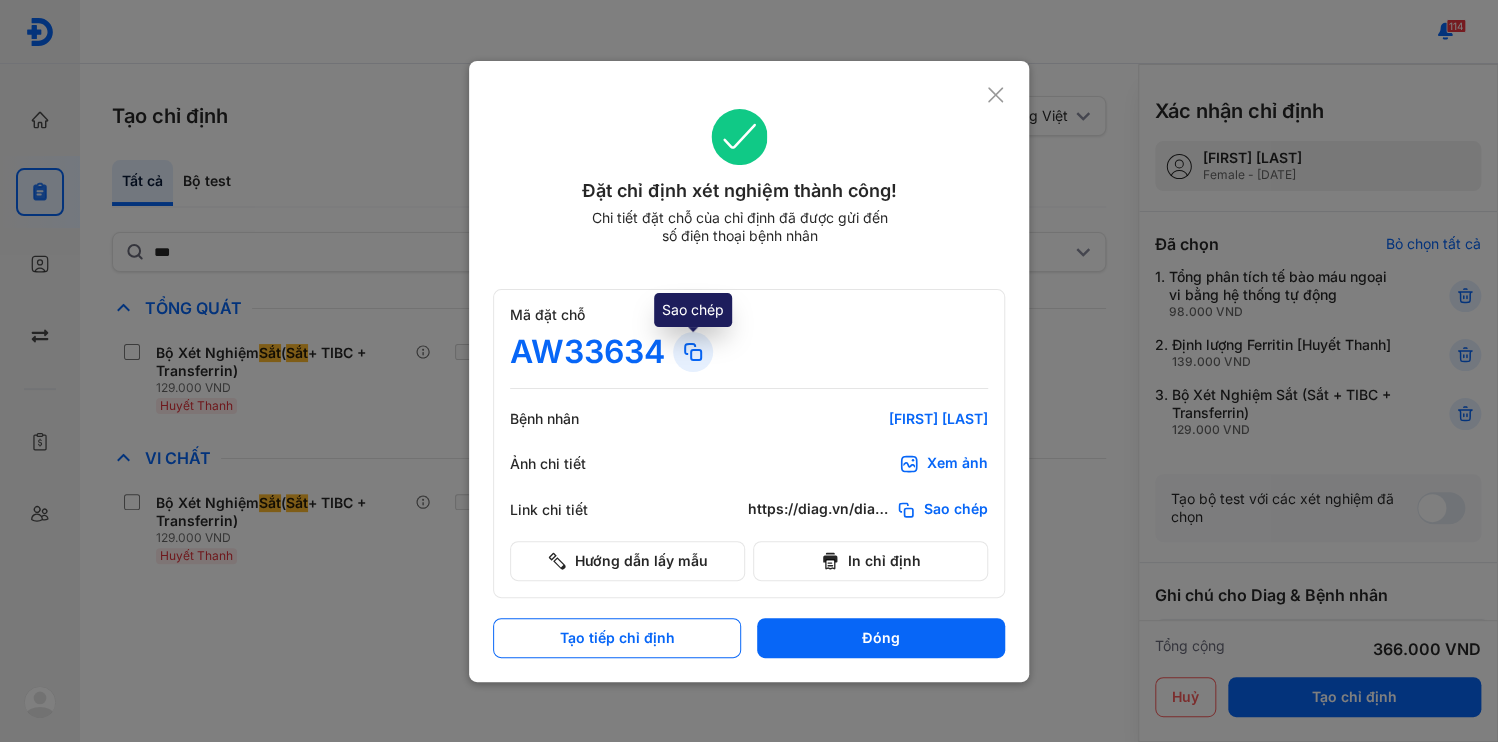 click 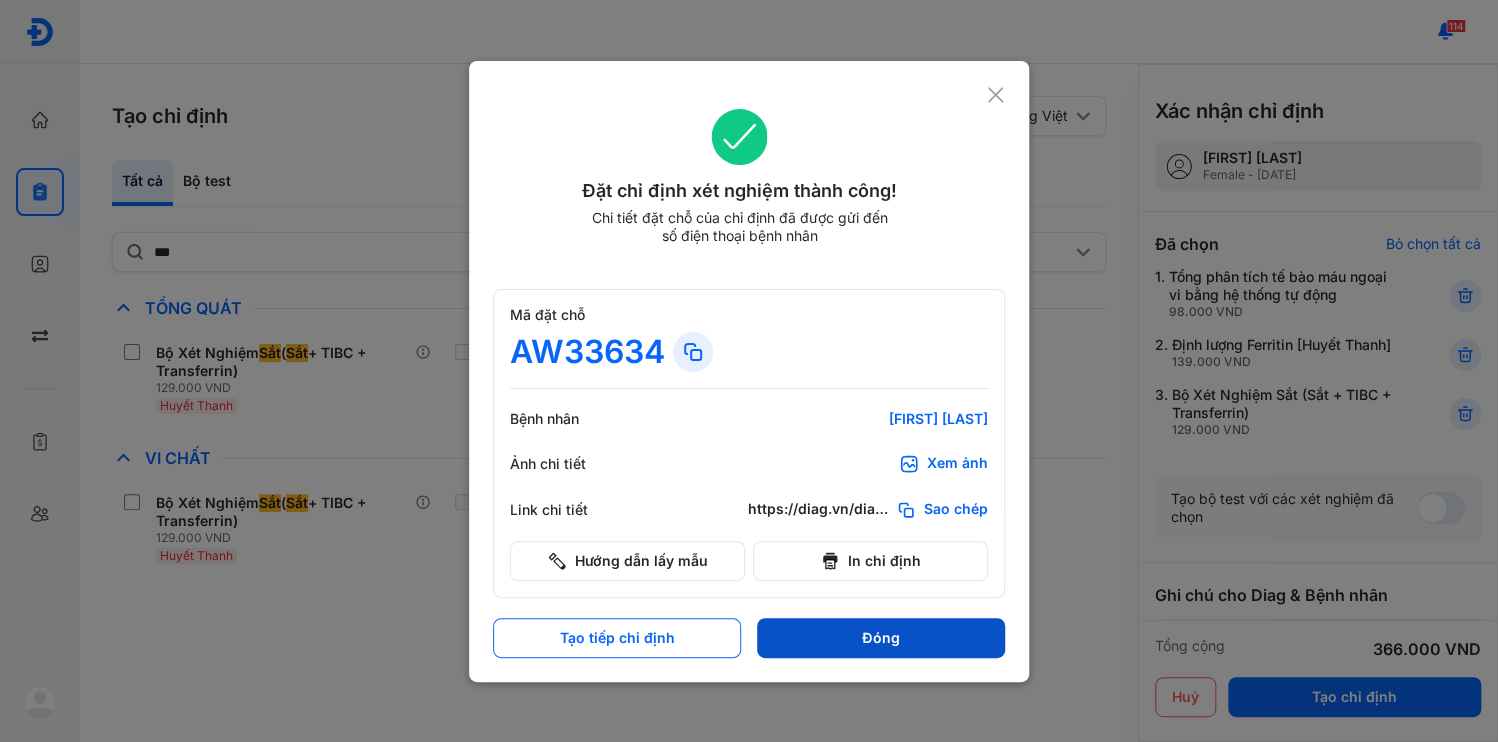 click on "Đóng" at bounding box center (881, 638) 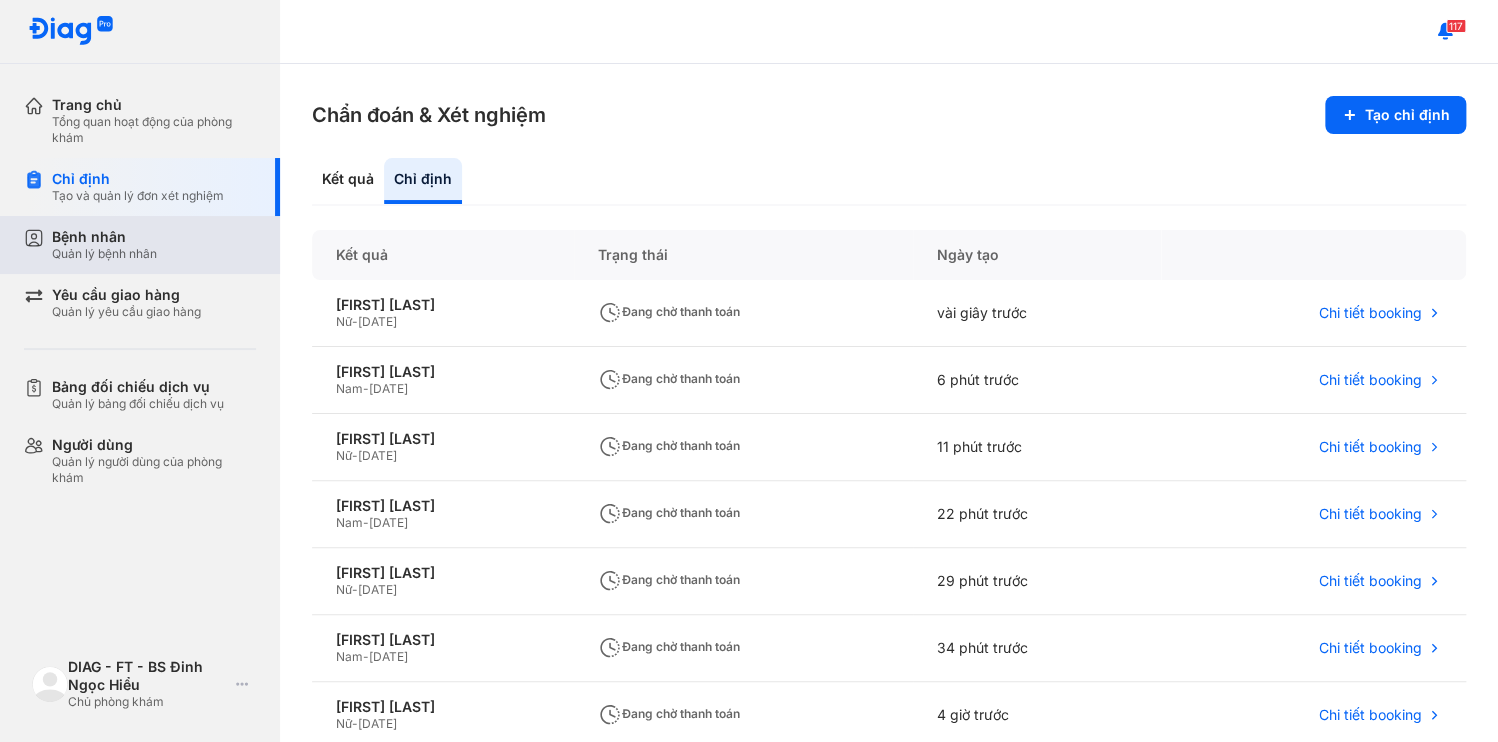 click on "Bệnh nhân Quản lý bệnh nhân" at bounding box center (154, 245) 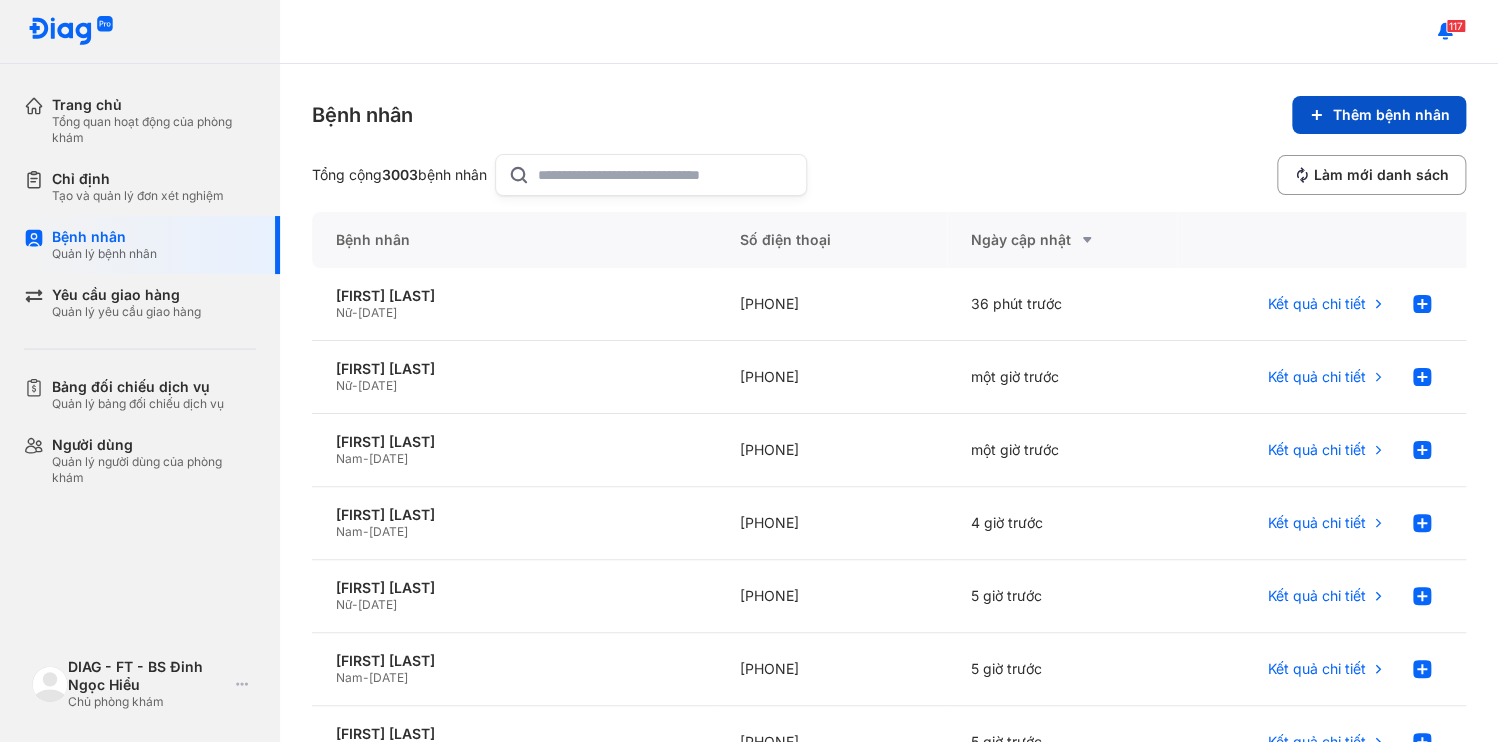 click on "Thêm bệnh nhân" 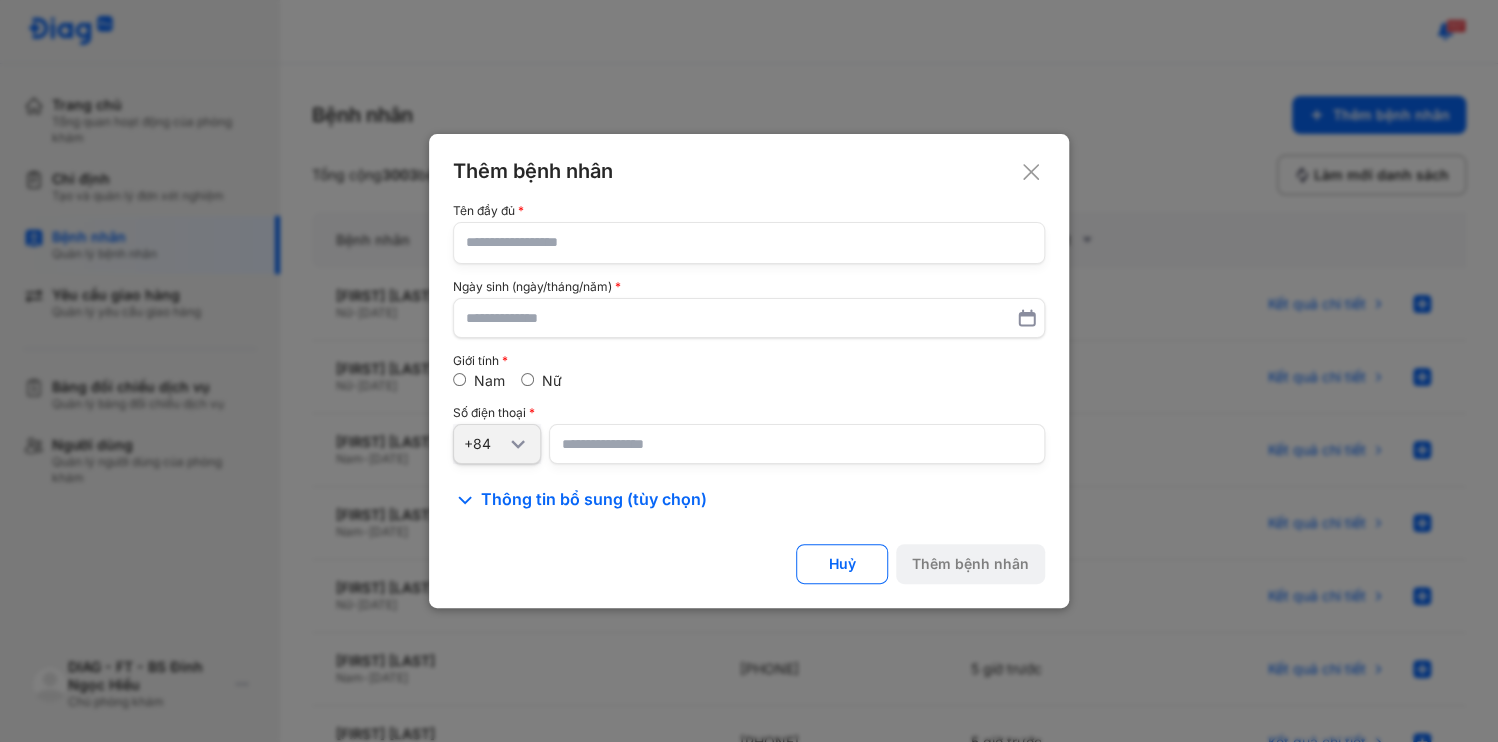 click 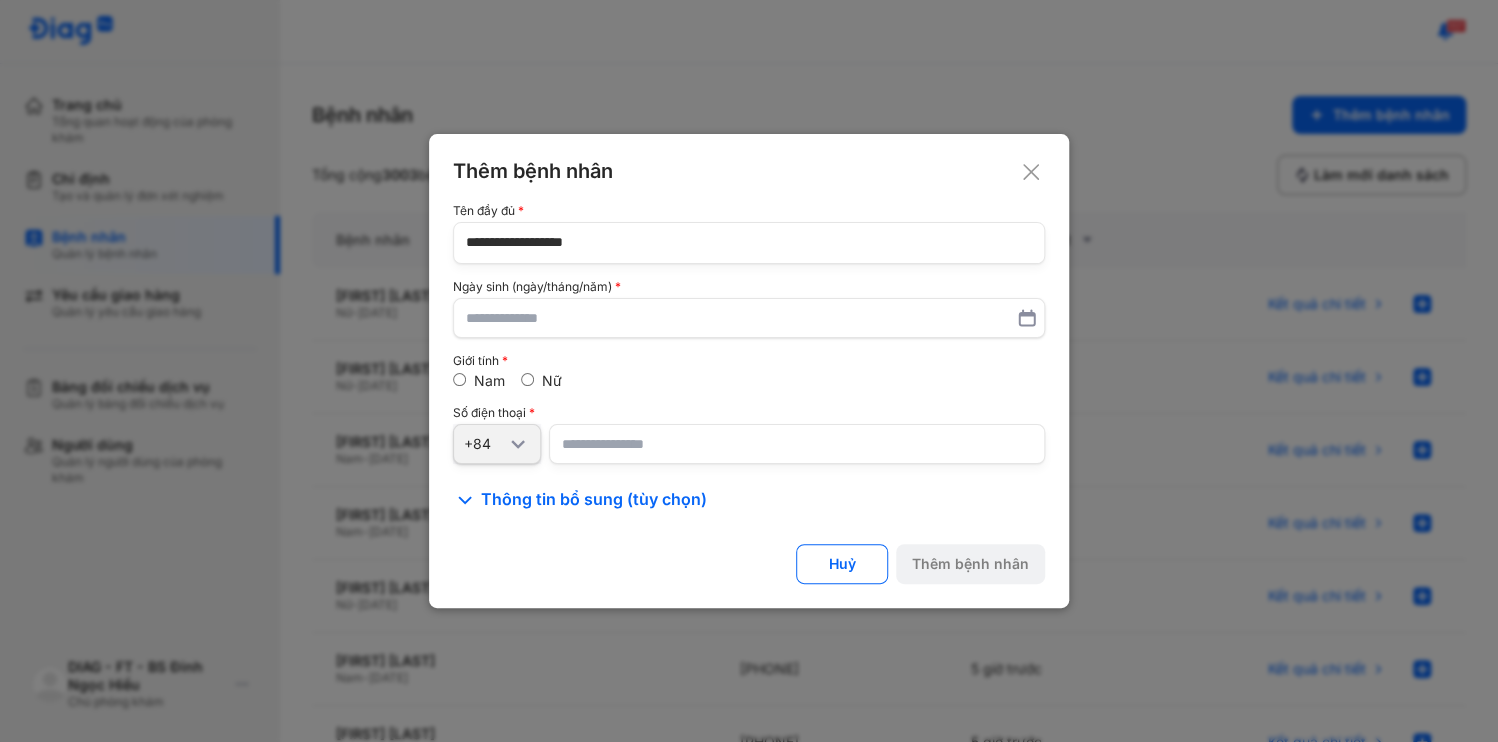 type on "**********" 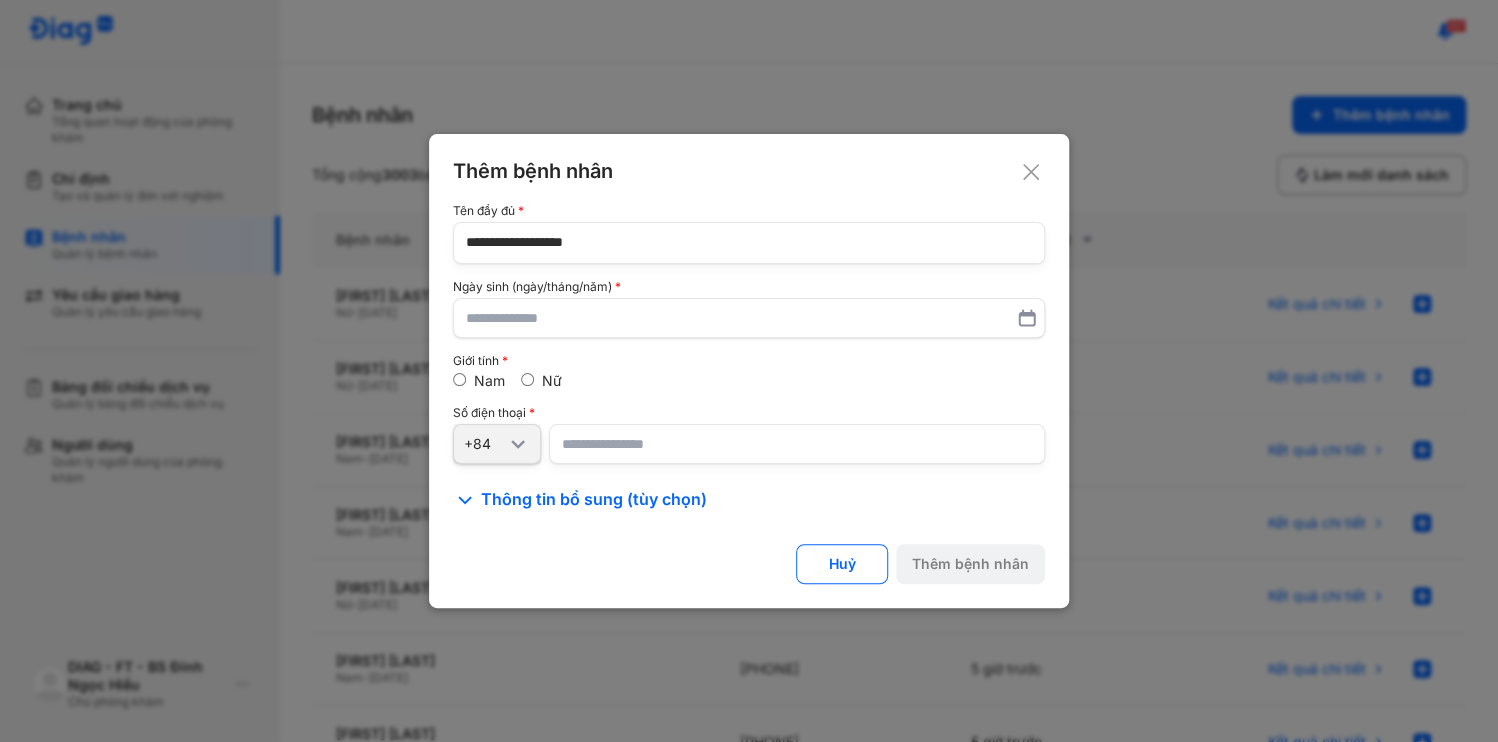 paste on "**********" 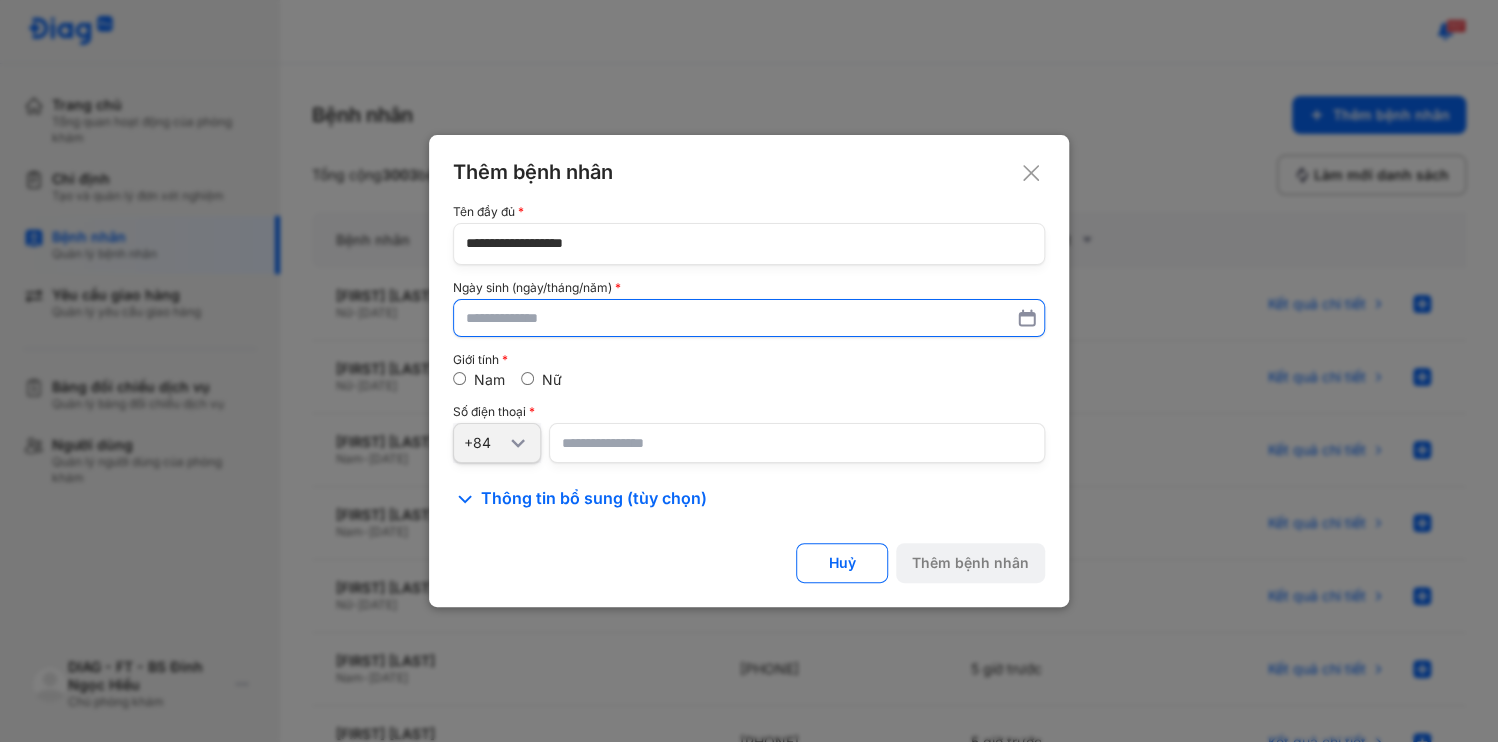 paste on "**********" 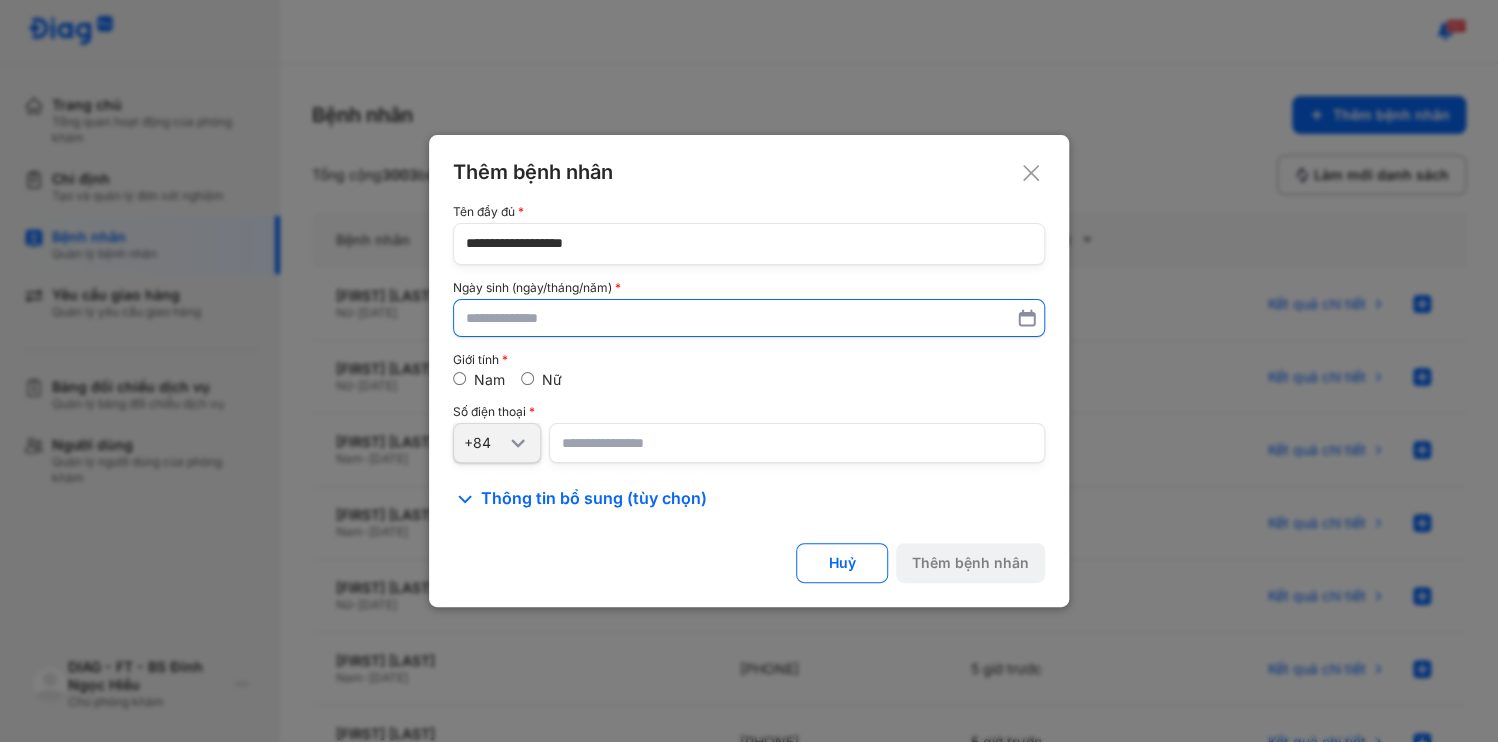 click at bounding box center (749, 318) 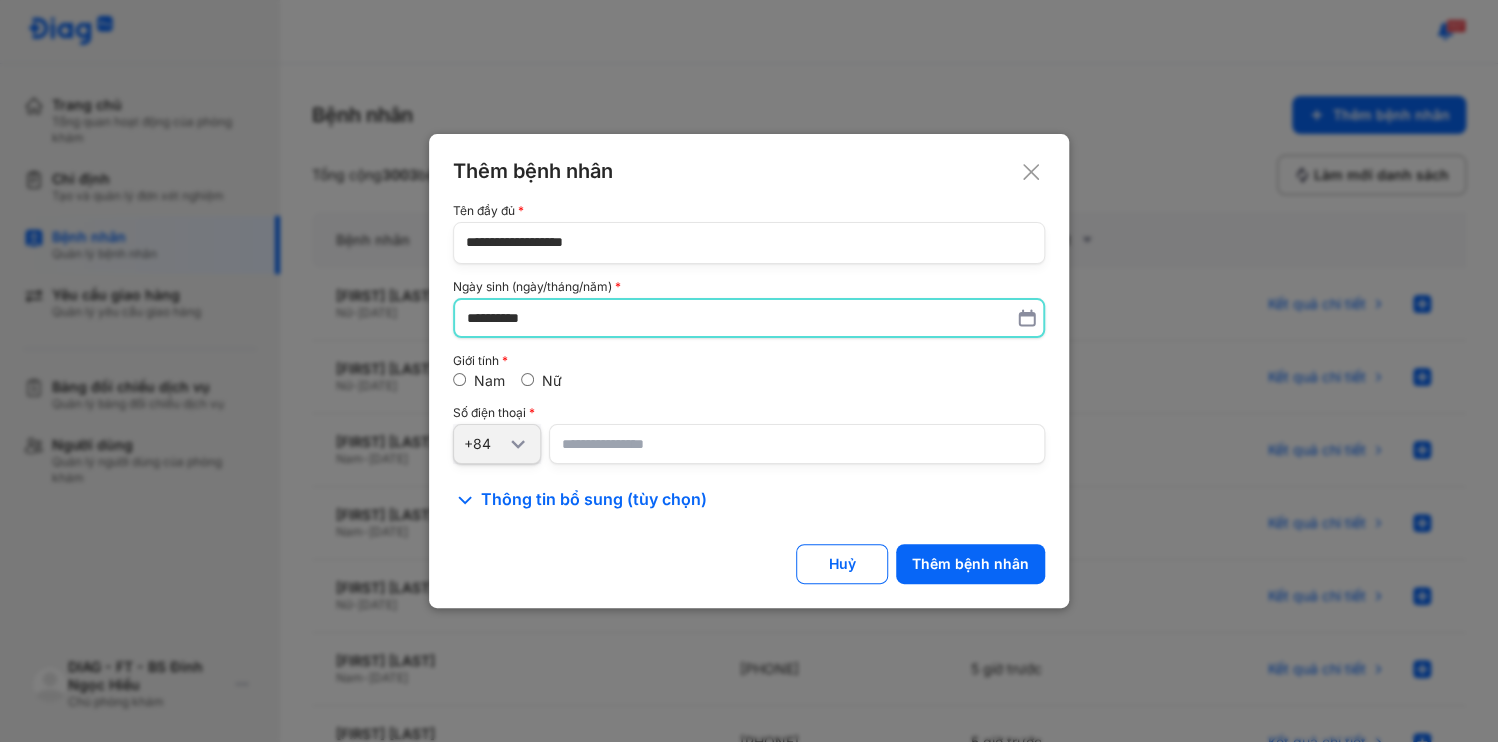type on "**********" 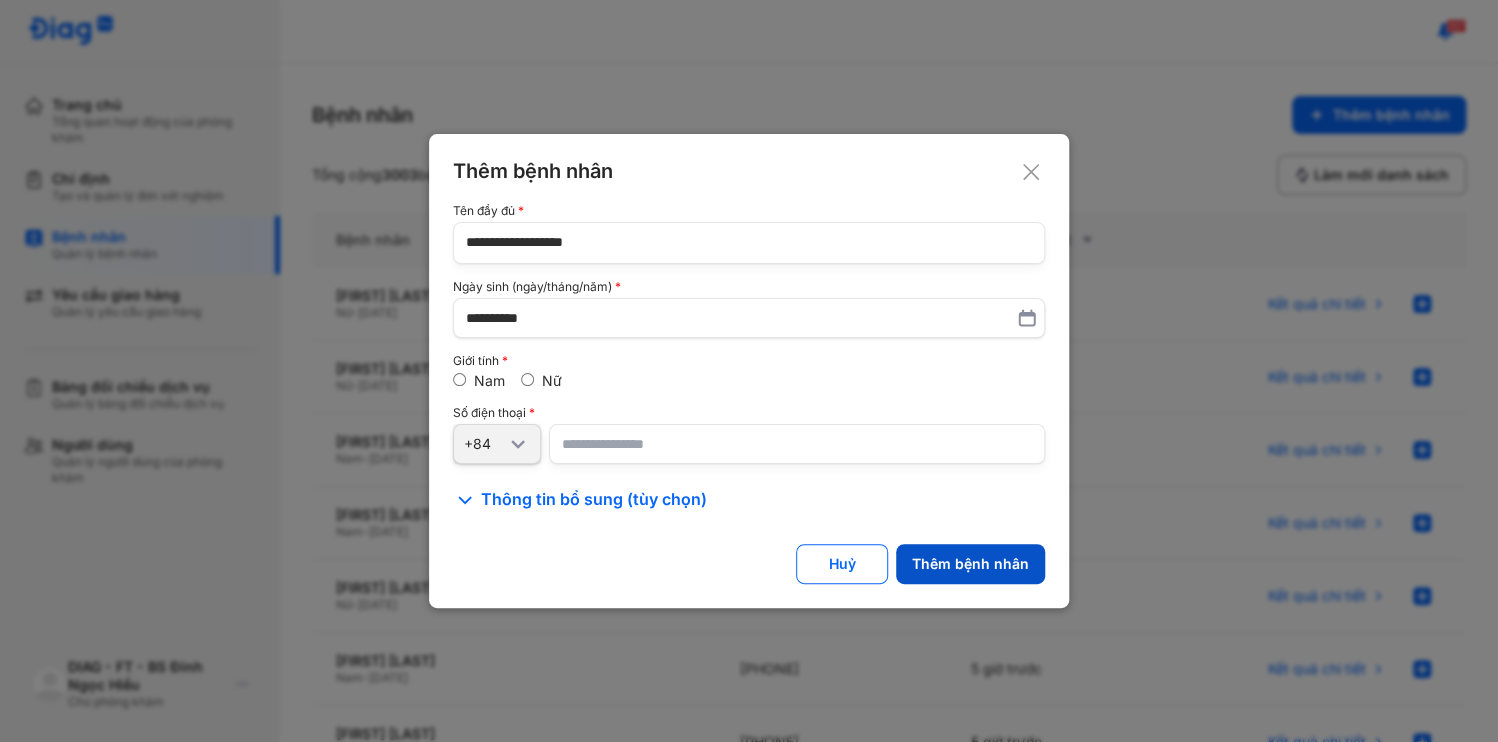 click on "Thêm bệnh nhân" 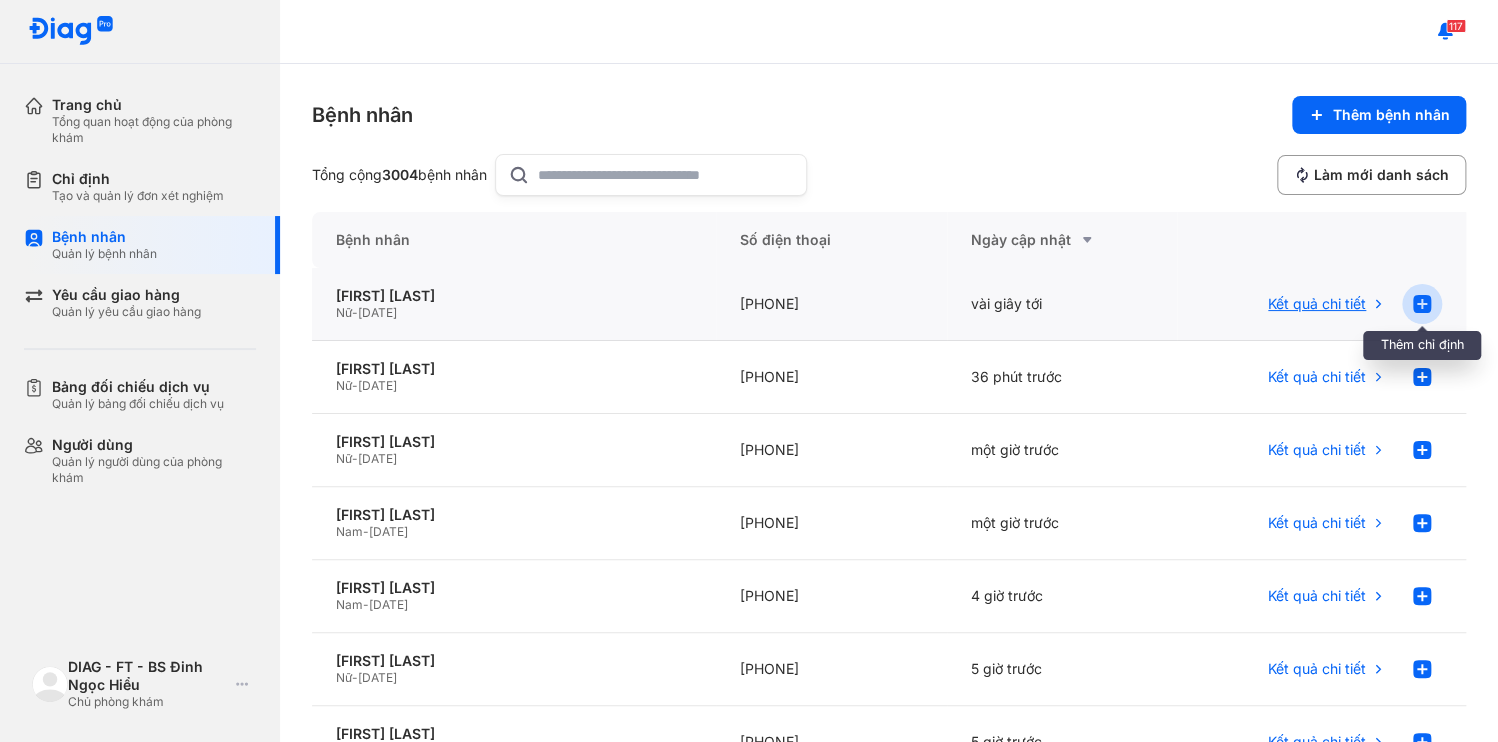 click 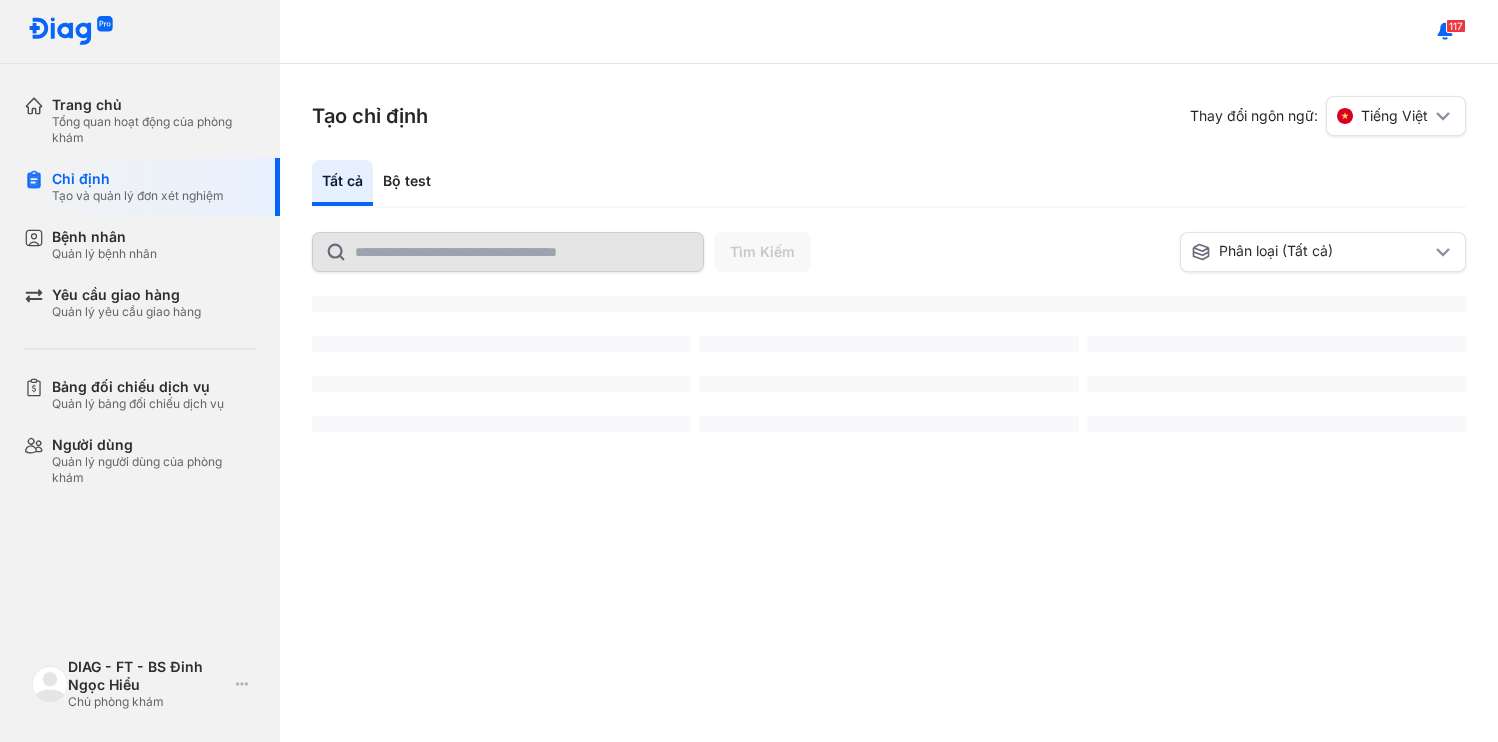 scroll, scrollTop: 0, scrollLeft: 0, axis: both 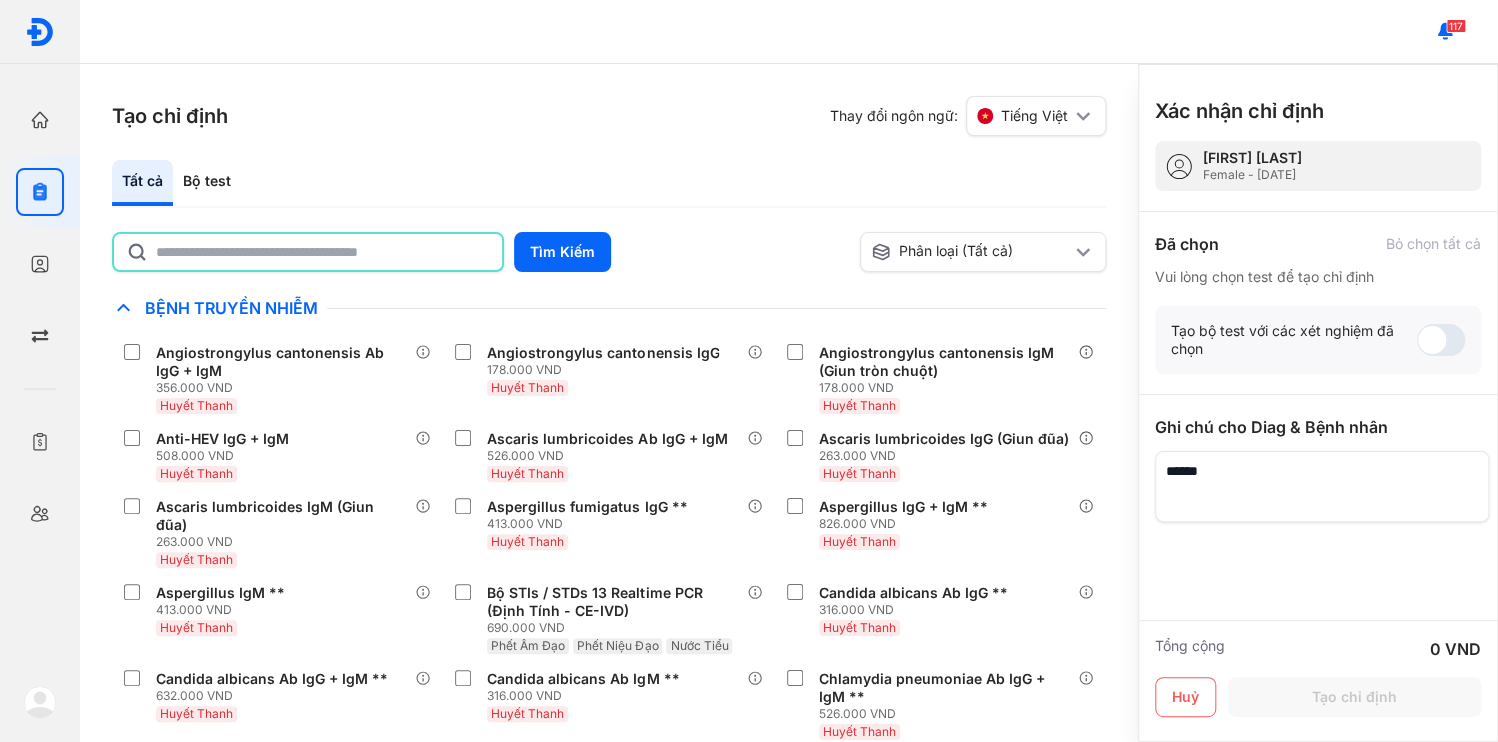 click 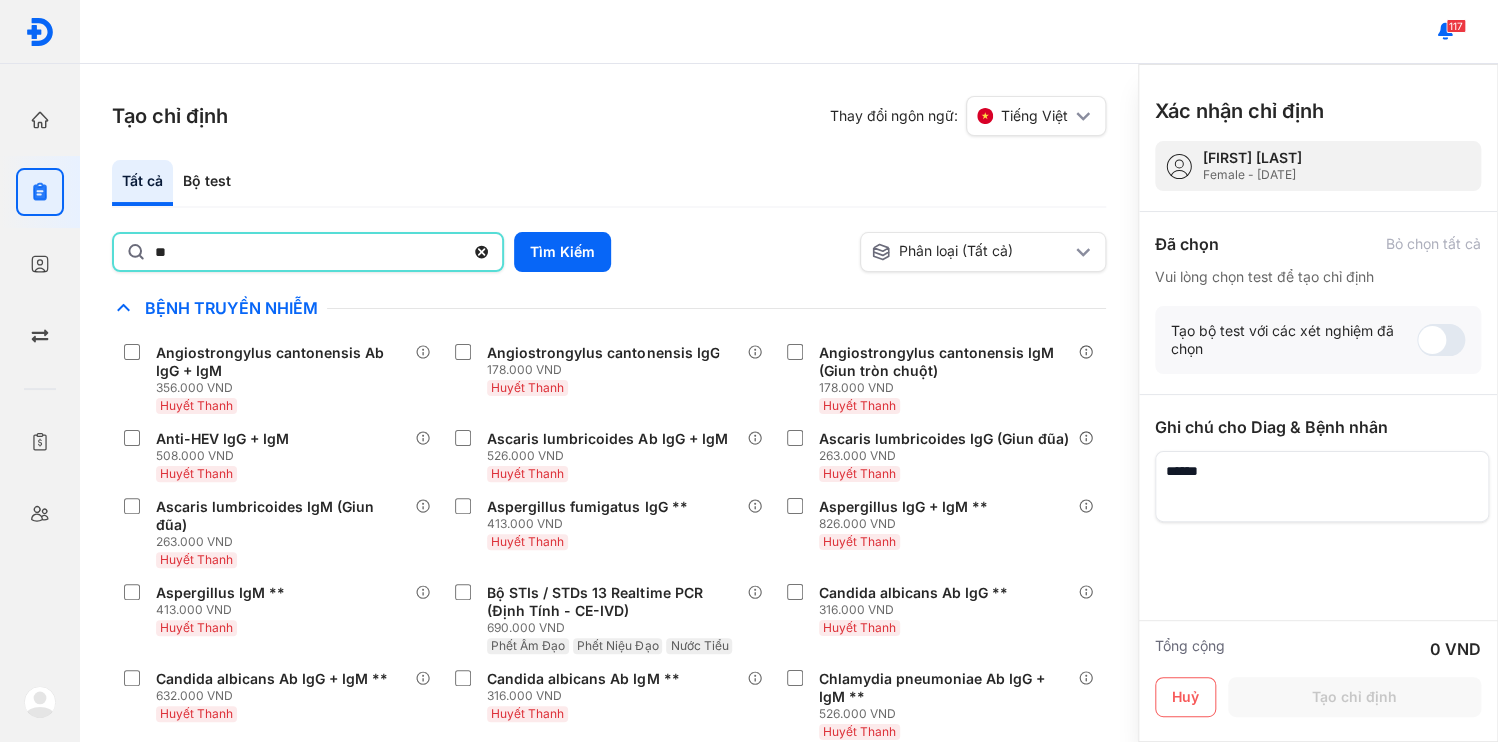 type on "******" 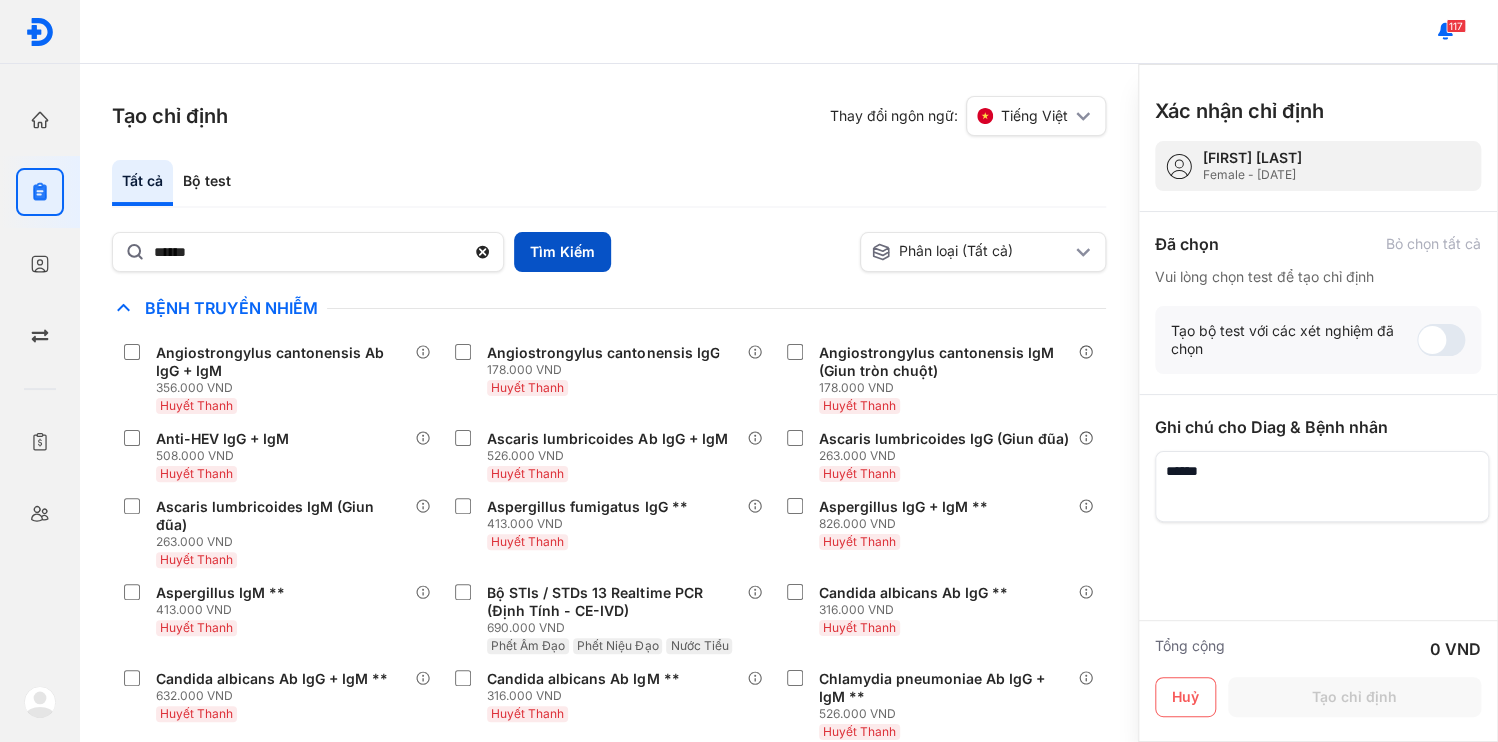 click on "Tìm Kiếm" at bounding box center (562, 252) 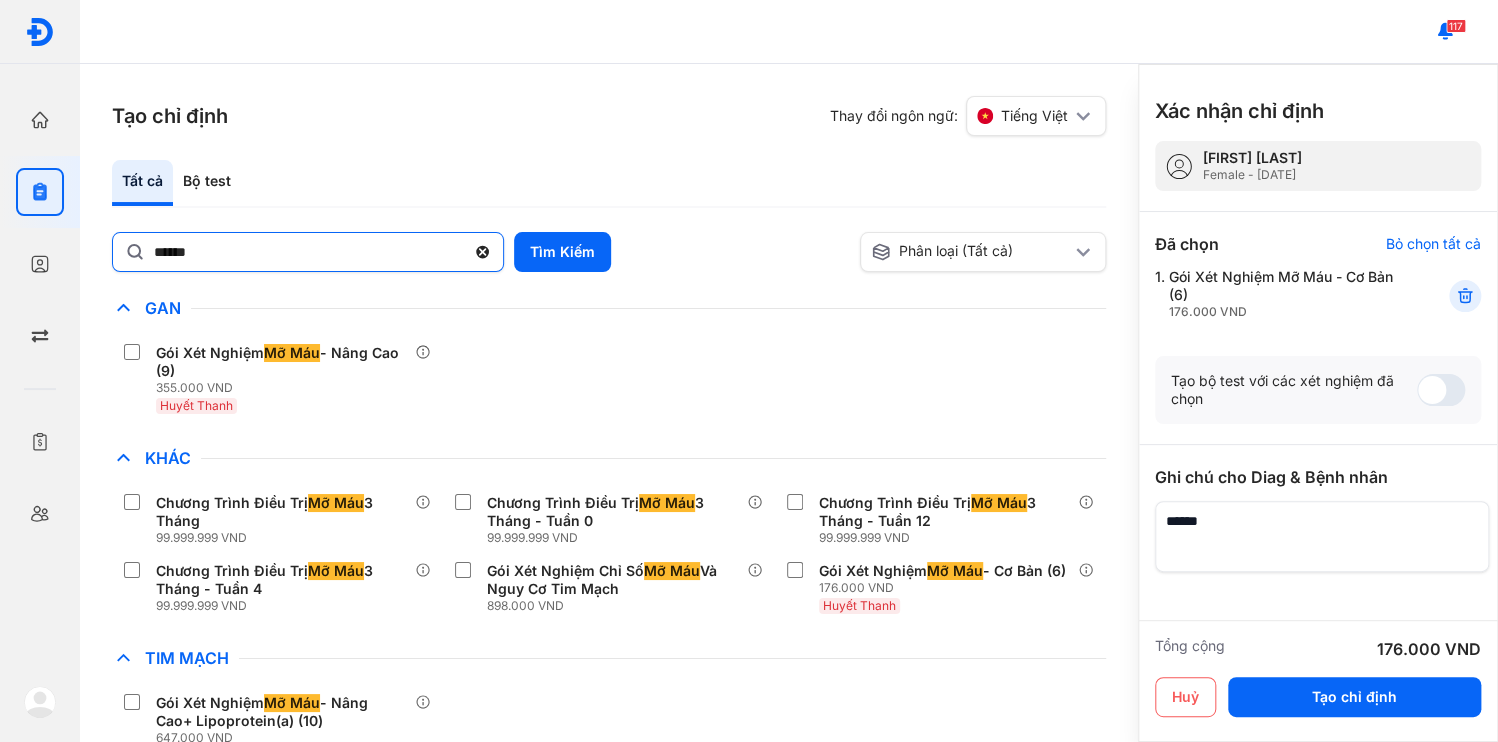 click 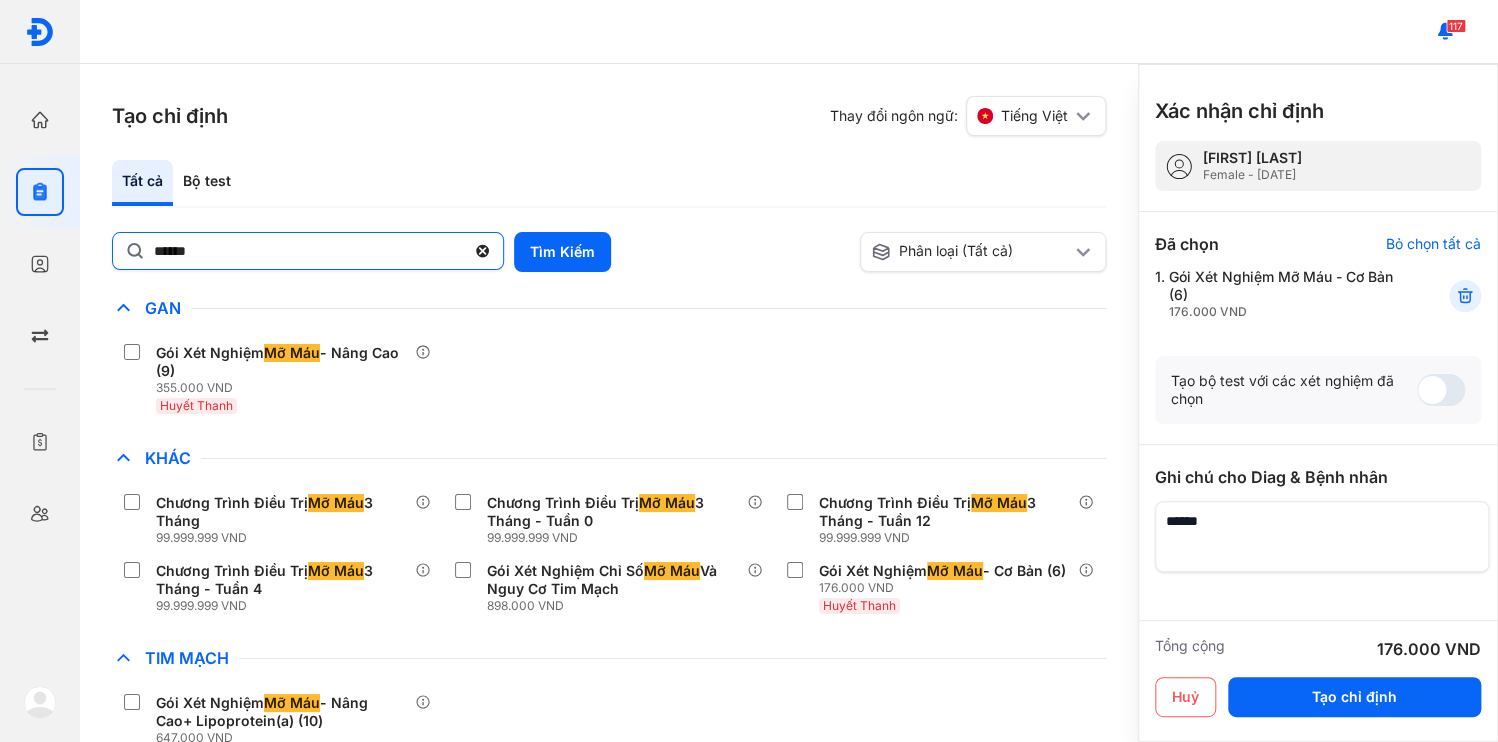click on "******" 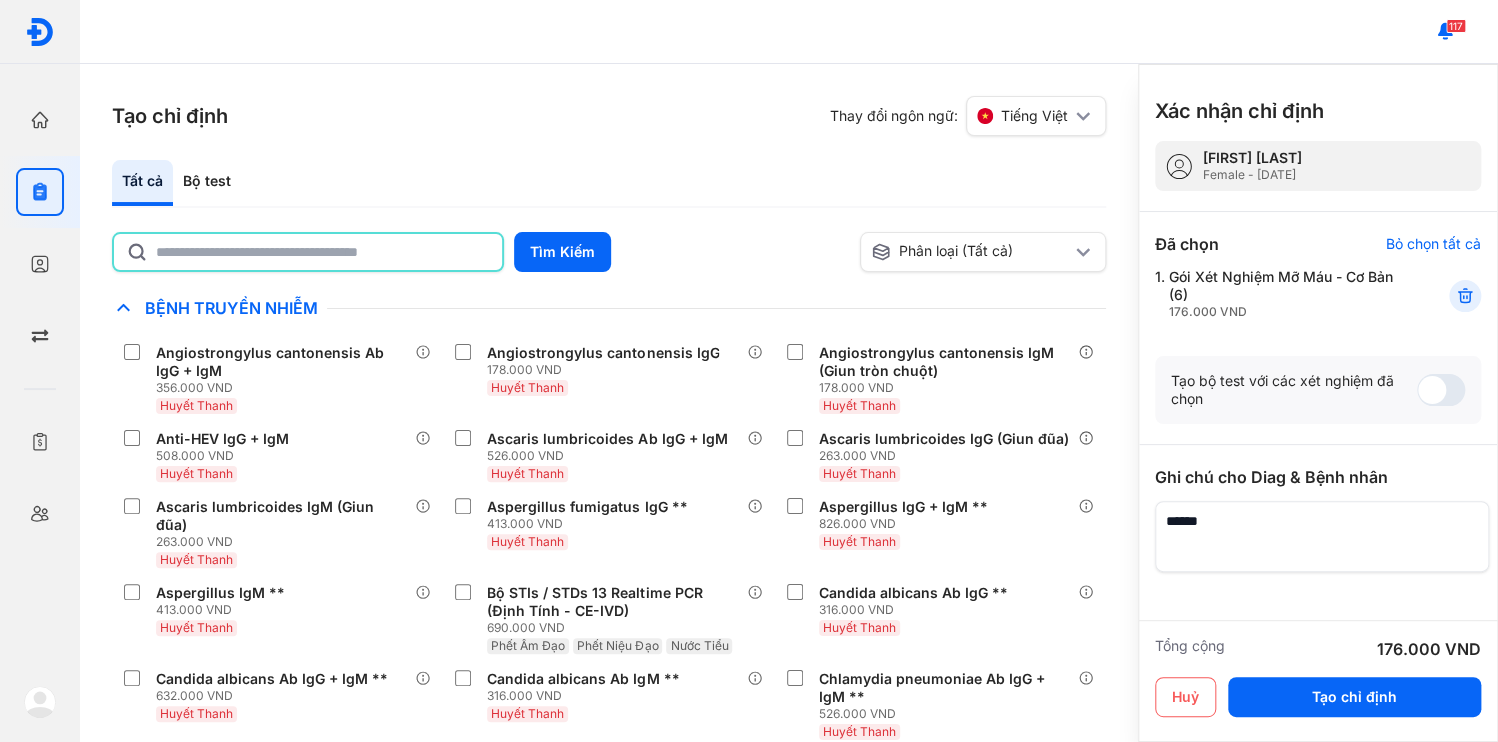 click 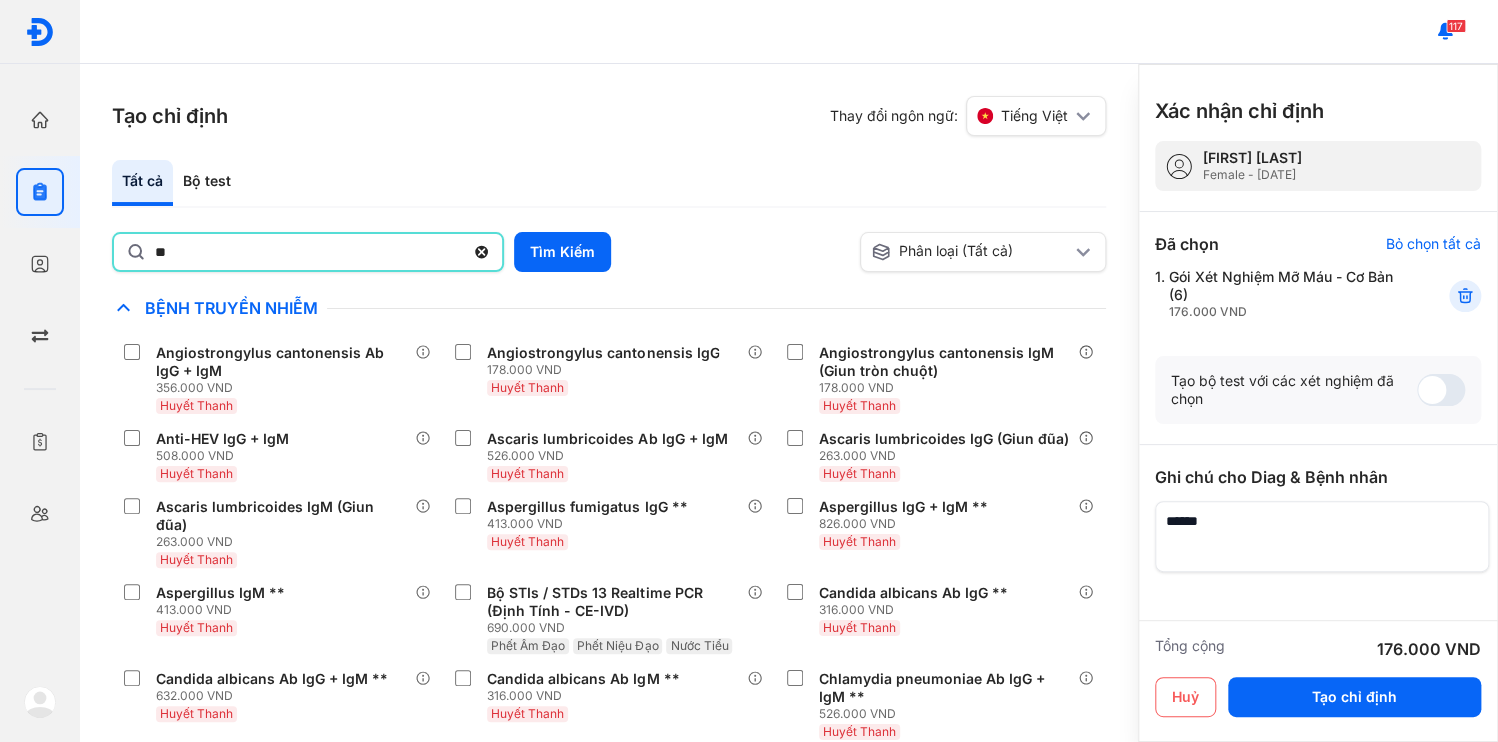type on "*" 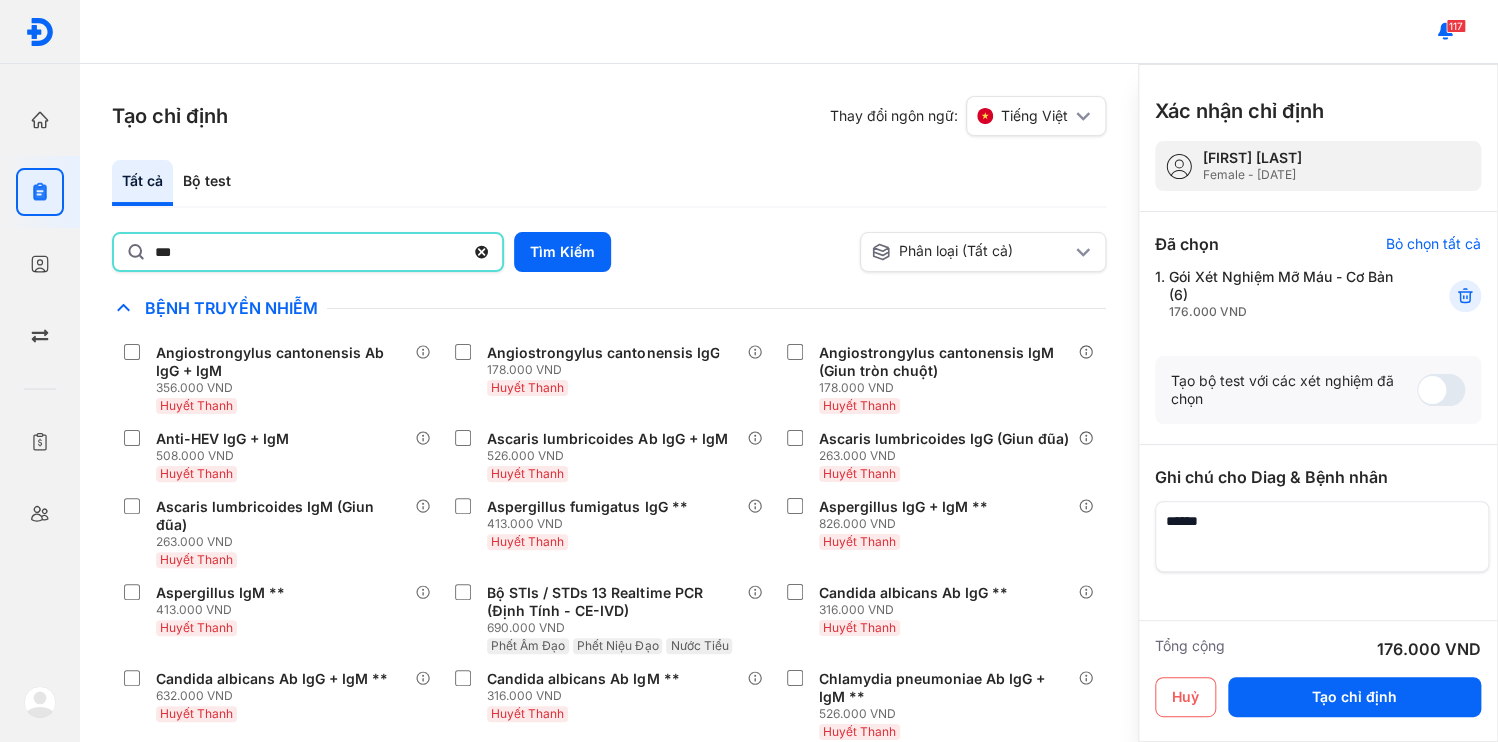 type on "***" 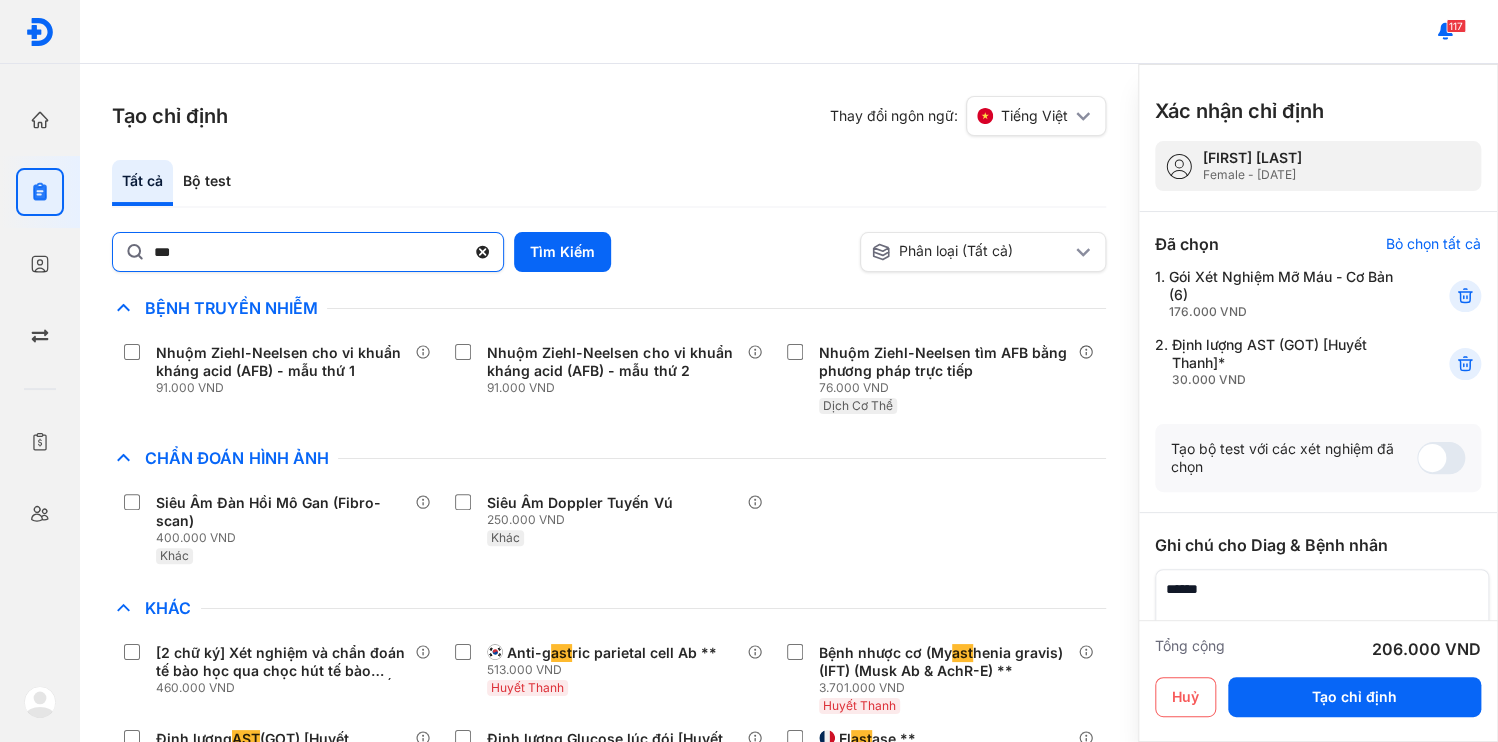 click 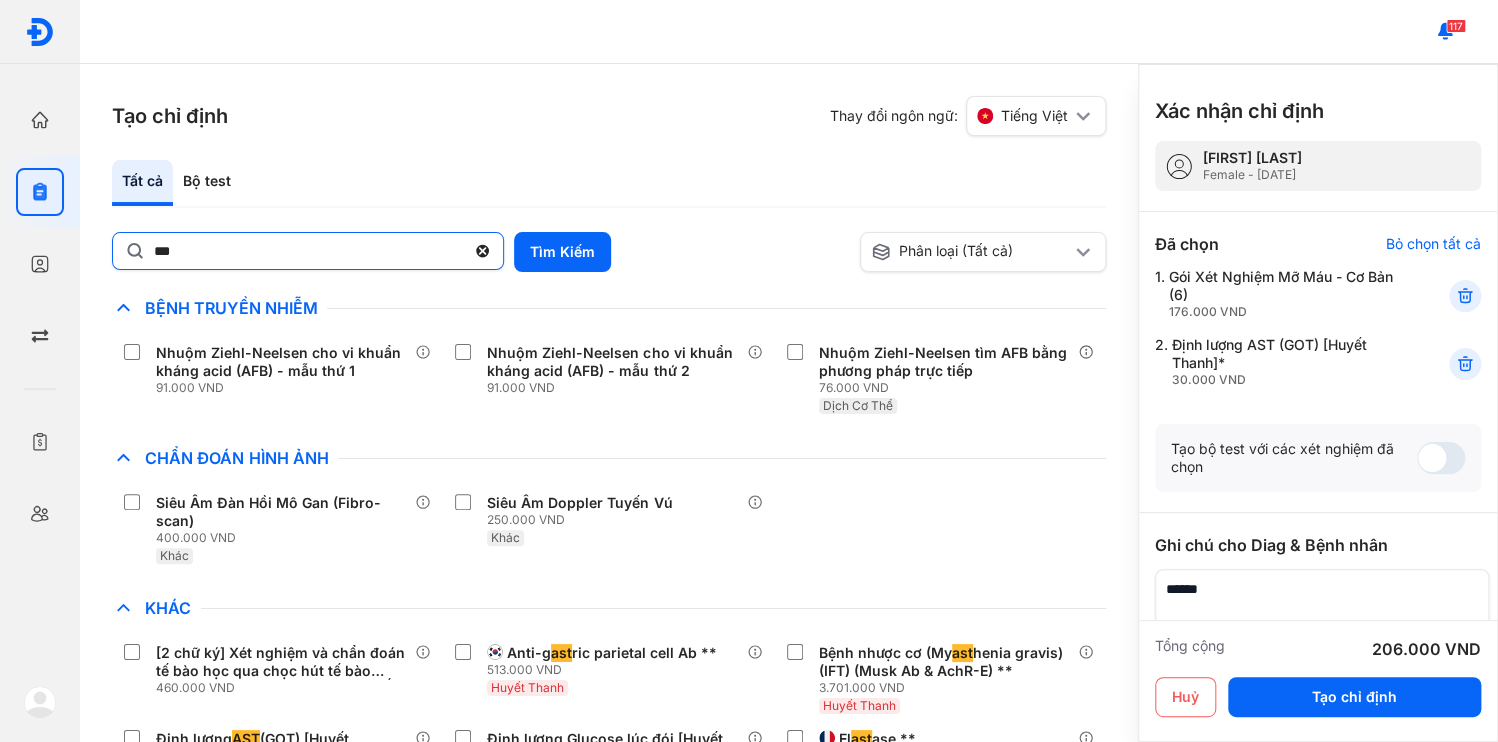 click on "***" 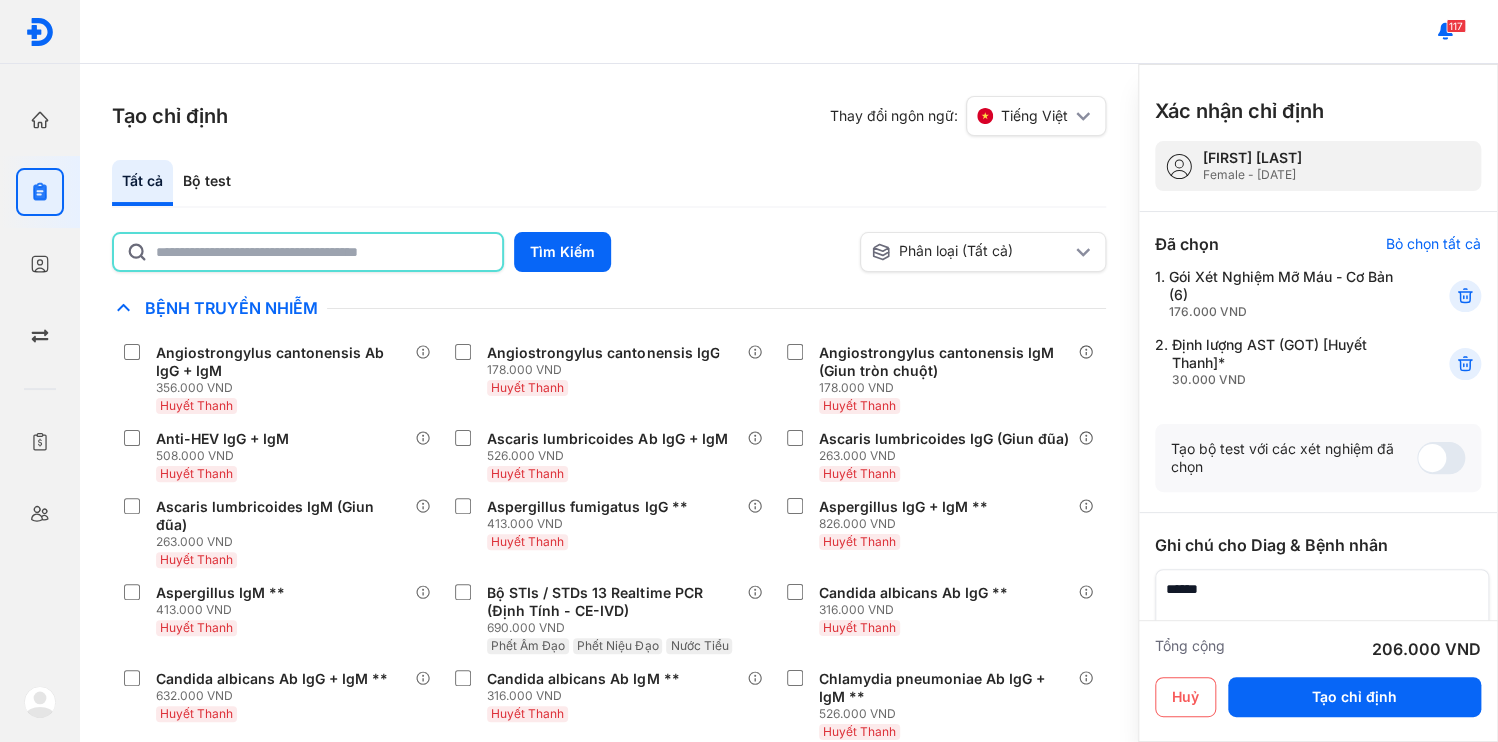 click 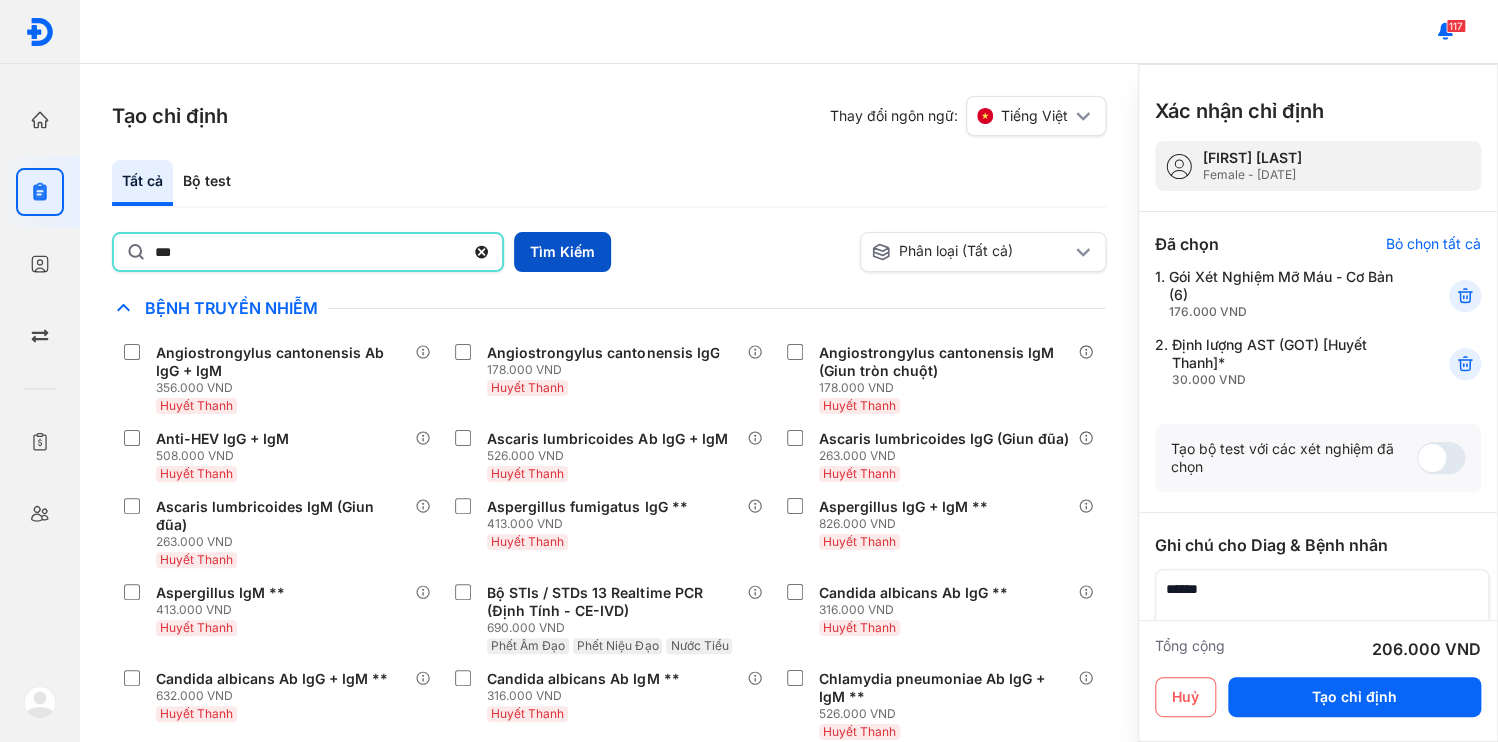 type on "***" 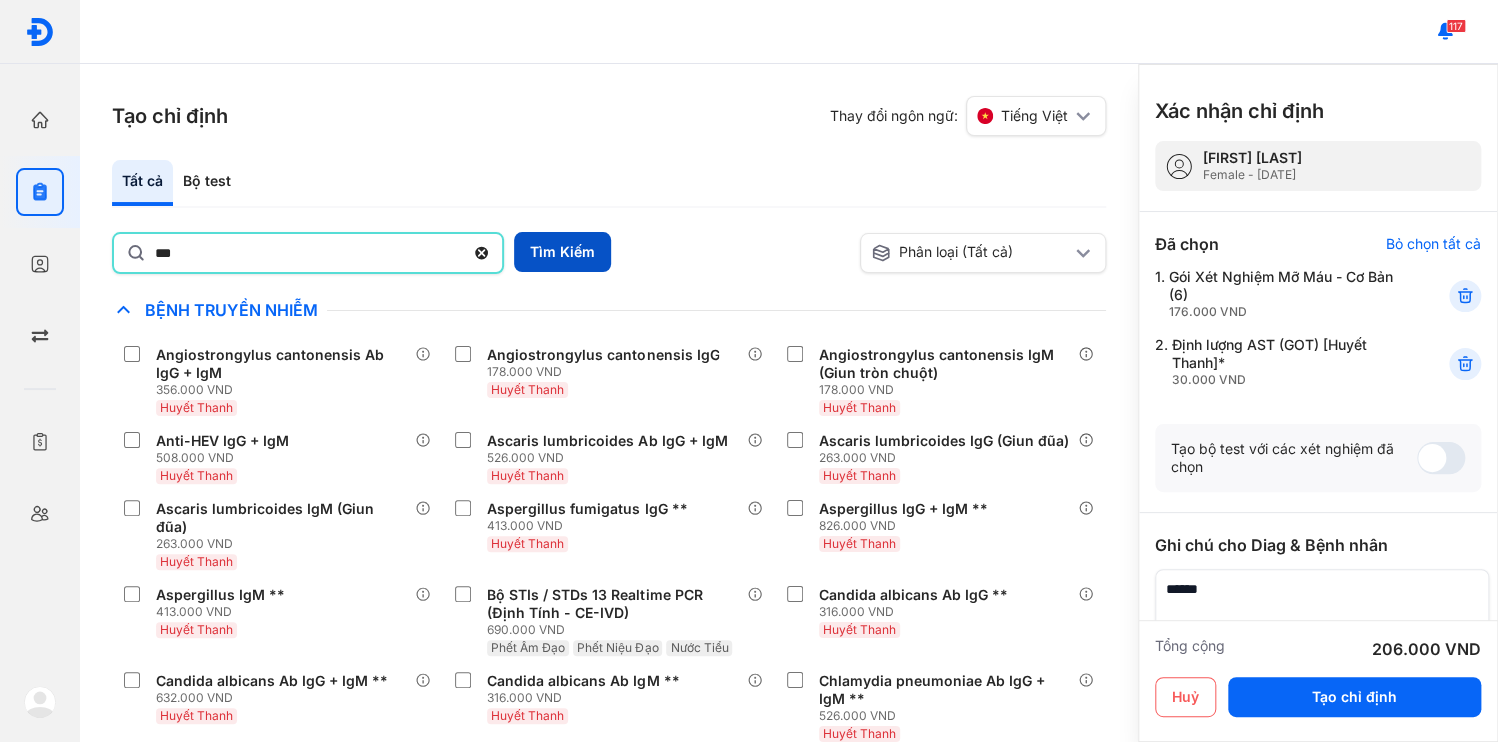 click on "Tìm Kiếm" at bounding box center [562, 252] 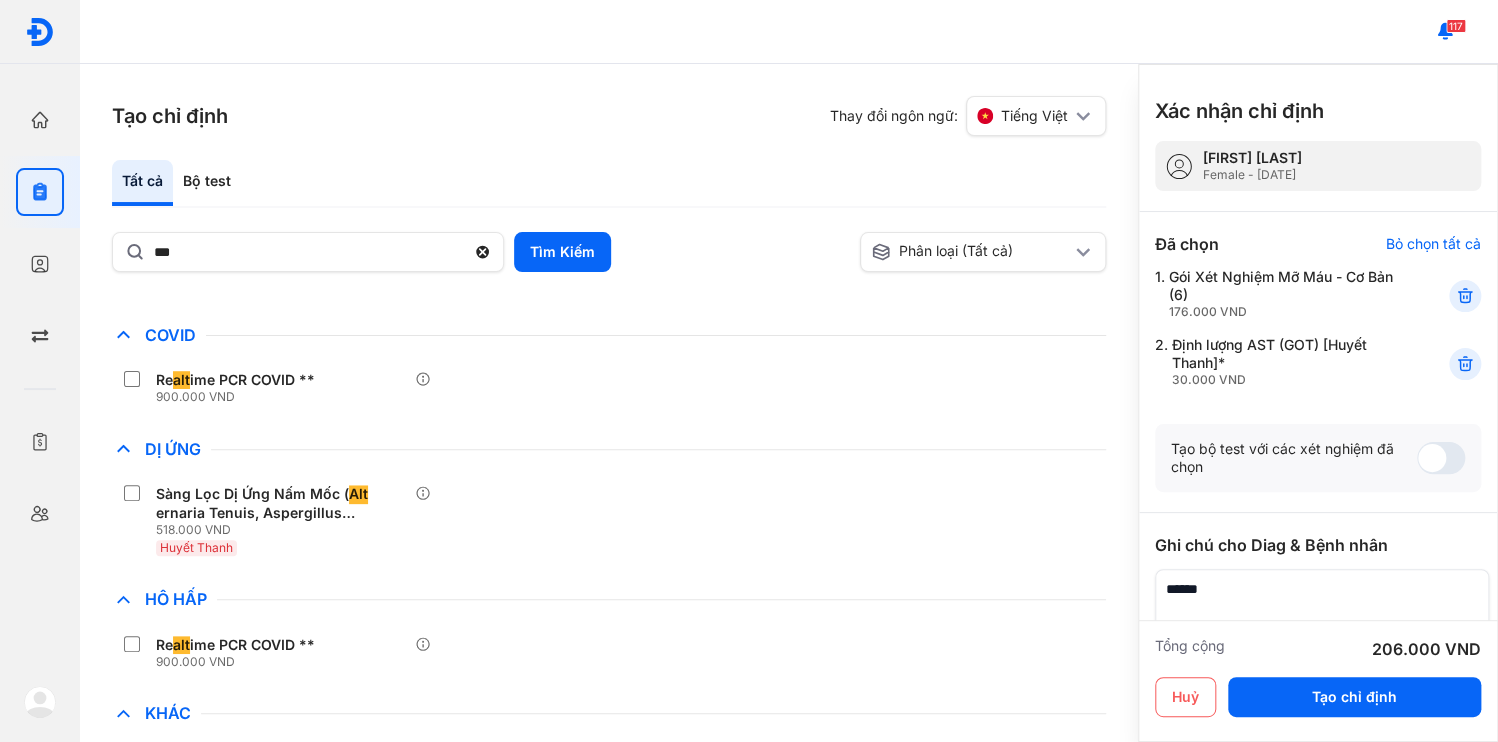 scroll, scrollTop: 400, scrollLeft: 0, axis: vertical 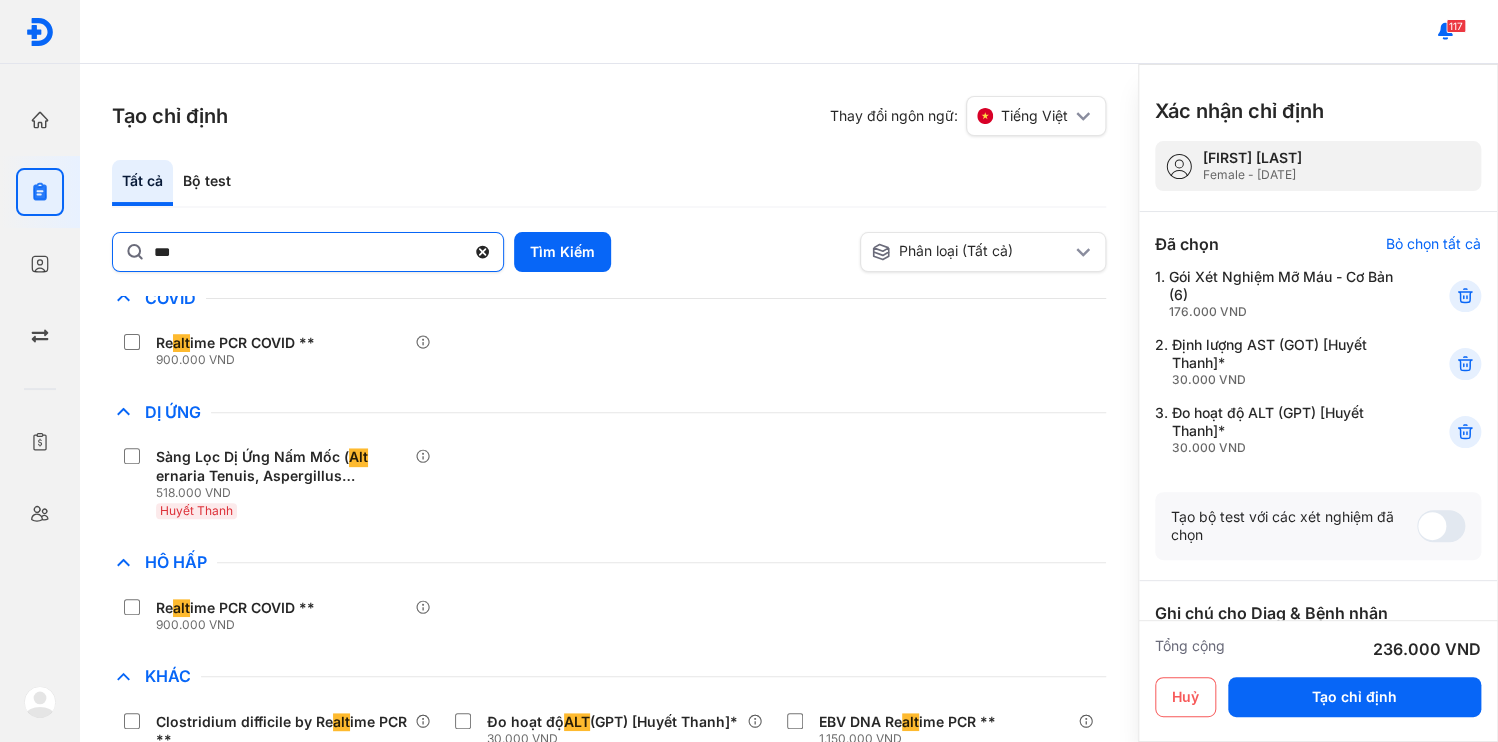 click 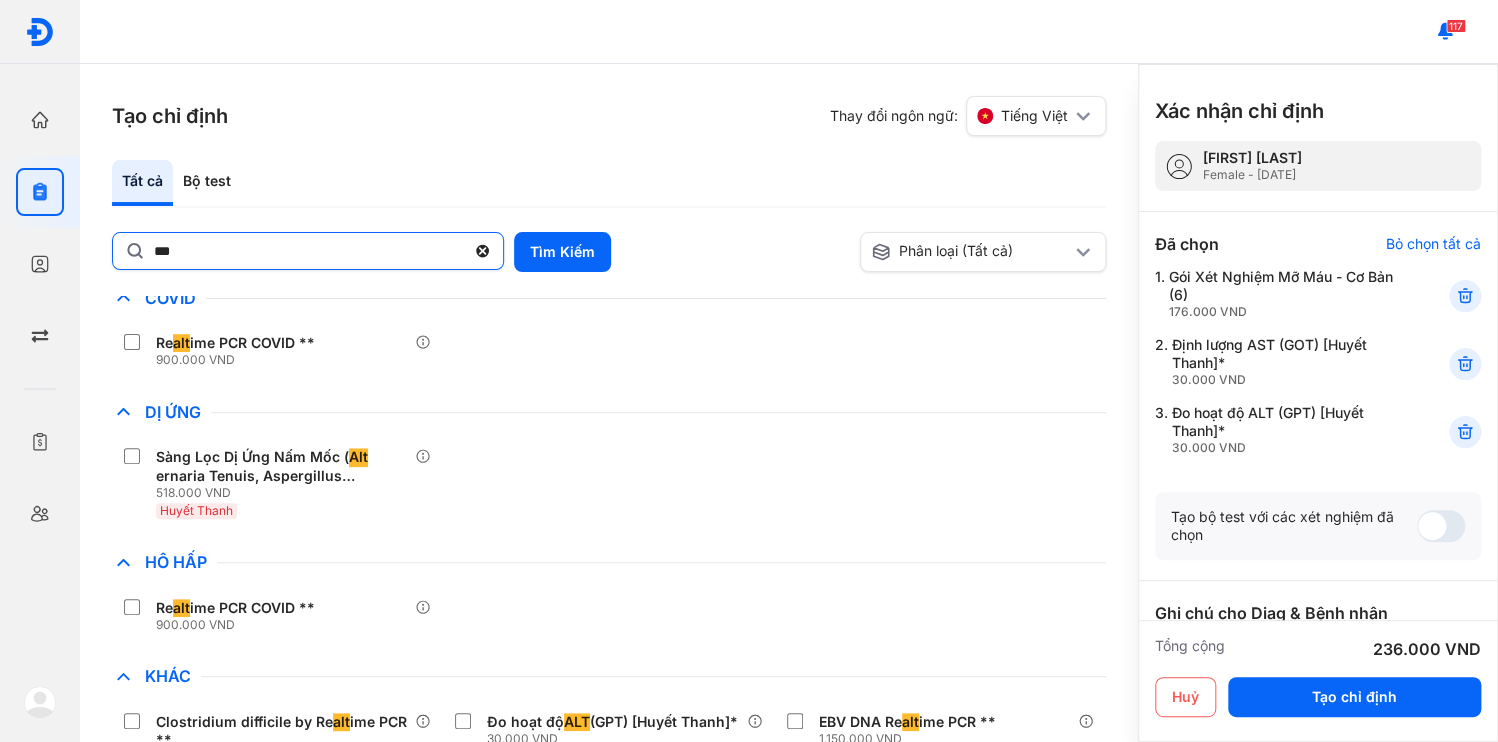 click on "***" 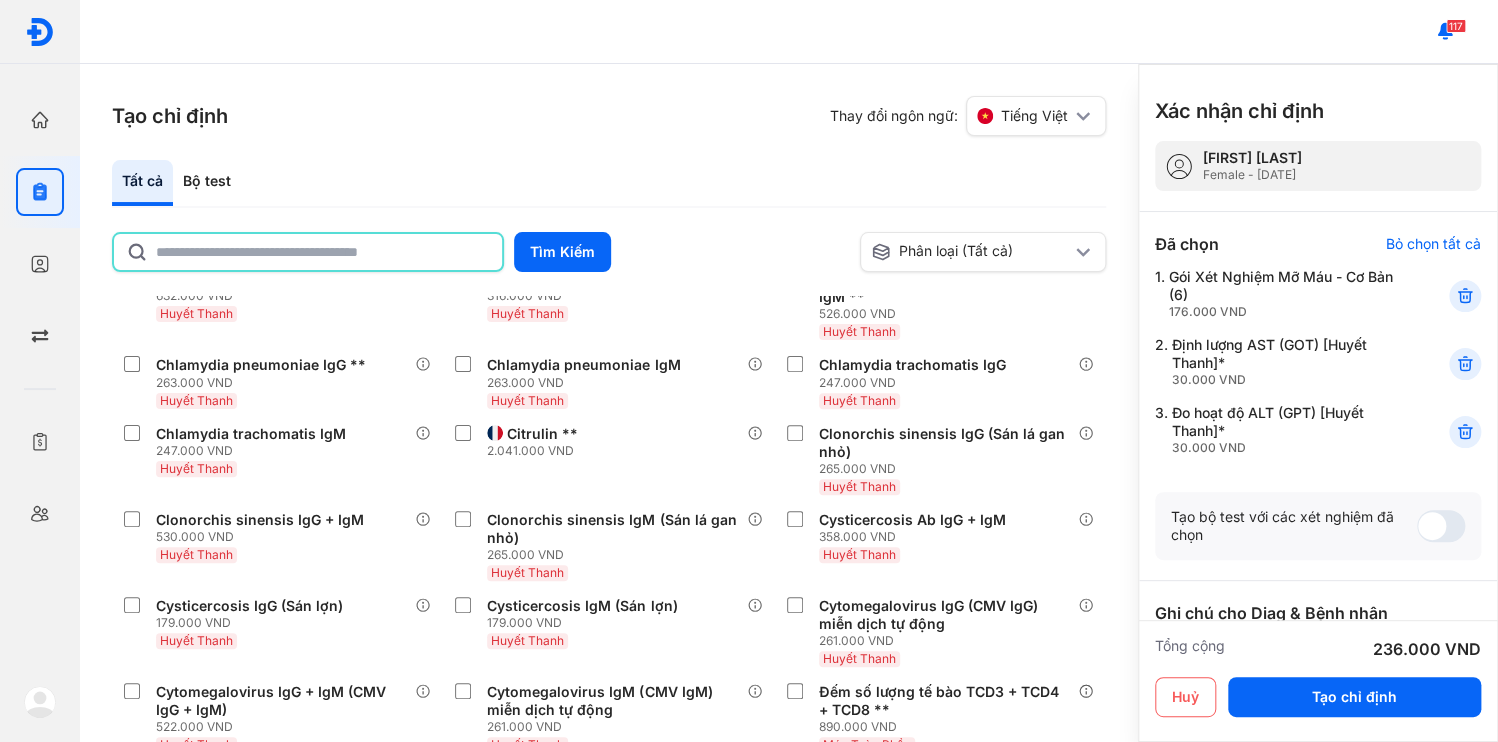 click 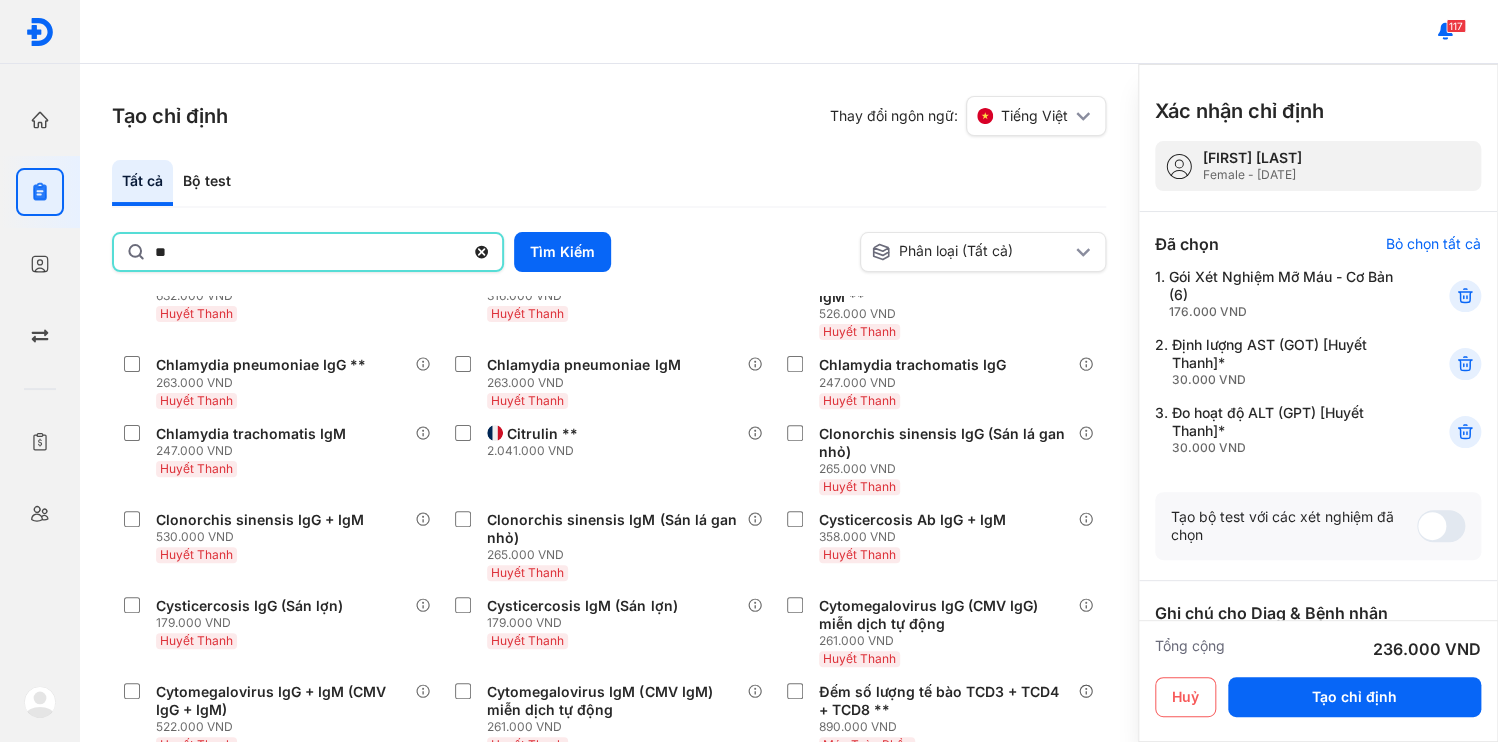 type on "*" 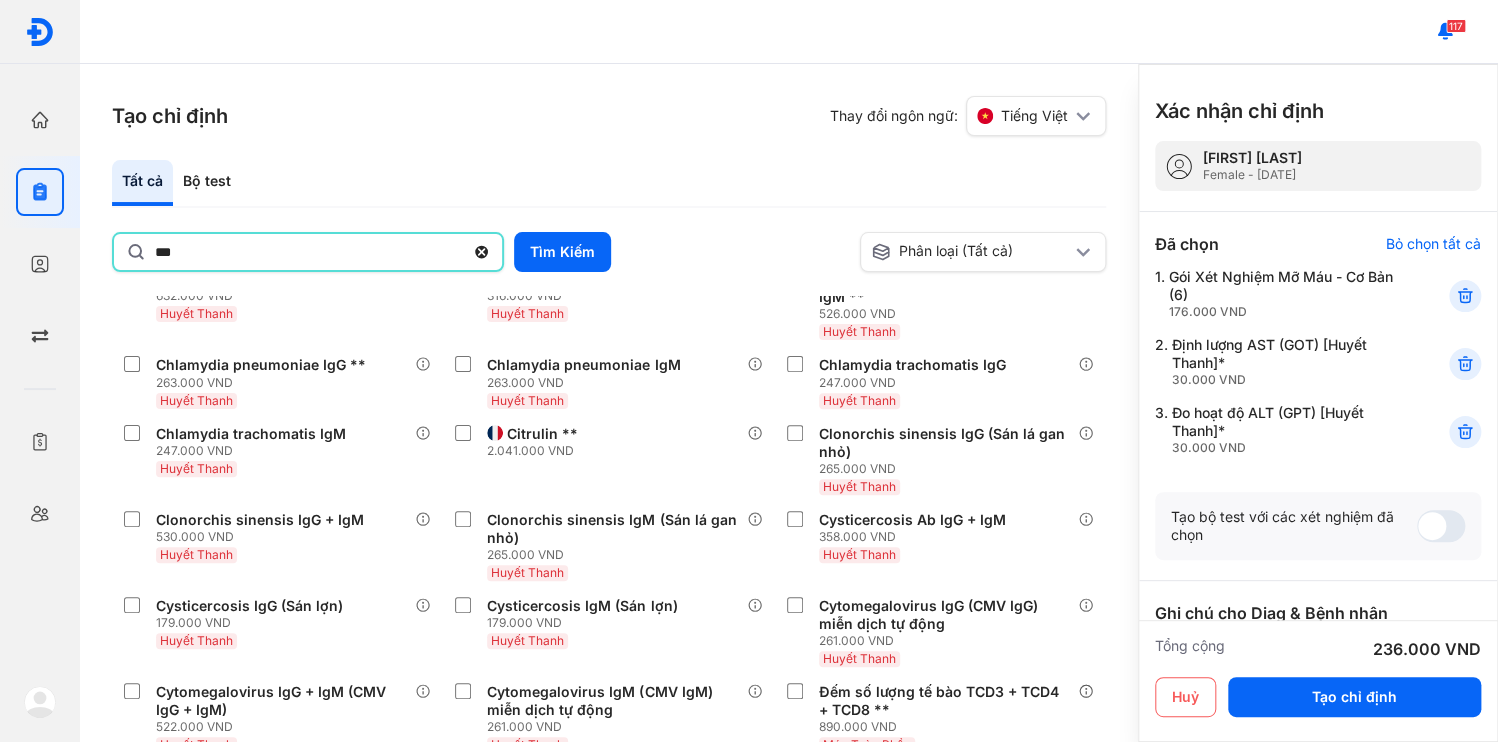 type on "*******" 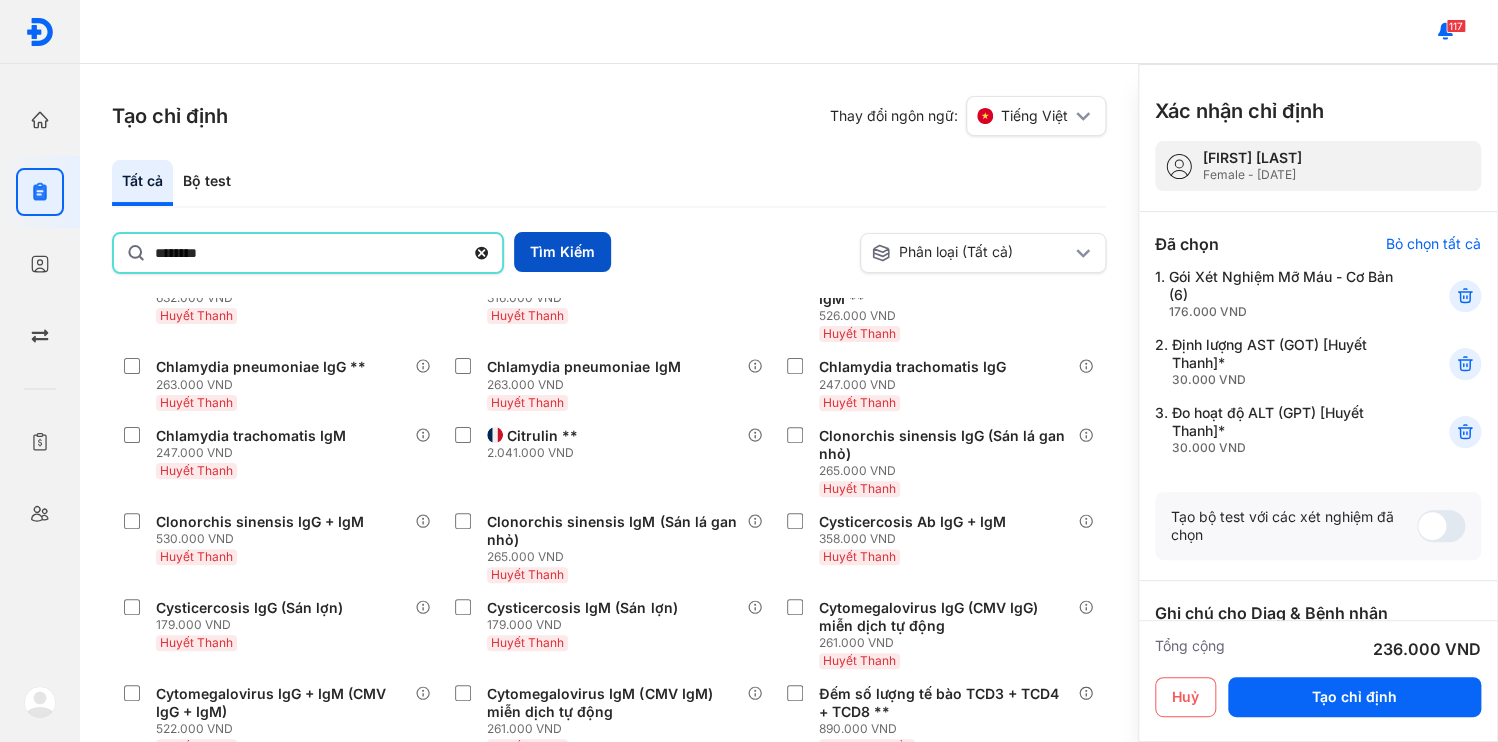 click on "Tìm Kiếm" at bounding box center [562, 252] 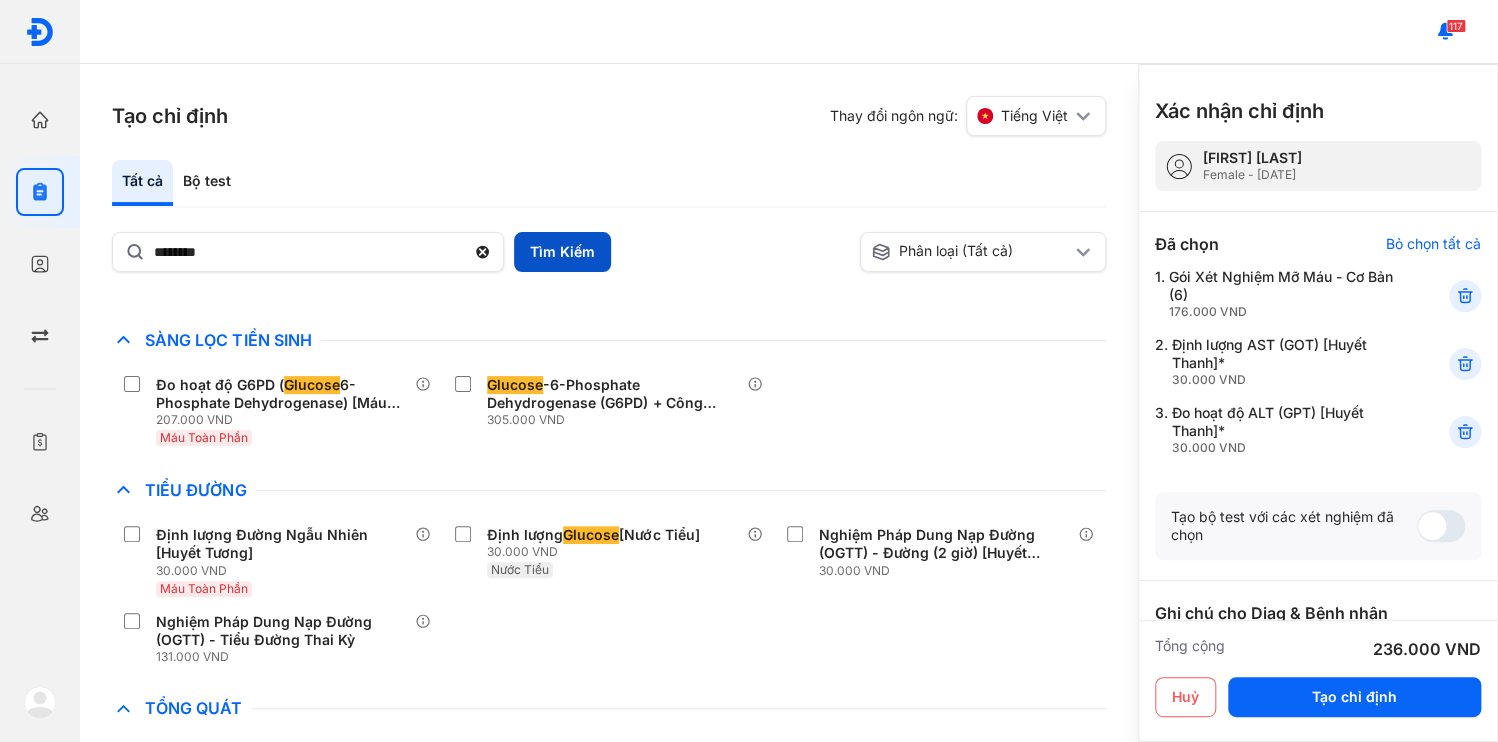 scroll, scrollTop: 231, scrollLeft: 0, axis: vertical 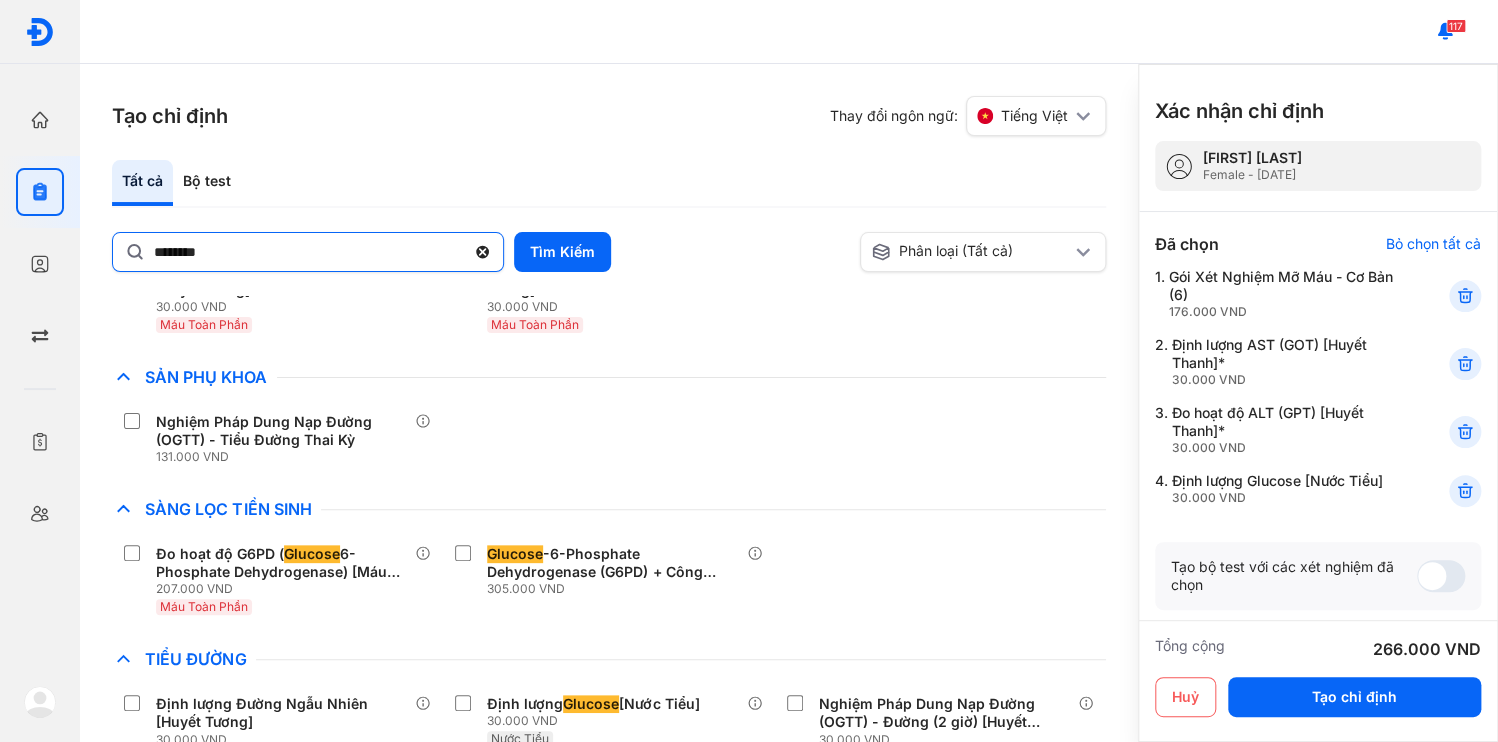 drag, startPoint x: 481, startPoint y: 227, endPoint x: 405, endPoint y: 228, distance: 76.00658 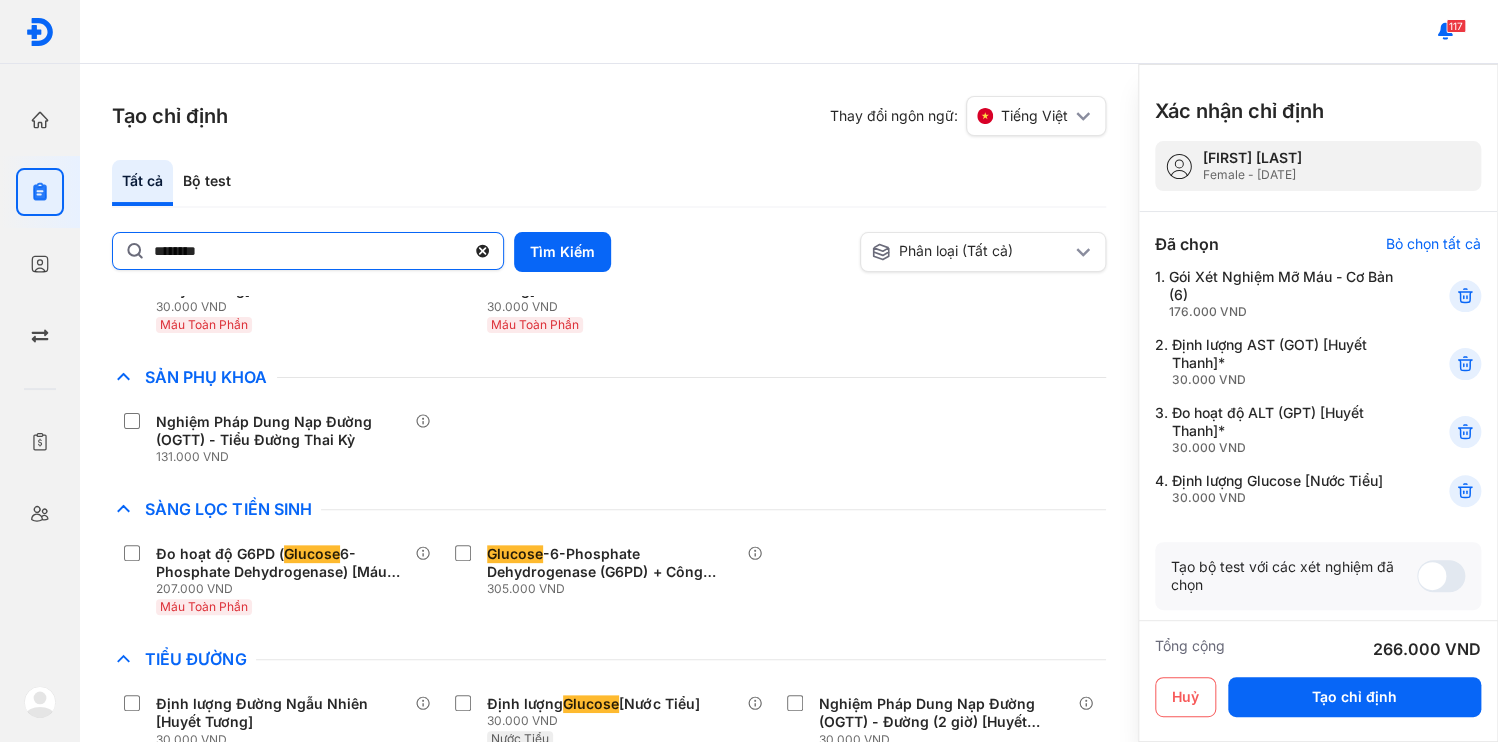 click on "*******" 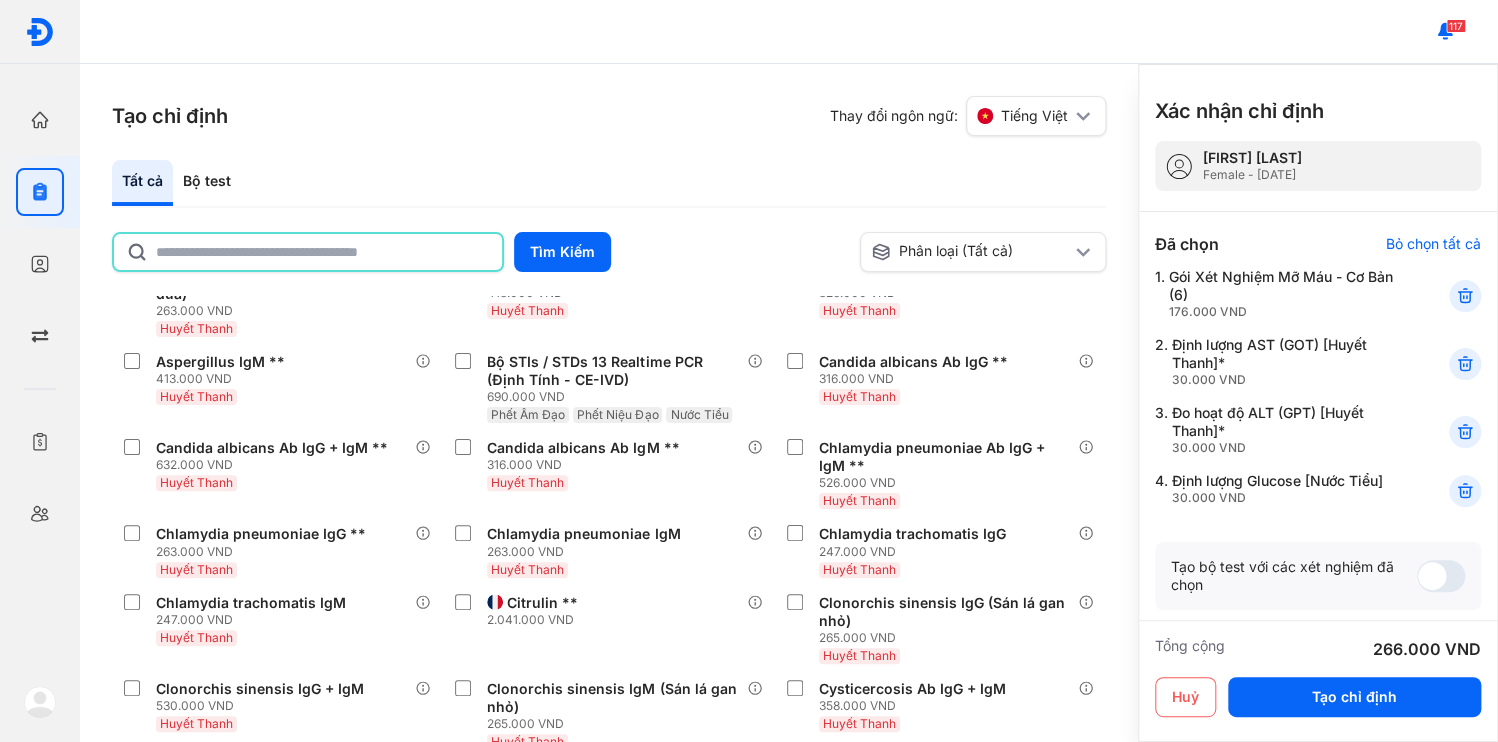 click 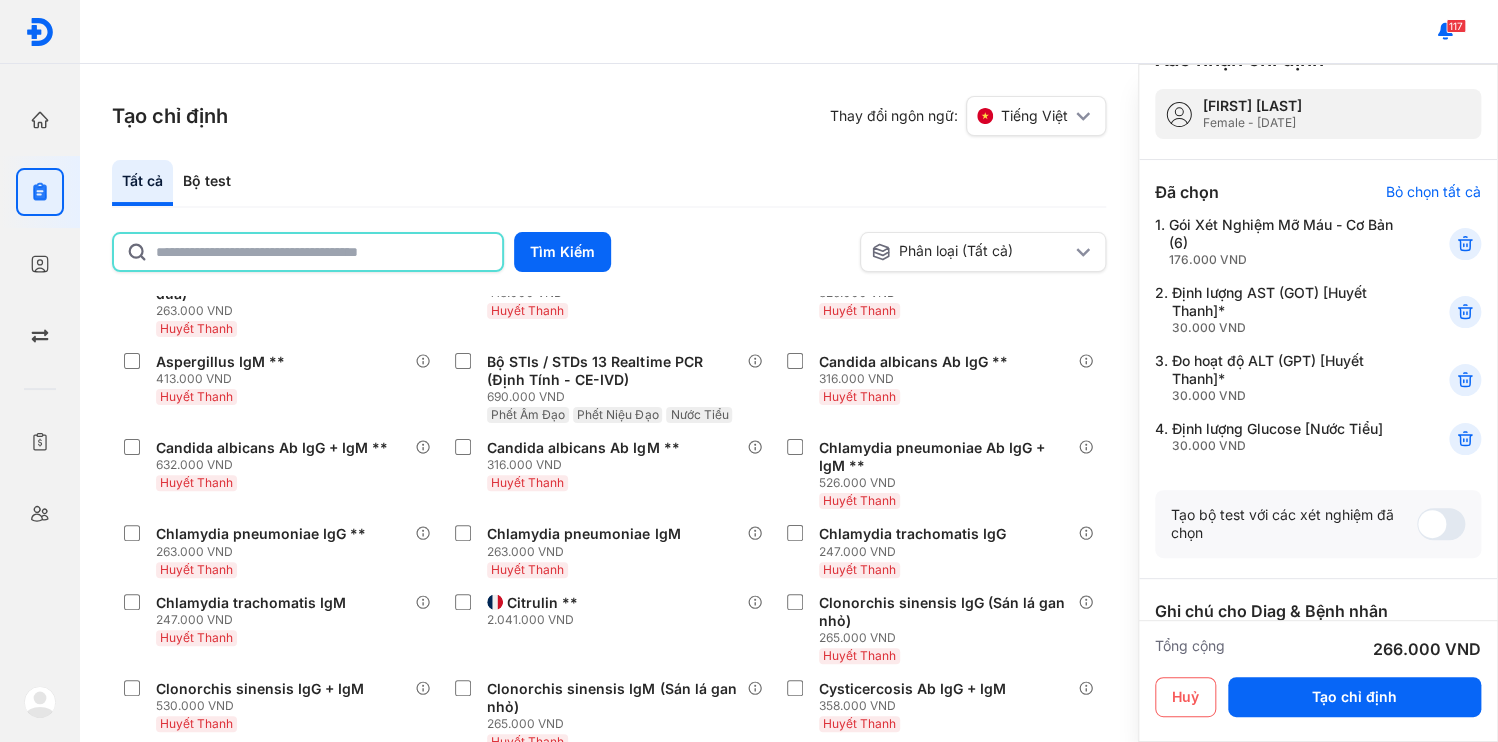 scroll, scrollTop: 117, scrollLeft: 0, axis: vertical 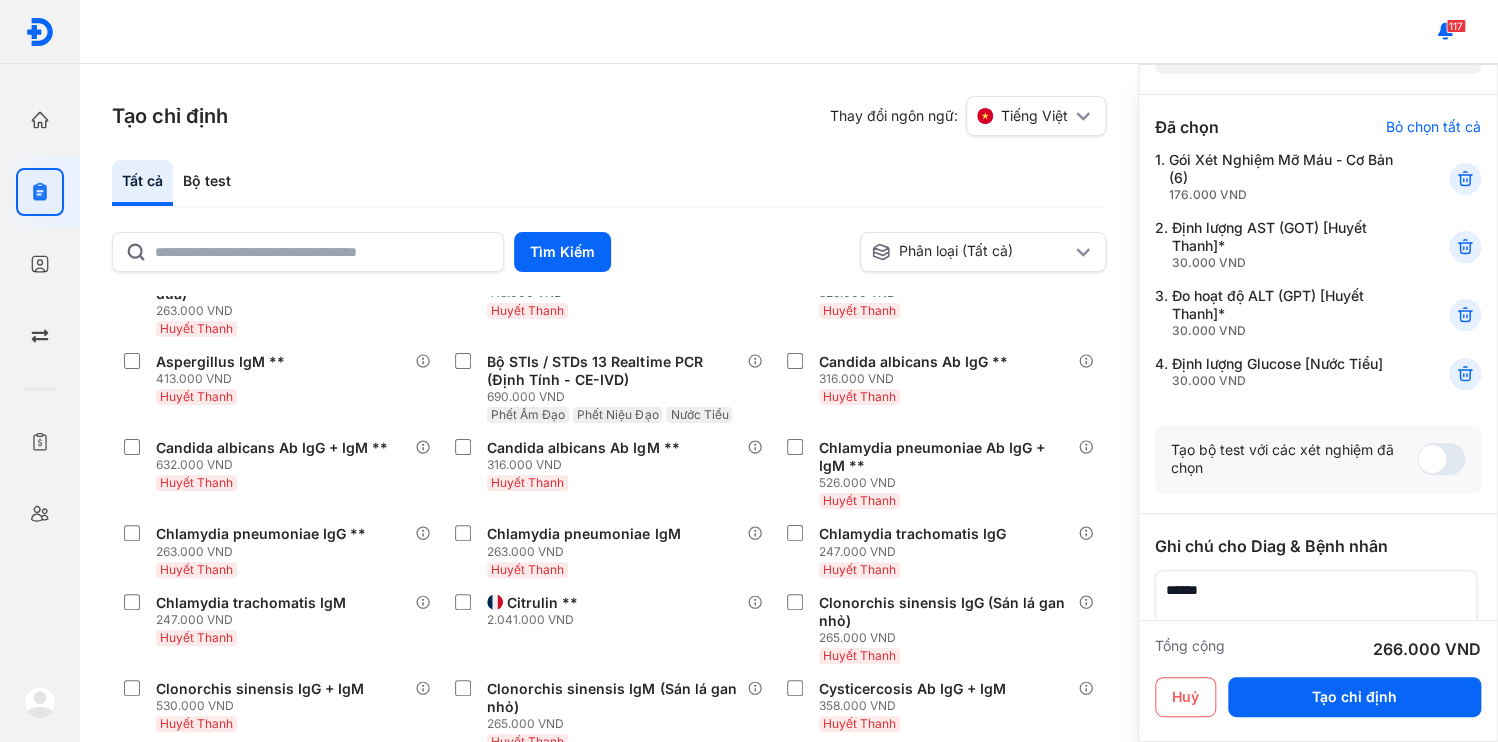 click at bounding box center [1316, 605] 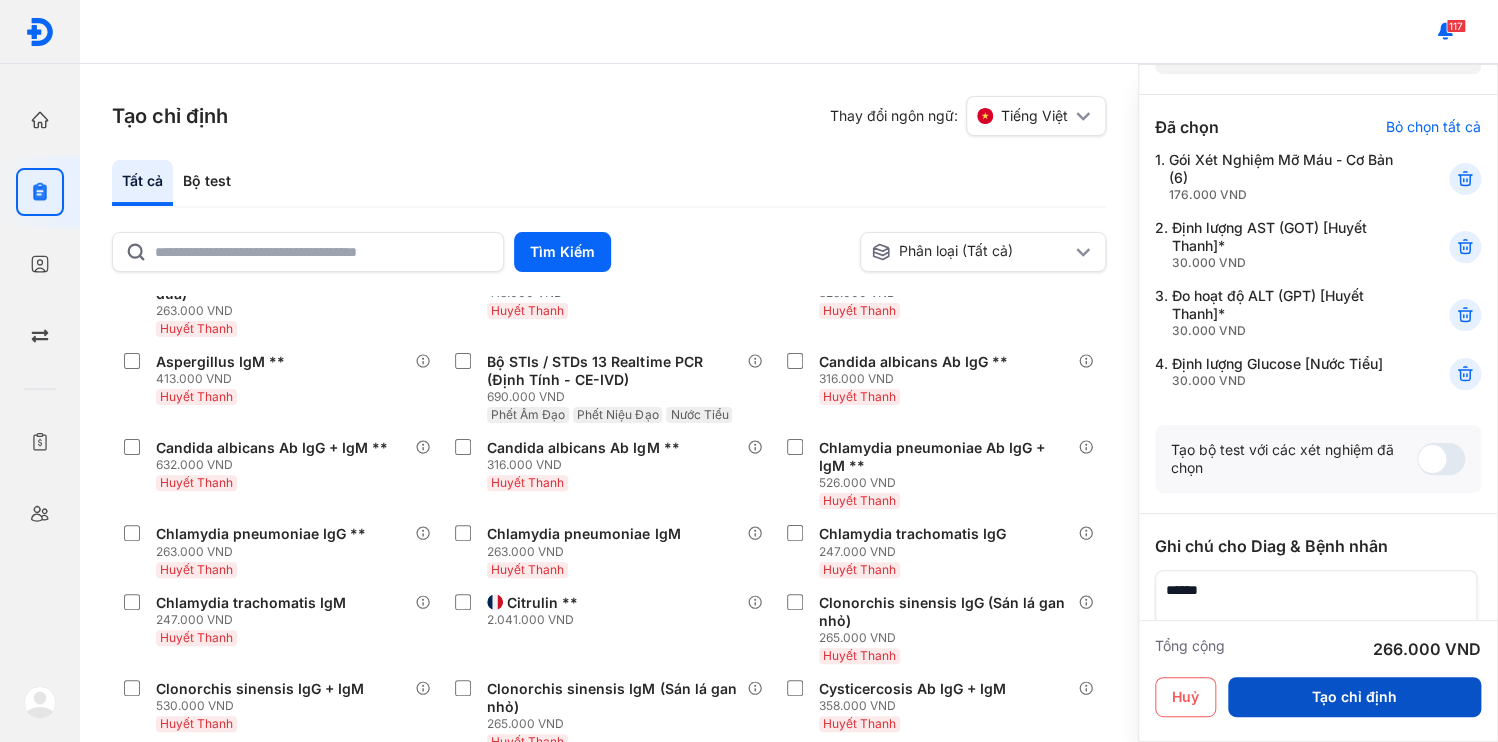 click on "Tạo chỉ định" at bounding box center (1354, 697) 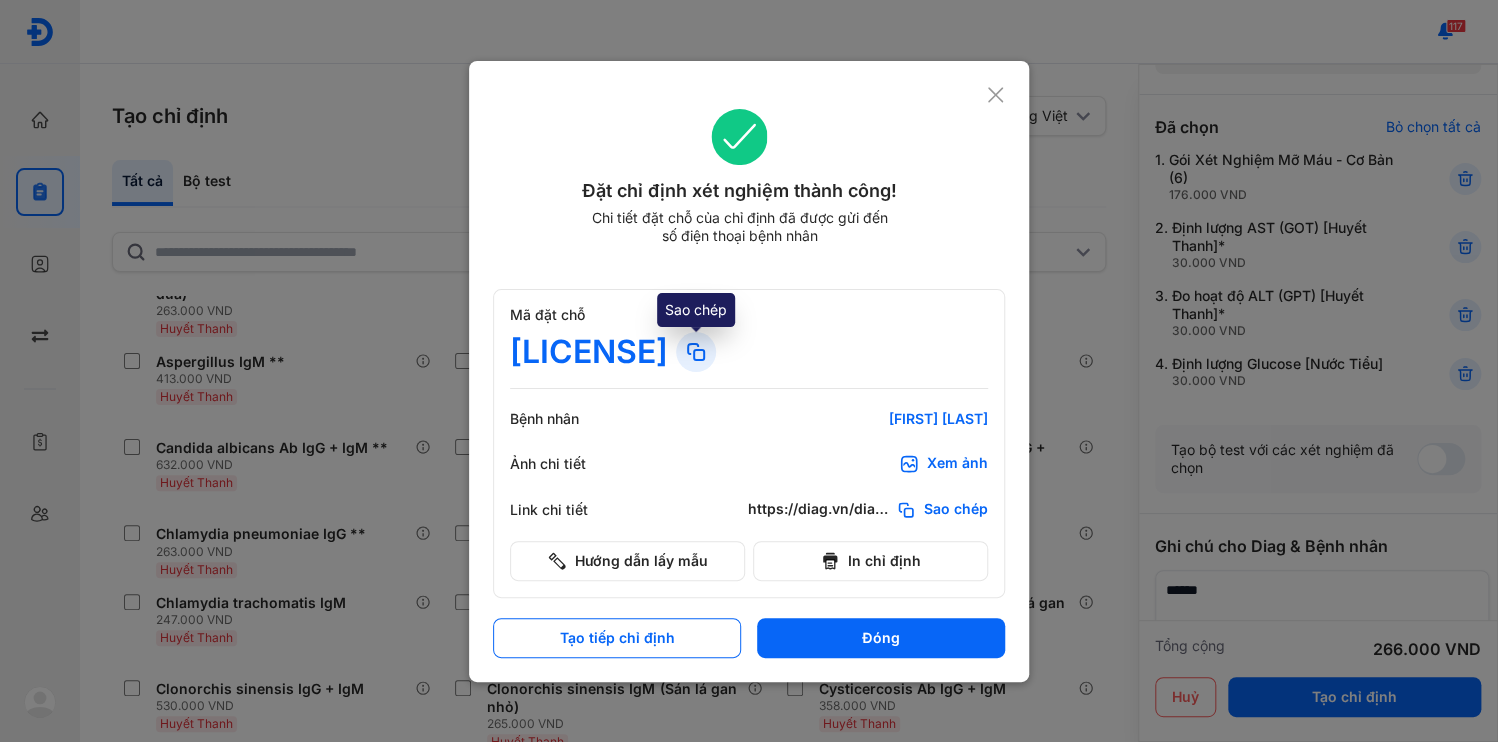 click 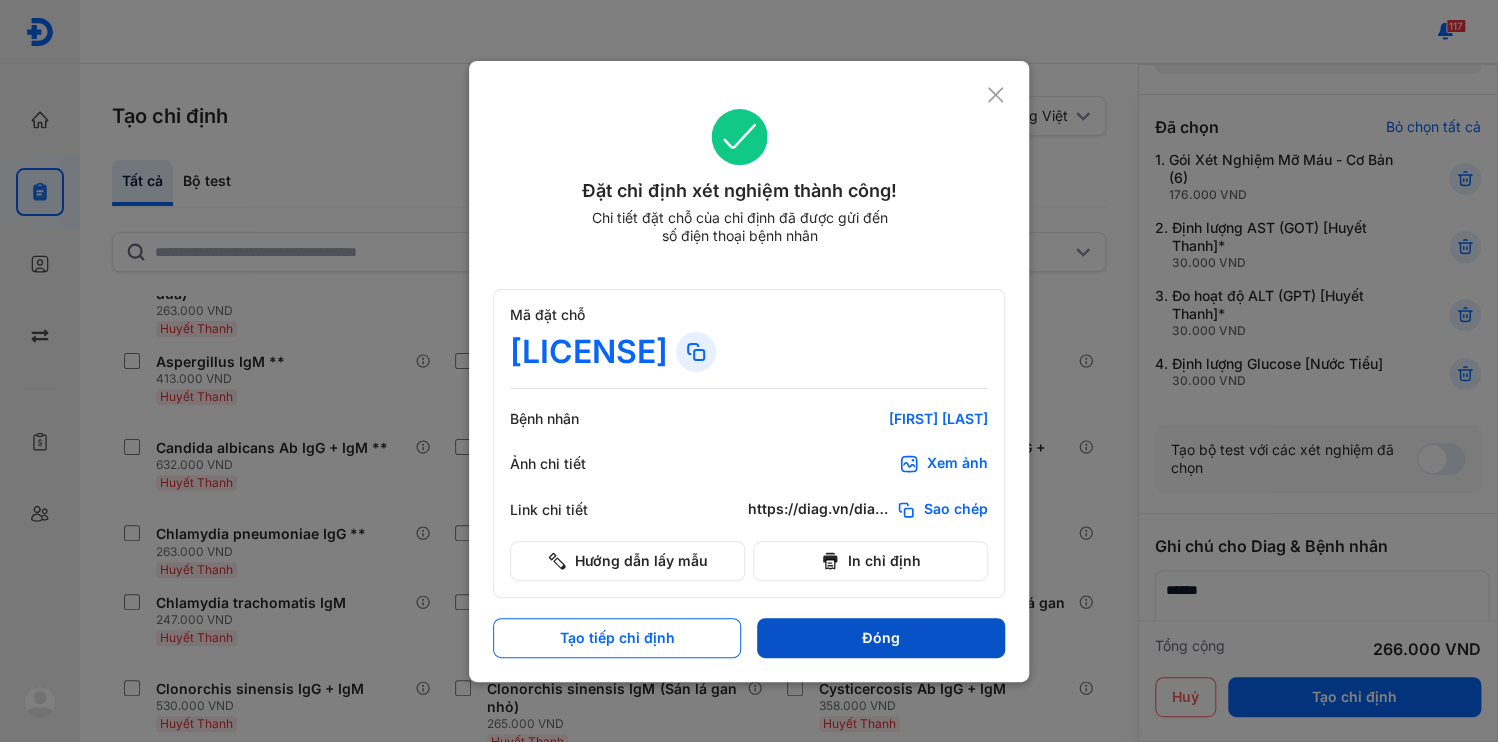 click on "Đóng" at bounding box center [881, 638] 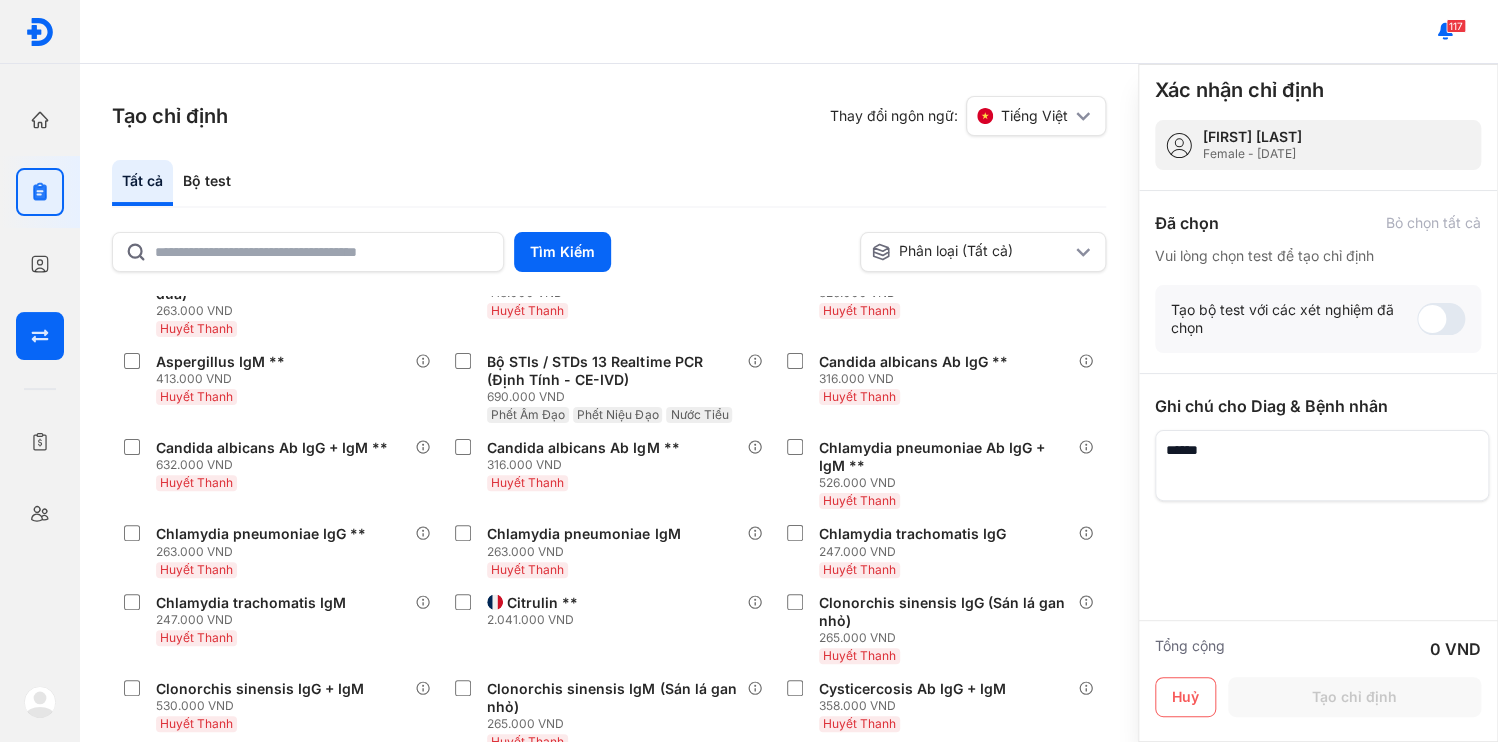 scroll, scrollTop: 0, scrollLeft: 0, axis: both 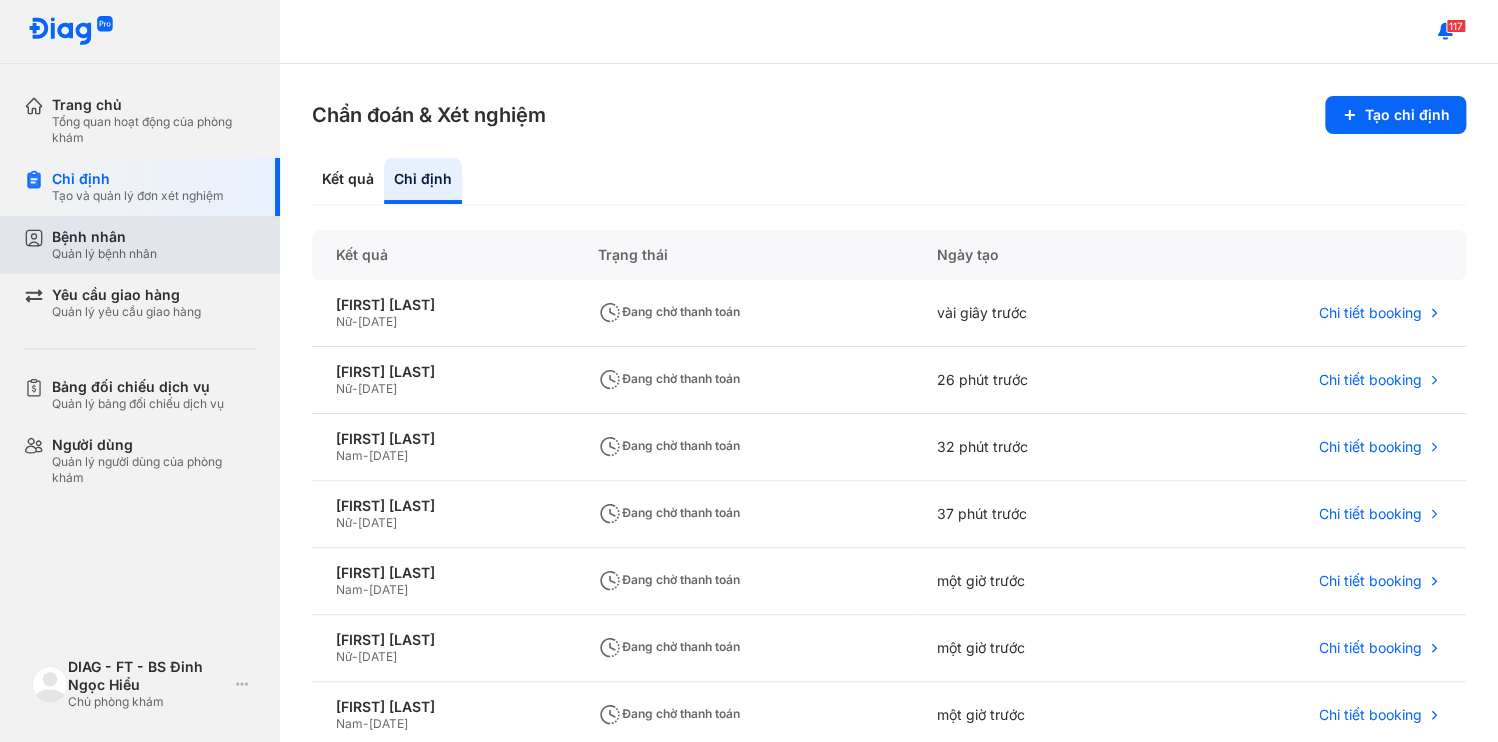 click on "Quản lý bệnh nhân" at bounding box center (104, 254) 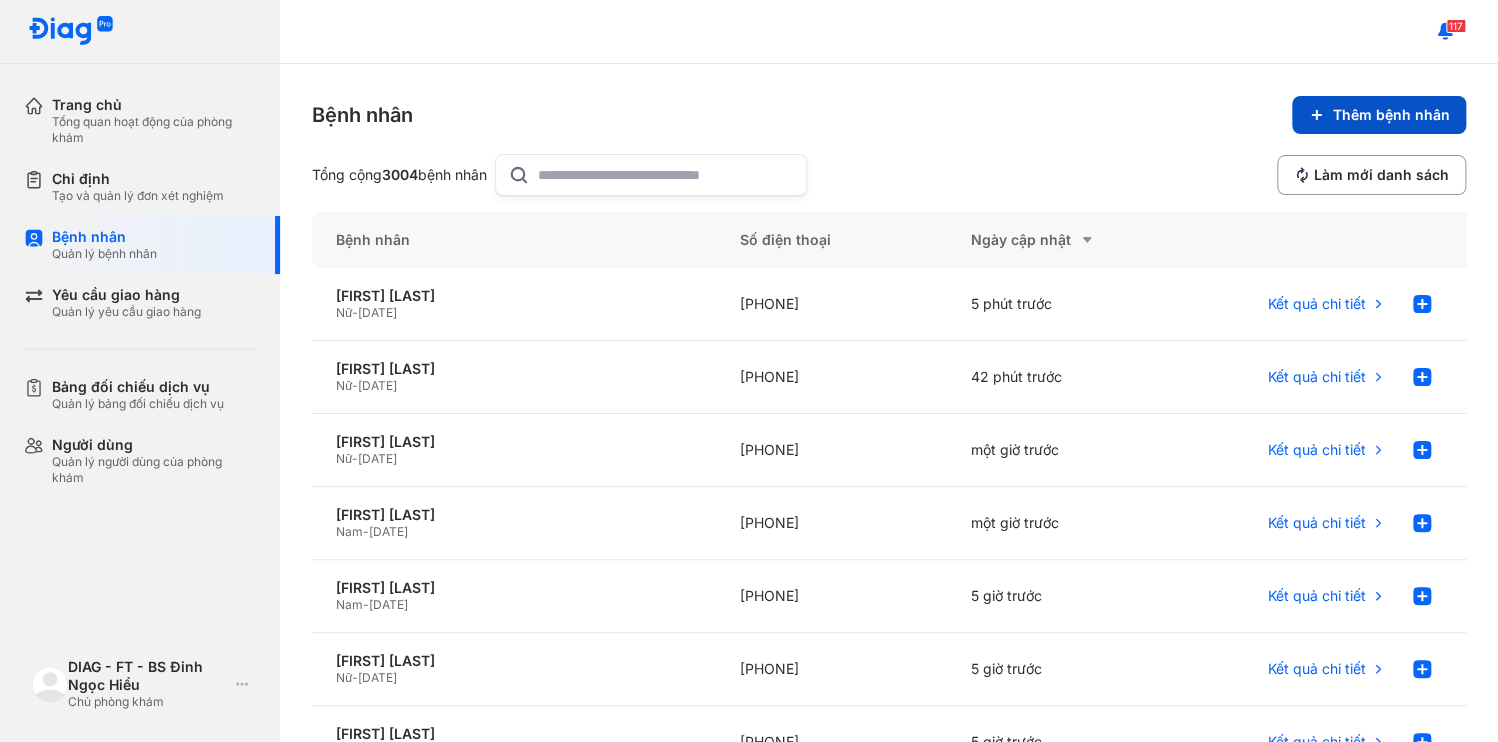 click 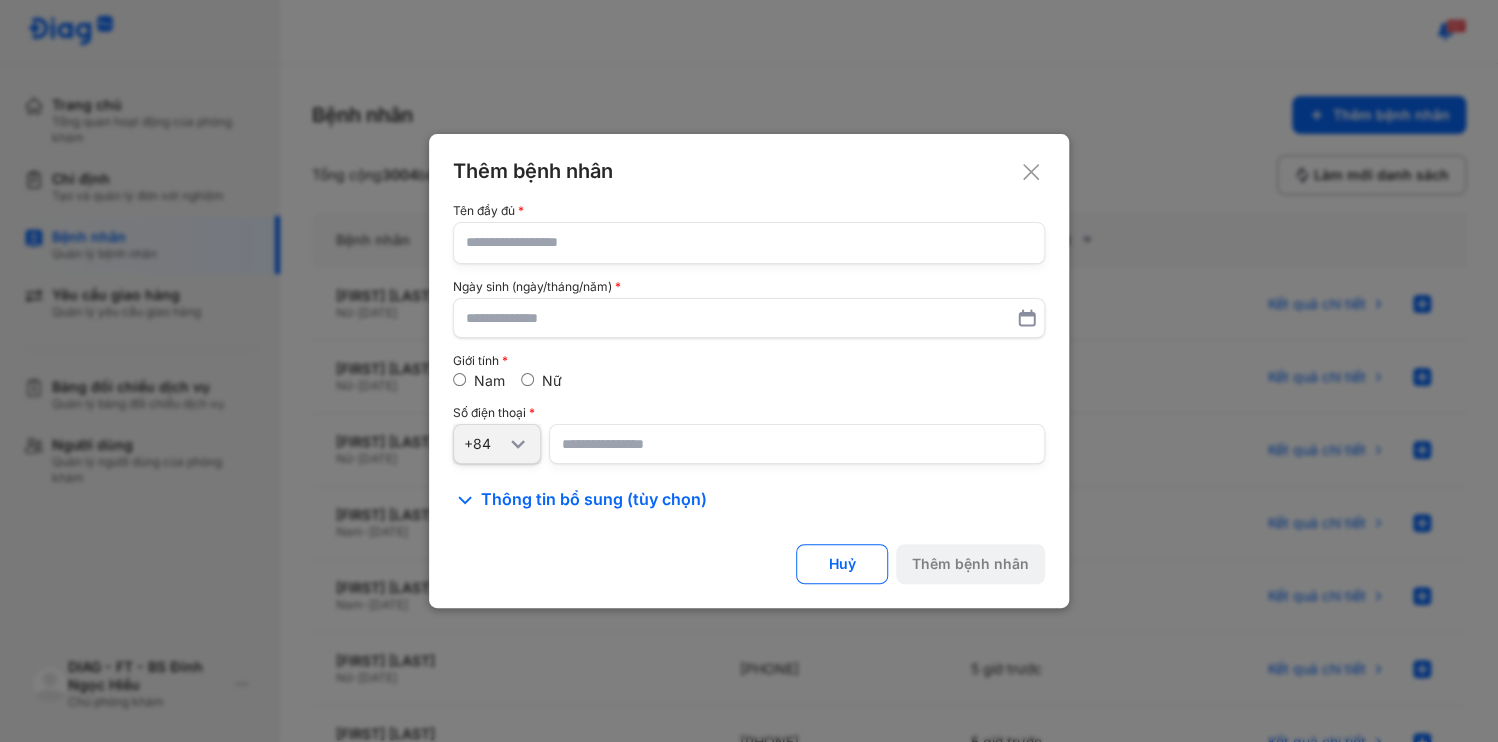 click 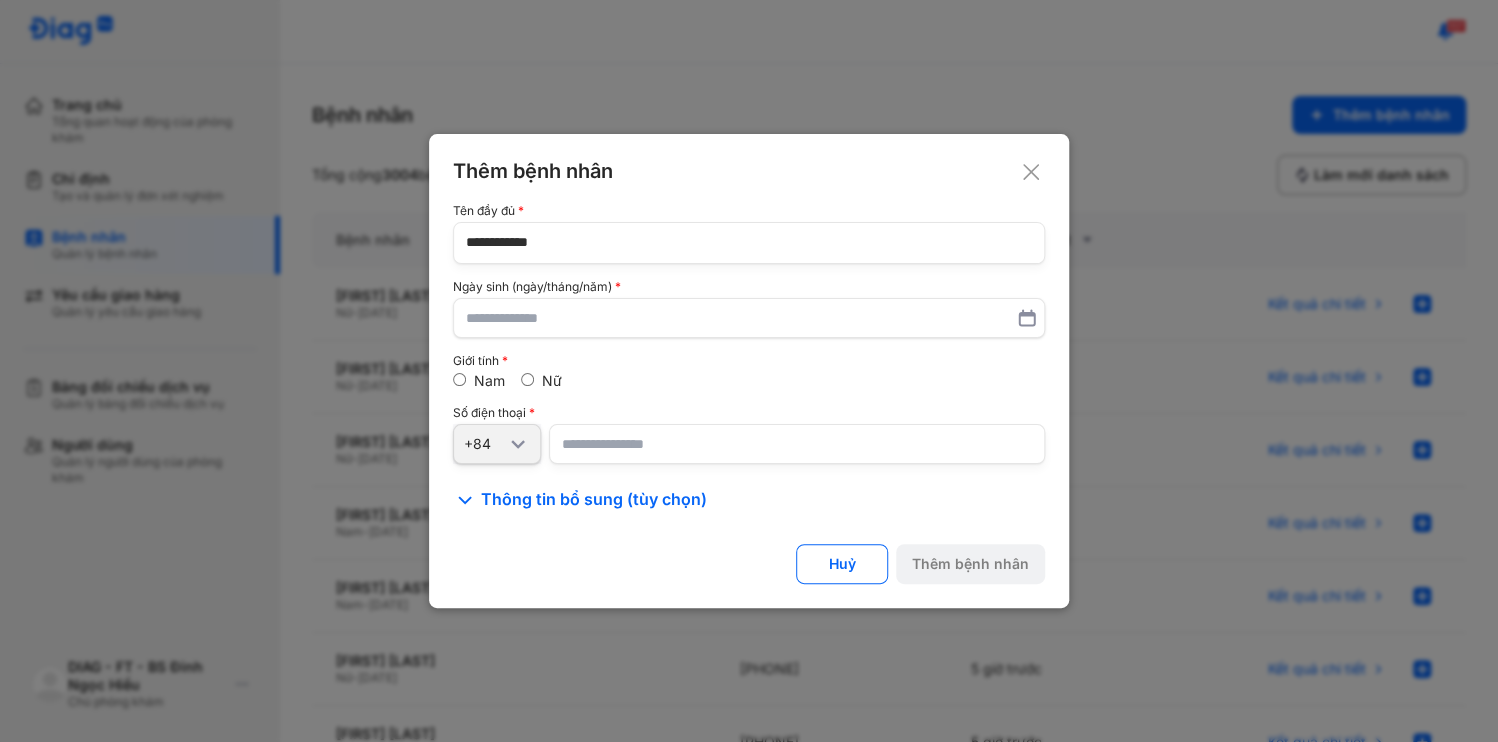 type on "**********" 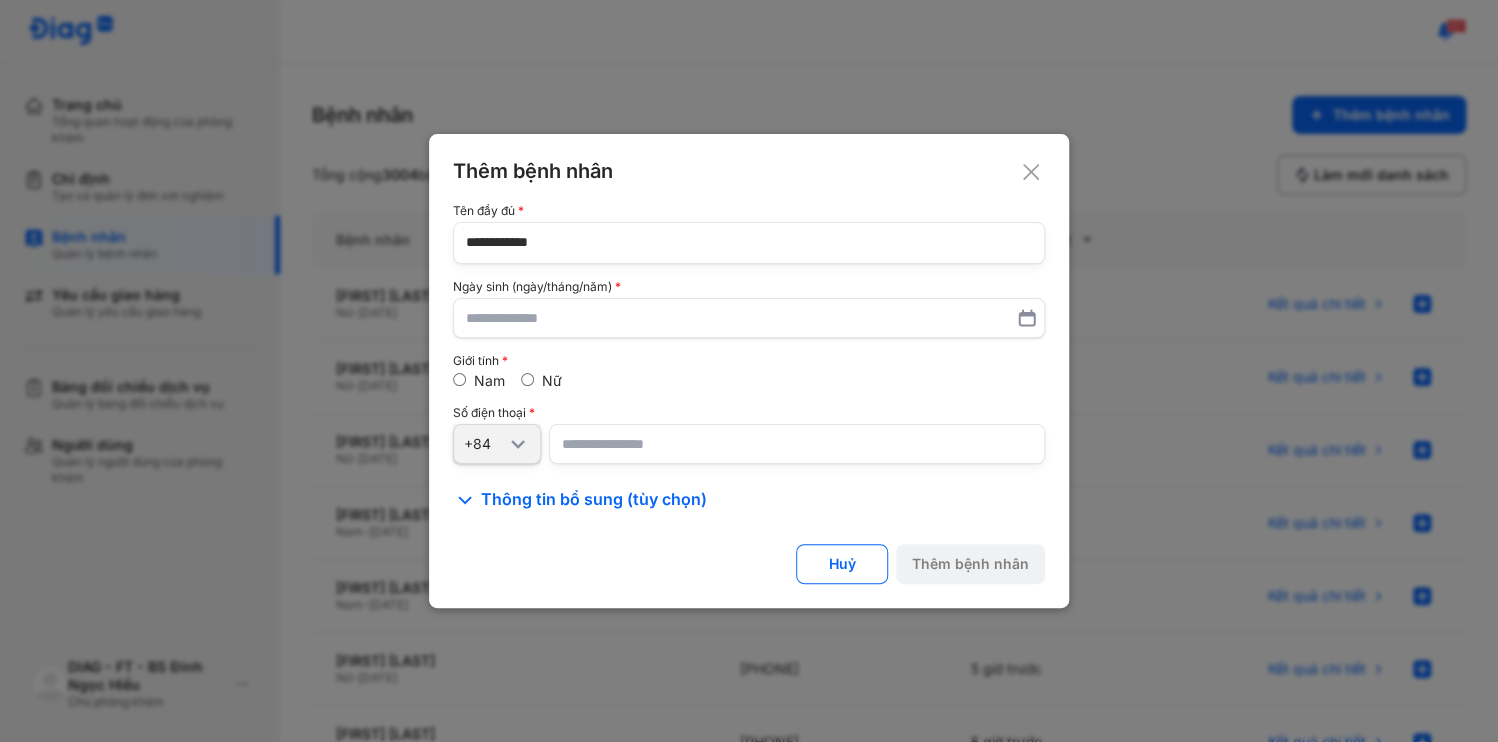 click at bounding box center (797, 444) 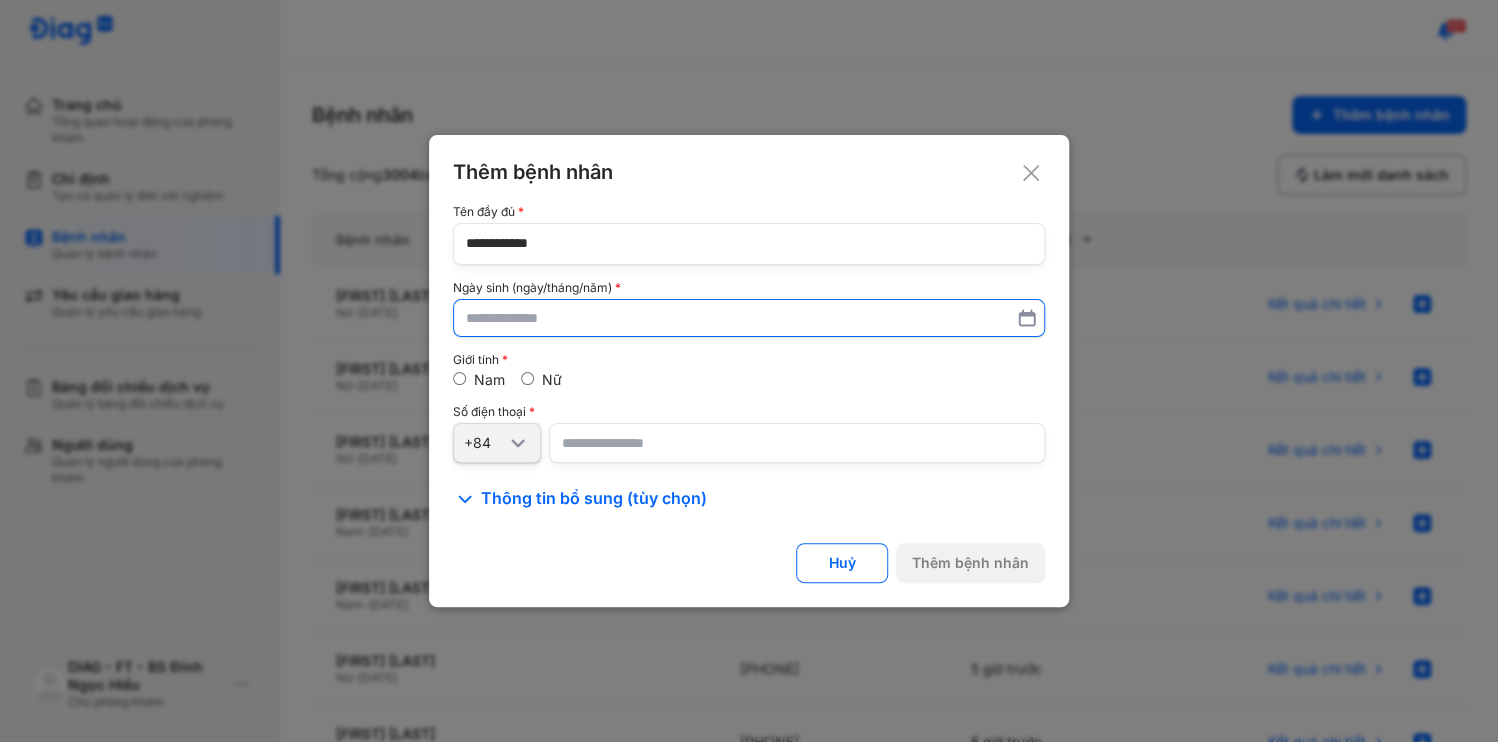 paste on "**********" 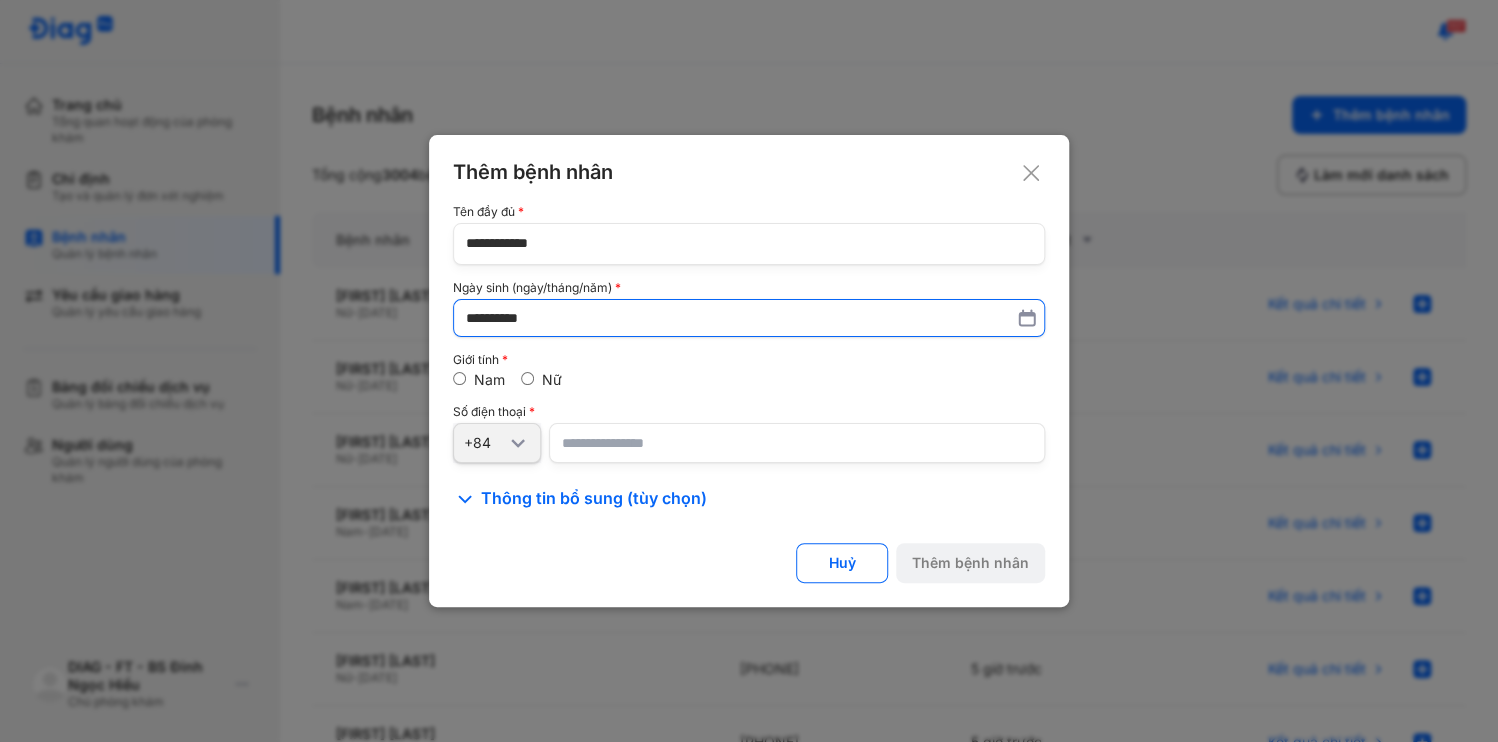 click on "**********" at bounding box center (749, 318) 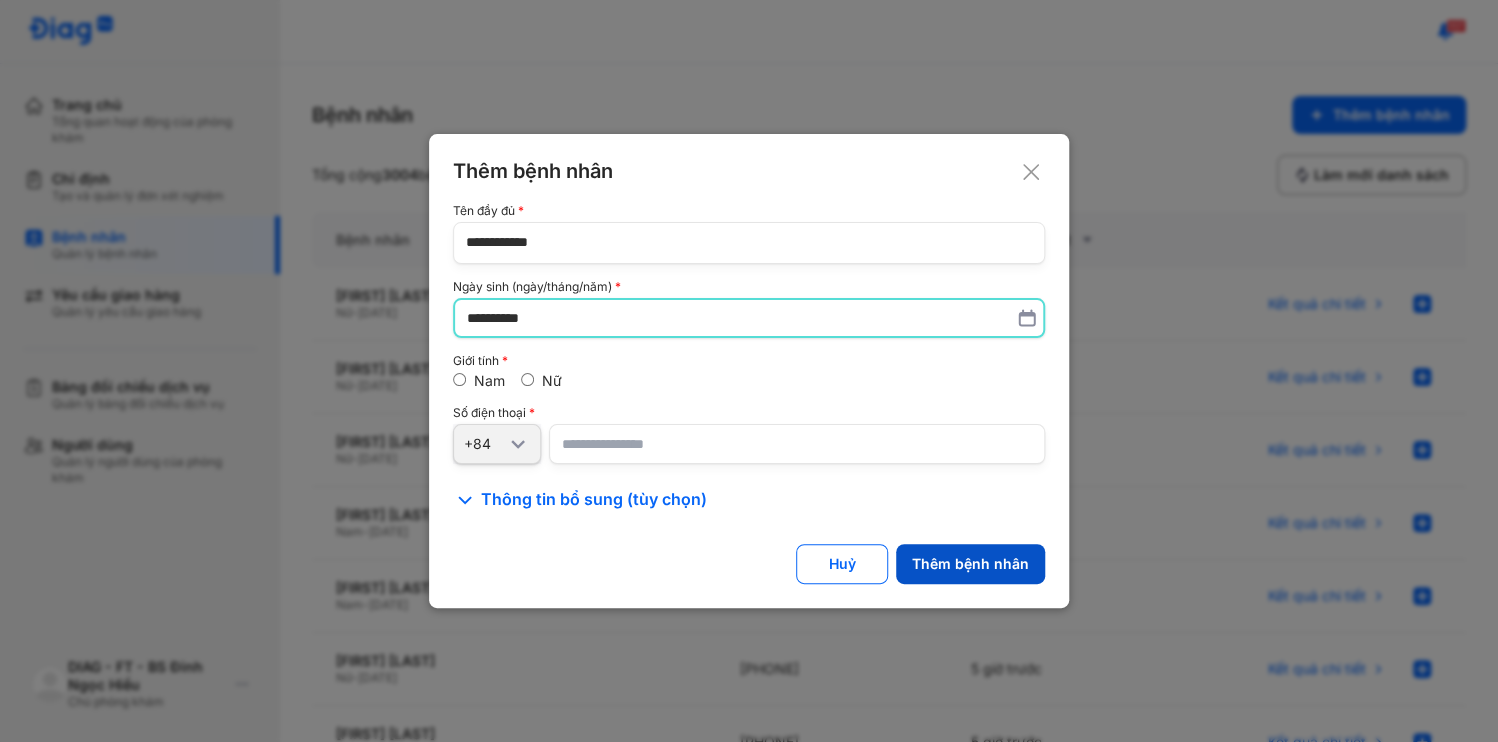 type on "**********" 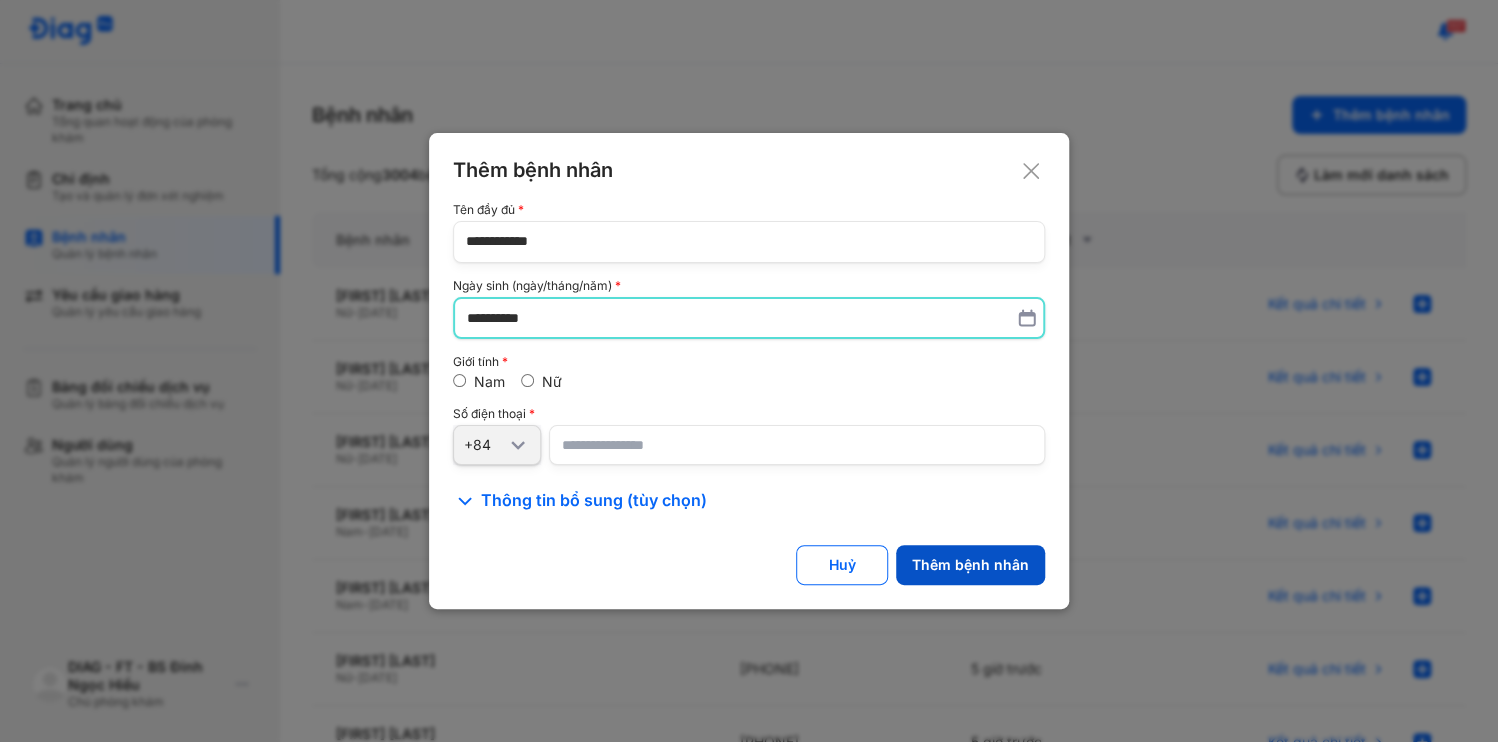 click on "Thêm bệnh nhân" 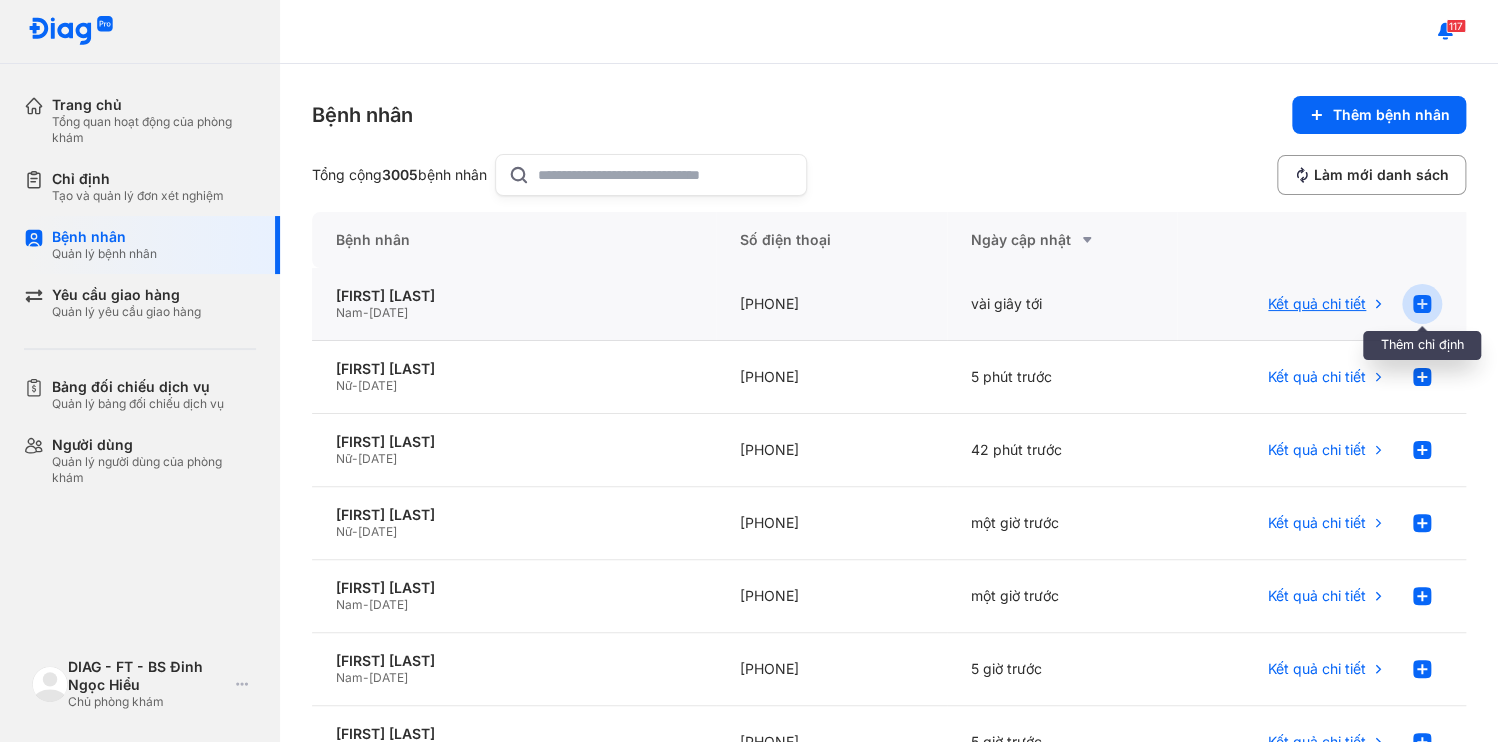 click 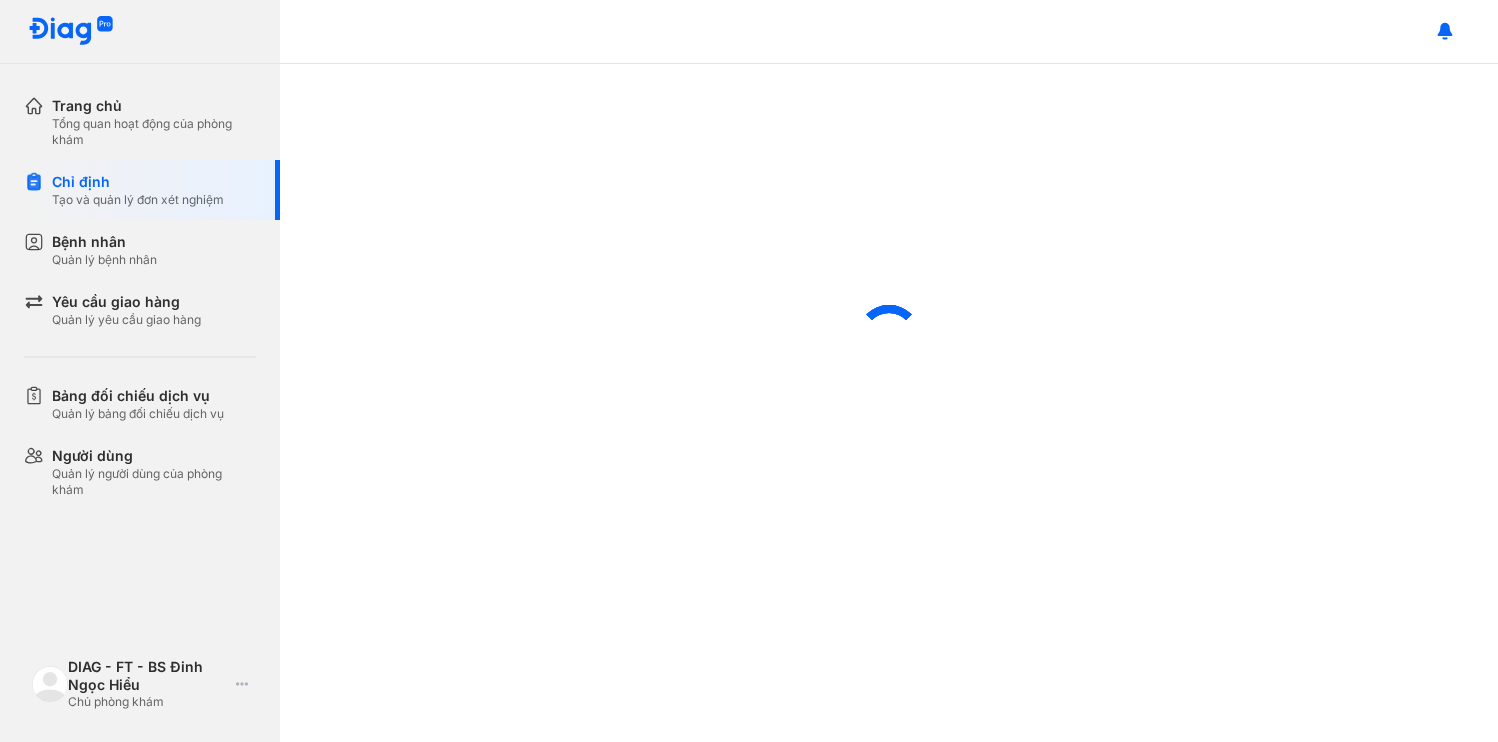 scroll, scrollTop: 0, scrollLeft: 0, axis: both 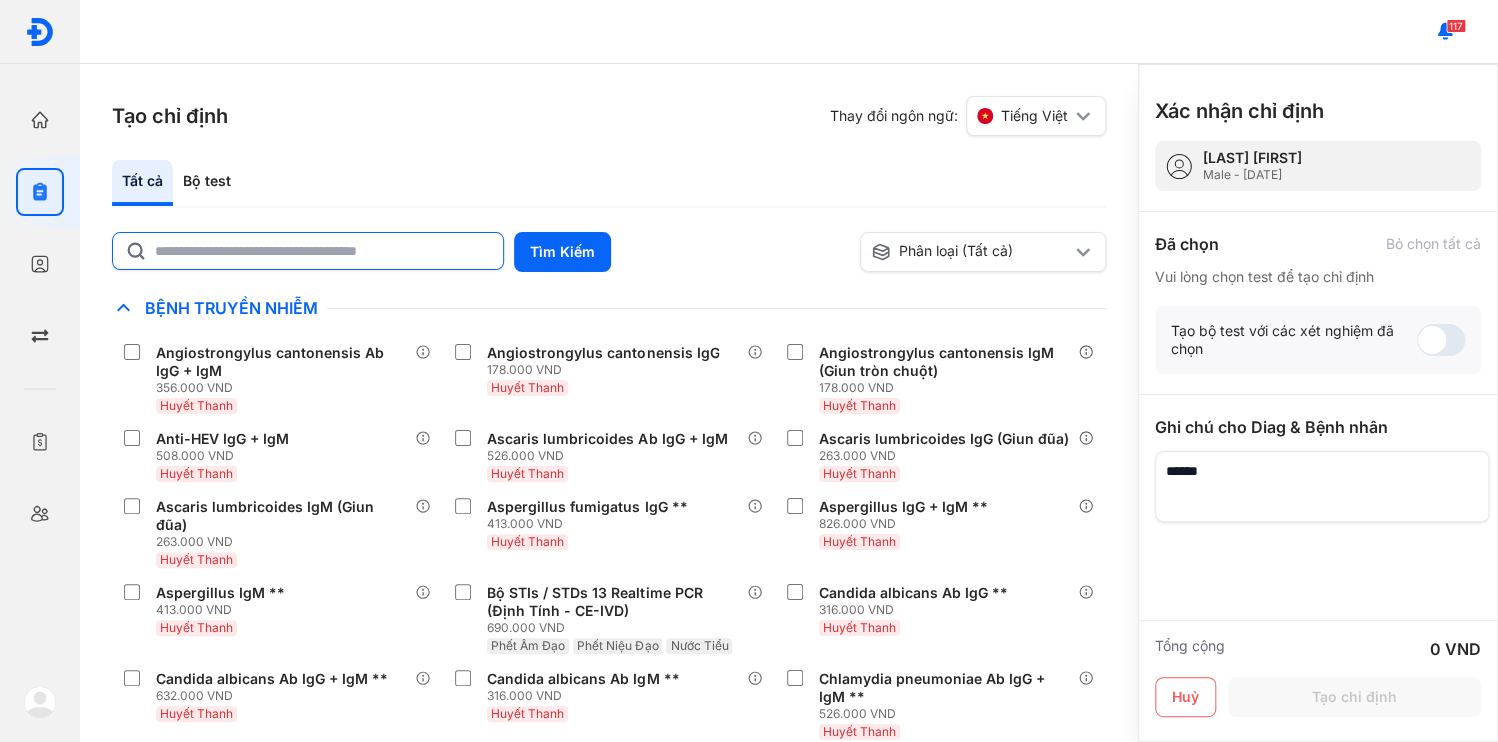 click 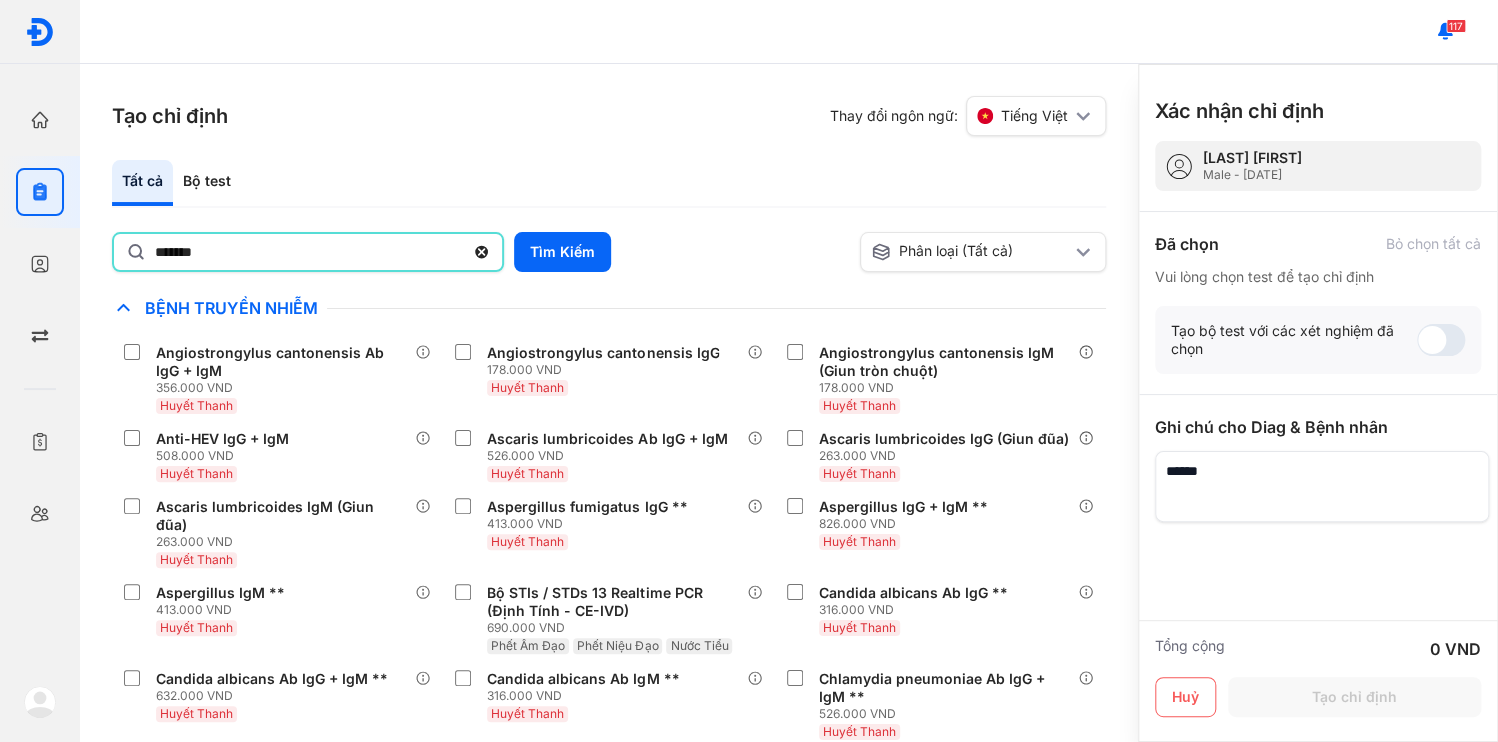 type on "*******" 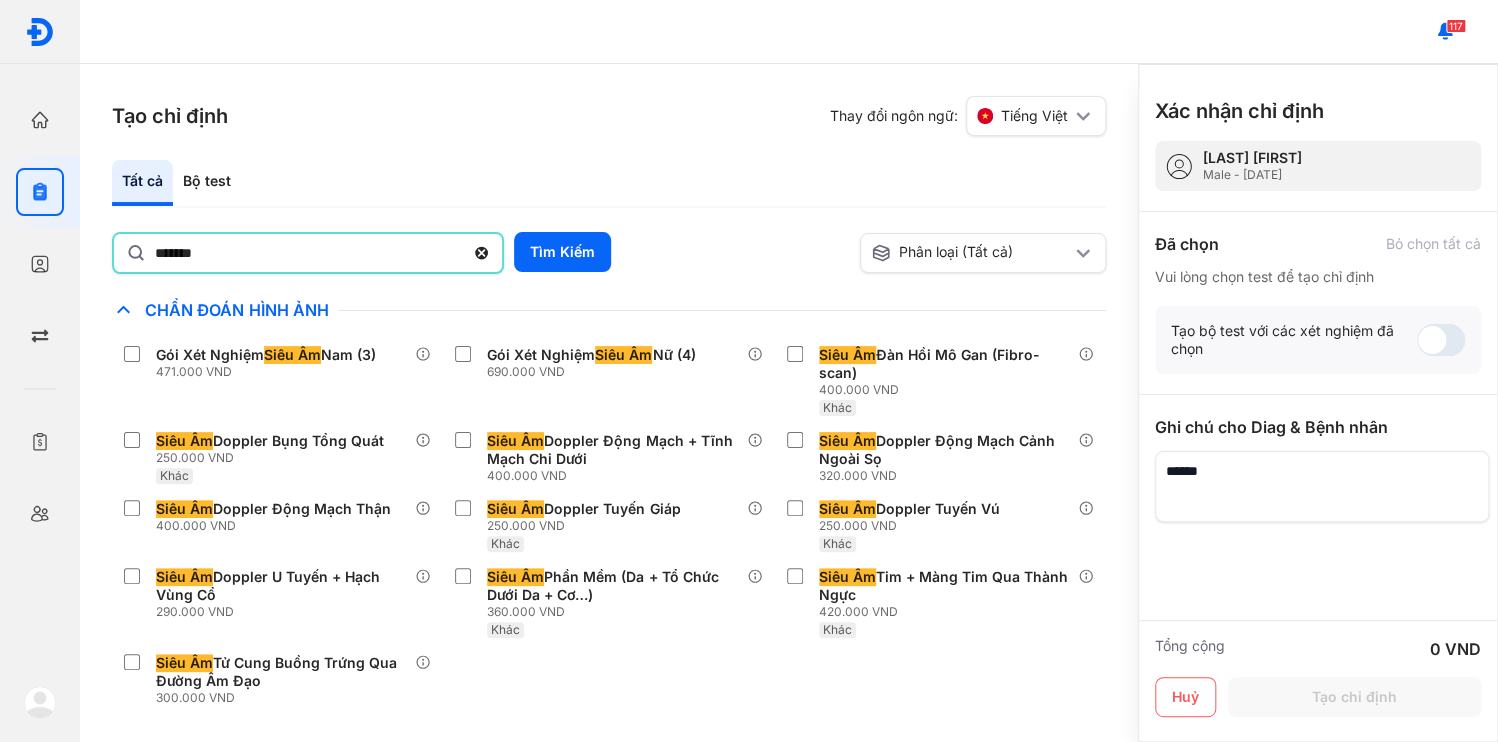 click on "Tạo chỉ định Thay đổi ngôn ngữ:  Tiếng Việt Tất cả Bộ test ******* Tìm Kiếm  Phân loại (Tất cả) Lưu làm chế độ xem mặc định Chỉ định nhiều nhất Bệnh Truyền Nhiễm Chẩn Đoán Hình Ảnh Gói Xét Nghiệm  Siêu Âm  Nam (3) 471.000 VND Gói Xét Nghiệm  Siêu Âm  Nữ (4) 690.000 VND Siêu Âm  Đàn Hồi Mô Gan (Fibro-scan) 400.000 VND Khác Siêu Âm  Doppler Bụng Tổng Quát 250.000 VND Khác Siêu Âm  Doppler Động Mạch + Tĩnh Mạch Chi Dưới 400.000 VND Siêu Âm  Doppler Động Mạch Cảnh Ngoài Sọ 320.000 VND Siêu Âm  Doppler Động Mạch Thận 400.000 VND Siêu Âm  Doppler Tuyến Giáp 250.000 VND Khác Siêu Âm  Doppler Tuyến Vú 250.000 VND Khác Siêu Âm  Doppler U Tuyến + Hạch Vùng Cổ 290.000 VND Siêu Âm  Phần Mềm (Da + Tổ Chức Dưới Da + Cơ…) 360.000 VND Khác Siêu Âm  Tim + Màng Tim Qua Thành Ngực 420.000 VND Khác Siêu Âm 300.000 VND Chất Gây Nghiện COVID Gan Khác" at bounding box center (609, 403) 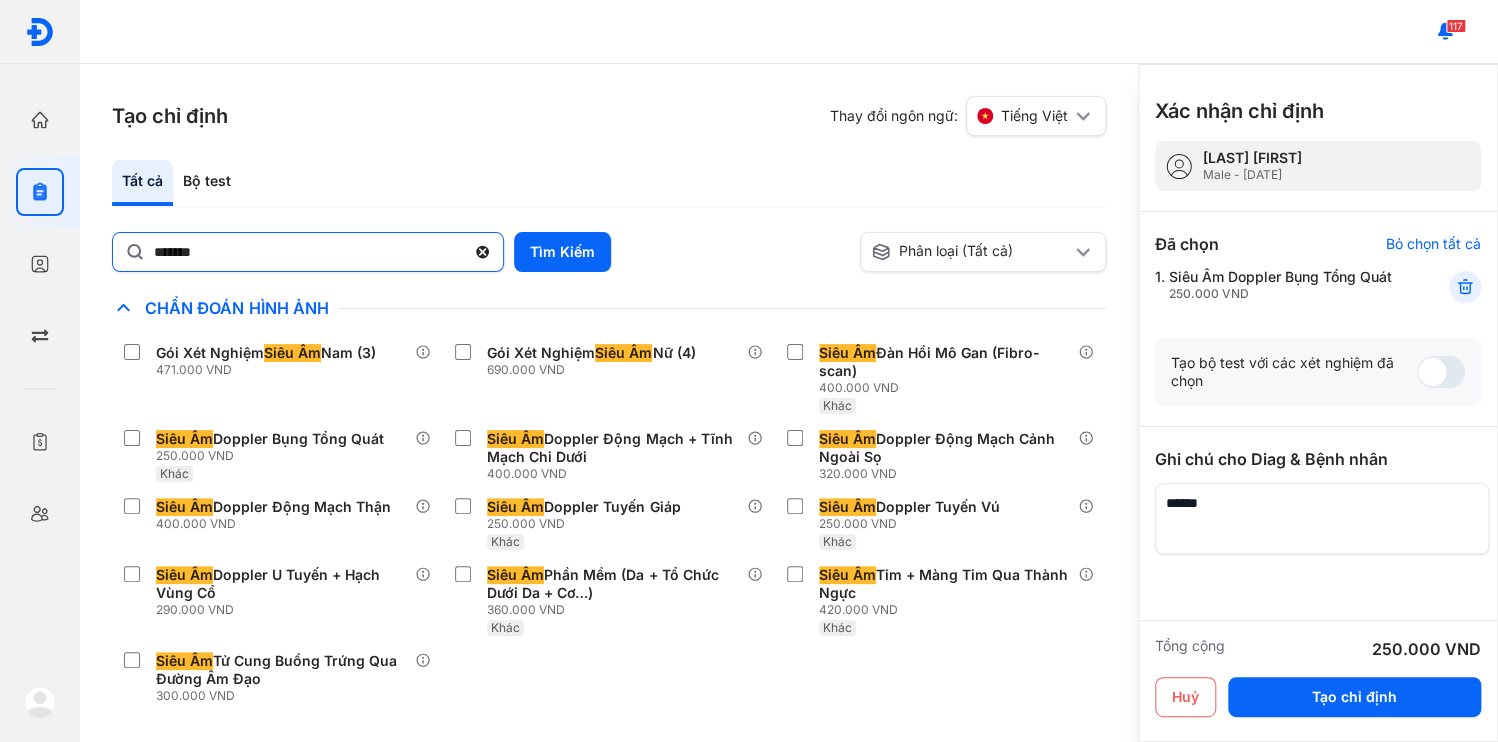 click 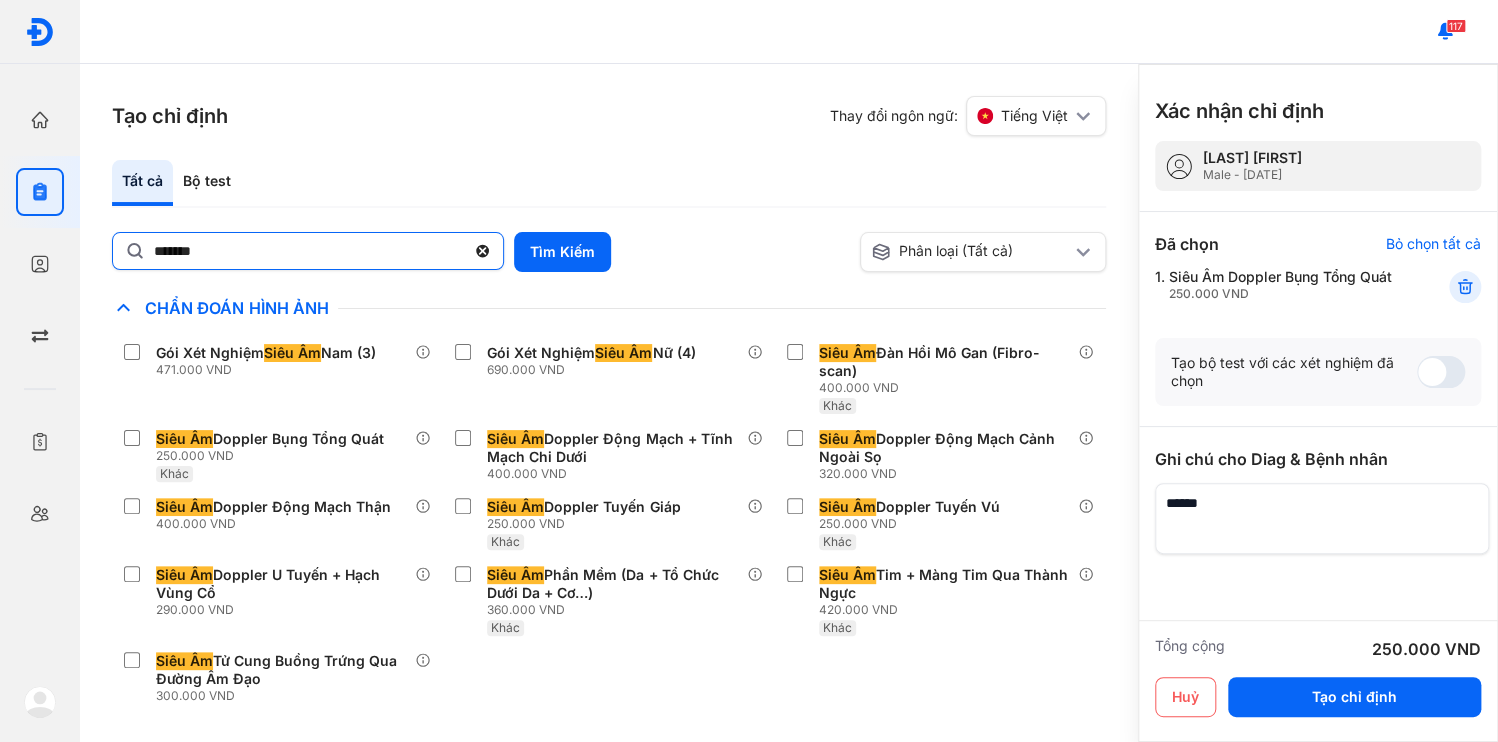 click on "*******" 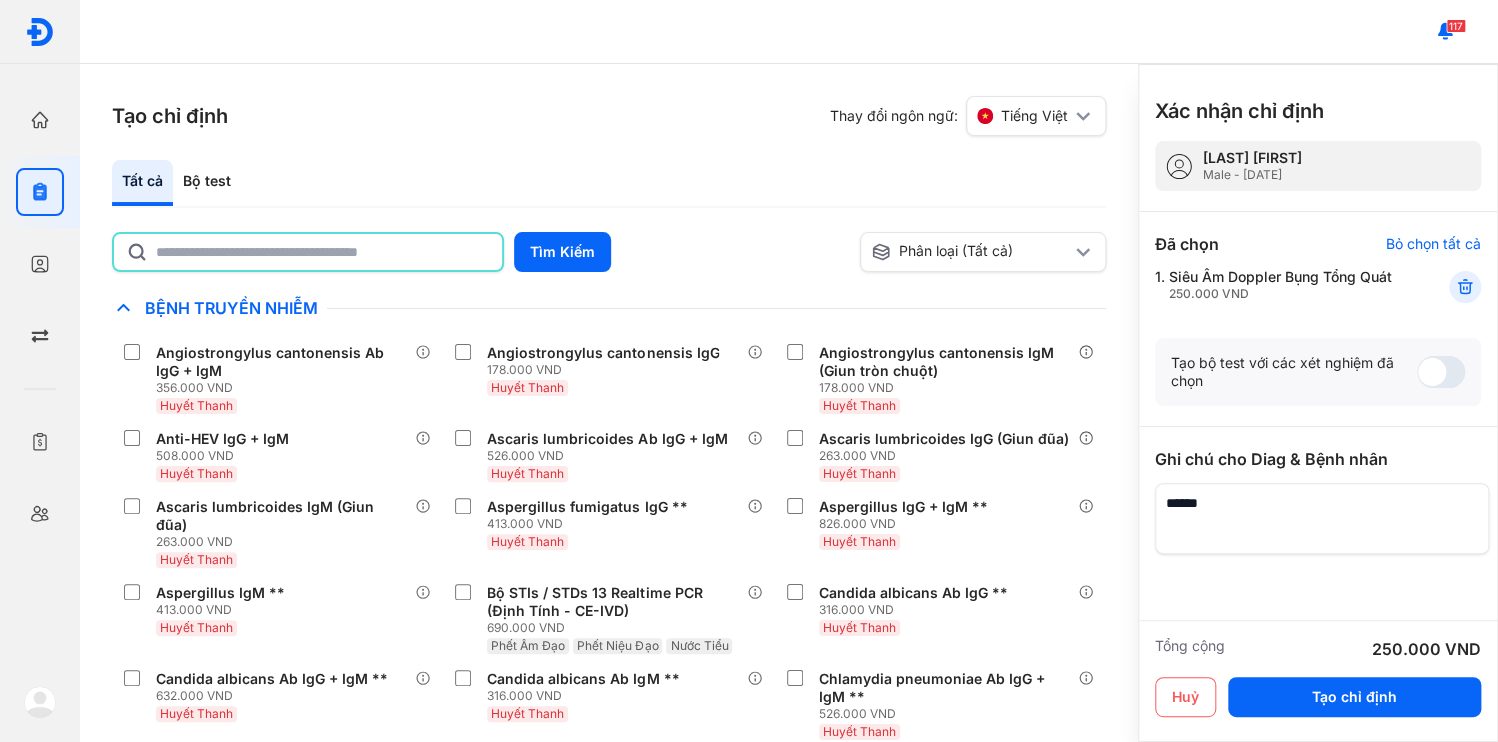 click 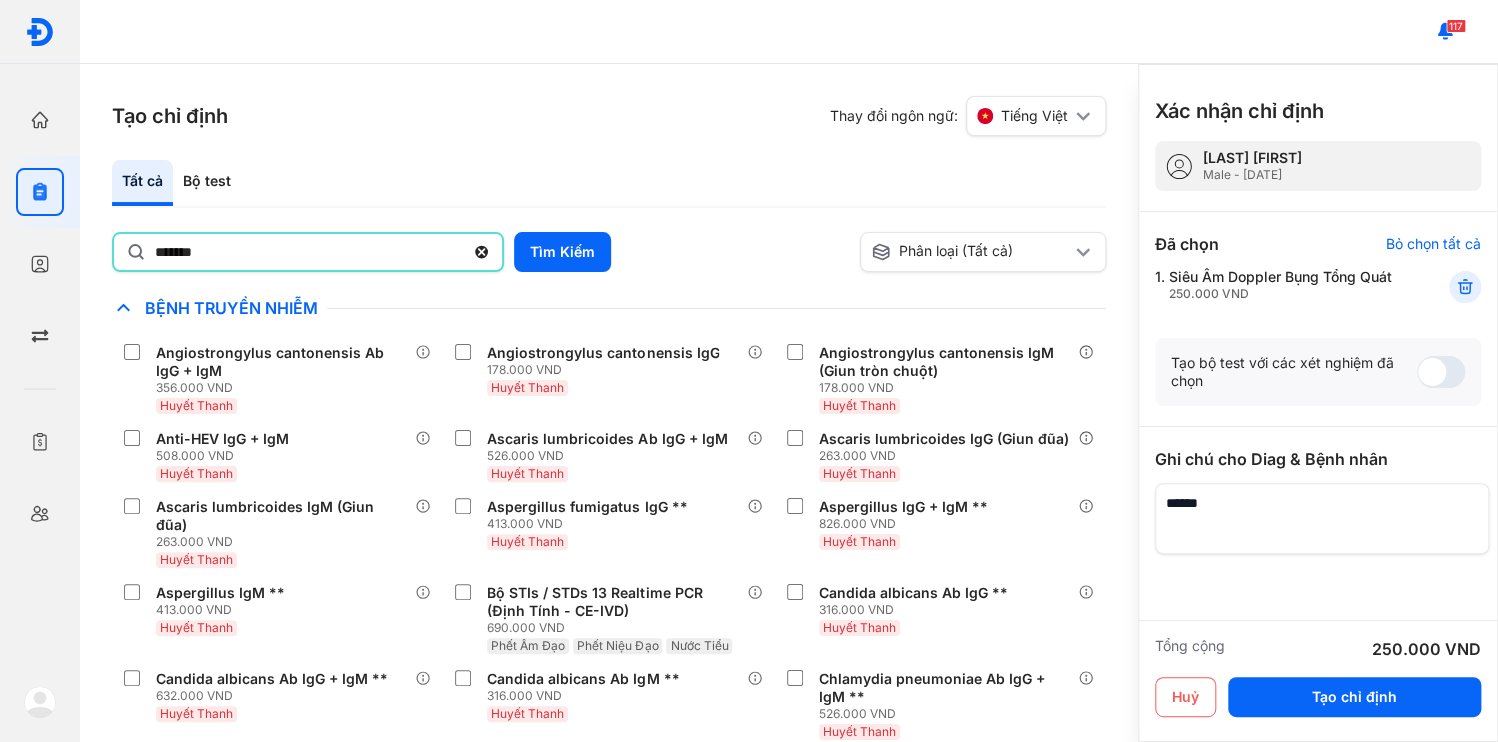 type on "**********" 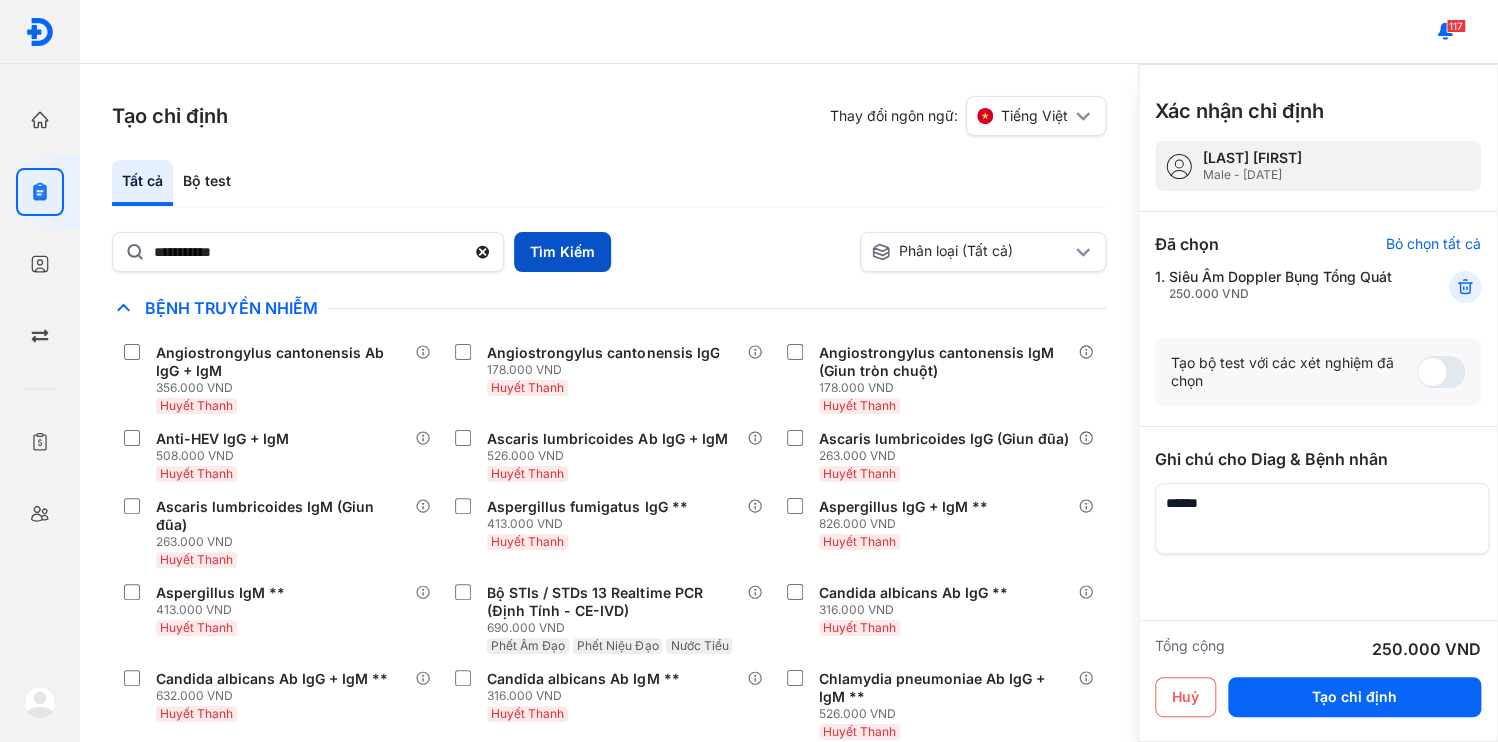 click on "Tìm Kiếm" at bounding box center [562, 252] 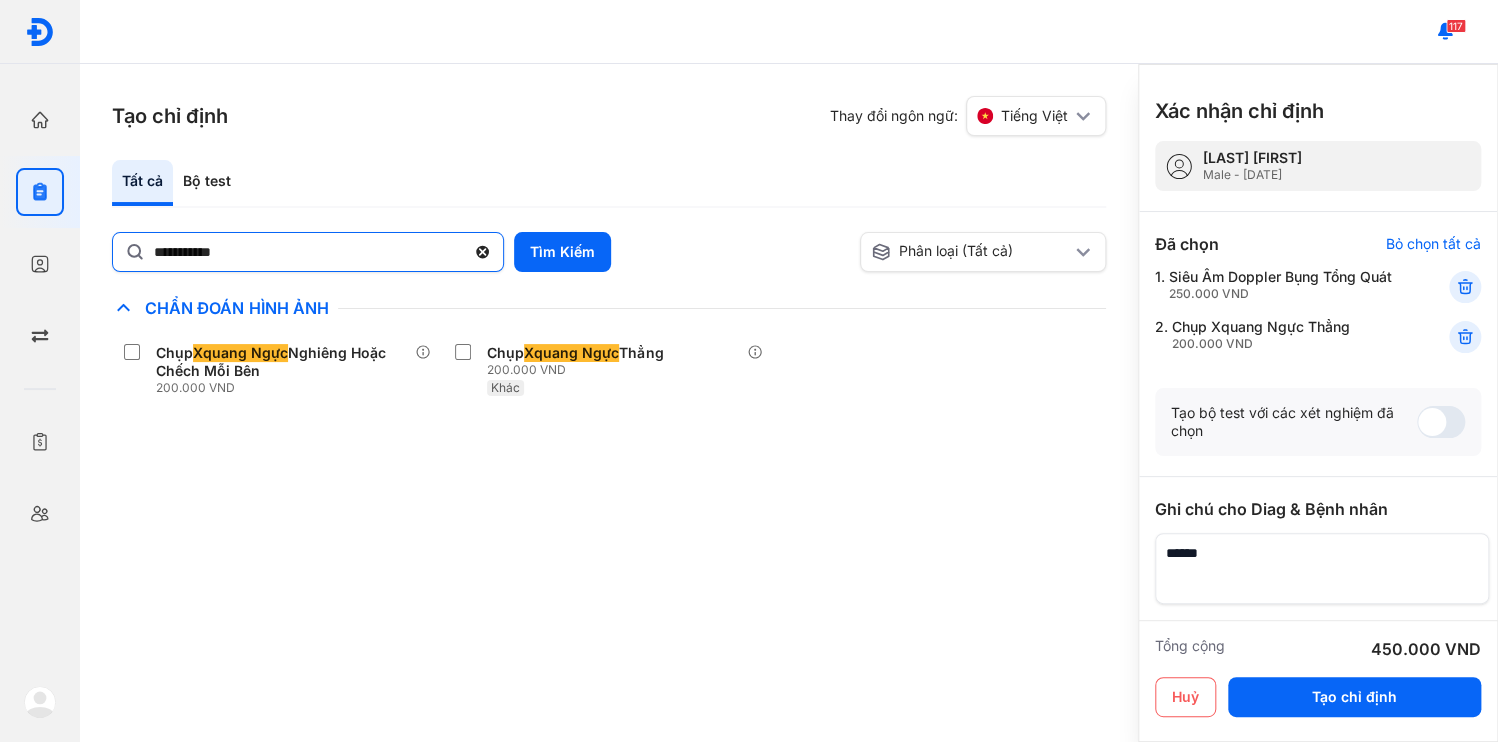 click 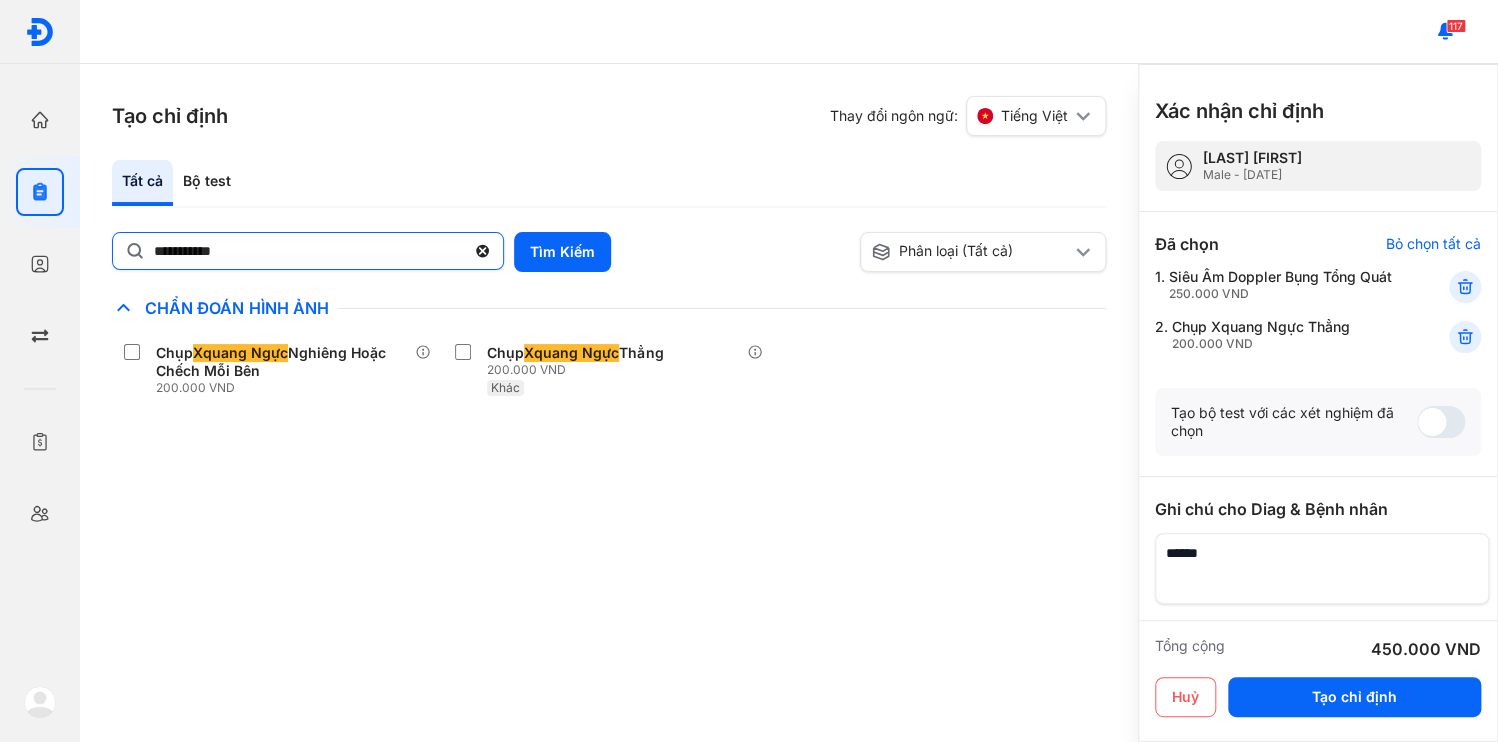 click on "**********" 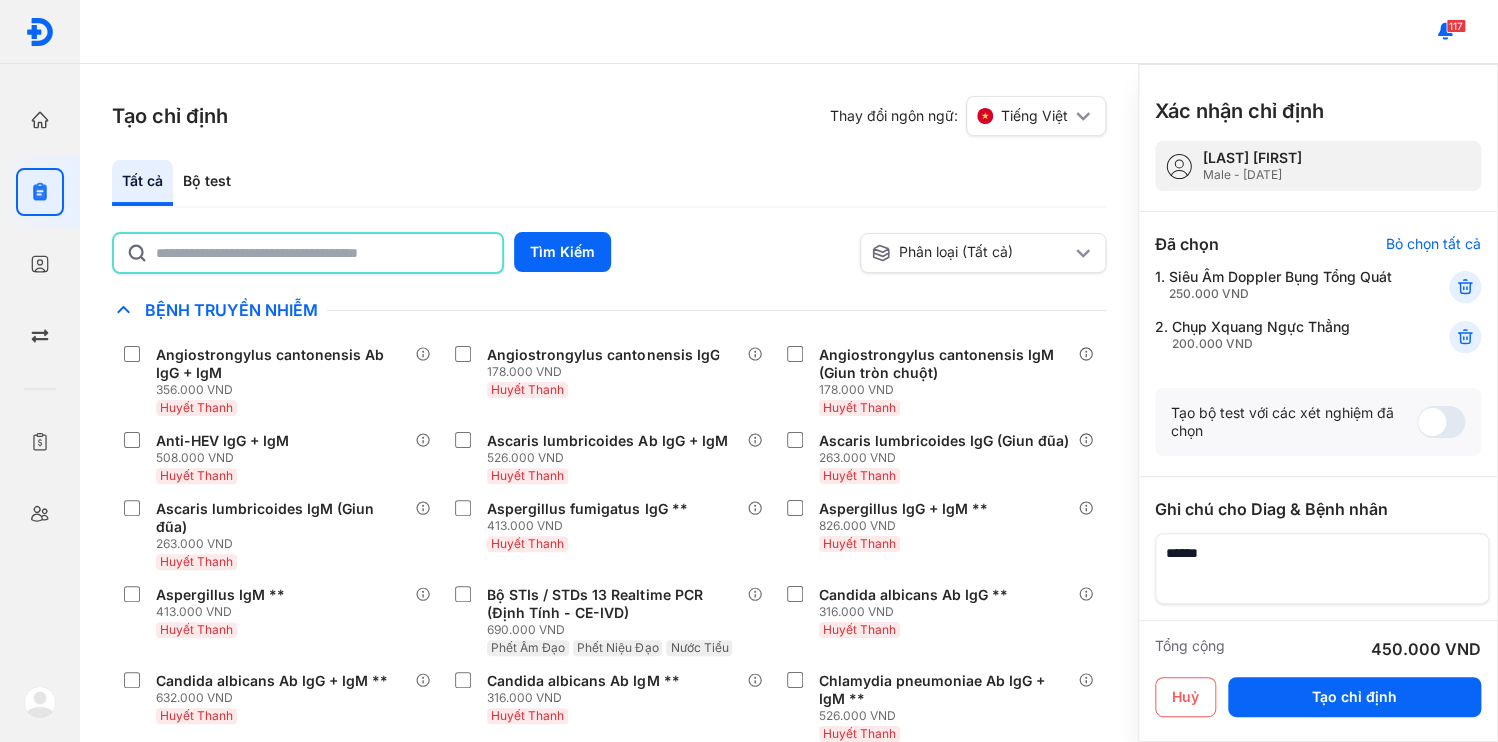 click on "Tìm Kiếm" at bounding box center [482, 253] 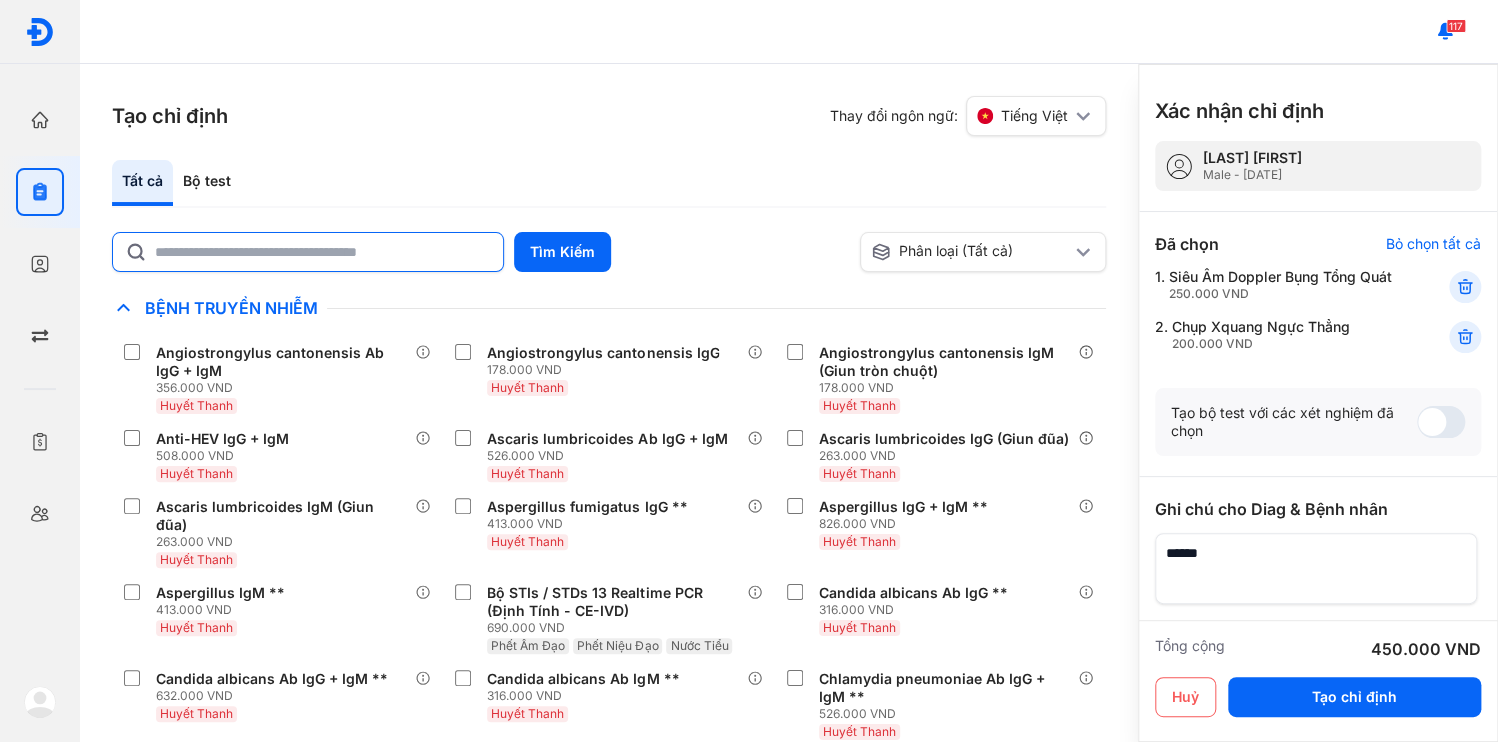 click at bounding box center [1316, 568] 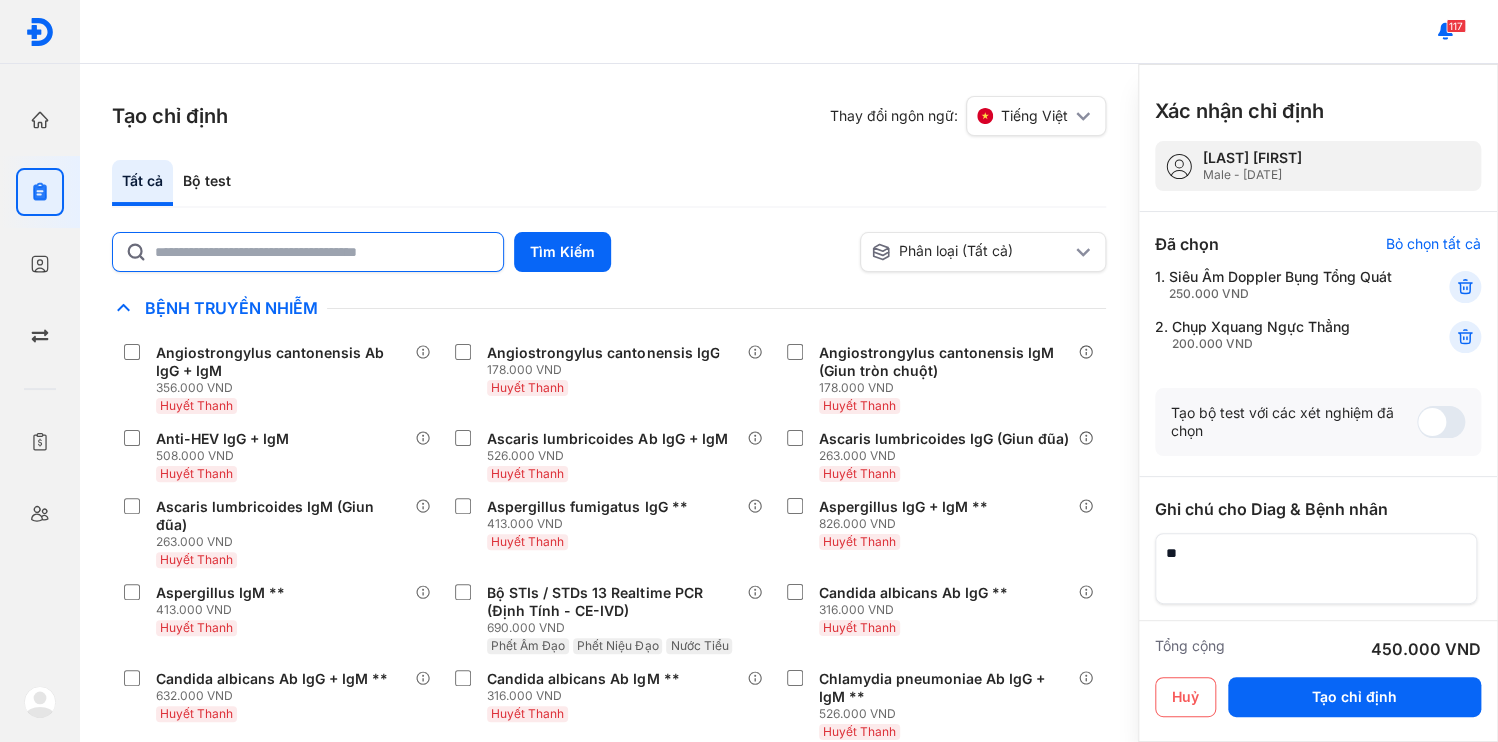 type on "*" 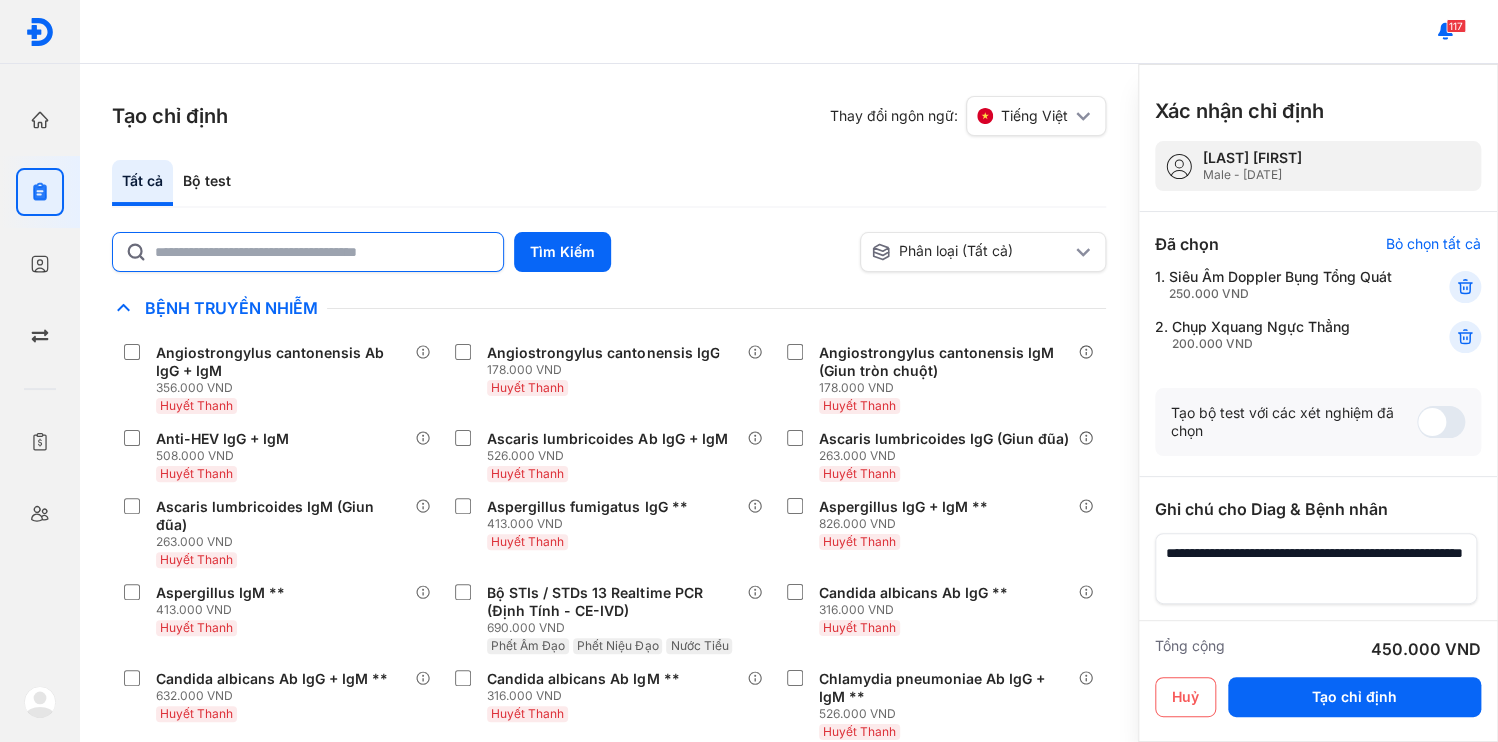 drag, startPoint x: 1401, startPoint y: 469, endPoint x: 1476, endPoint y: 508, distance: 84.53402 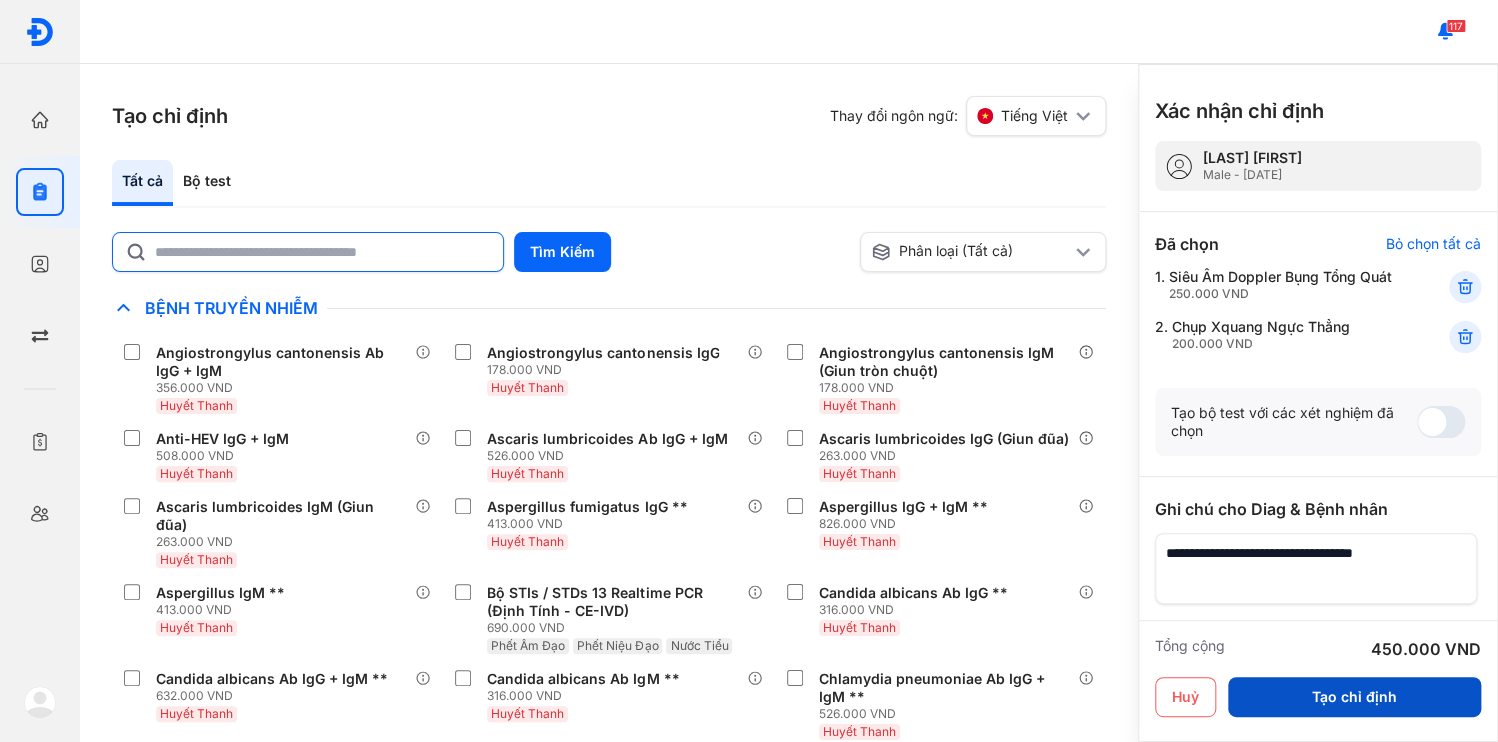 type on "**********" 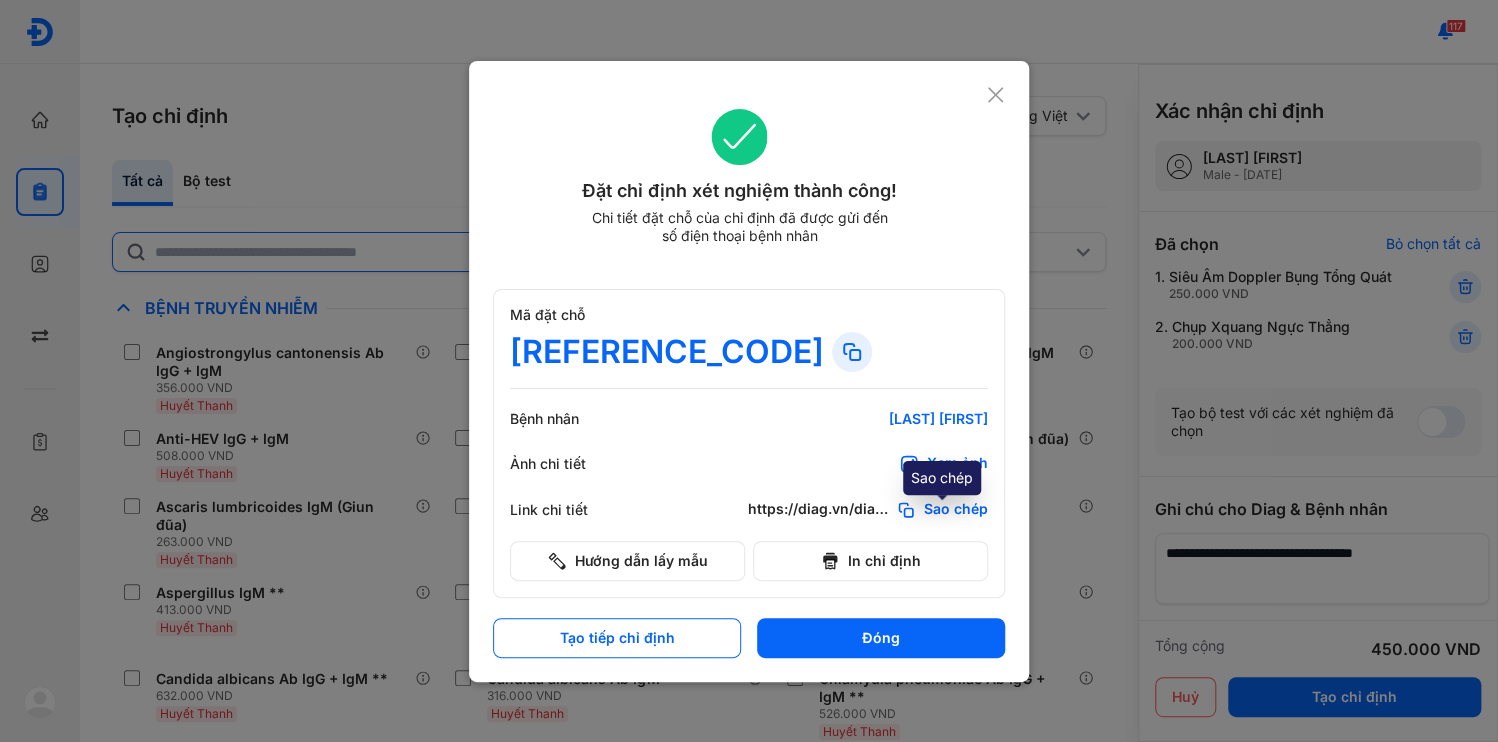 click on "Sao chép" 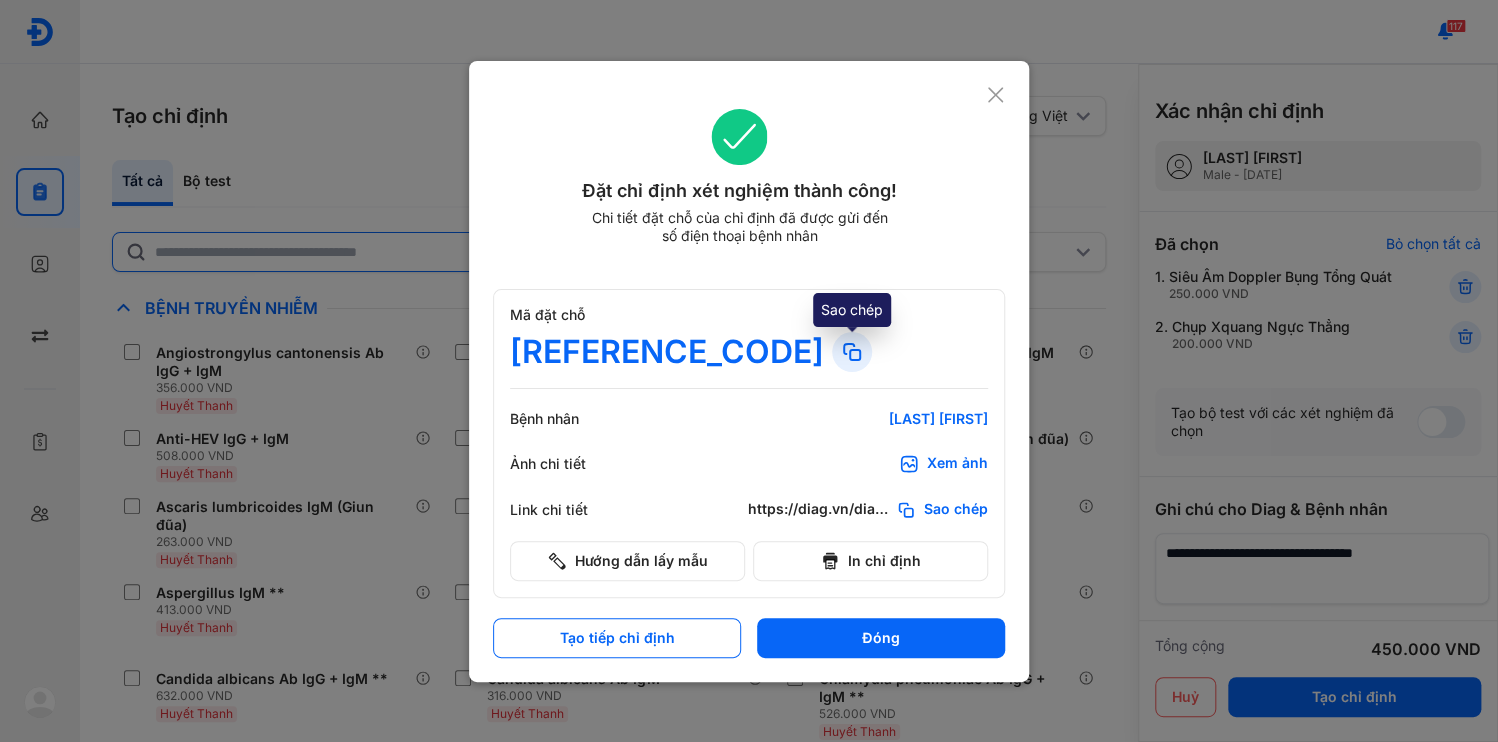 click 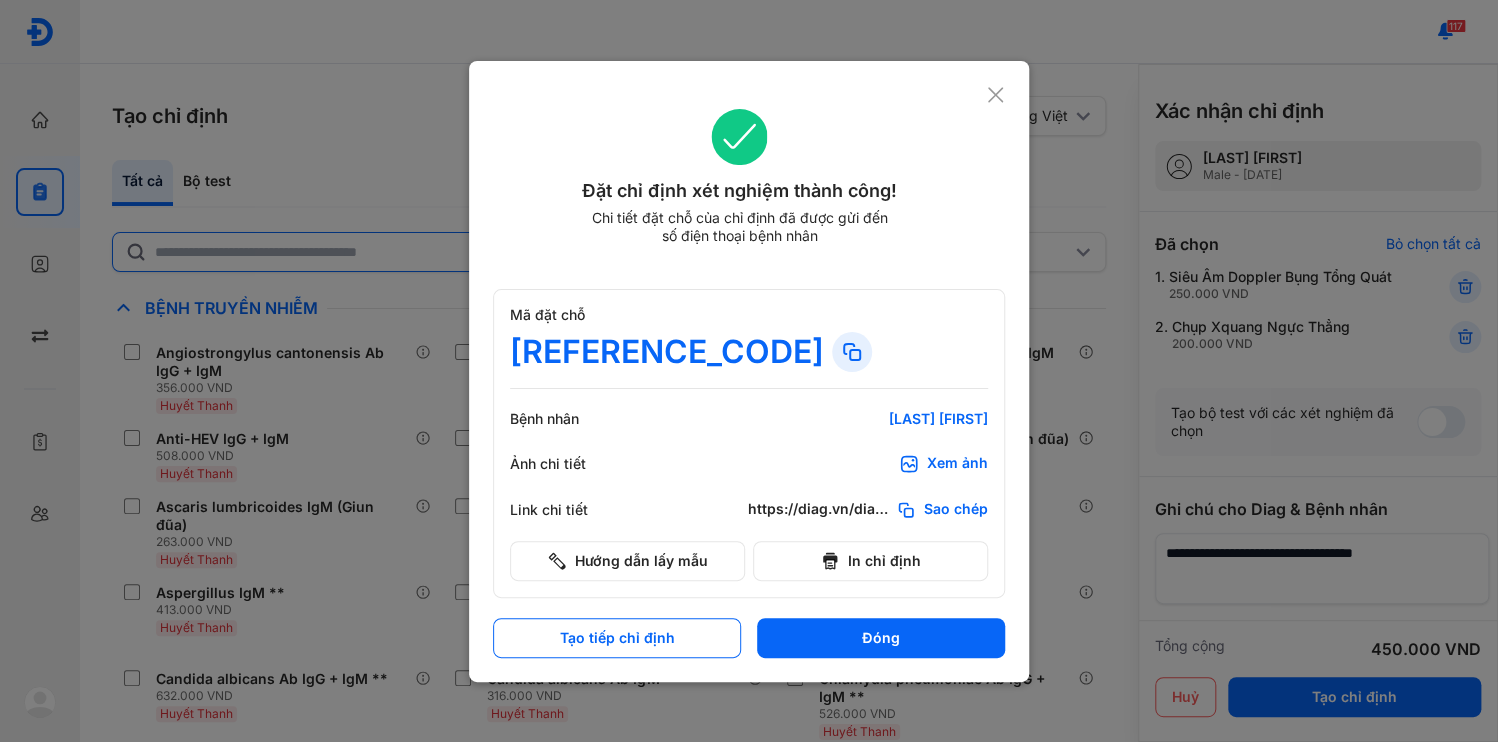 click on "Đóng" at bounding box center [881, 638] 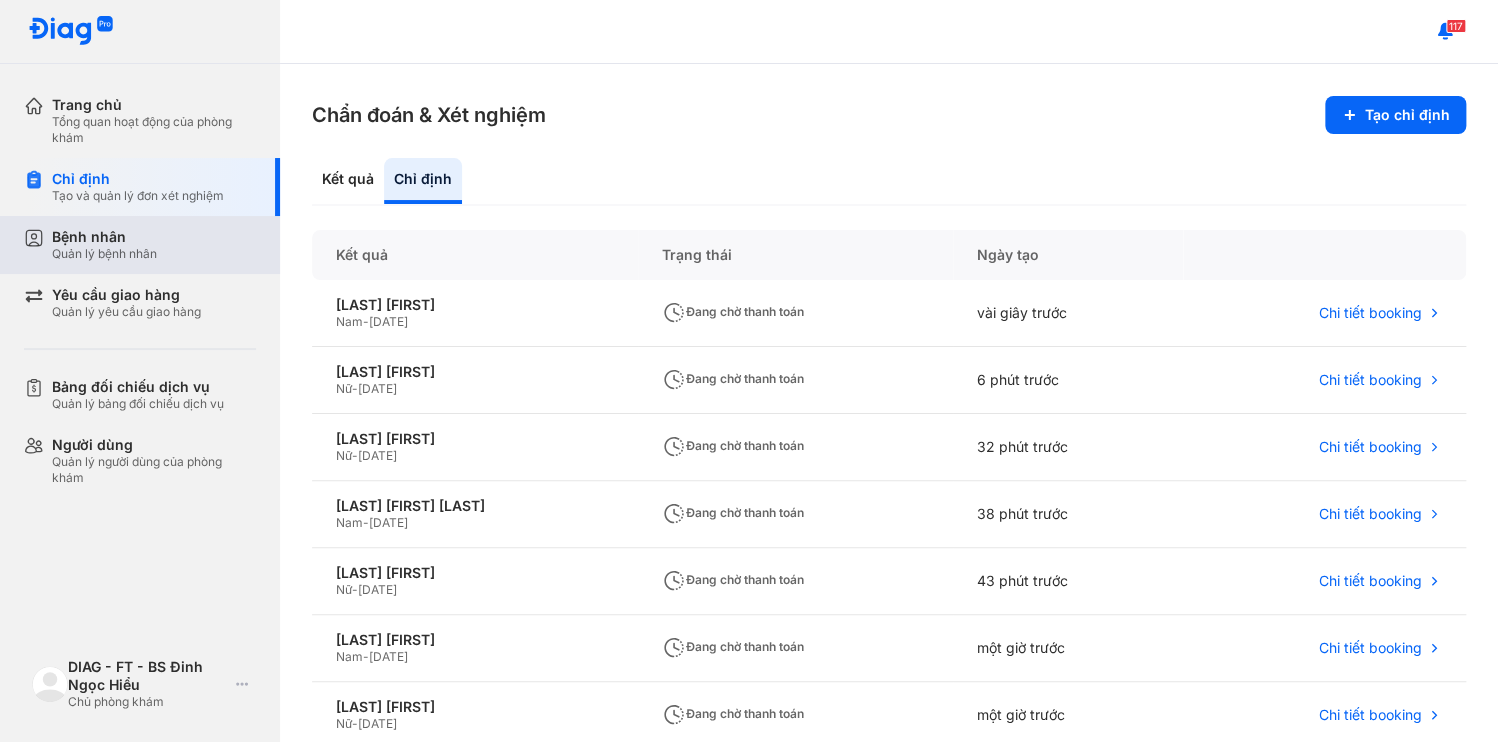 click on "Bệnh nhân Quản lý bệnh nhân" at bounding box center [152, 245] 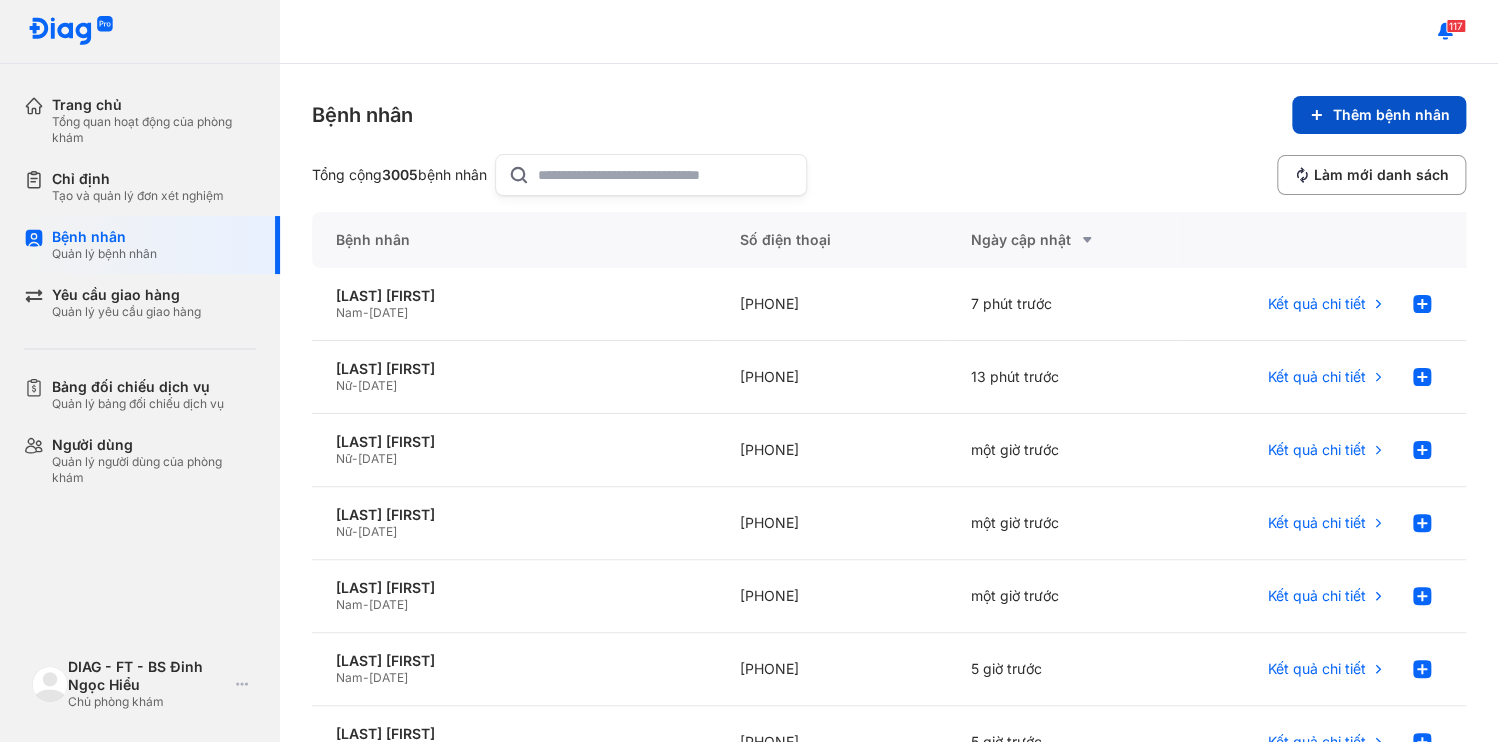 click on "Thêm bệnh nhân" at bounding box center (1379, 115) 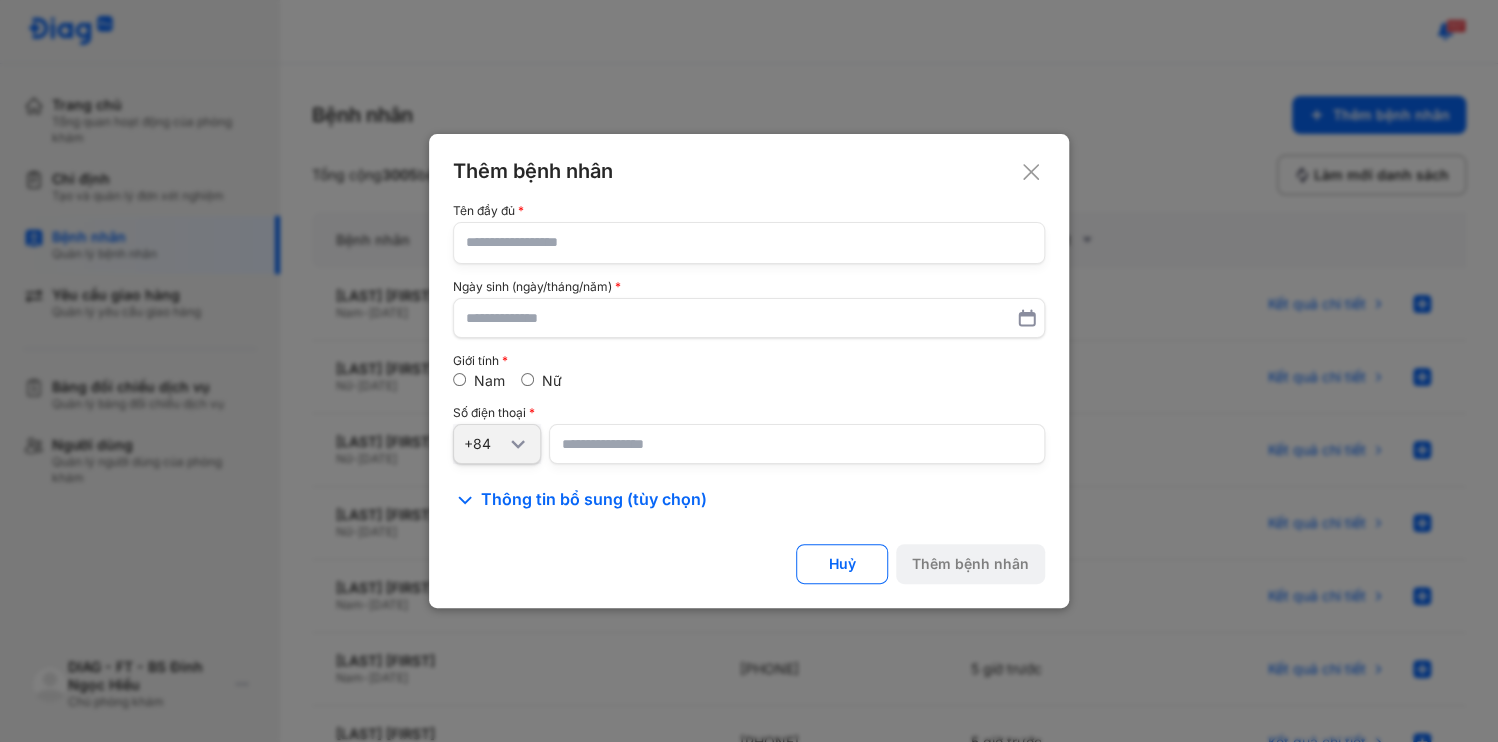click 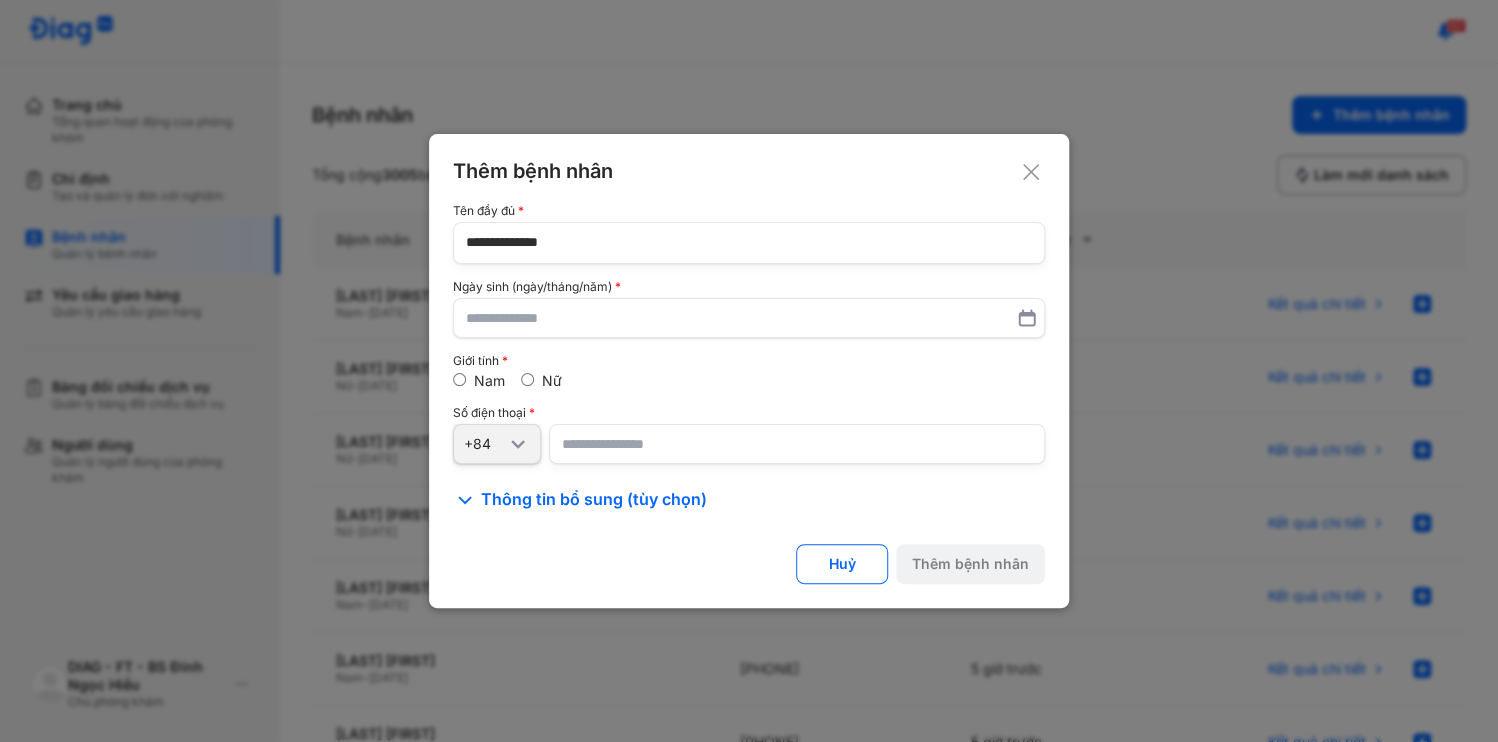 type on "**********" 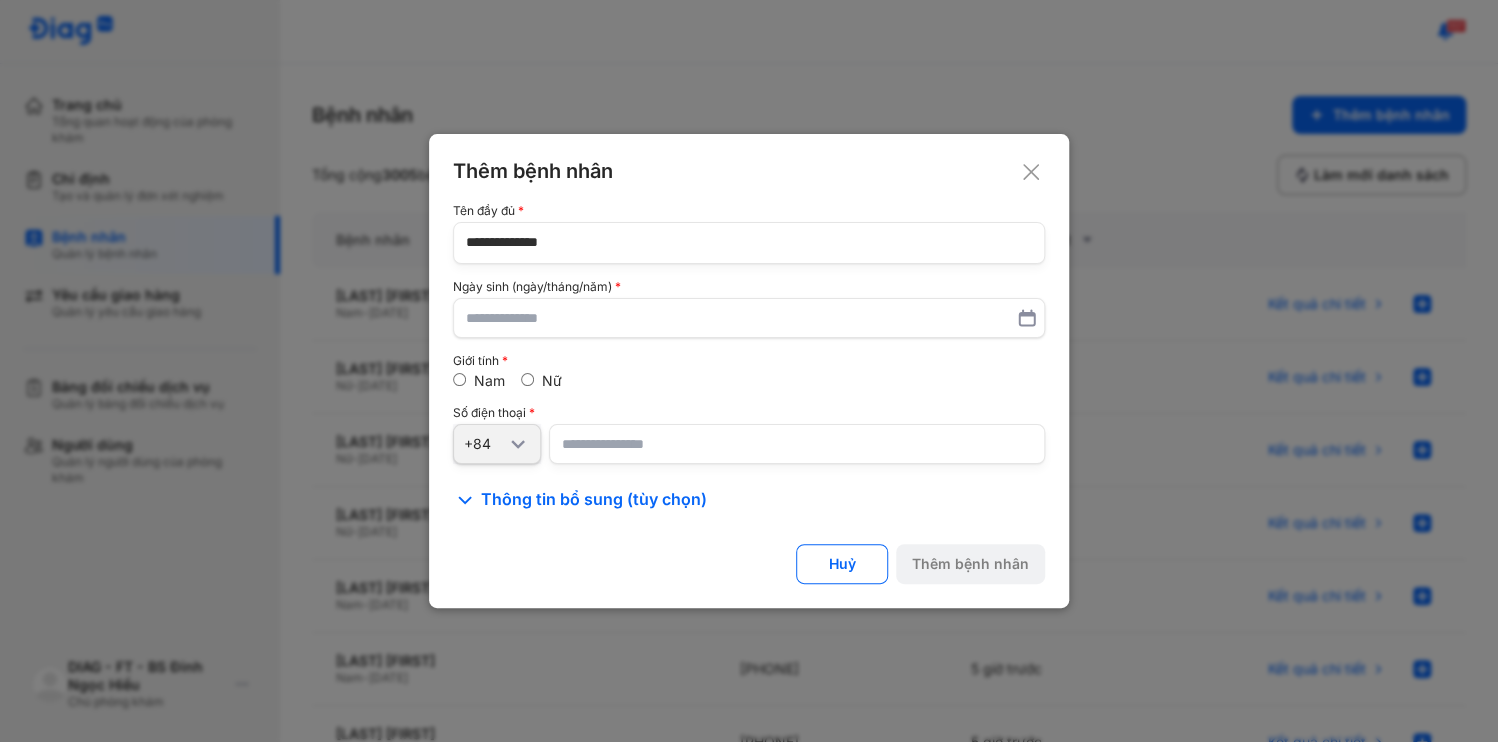 click at bounding box center (797, 444) 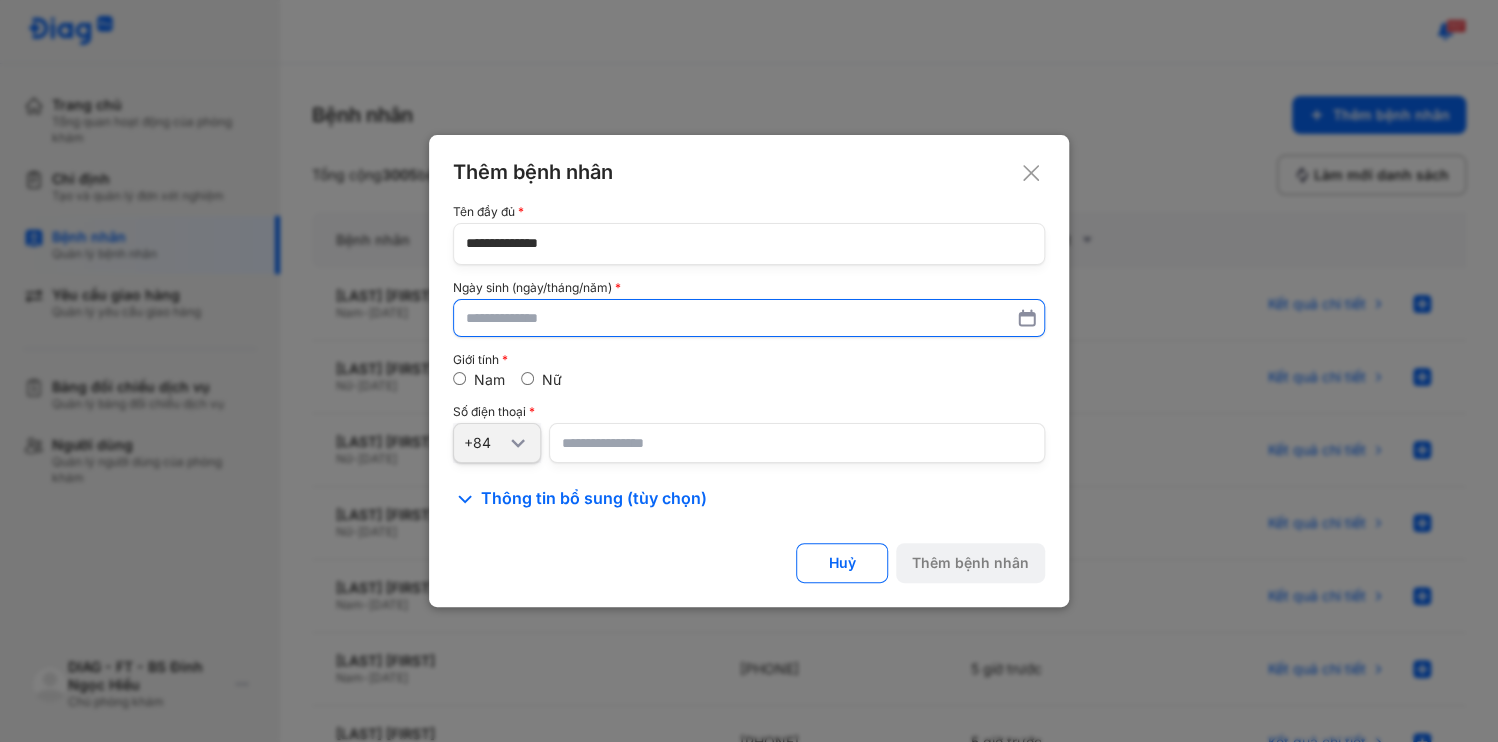 click at bounding box center [749, 318] 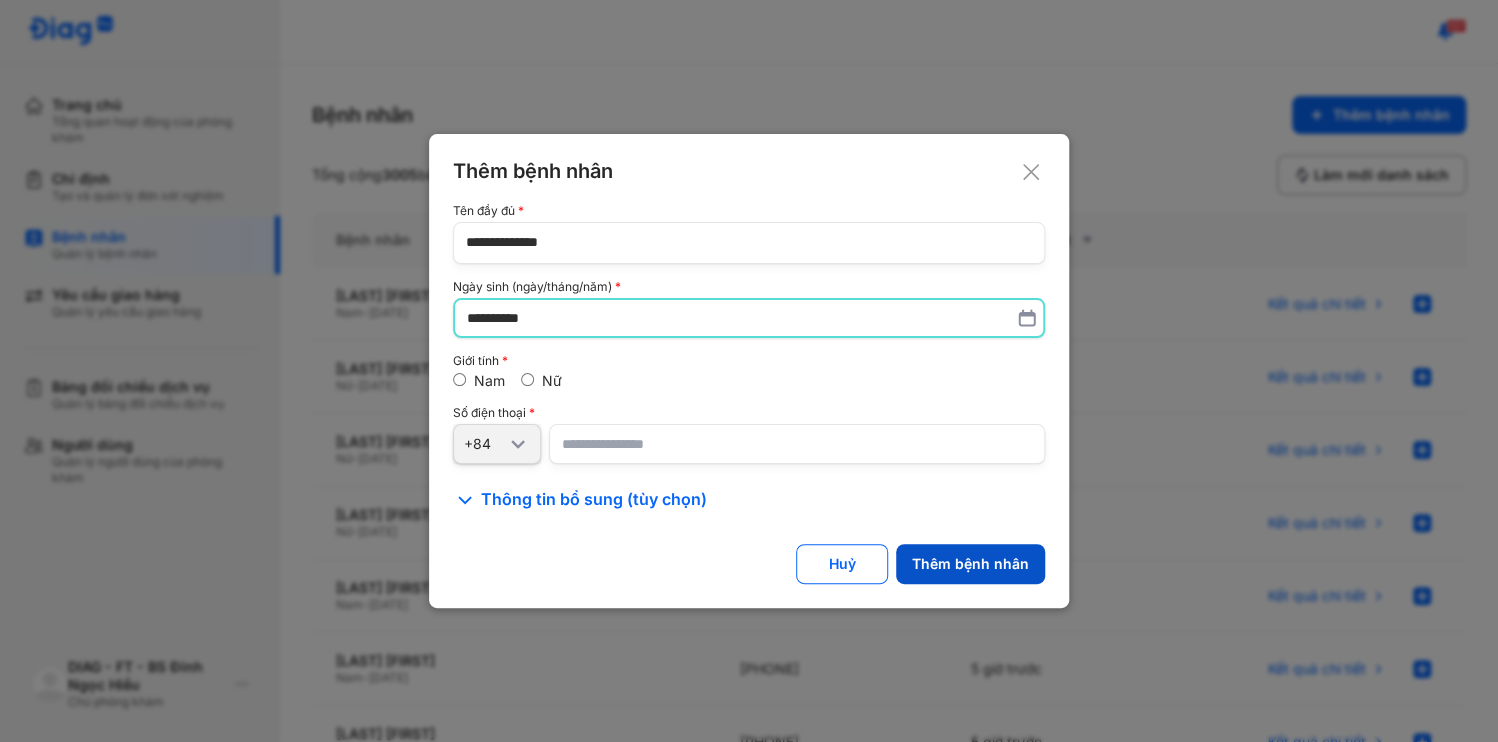 type on "**********" 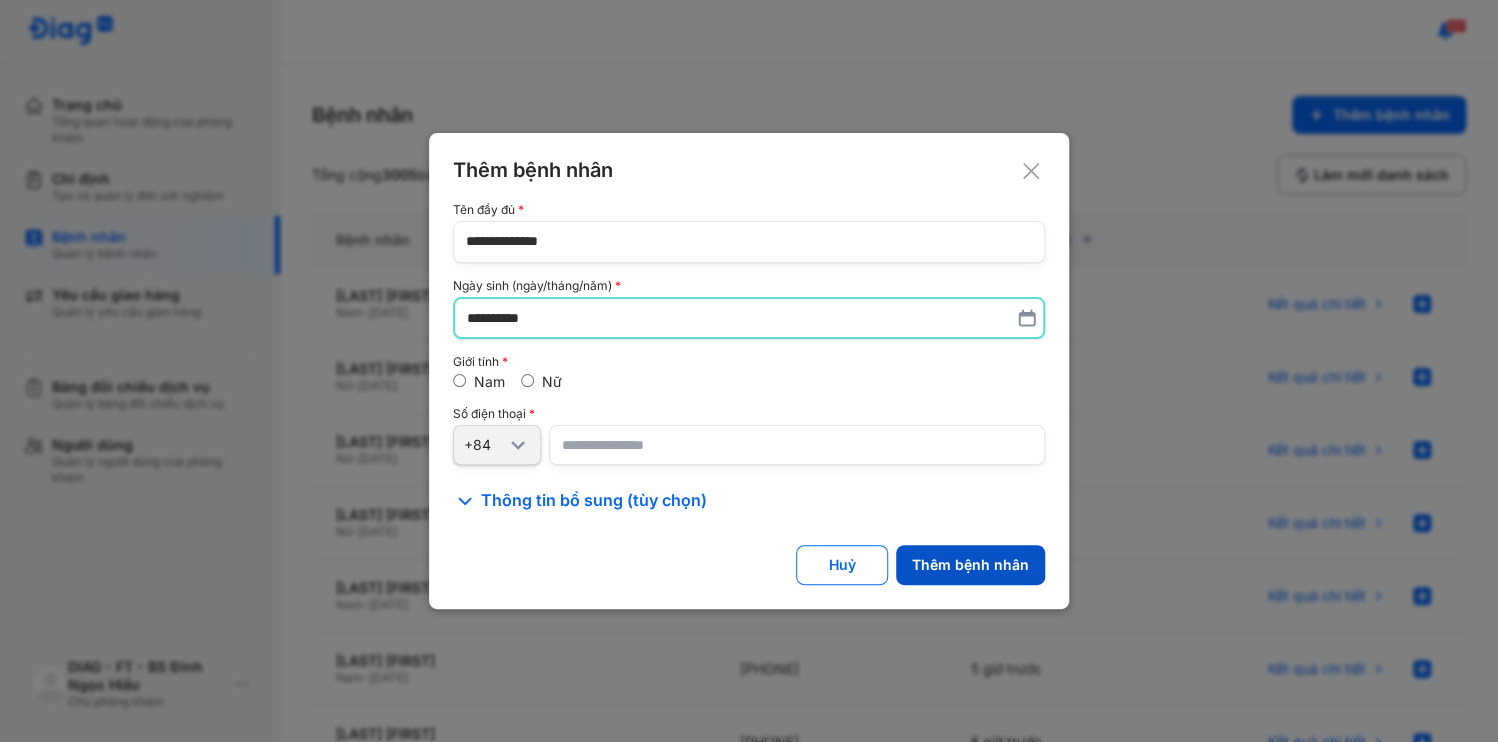 click on "Thêm bệnh nhân" at bounding box center [970, 565] 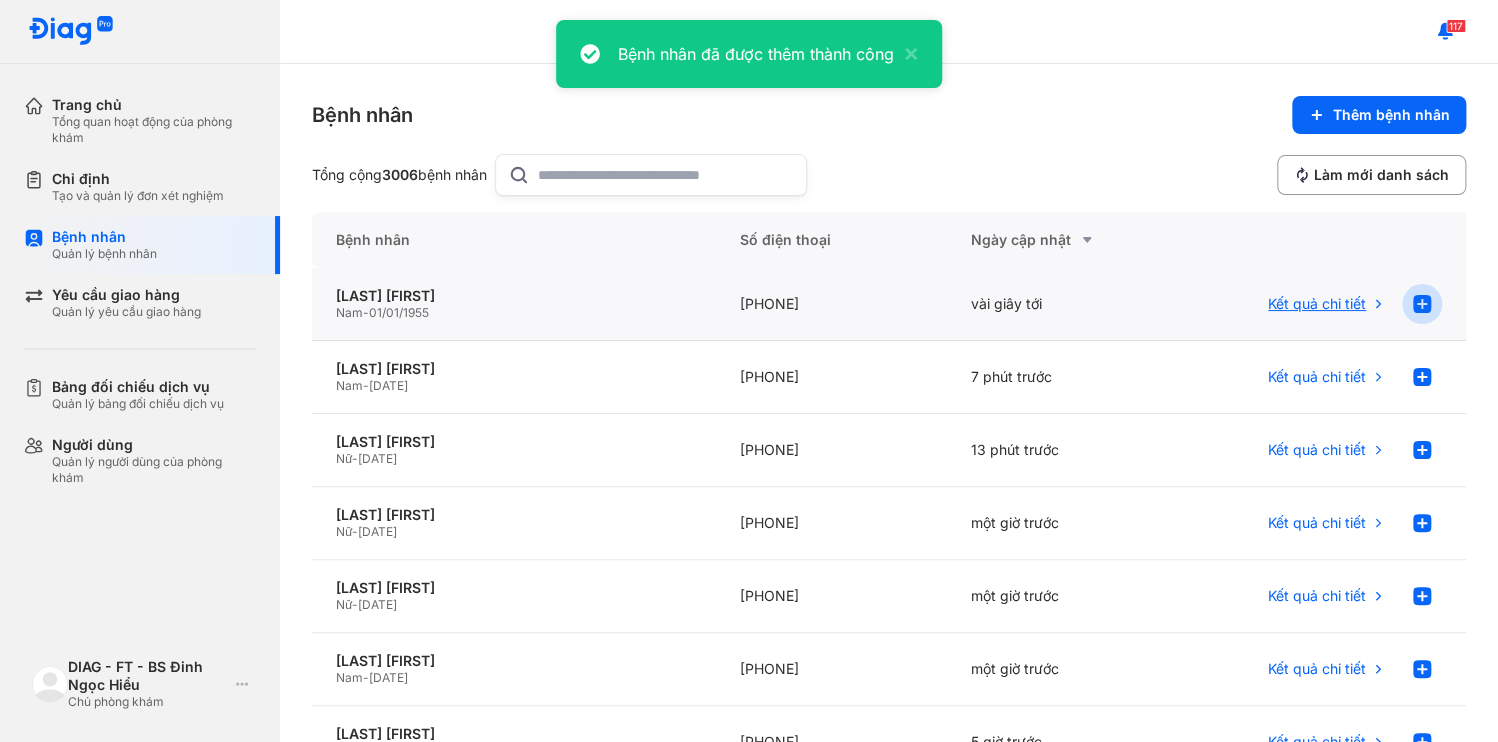 click 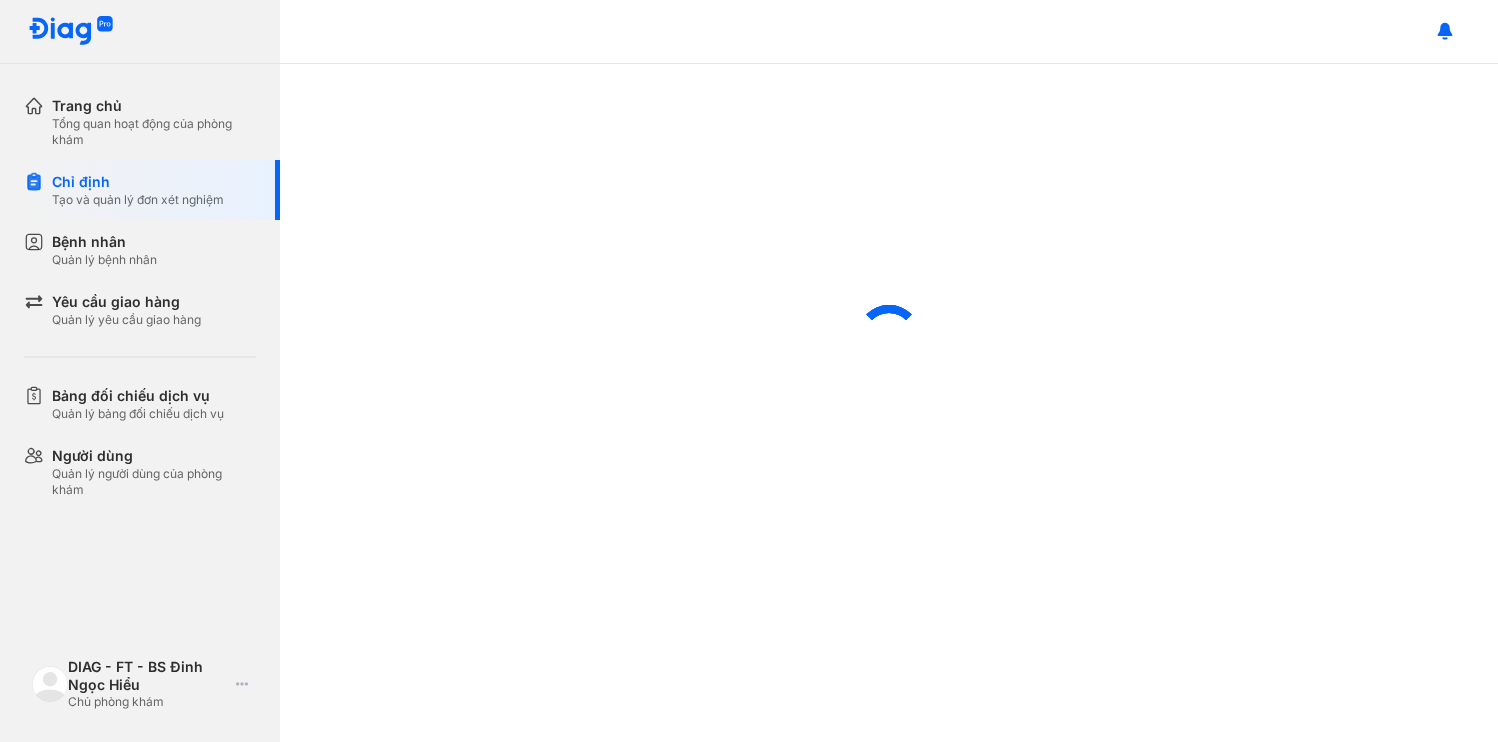 scroll, scrollTop: 0, scrollLeft: 0, axis: both 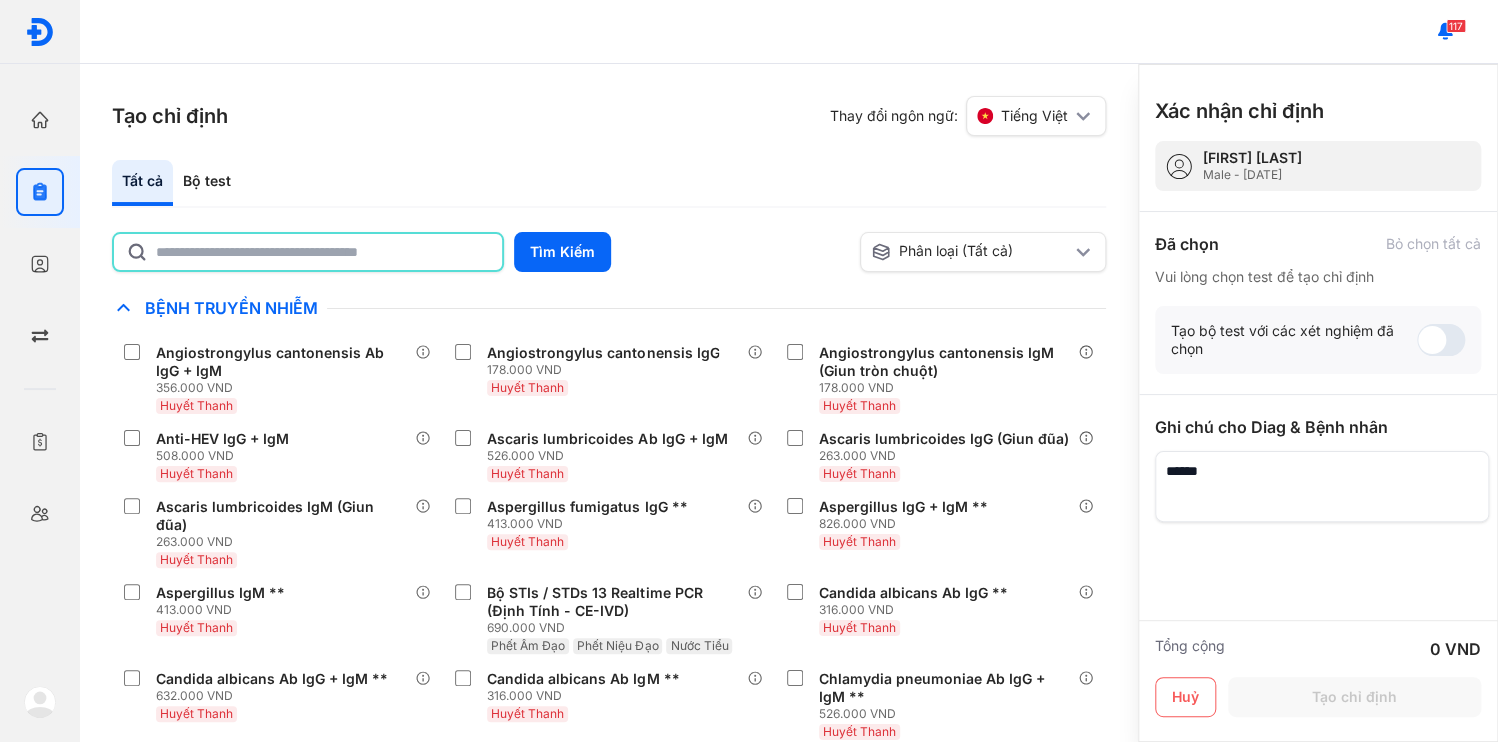 click 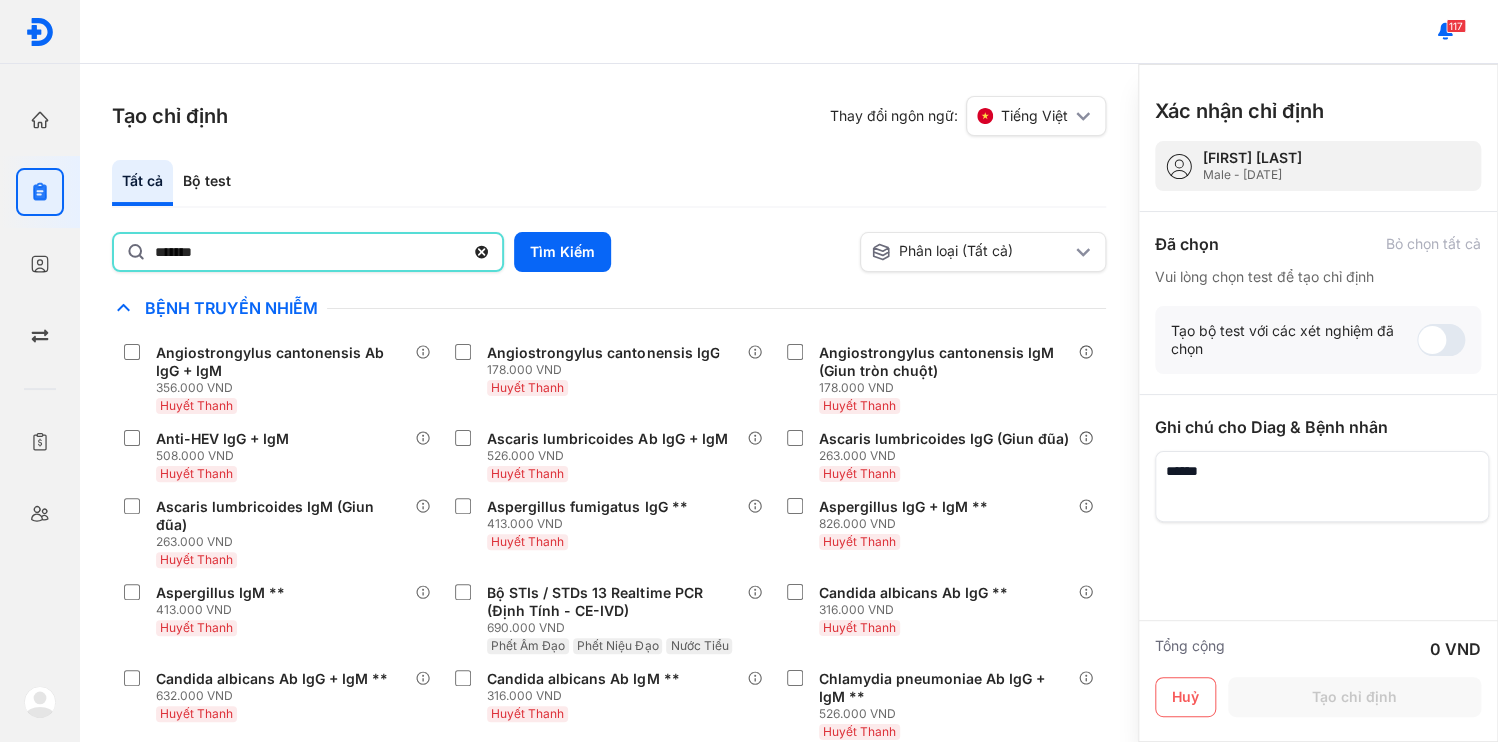 type on "*******" 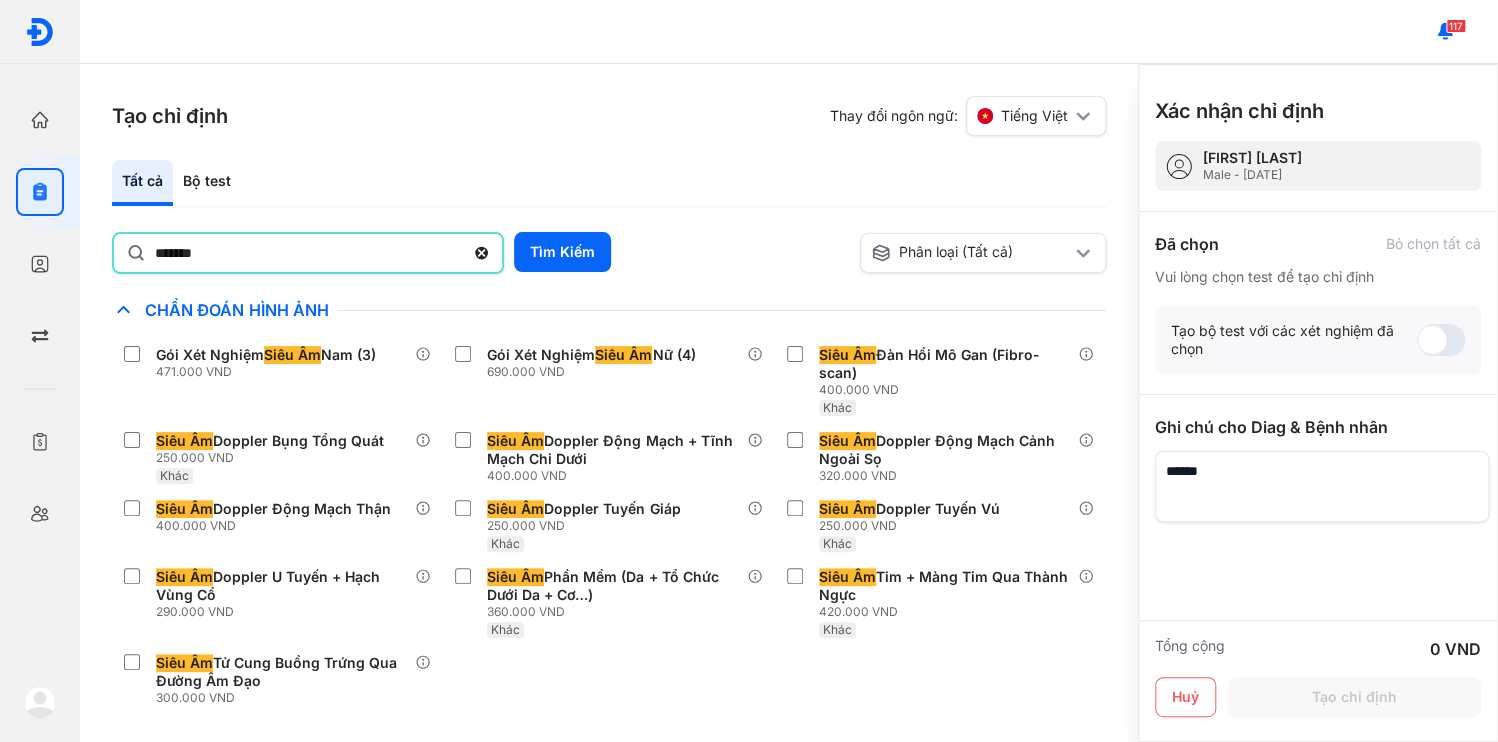 click on "Tạo chỉ định Thay đổi ngôn ngữ:  Tiếng Việt Tất cả Bộ test ******* Tìm Kiếm  Phân loại (Tất cả) Lưu làm chế độ xem mặc định Chỉ định nhiều nhất Bệnh Truyền Nhiễm Chẩn Đoán Hình Ảnh Gói Xét Nghiệm  Siêu Âm  Nam (3) 471.000 VND Gói Xét Nghiệm  Siêu Âm  Nữ (4) 690.000 VND Siêu Âm  Đàn Hồi Mô Gan (Fibro-scan) 400.000 VND Khác Siêu Âm  Doppler Bụng Tổng Quát 250.000 VND Khác Siêu Âm  Doppler Động Mạch + Tĩnh Mạch Chi Dưới 400.000 VND Siêu Âm  Doppler Động Mạch Cảnh Ngoài Sọ 320.000 VND Siêu Âm  Doppler Động Mạch Thận 400.000 VND Siêu Âm  Doppler Tuyến Giáp 250.000 VND Khác Siêu Âm  Doppler Tuyến Vú 250.000 VND Khác Siêu Âm  Doppler U Tuyến + Hạch Vùng Cổ 290.000 VND Siêu Âm  Phần Mềm (Da + Tổ Chức Dưới Da + Cơ…) 360.000 VND Khác Siêu Âm  Tim + Màng Tim Qua Thành Ngực 420.000 VND Khác Siêu Âm 300.000 VND Chất Gây Nghiện COVID Gan Khác" at bounding box center [609, 403] 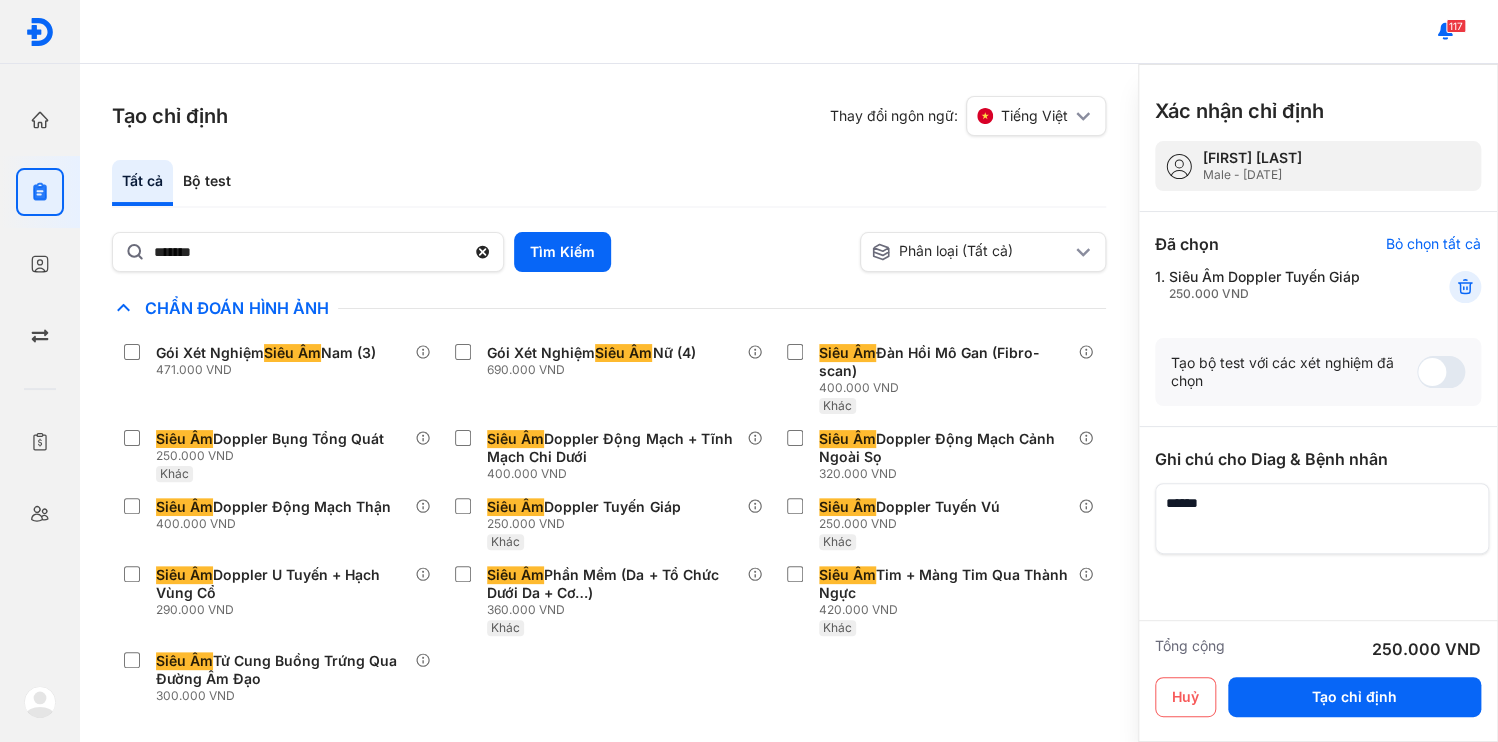 click at bounding box center (1322, 518) 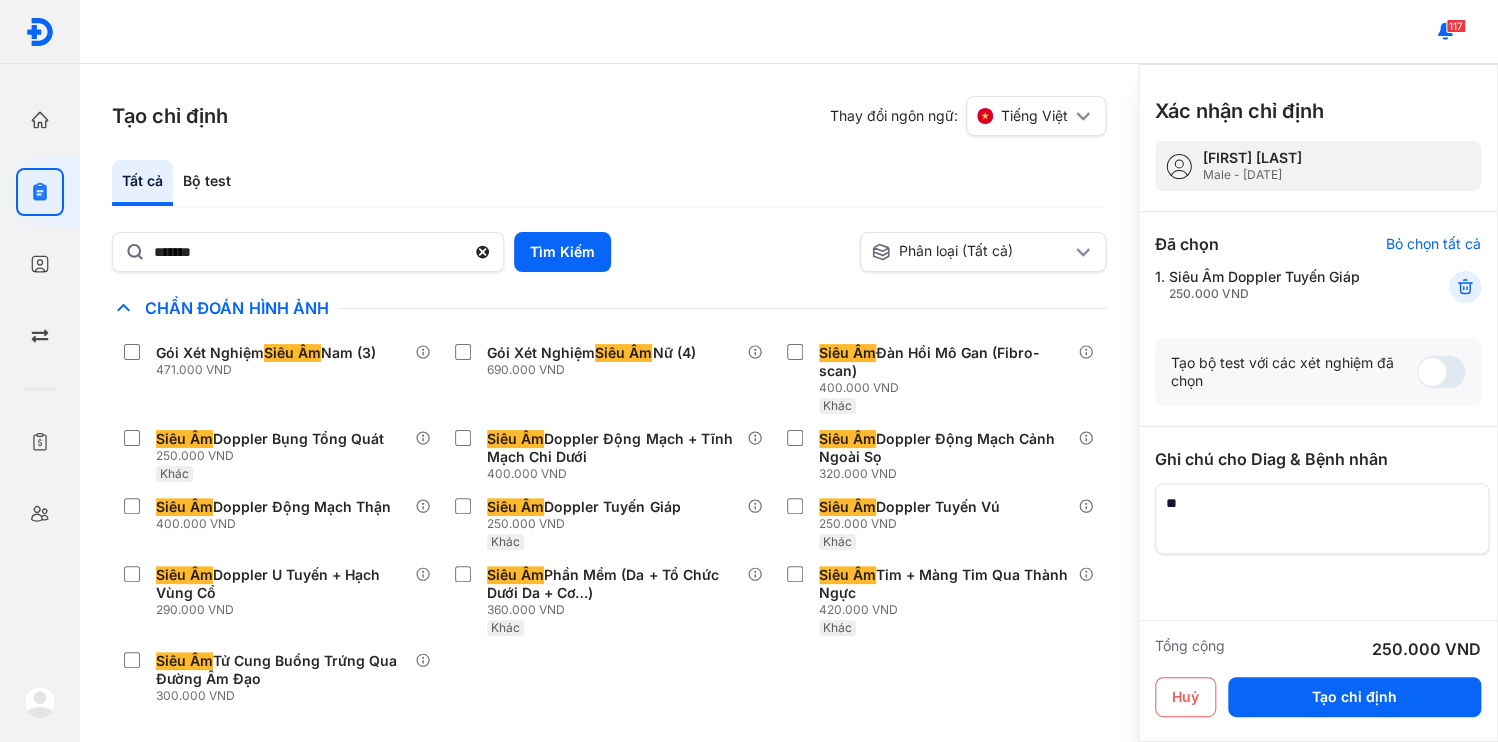 type on "*" 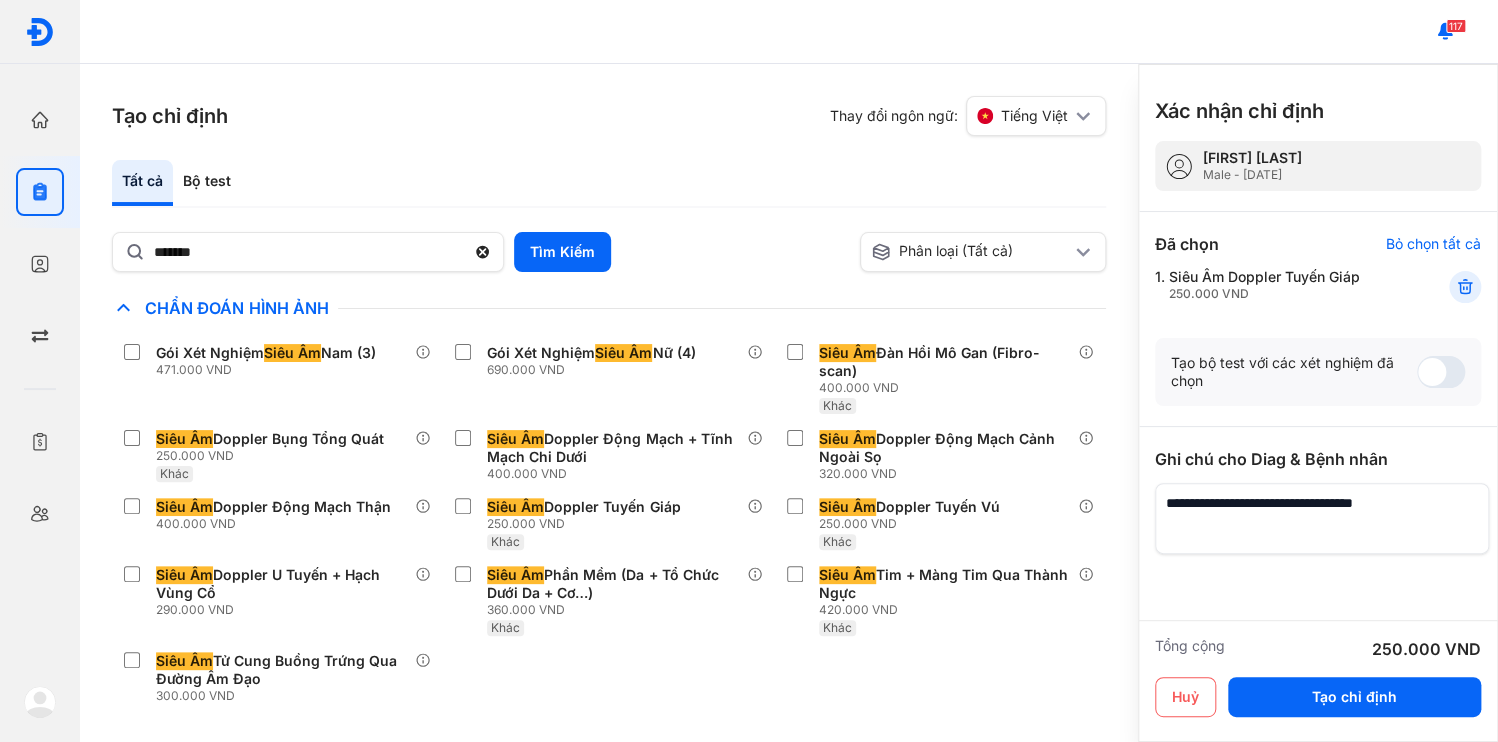 type on "**********" 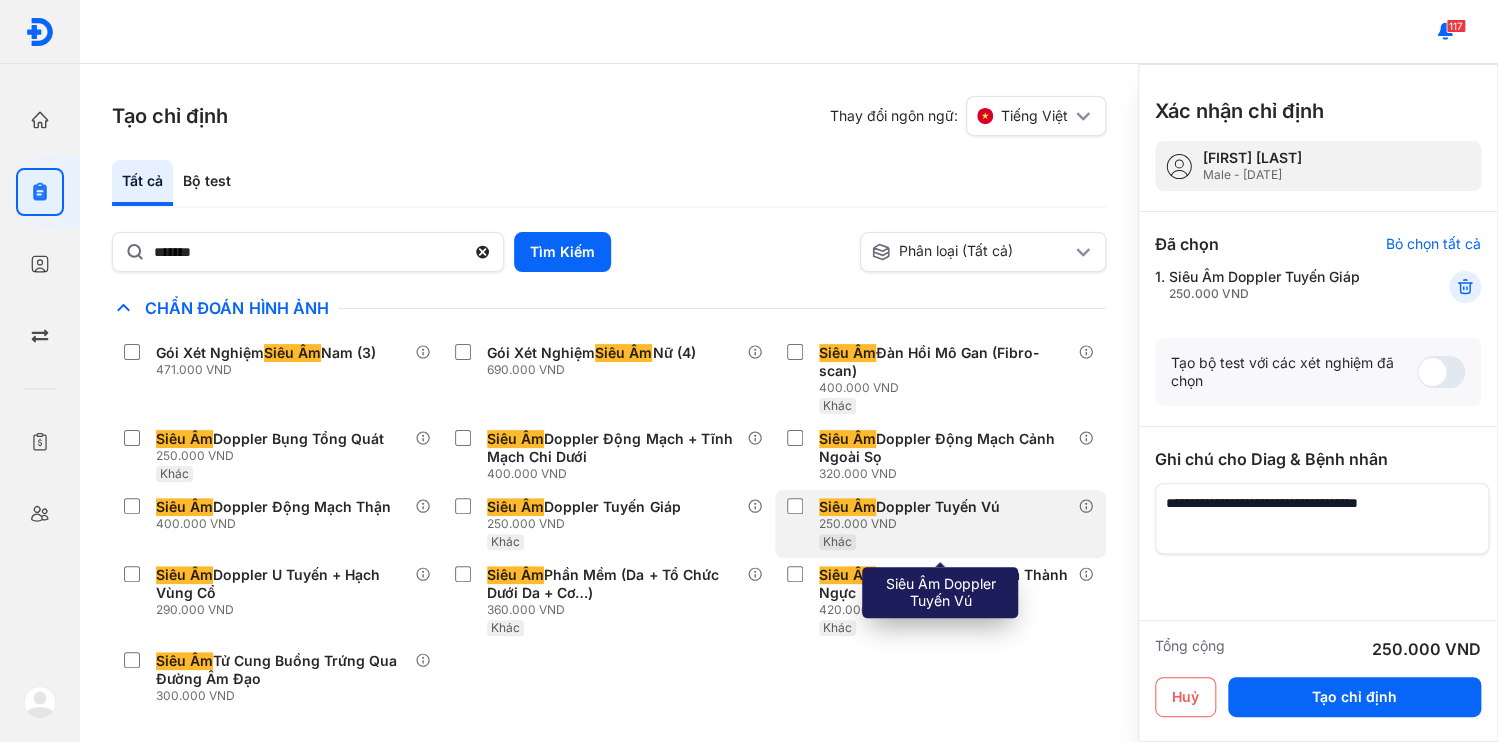 drag, startPoint x: 1382, startPoint y: 432, endPoint x: 854, endPoint y: 433, distance: 528.001 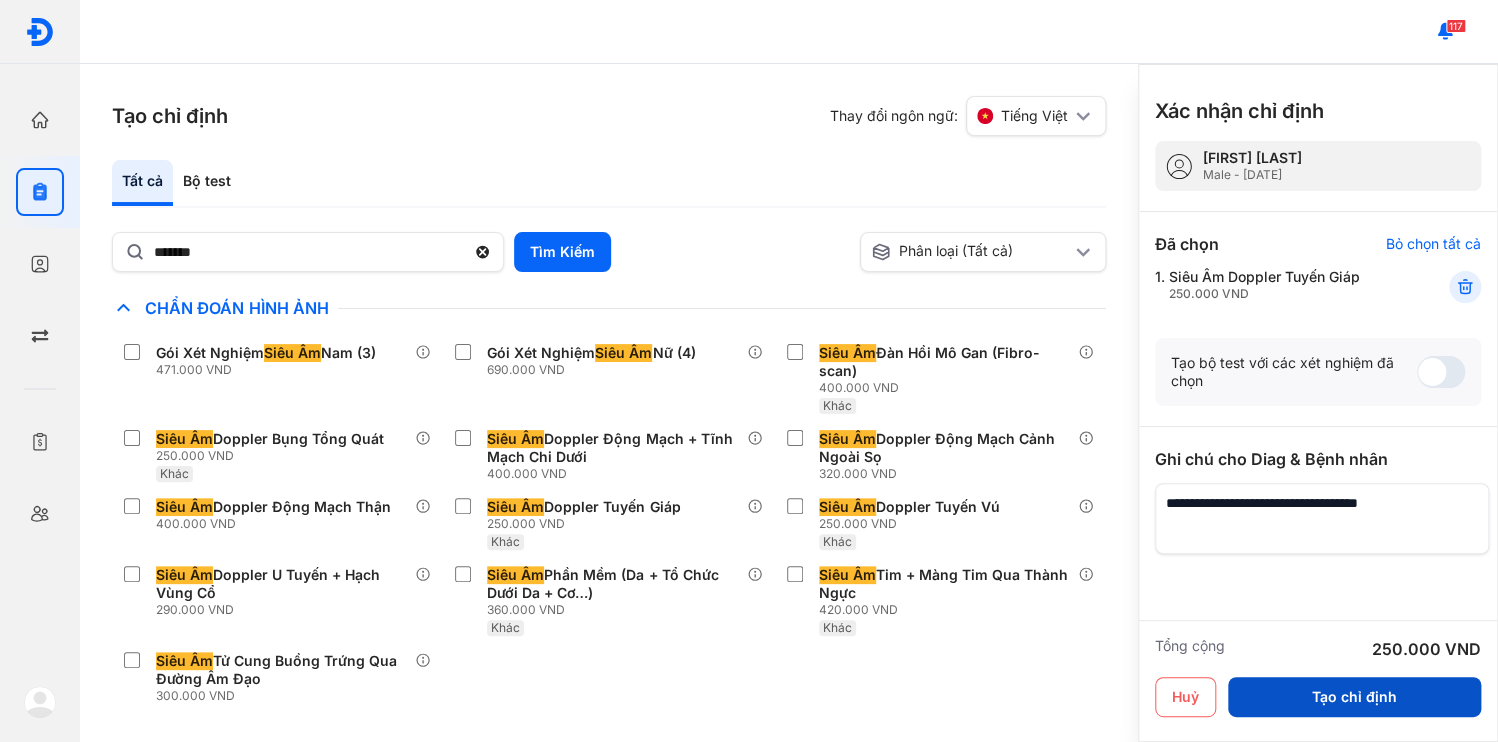 type 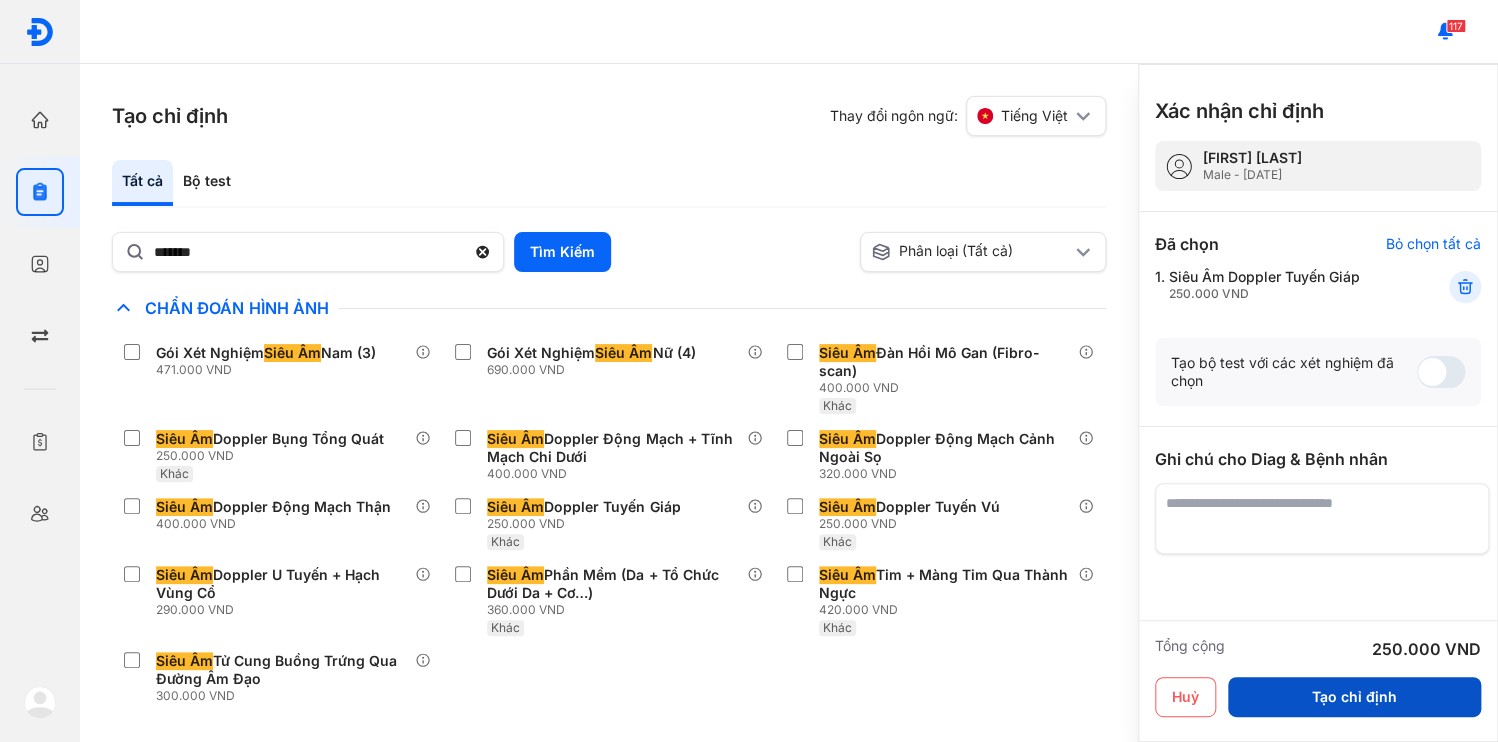 click on "Tạo chỉ định" at bounding box center (1354, 697) 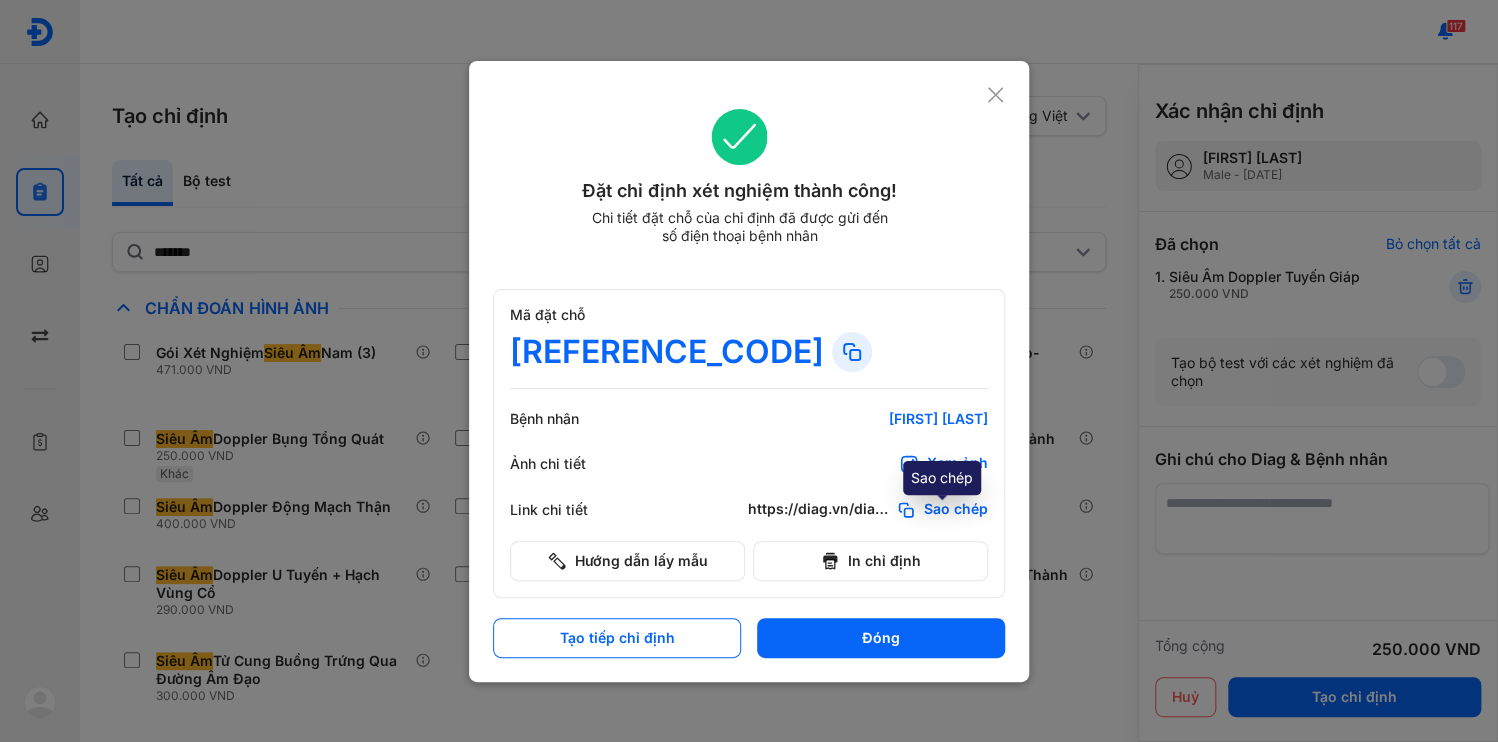 click on "Sao chép" 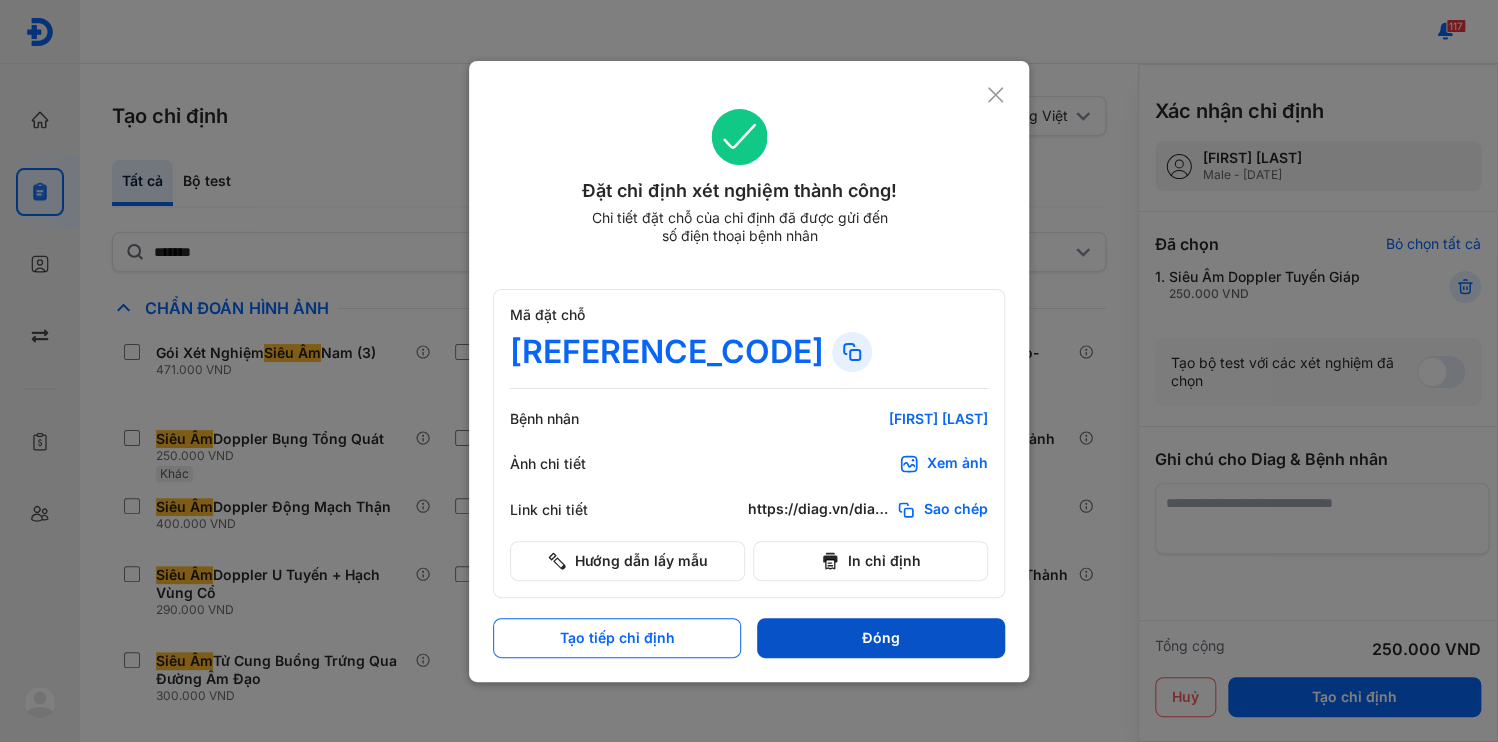 click on "Đóng" at bounding box center [881, 638] 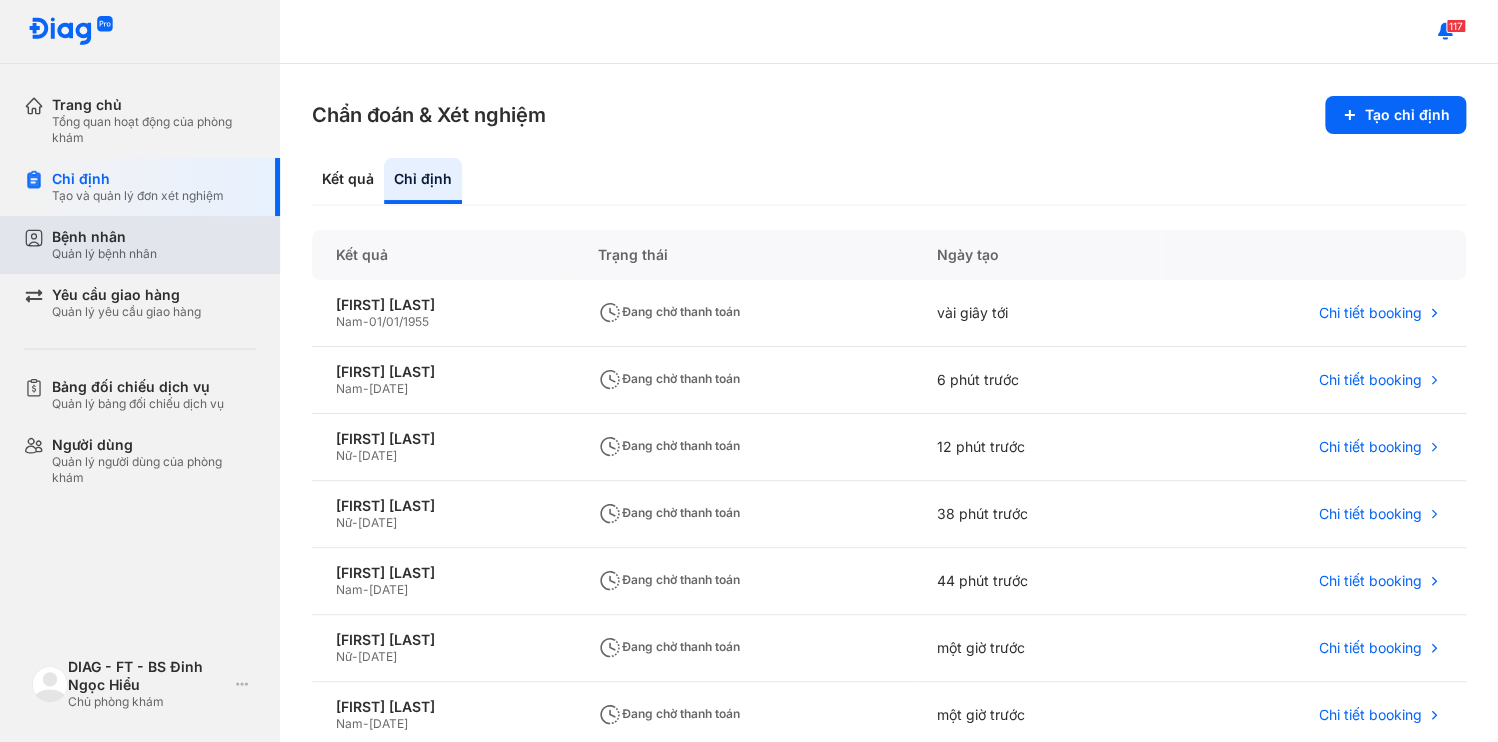 click on "Bệnh nhân" at bounding box center [104, 237] 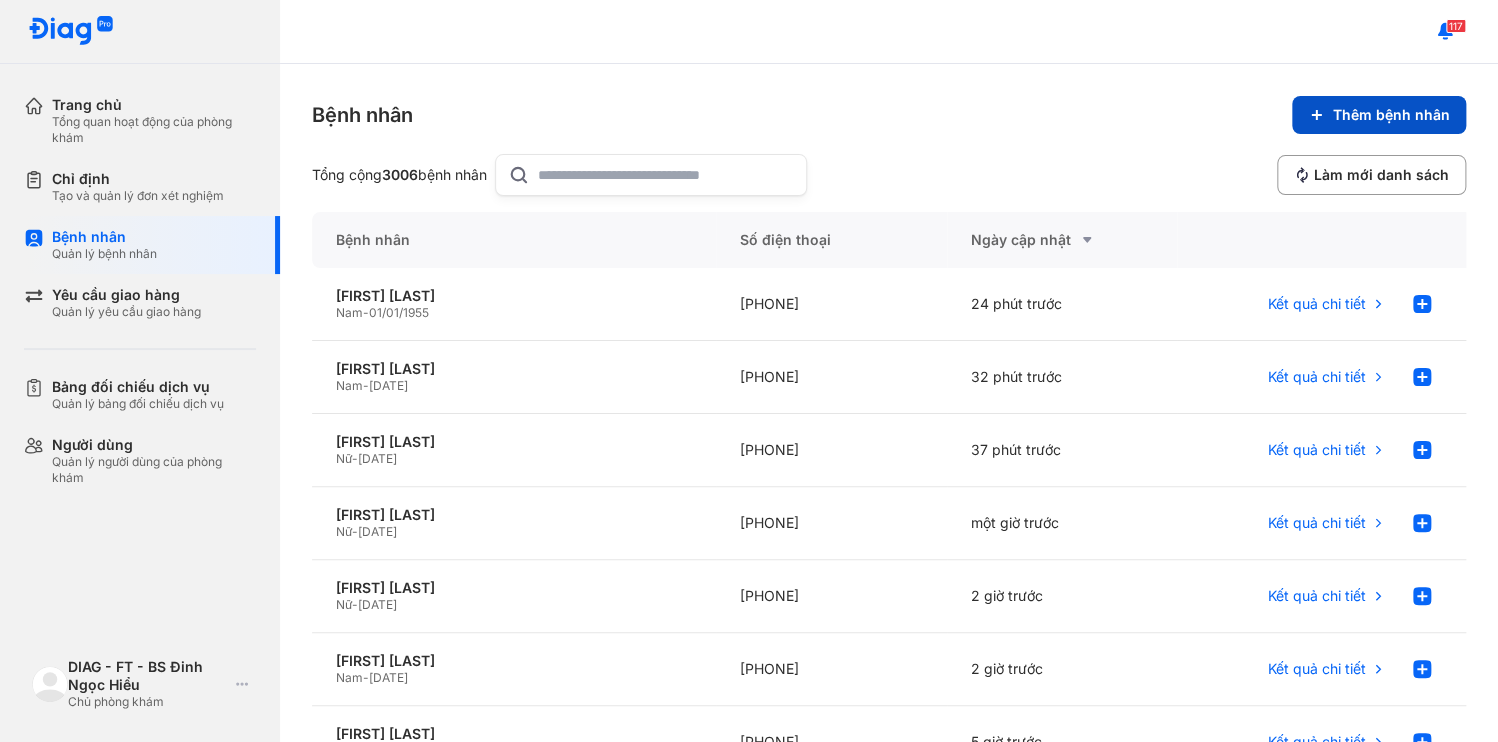 click on "Thêm bệnh nhân" at bounding box center (1379, 115) 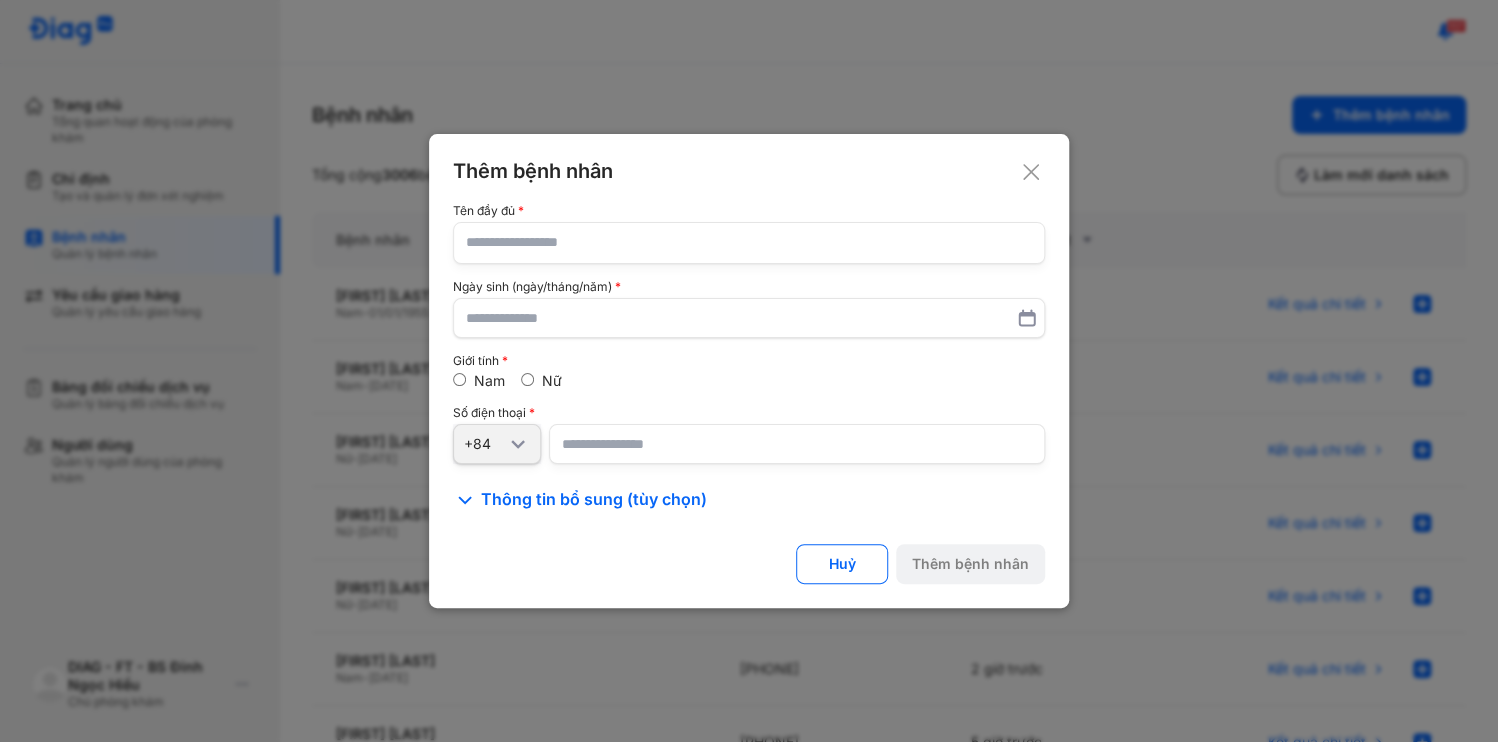 type 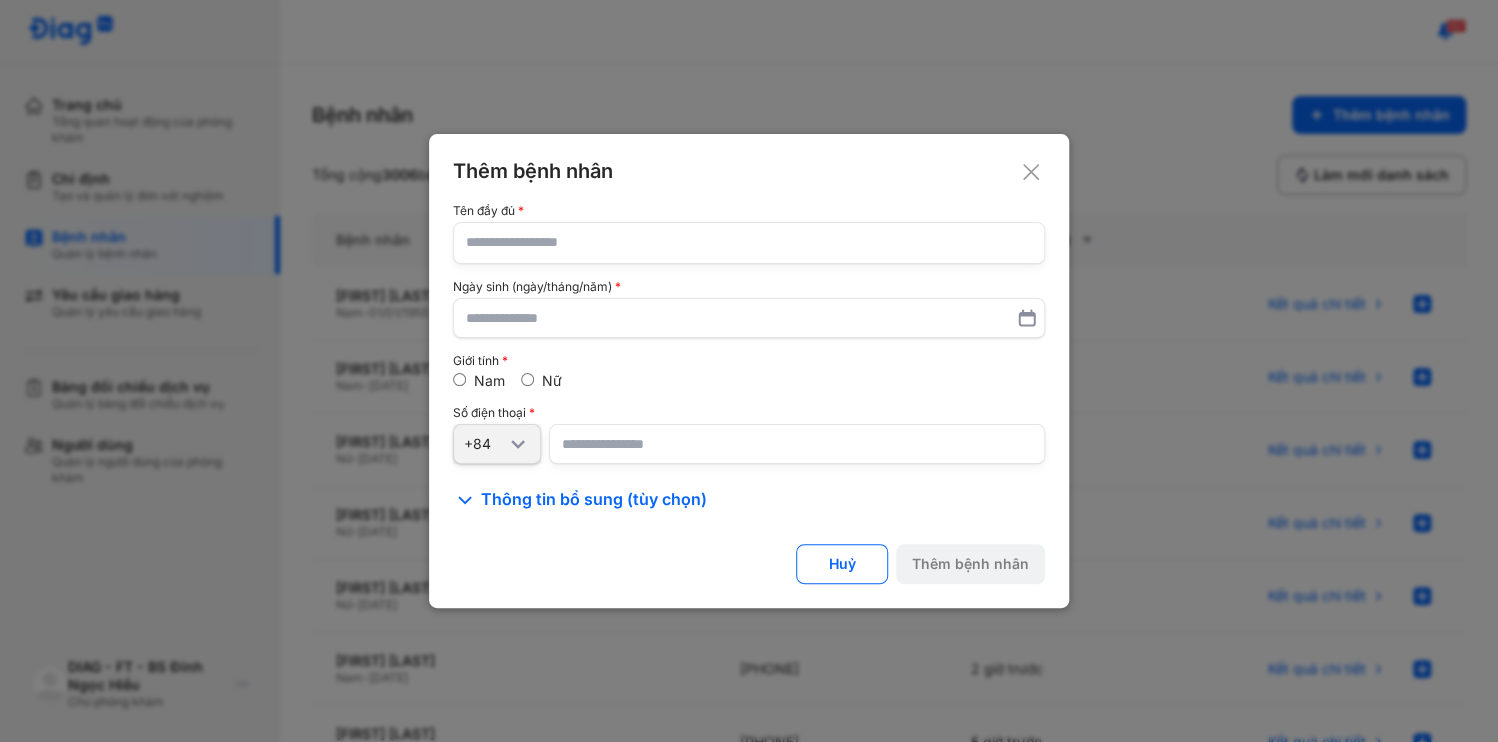 click 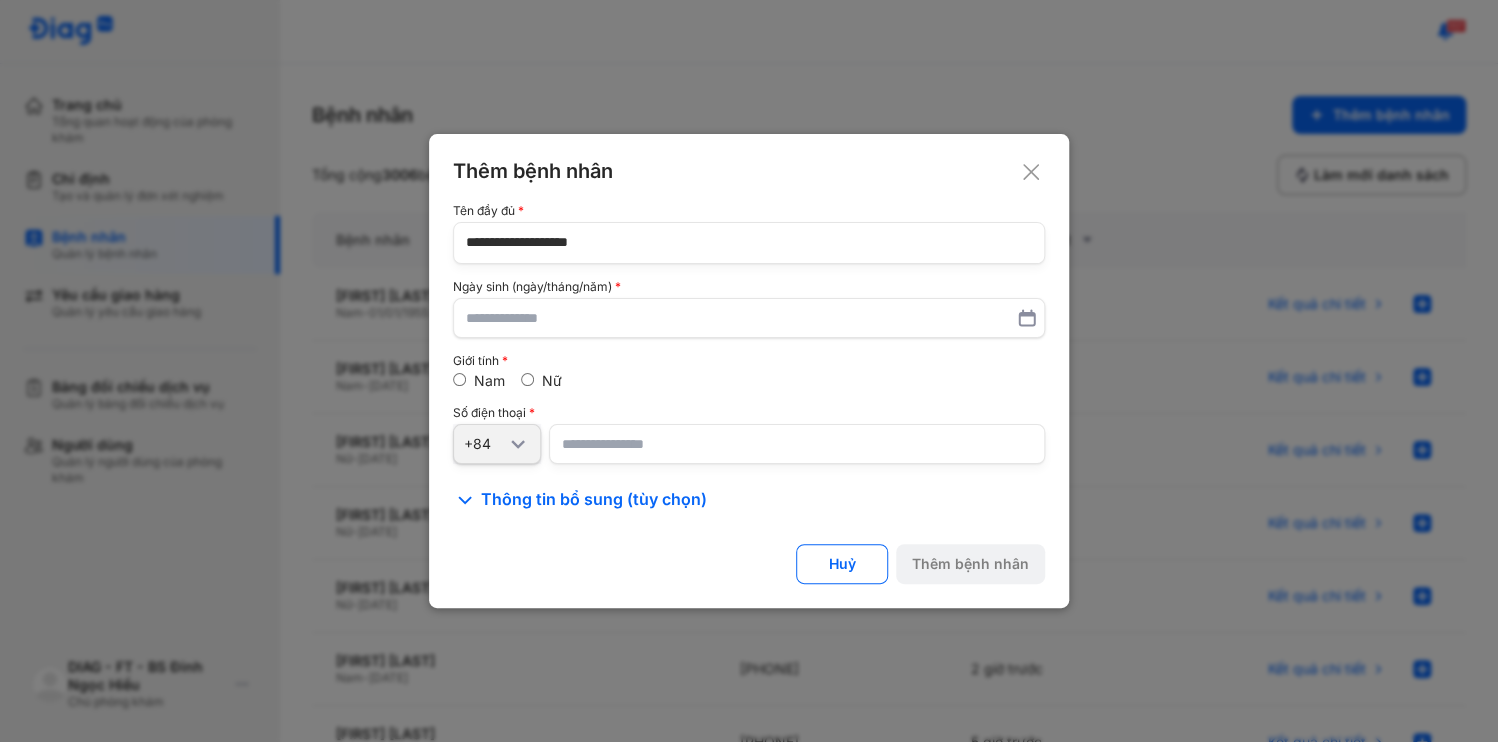 type on "**********" 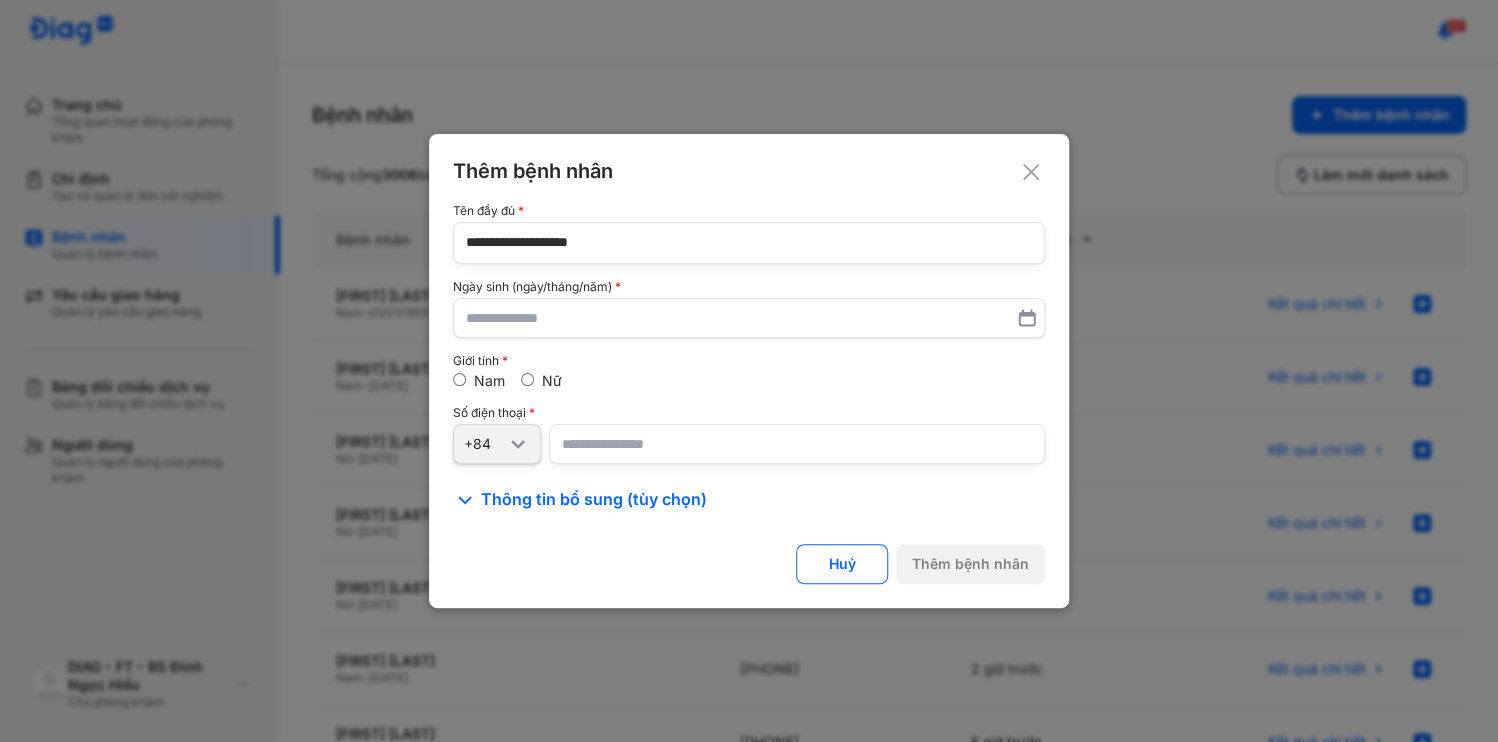 click at bounding box center (797, 444) 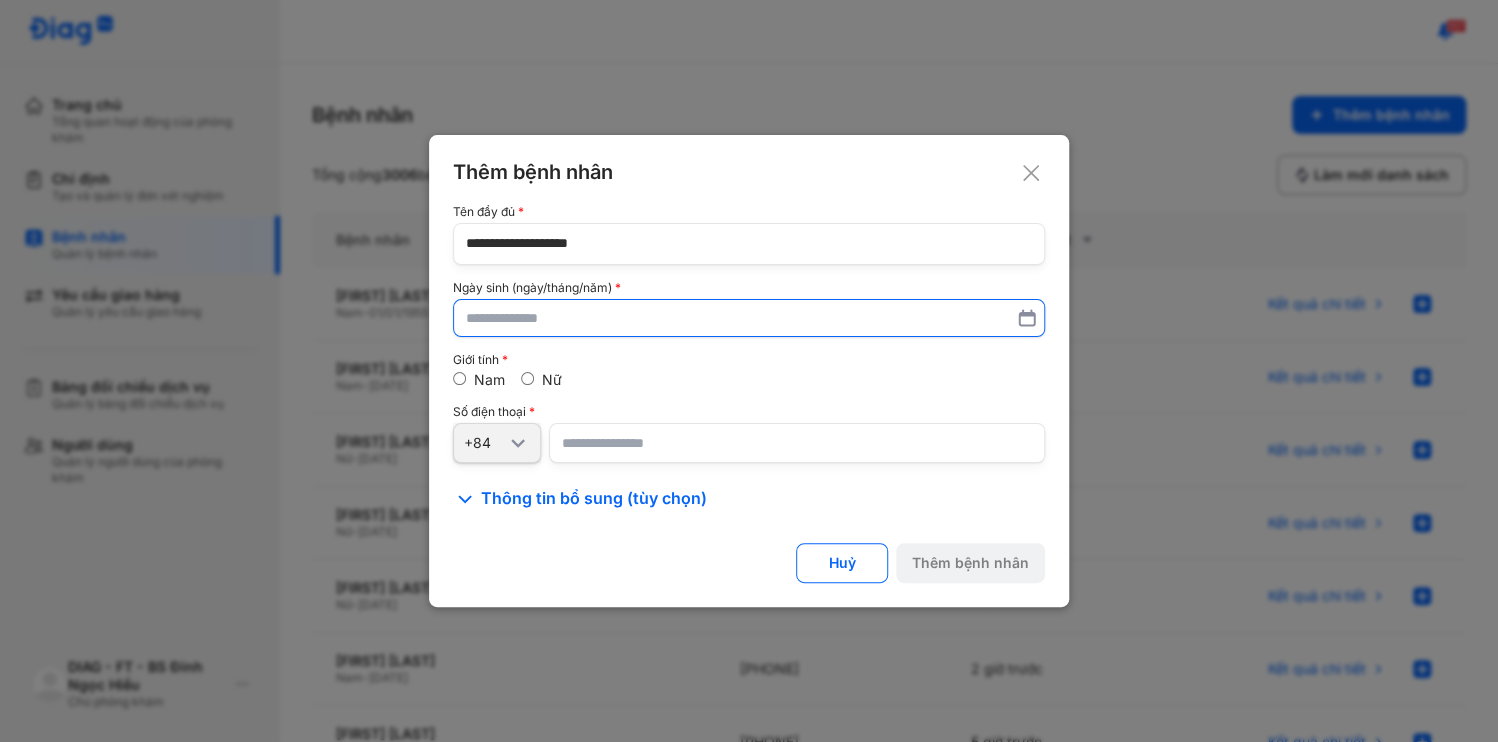 click at bounding box center [749, 318] 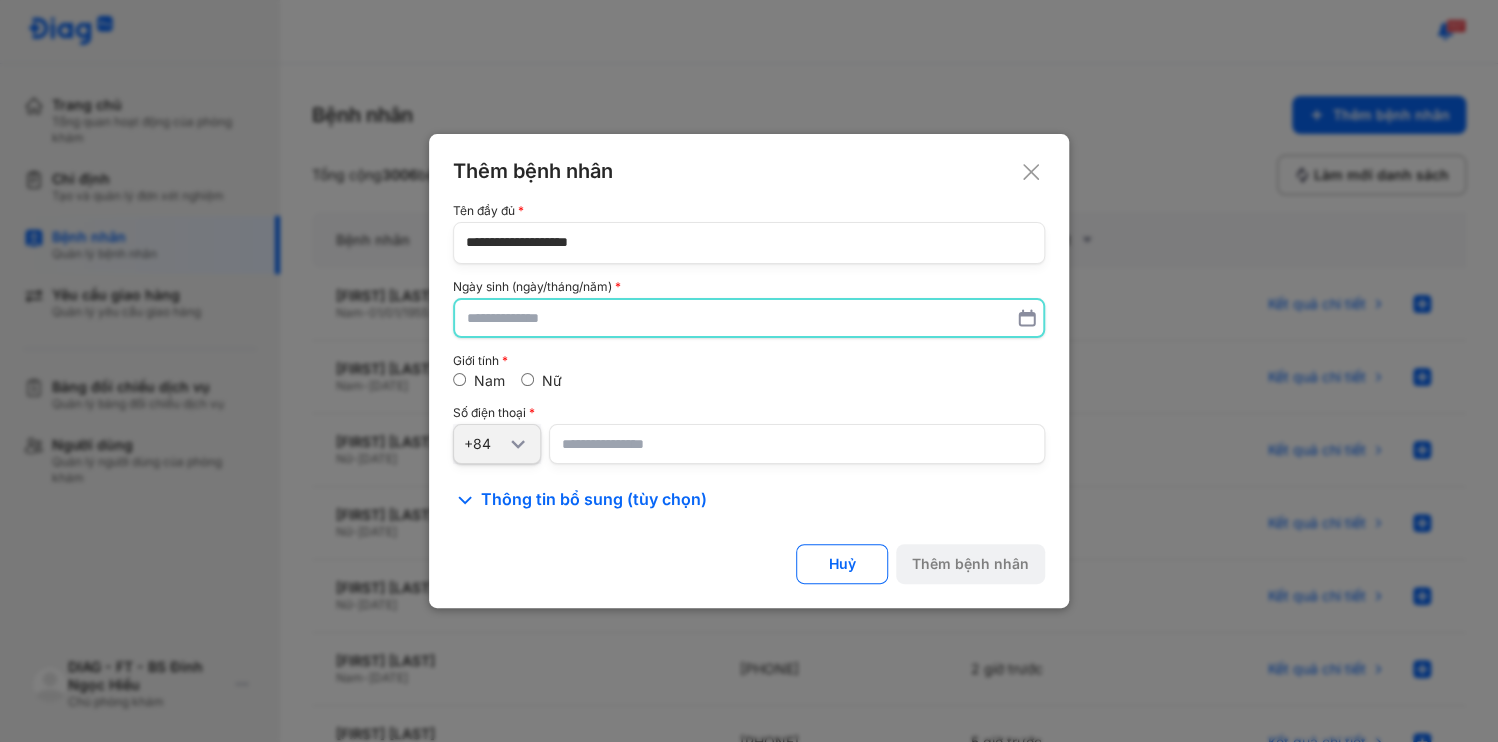 paste on "**********" 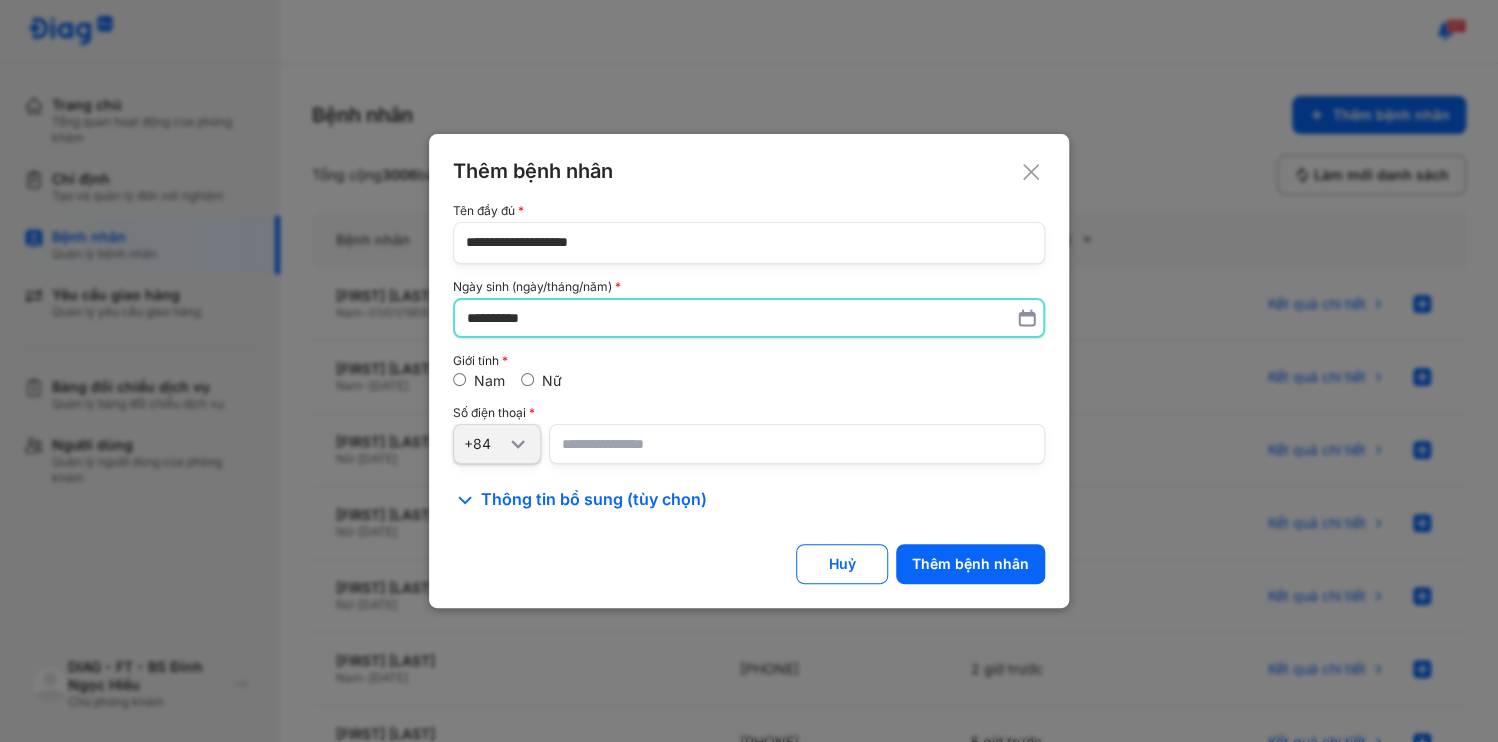 type on "**********" 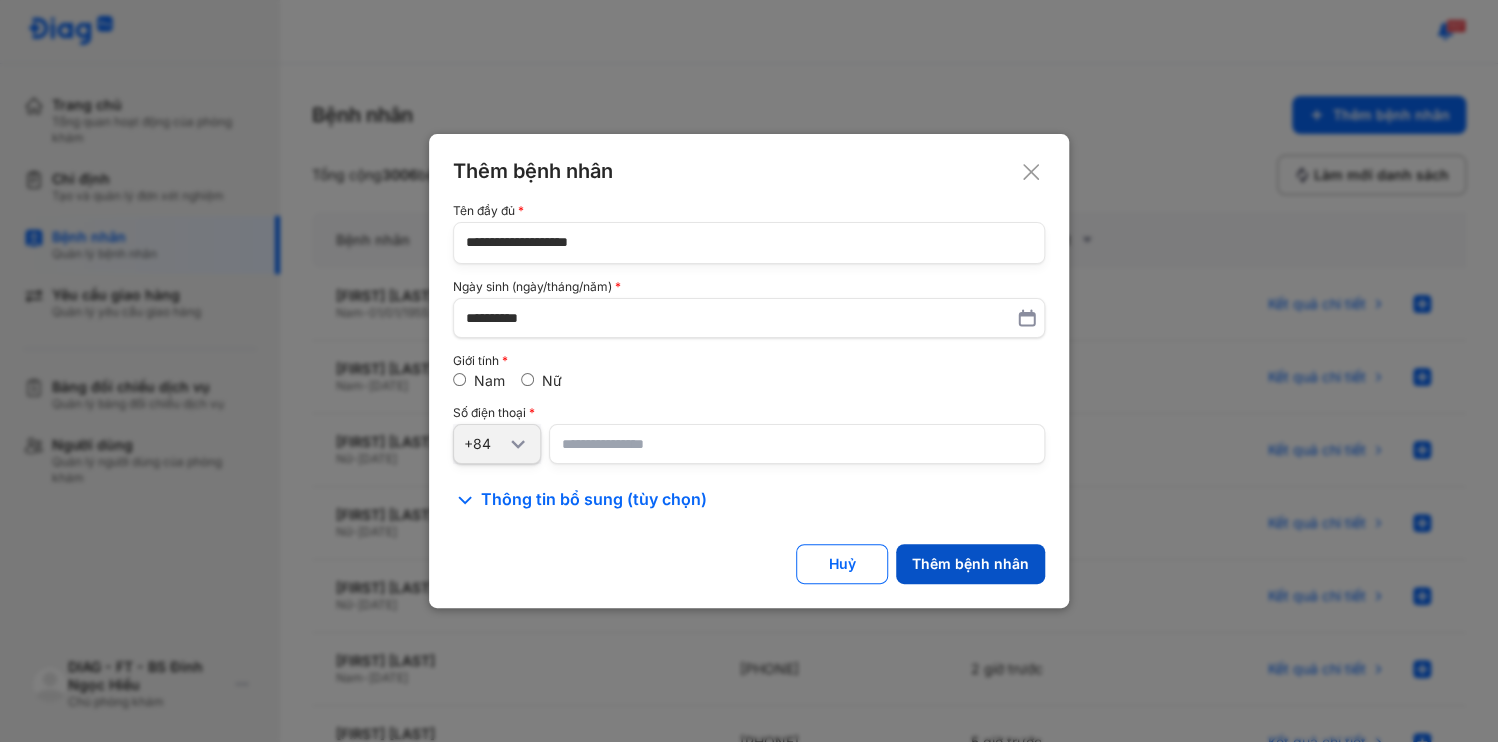 click on "Thêm bệnh nhân" 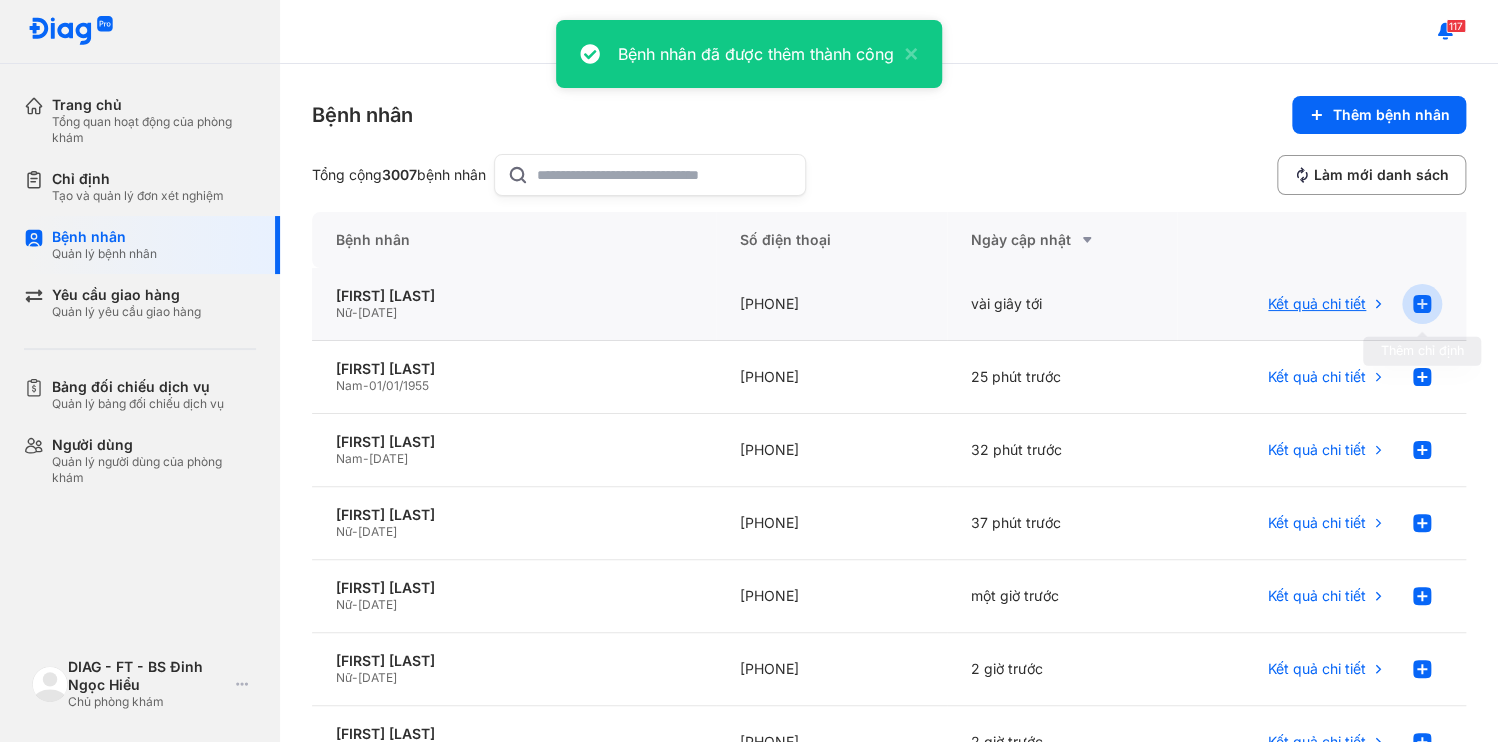 click 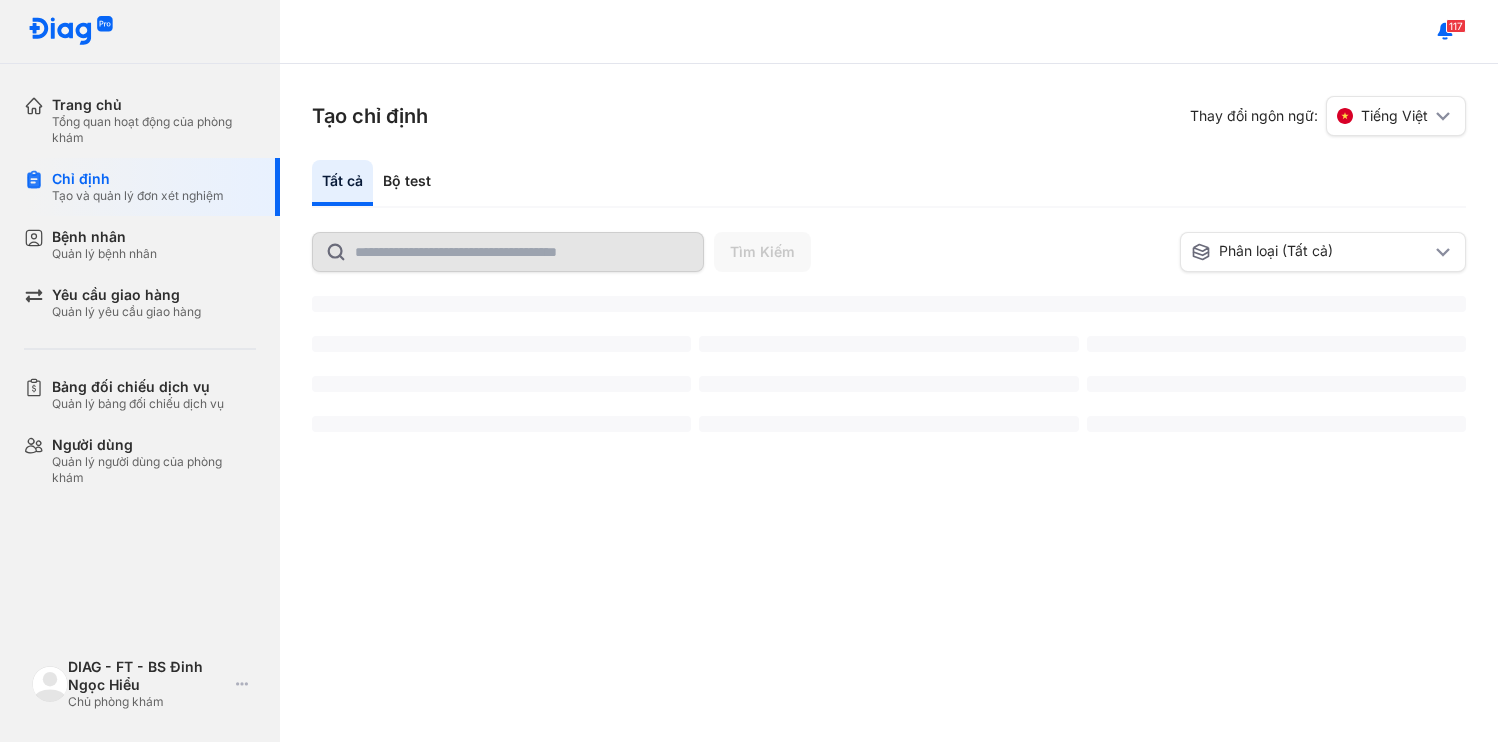 scroll, scrollTop: 0, scrollLeft: 0, axis: both 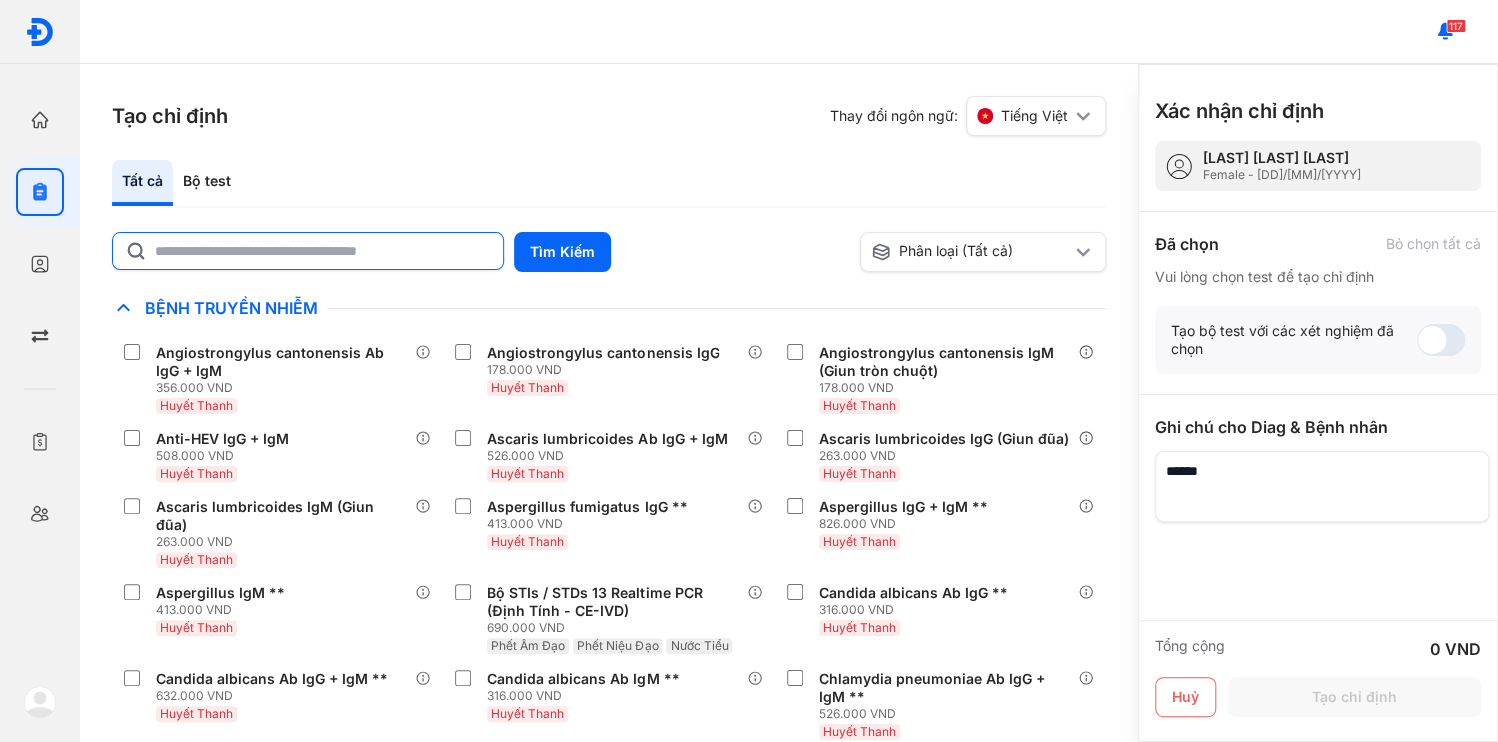 click 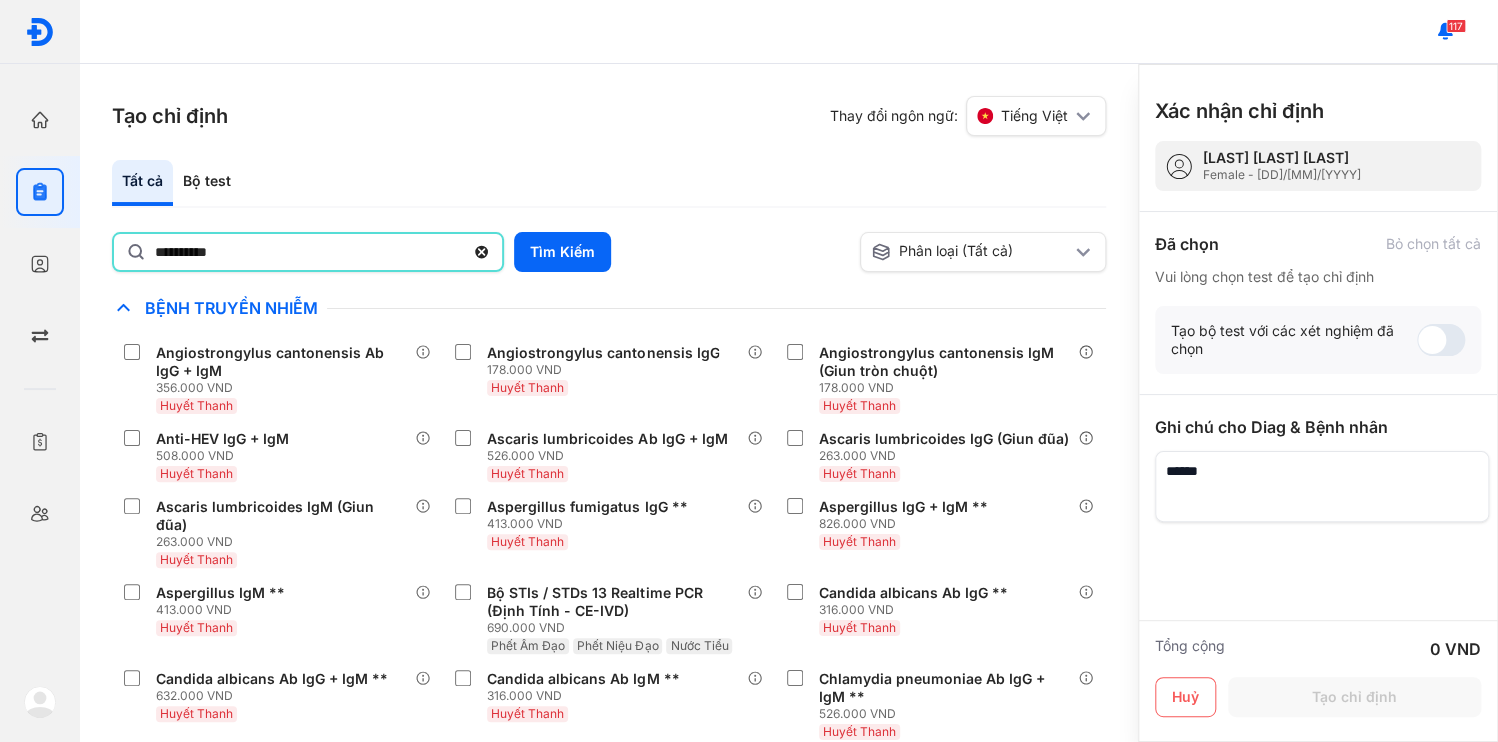 type on "**********" 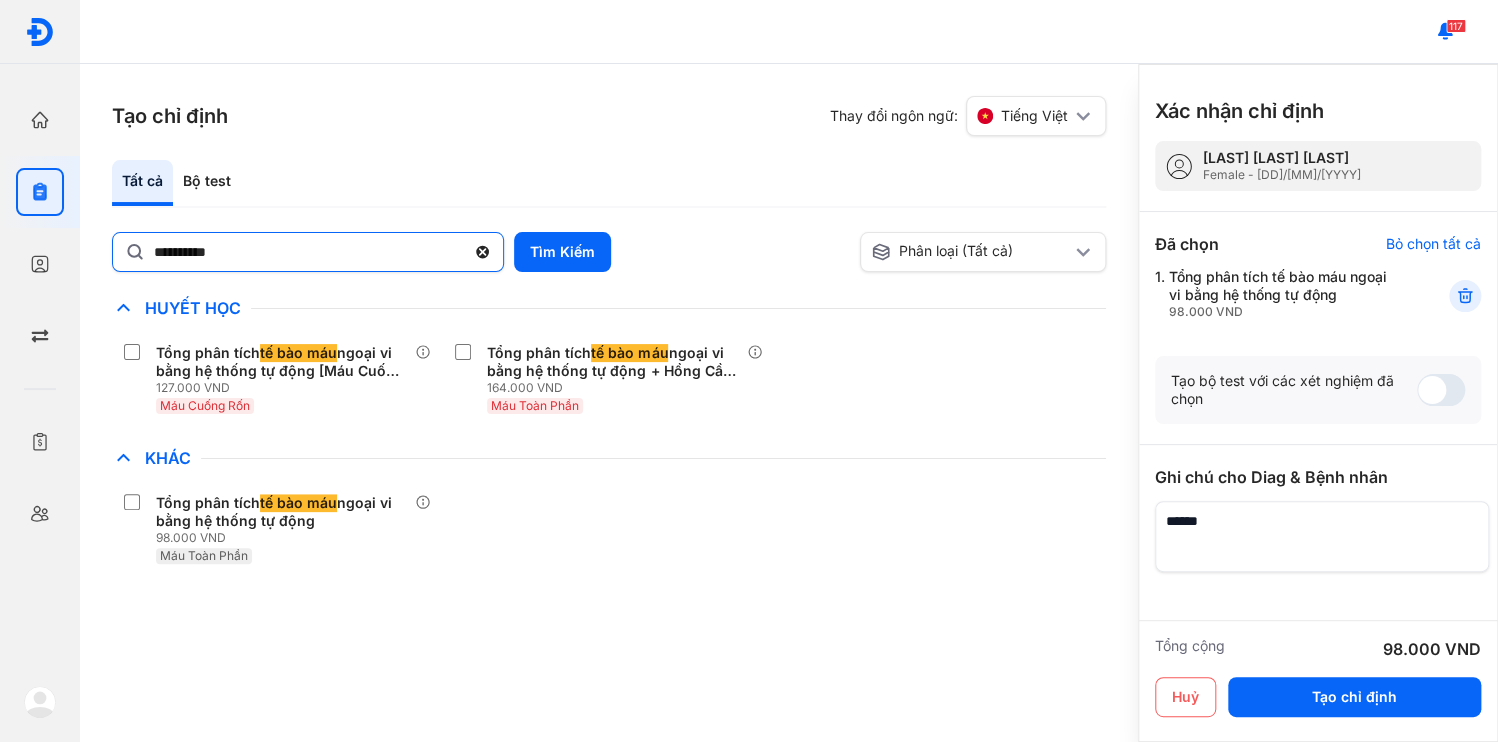 click 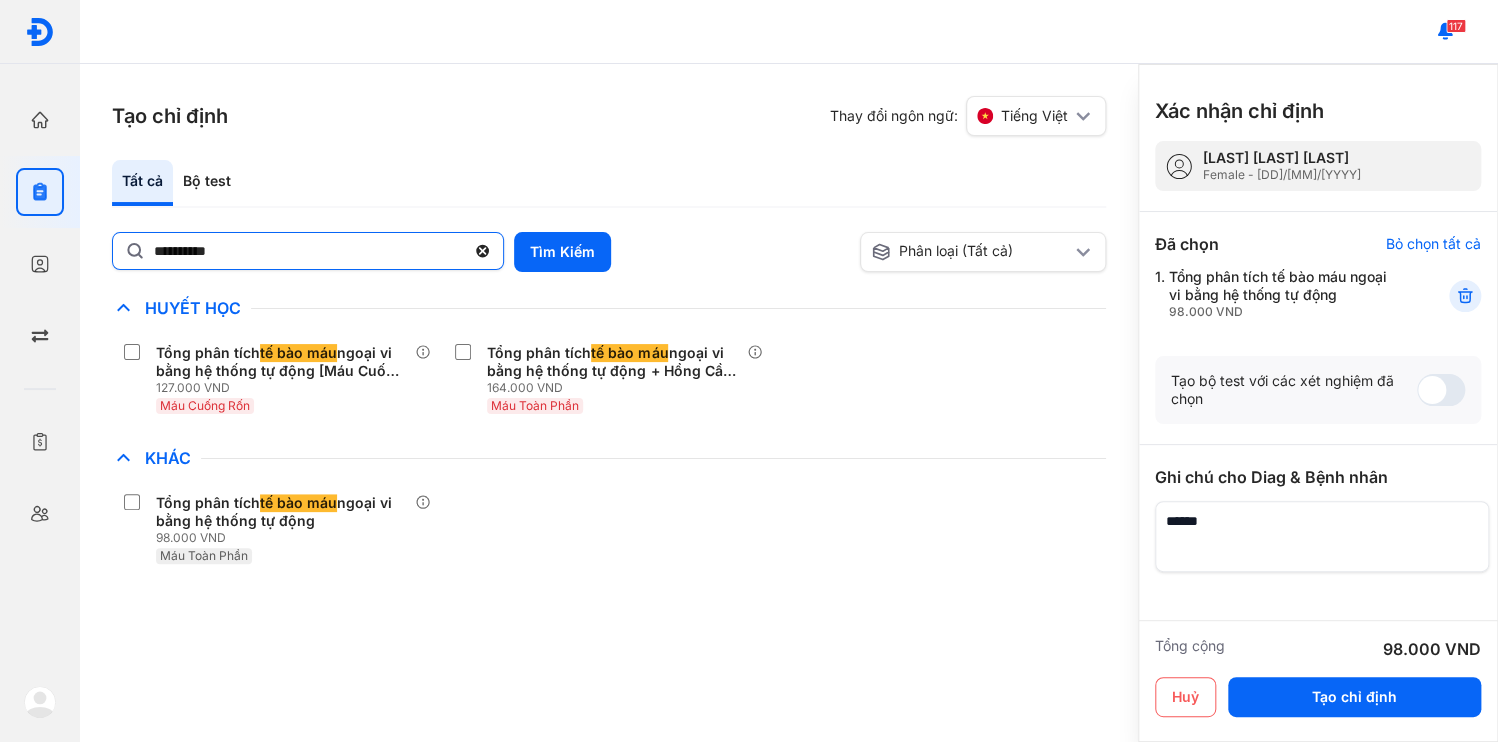 click on "**********" 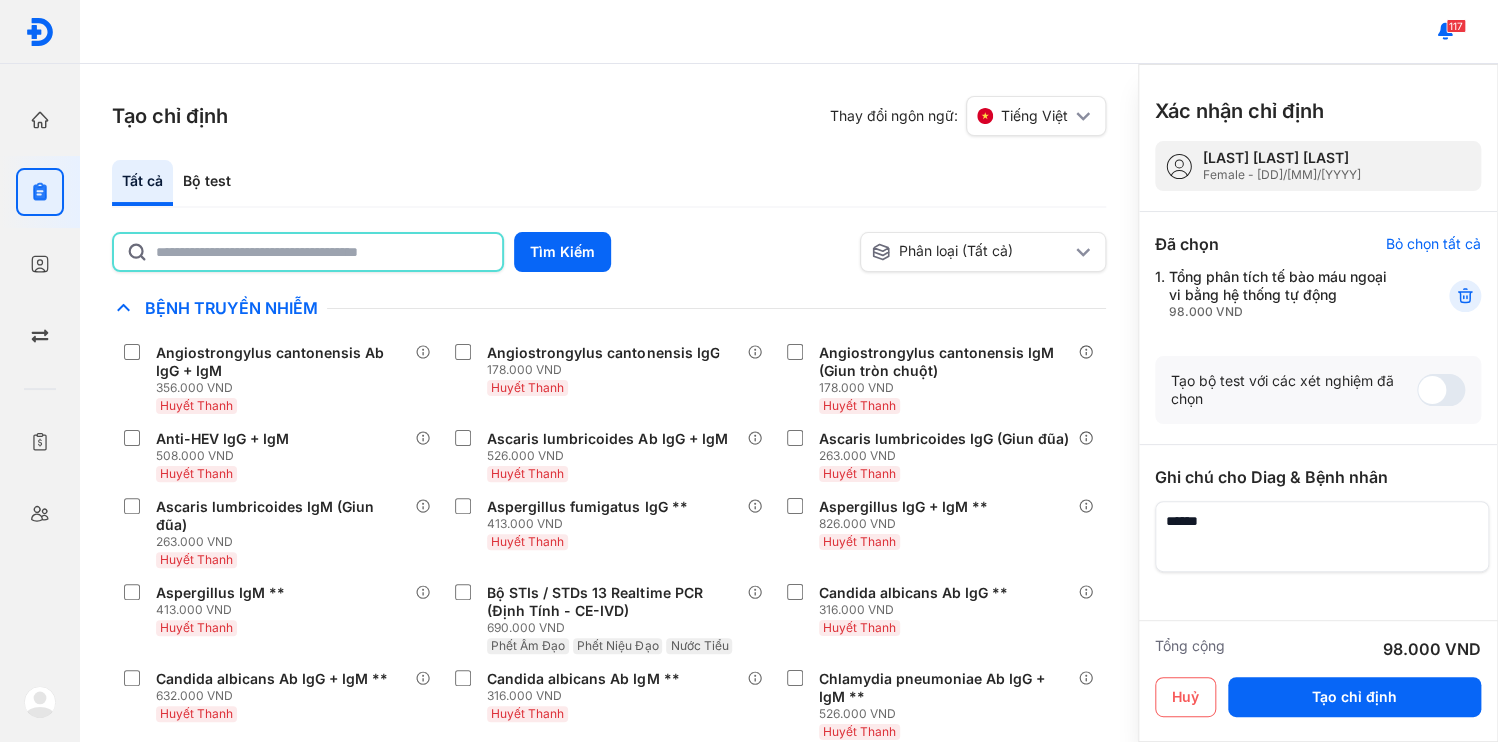 click 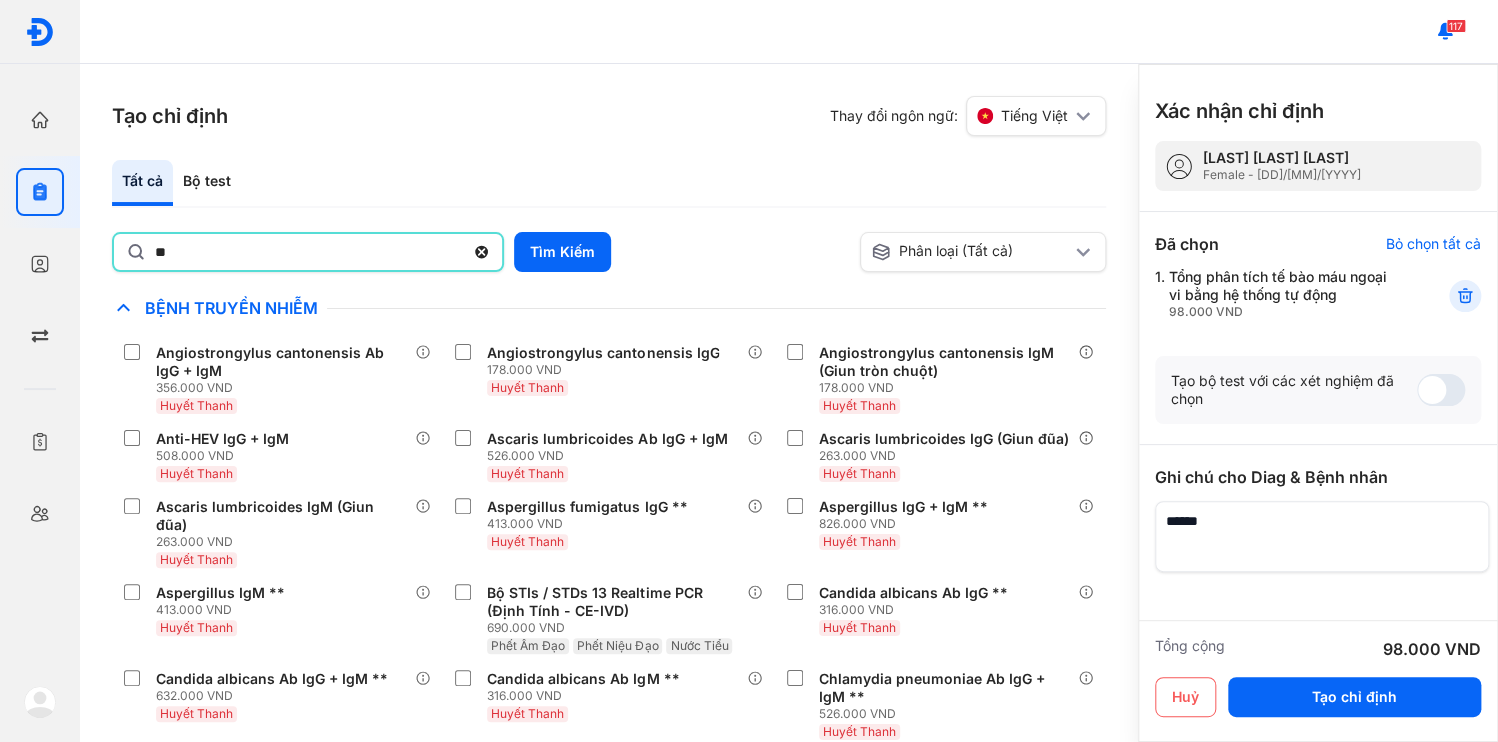 type on "*" 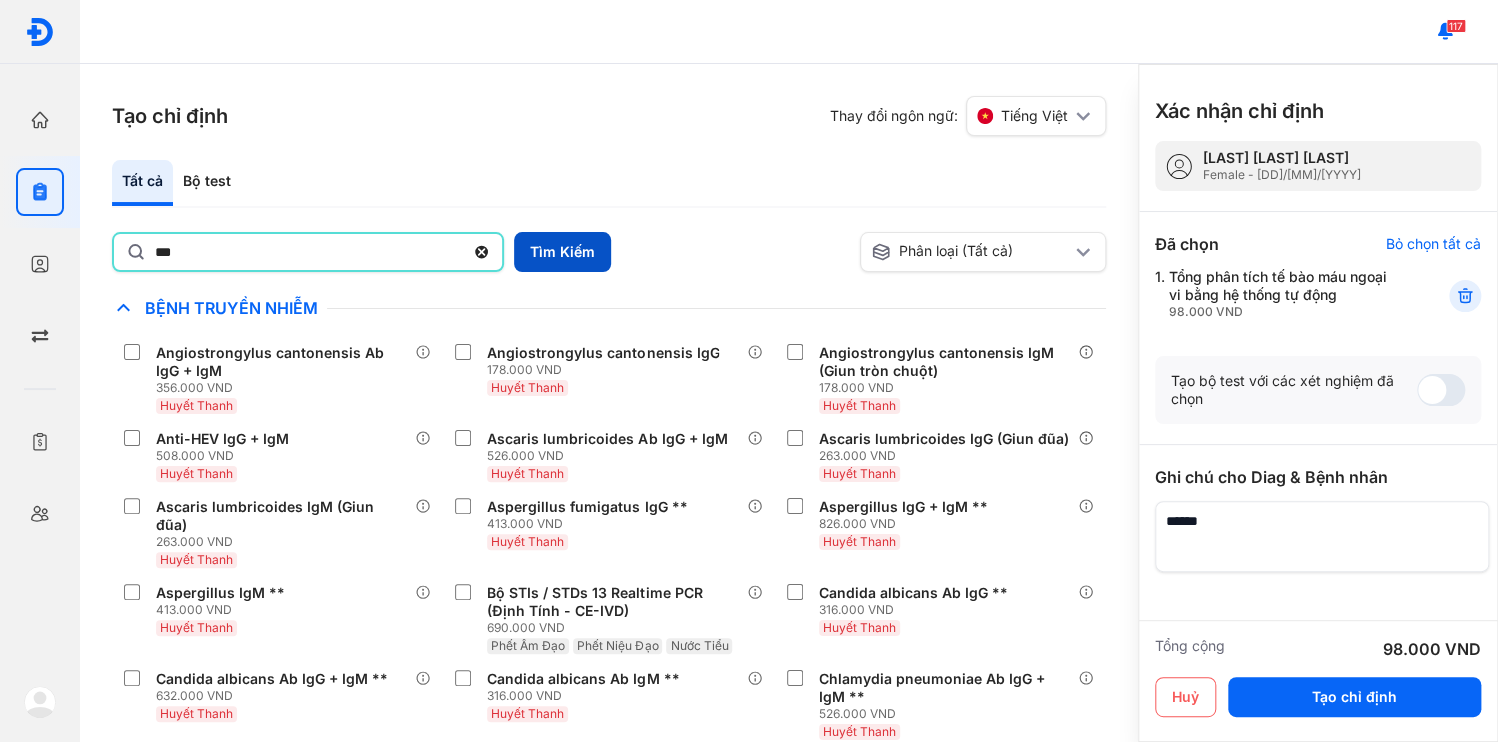 type on "***" 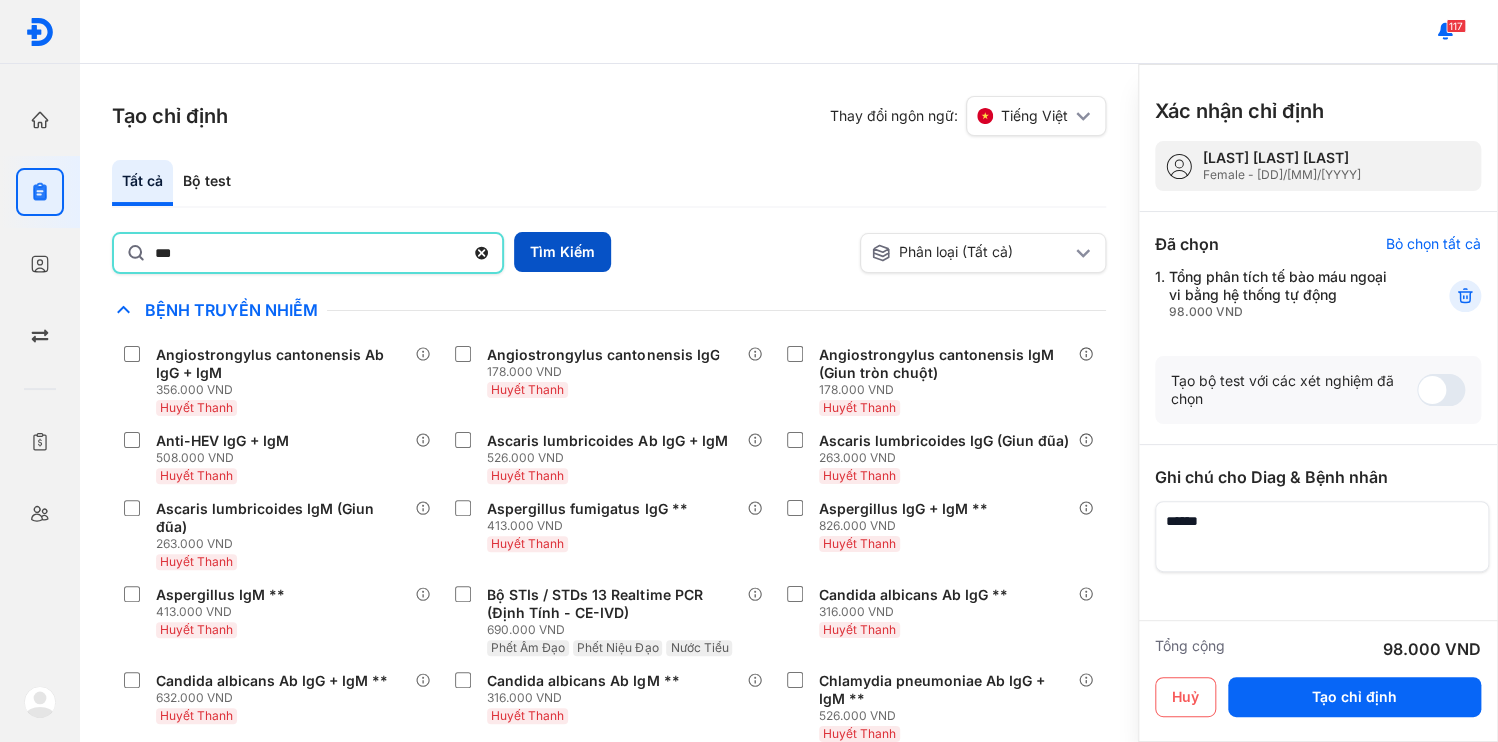click on "Tìm Kiếm" at bounding box center [562, 252] 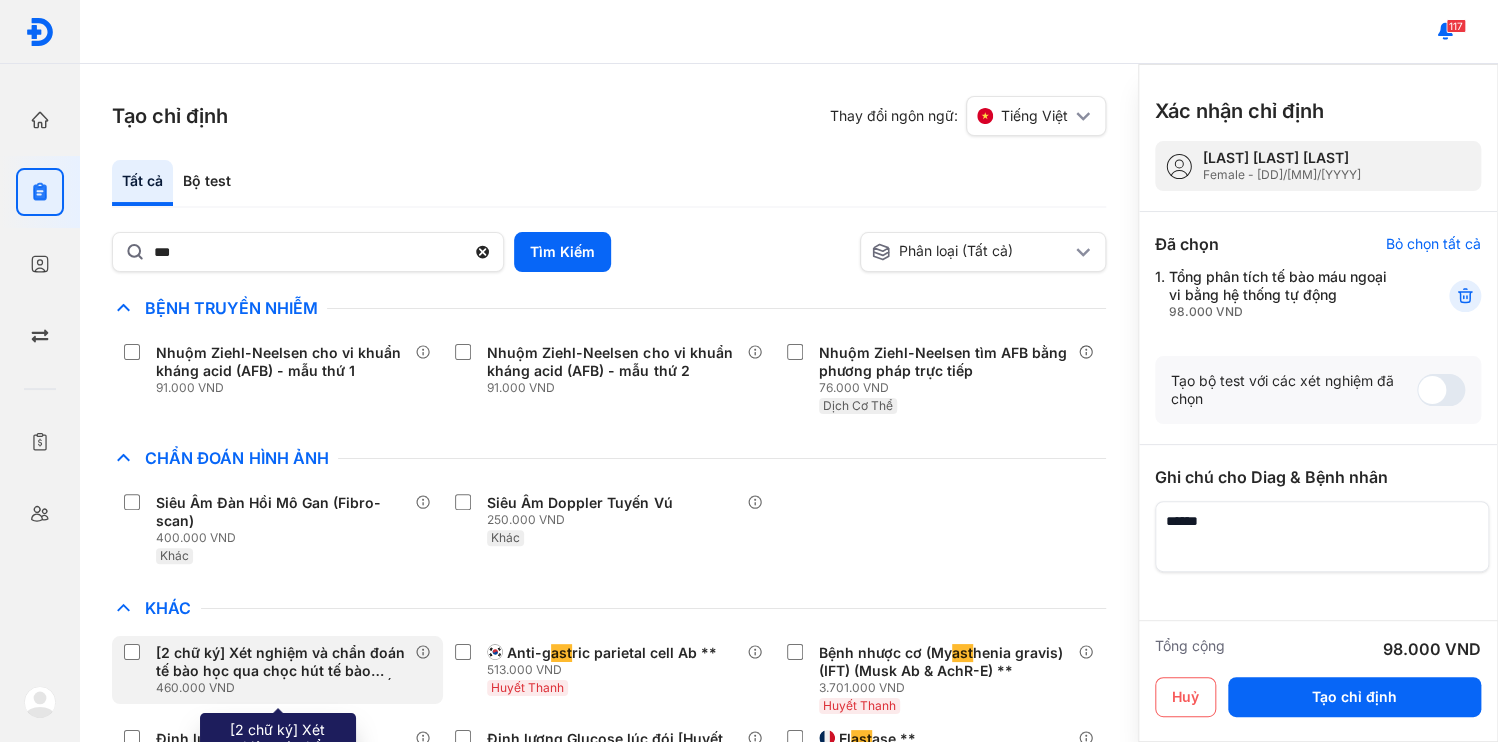 scroll, scrollTop: 160, scrollLeft: 0, axis: vertical 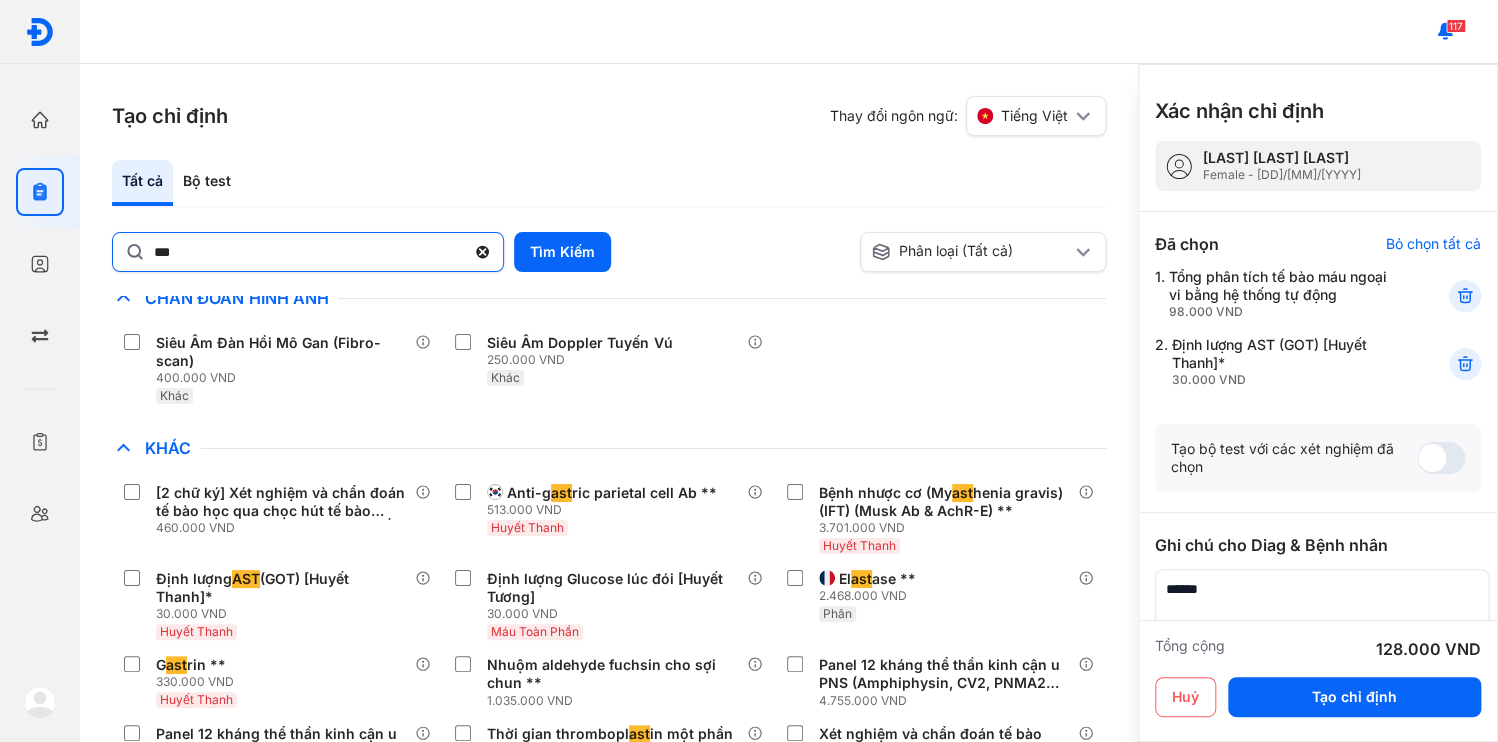 click 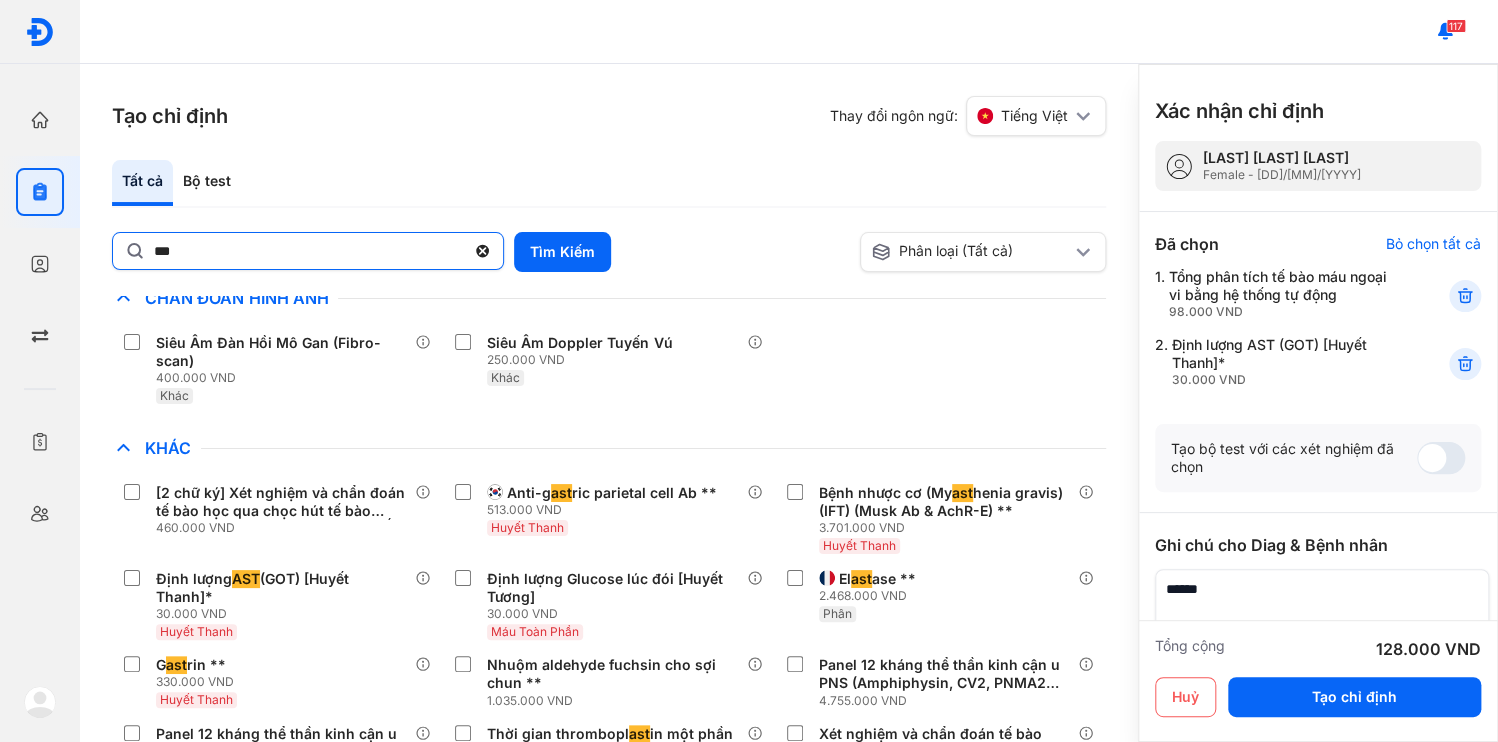 click on "***" 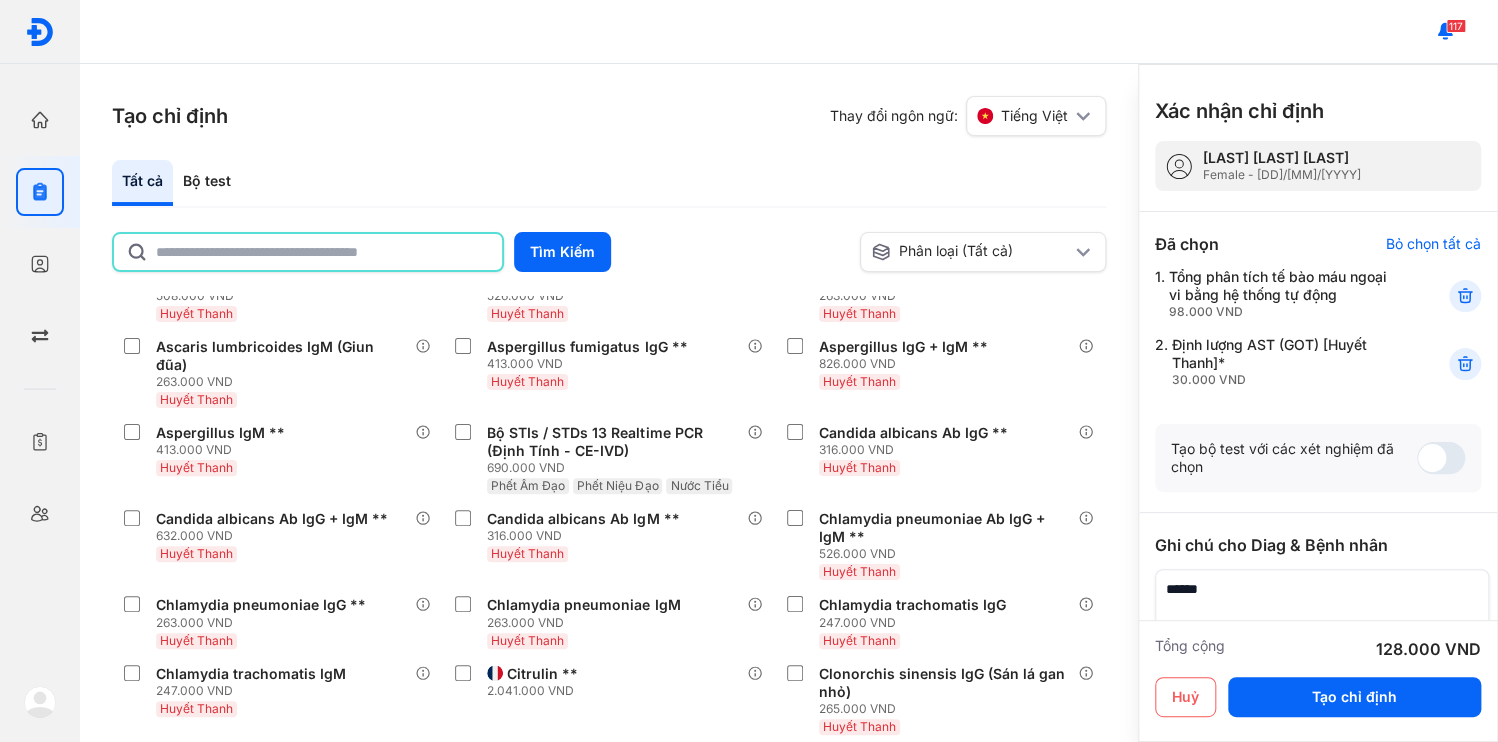 scroll, scrollTop: 3365, scrollLeft: 0, axis: vertical 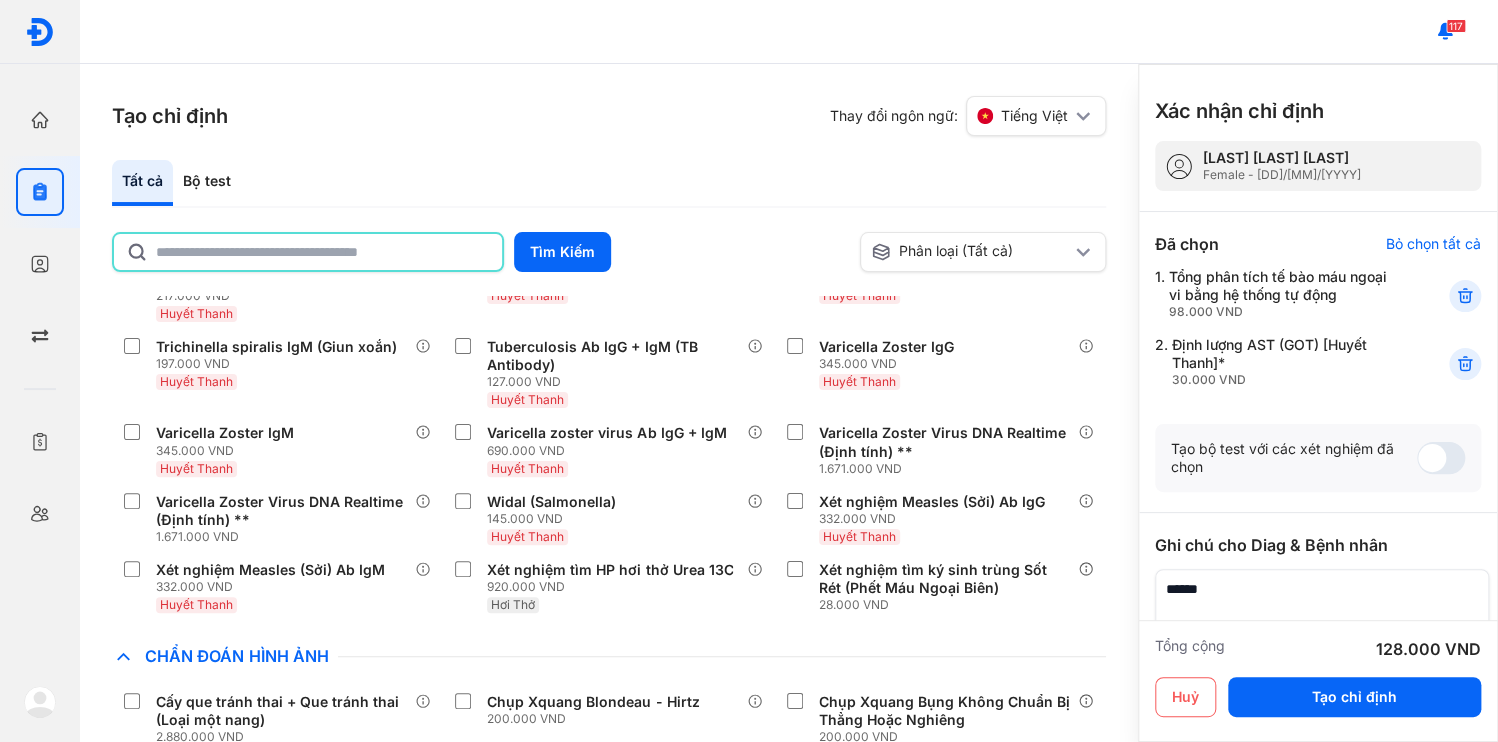 click 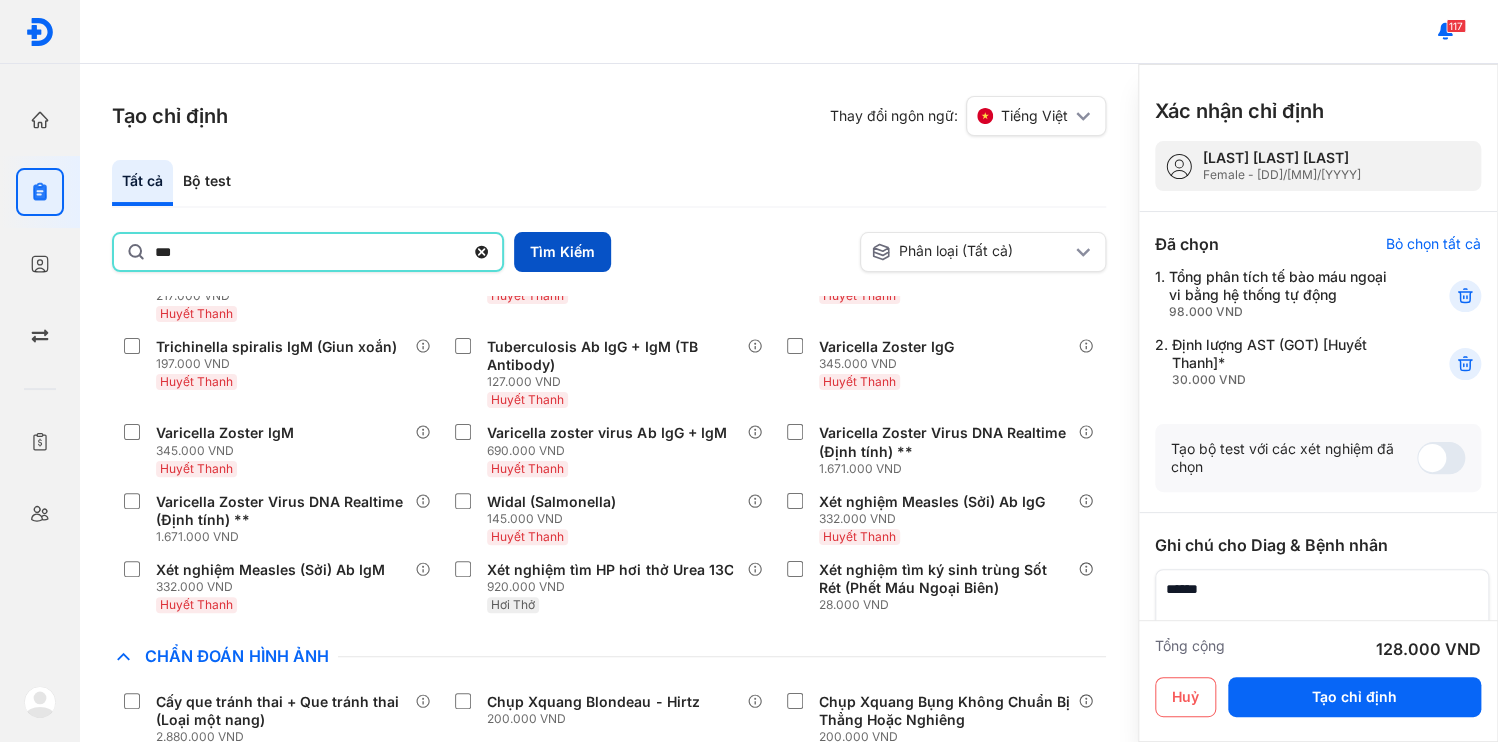 type on "***" 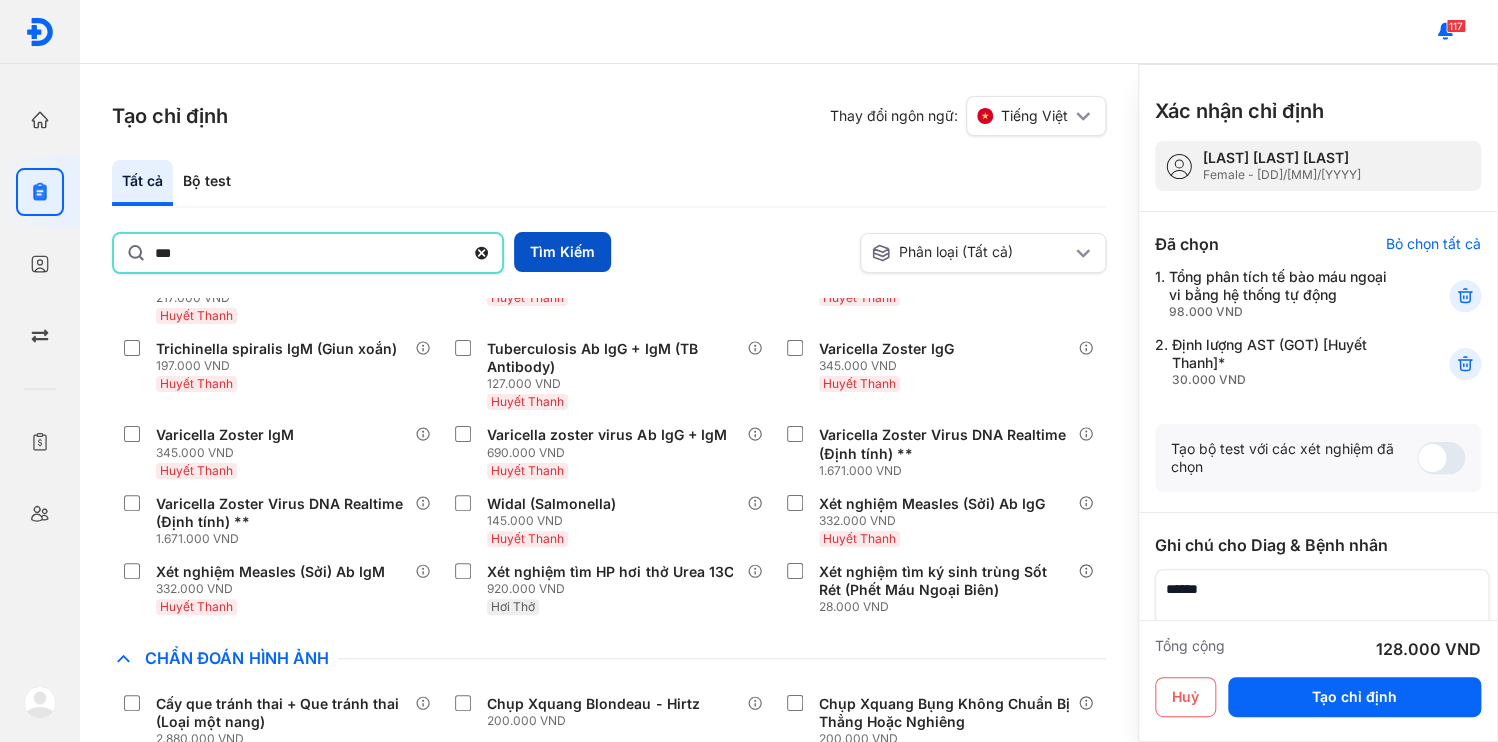 click on "Tìm Kiếm" at bounding box center (562, 252) 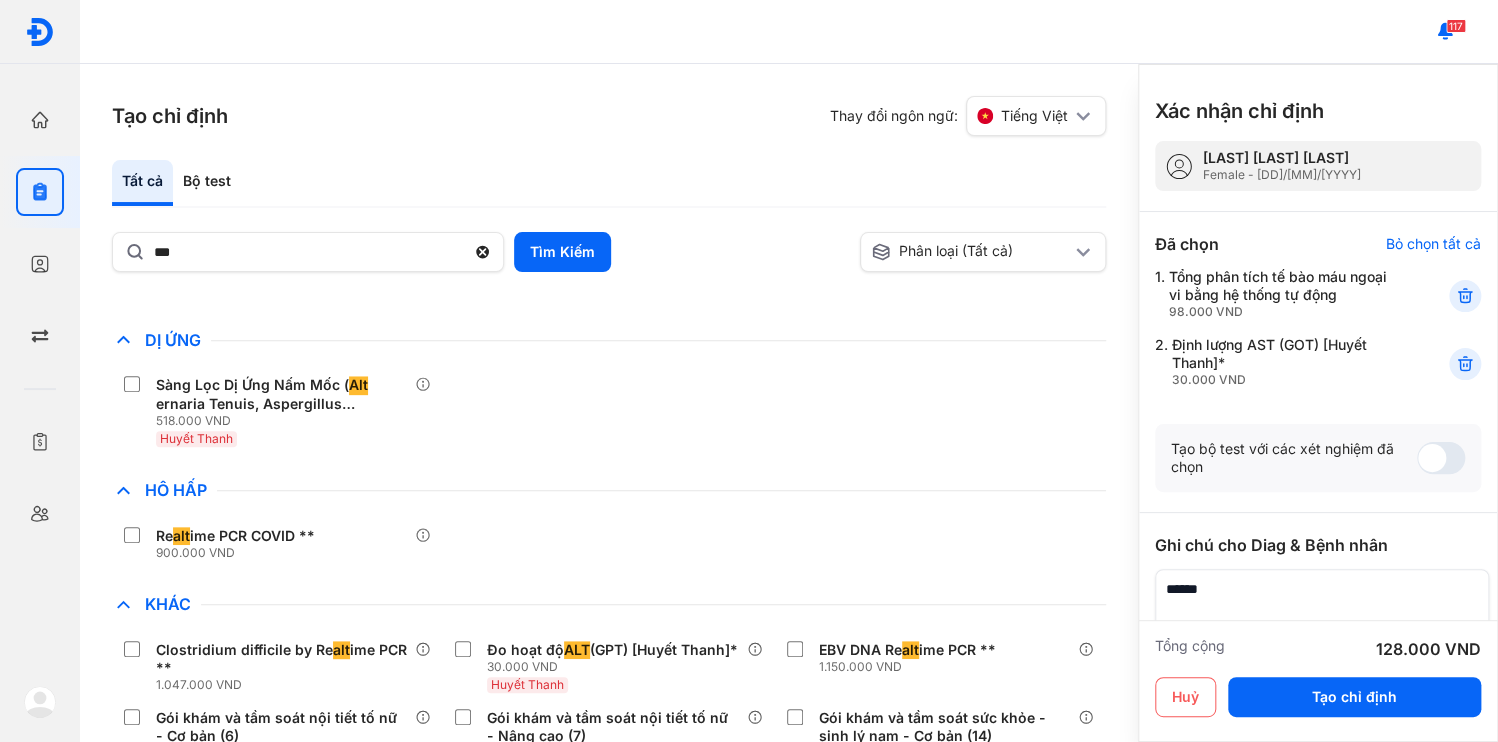scroll, scrollTop: 392, scrollLeft: 0, axis: vertical 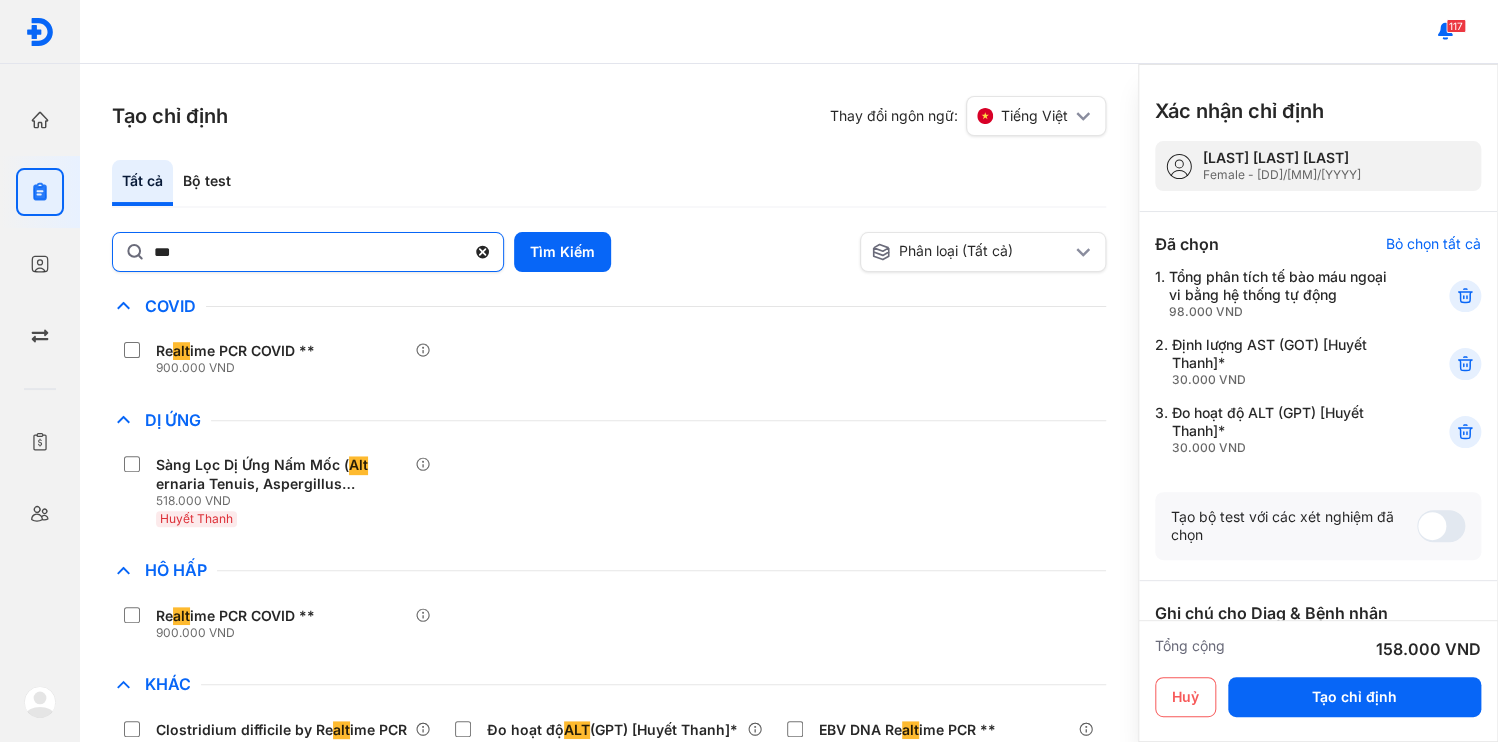 click 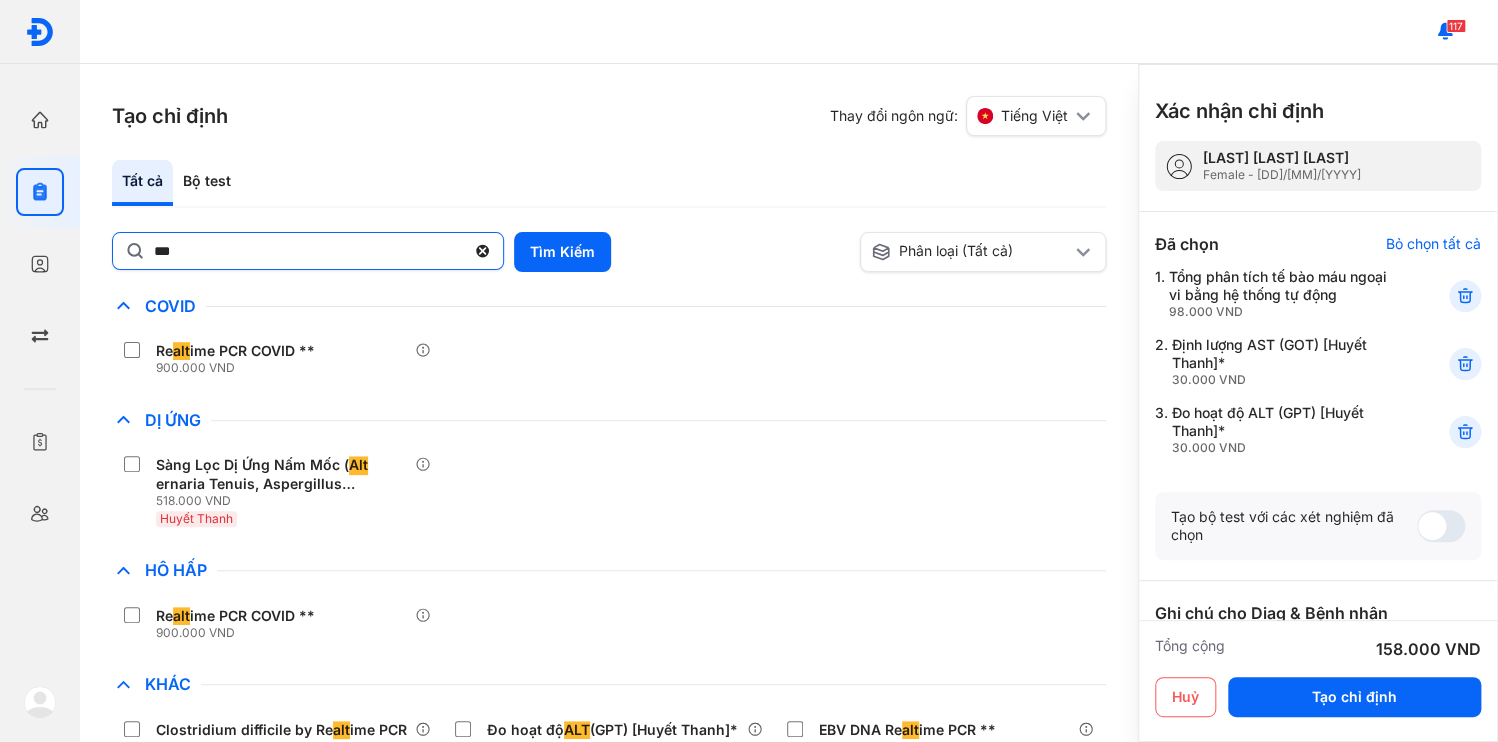 click on "***" 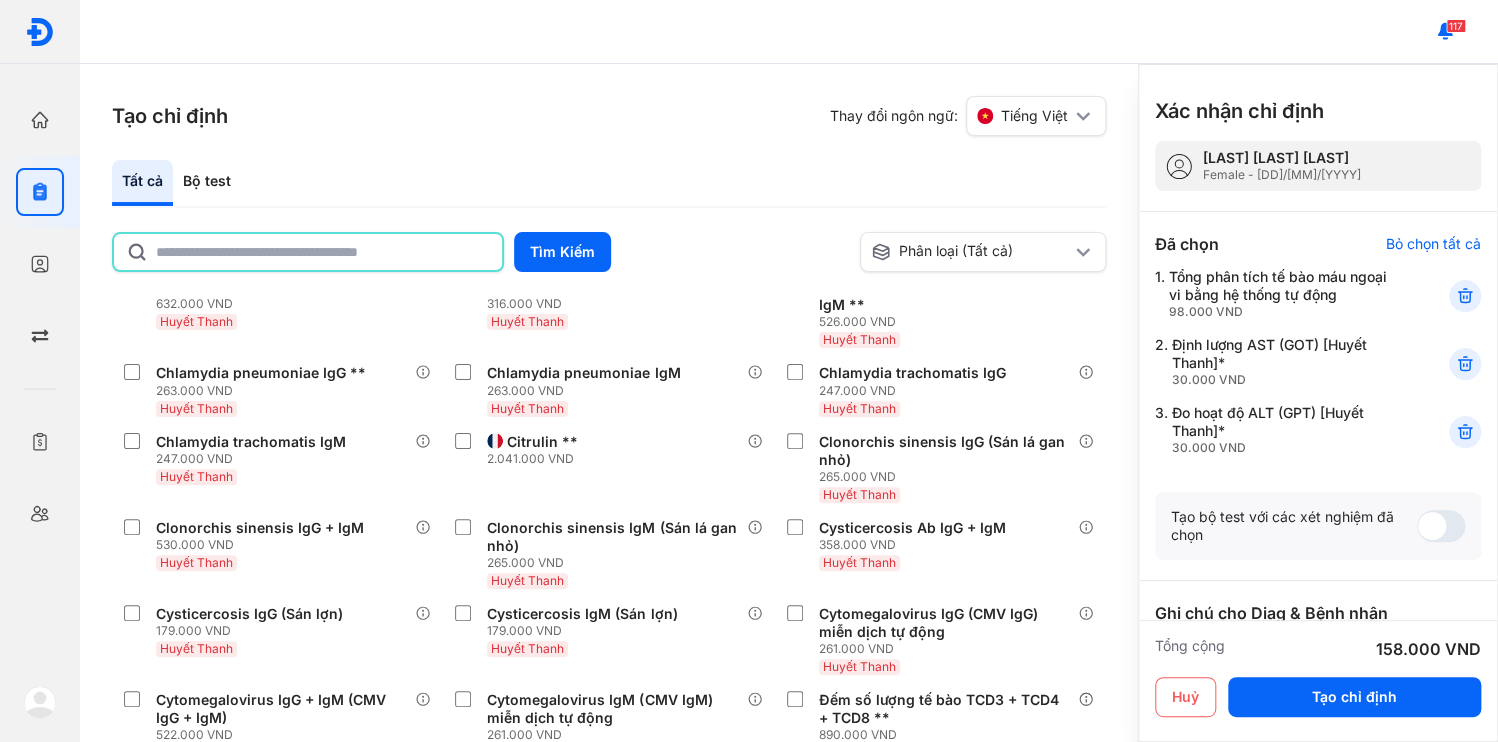 scroll, scrollTop: 5500, scrollLeft: 0, axis: vertical 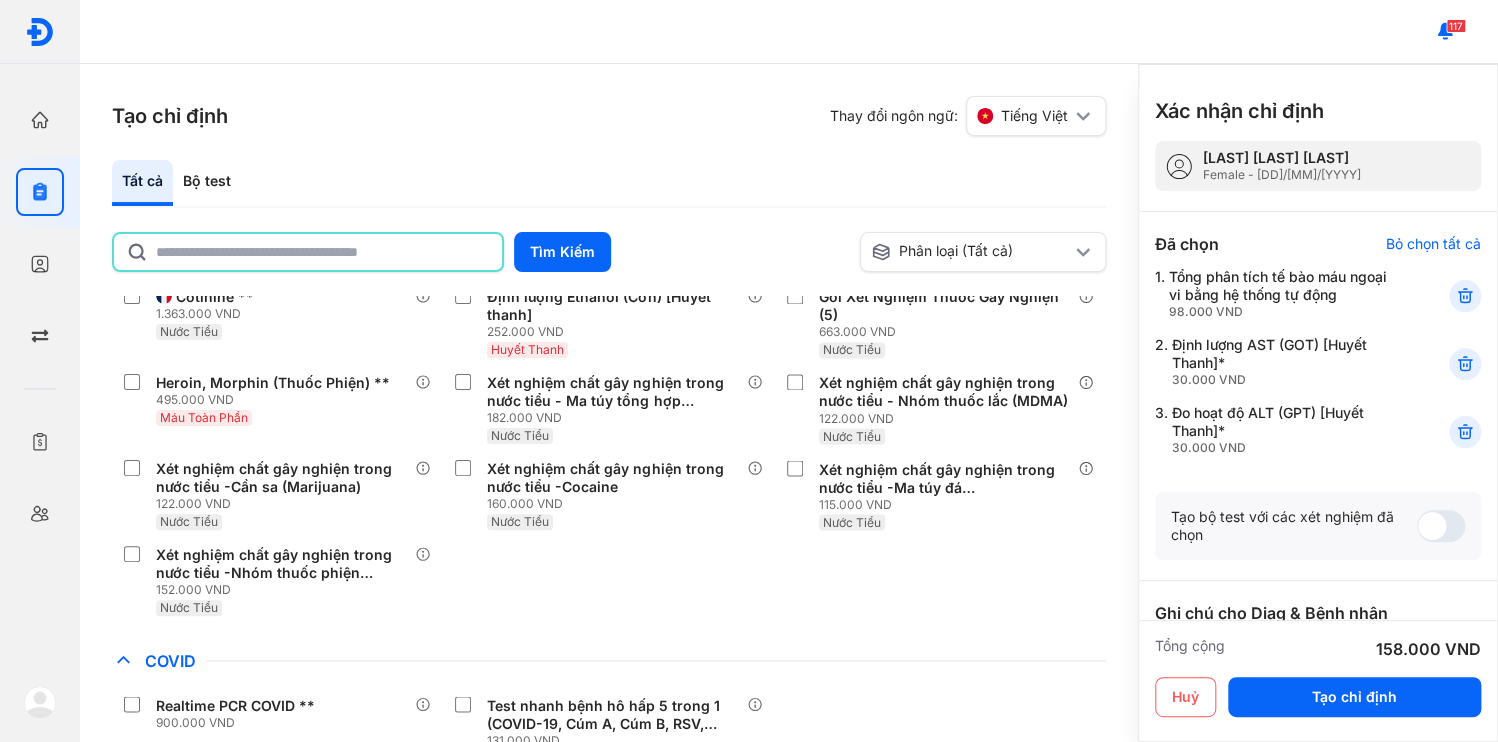 click 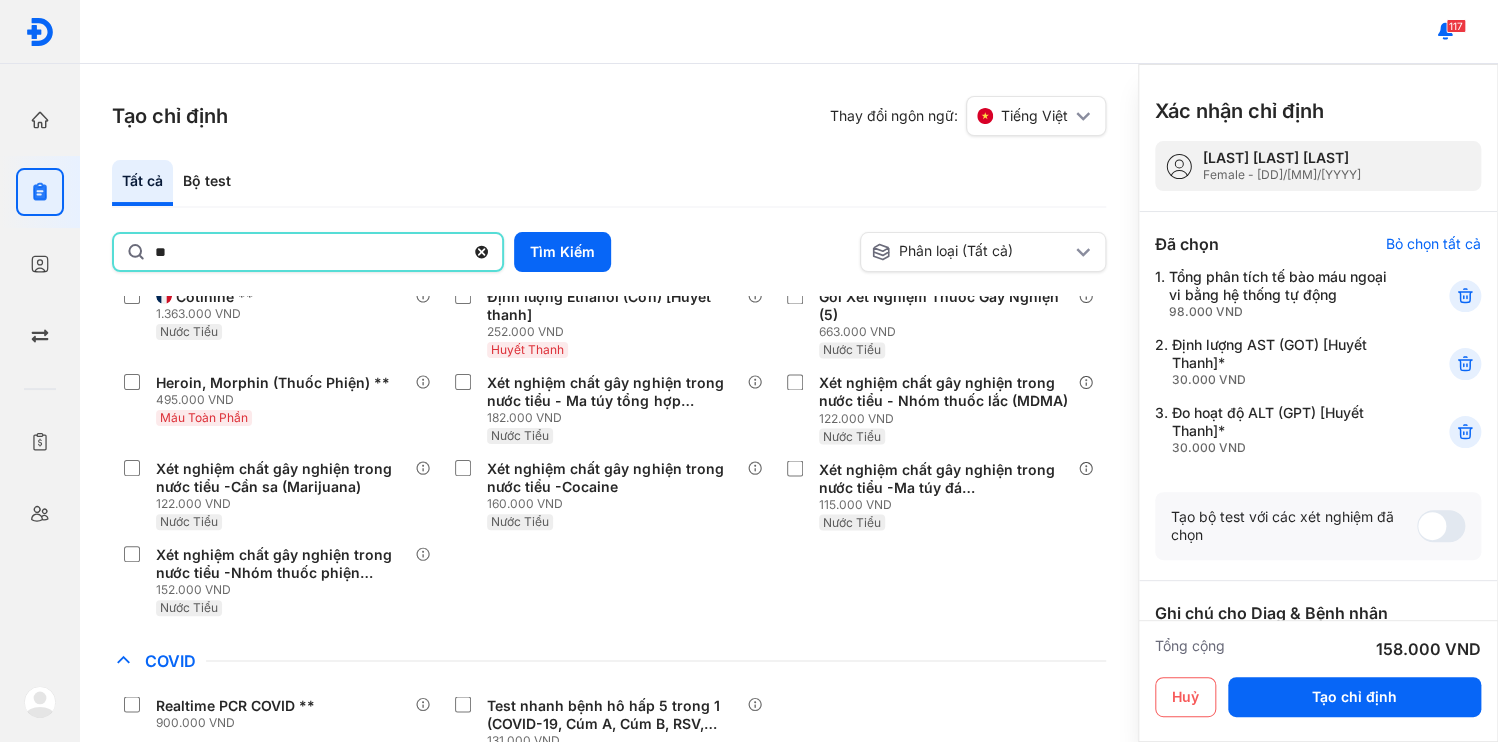 type on "**" 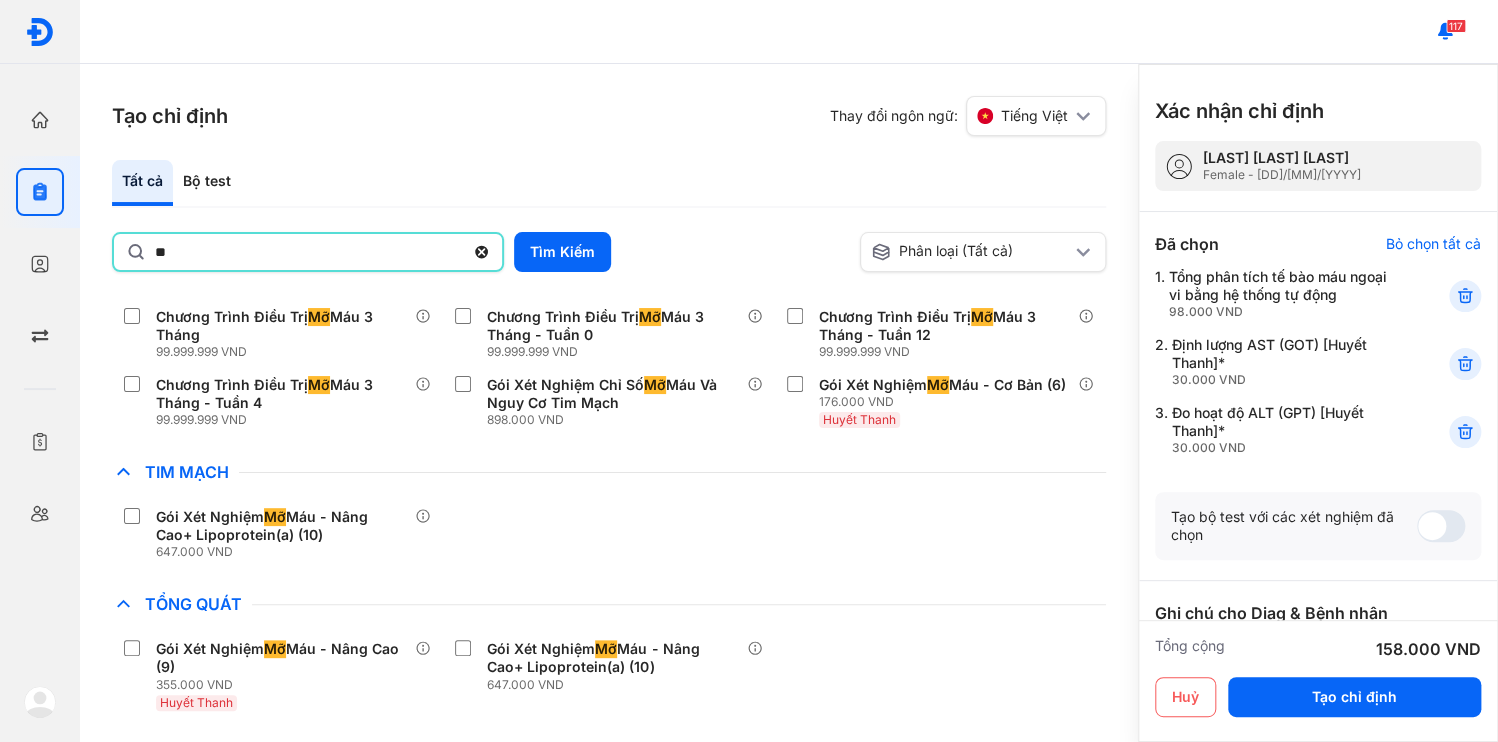 scroll, scrollTop: 0, scrollLeft: 0, axis: both 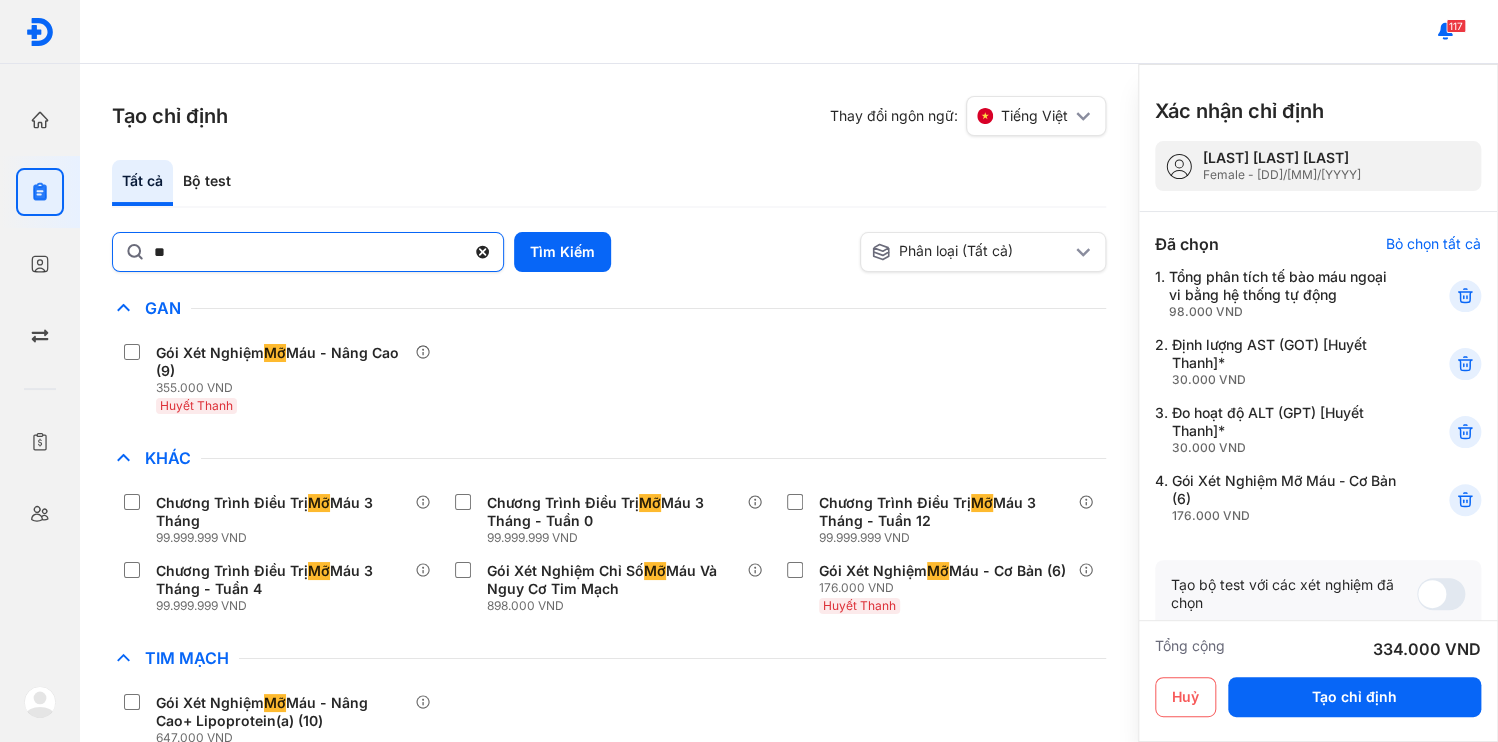 click 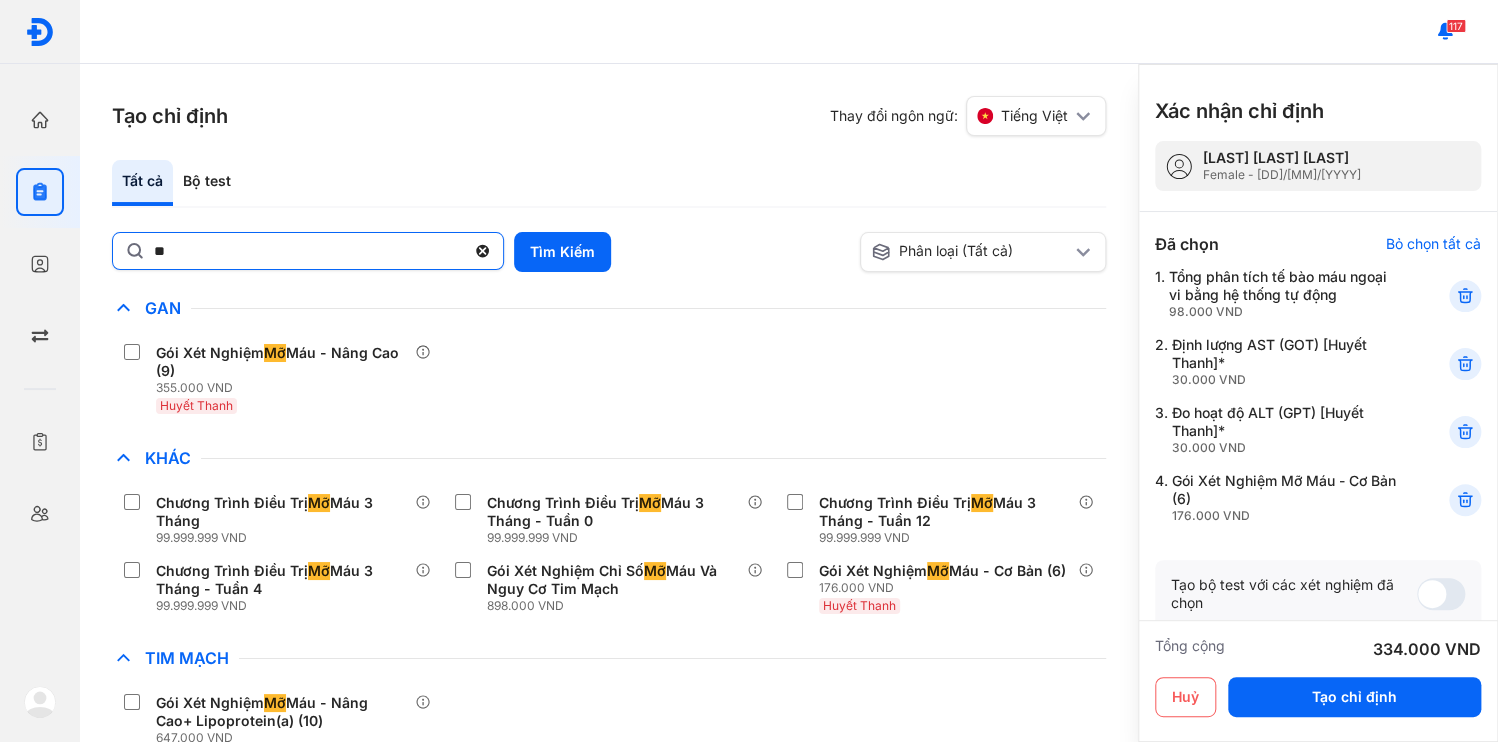 click on "**" 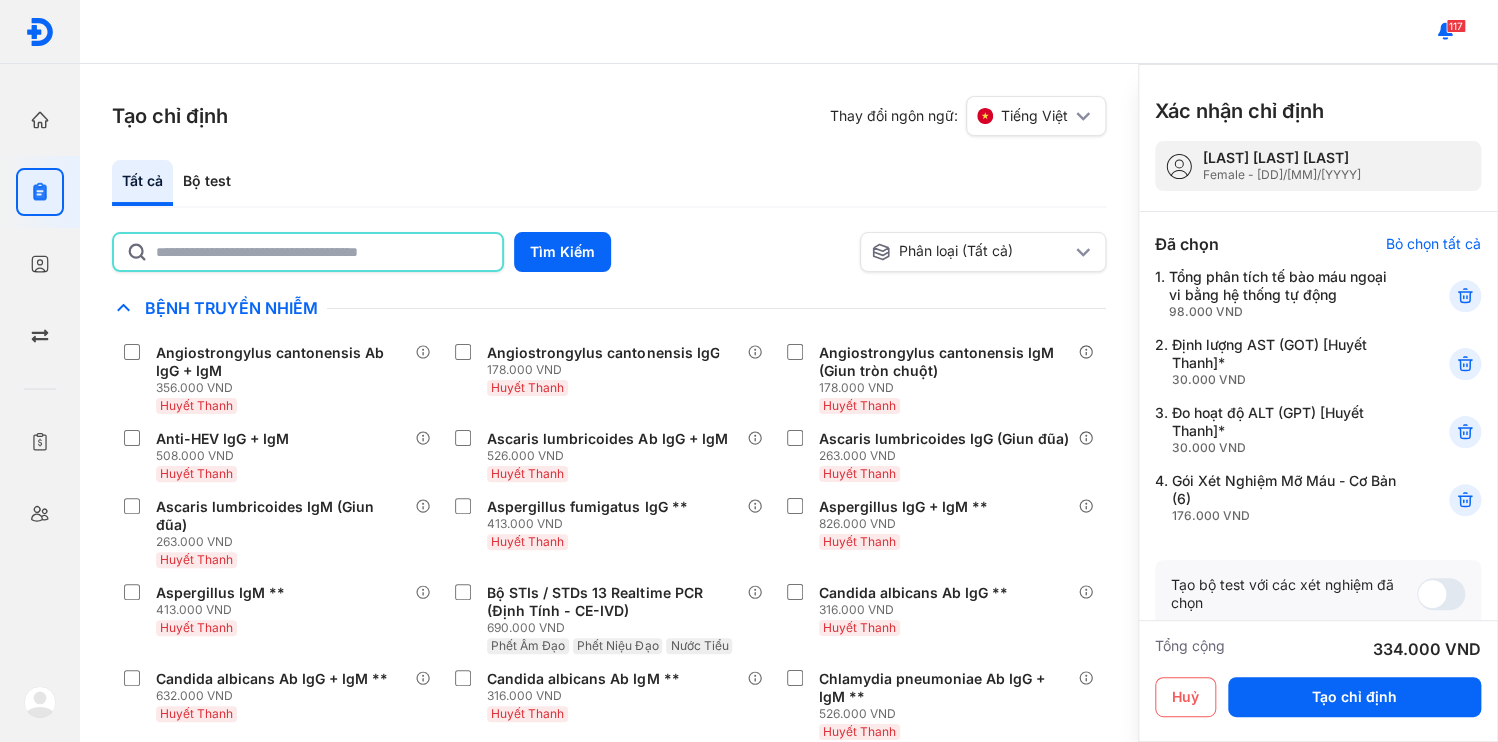 click 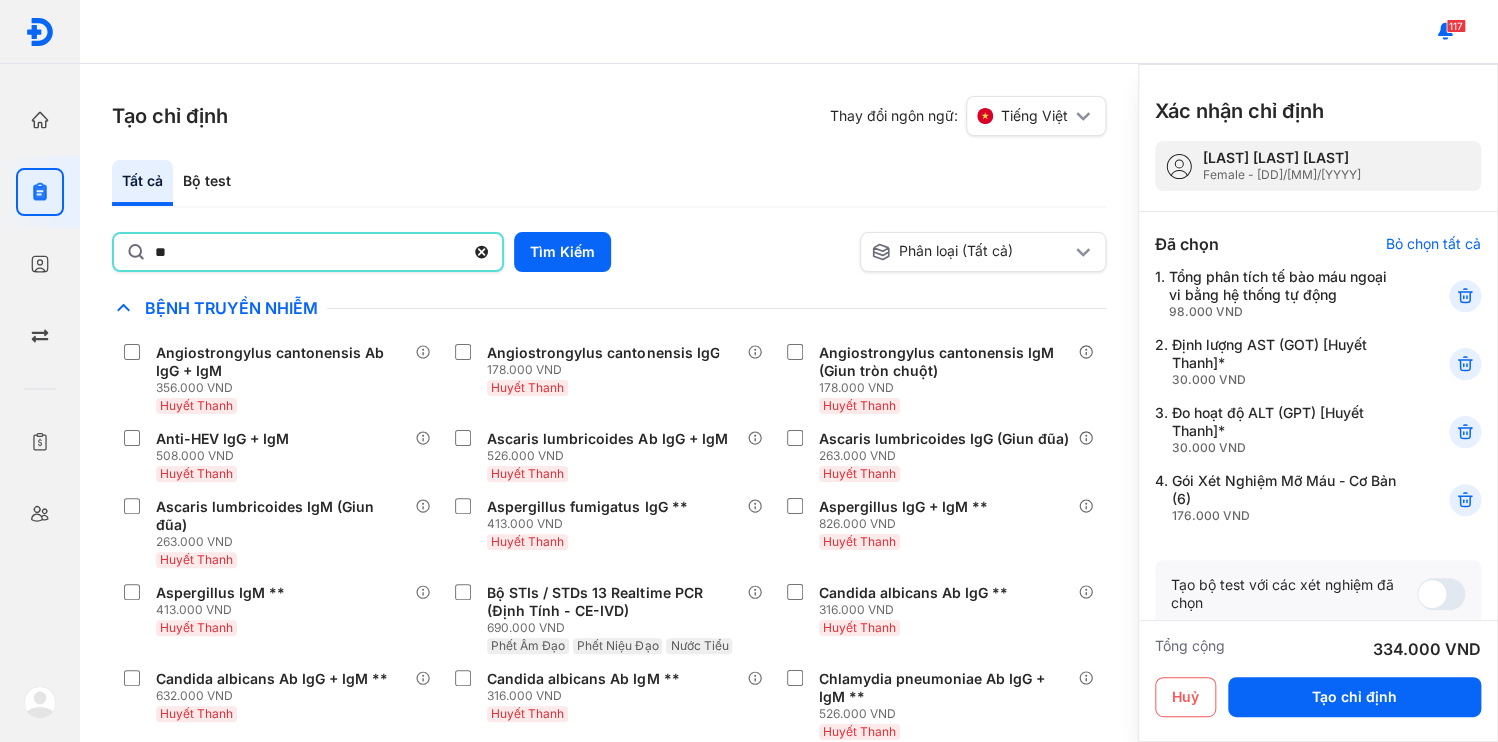 type on "*" 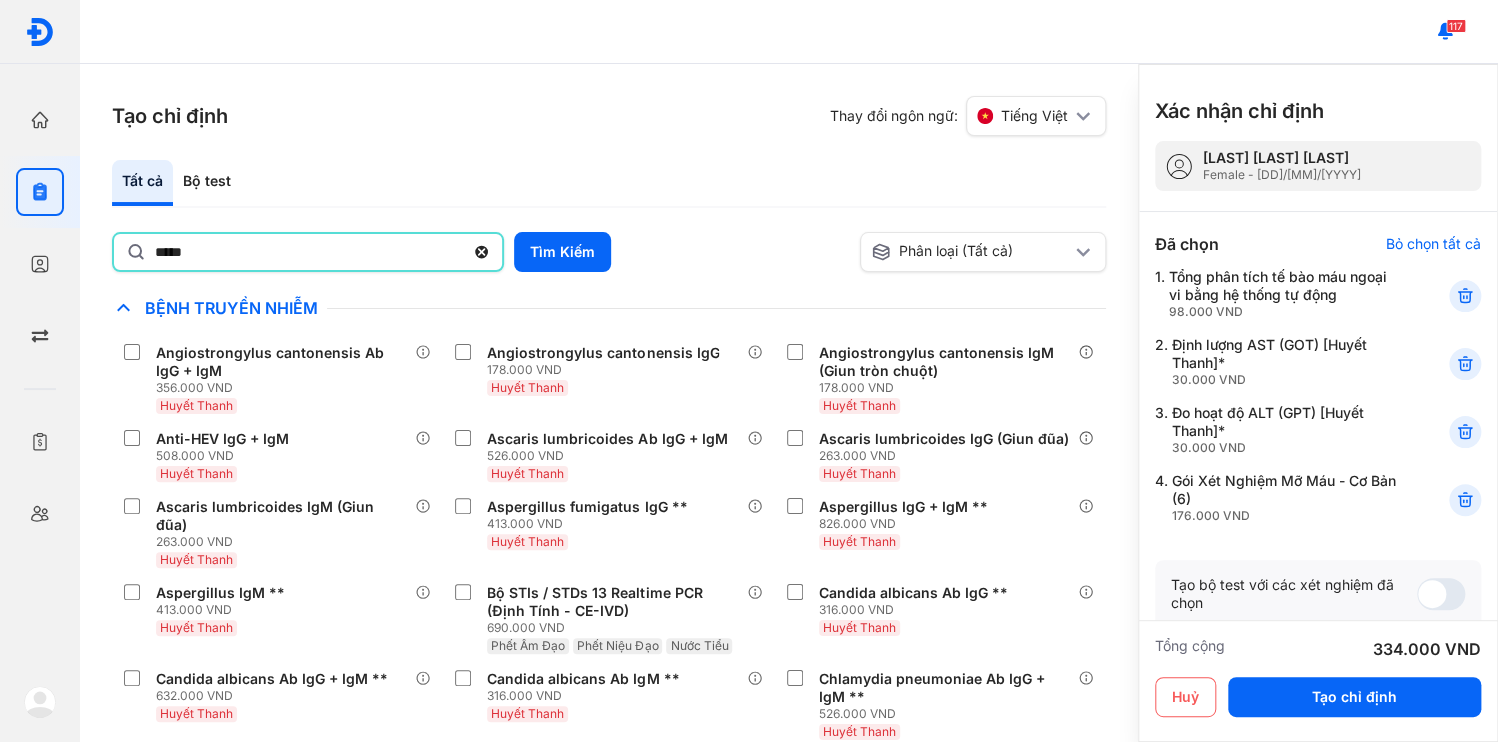 type on "*****" 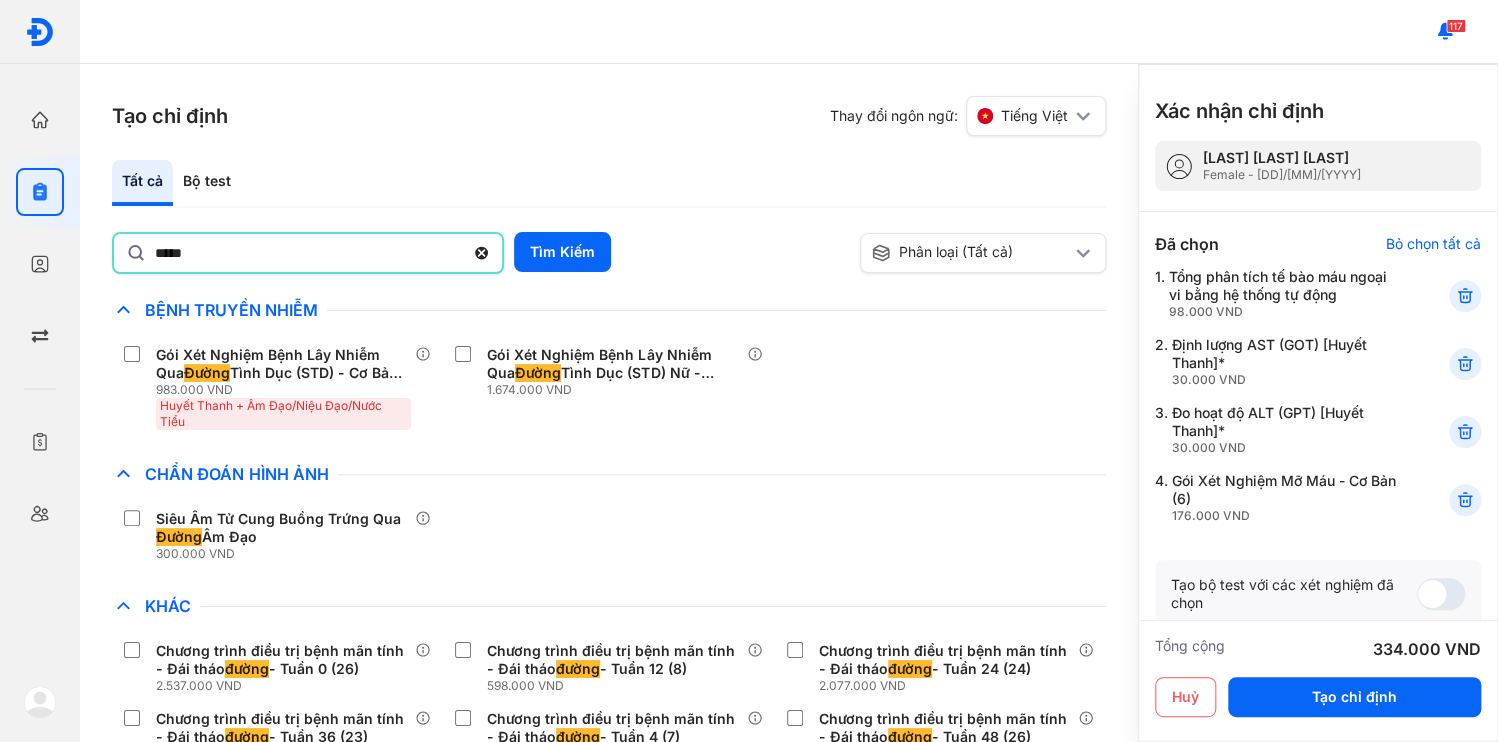 drag, startPoint x: 623, startPoint y: 438, endPoint x: 552, endPoint y: 406, distance: 77.87811 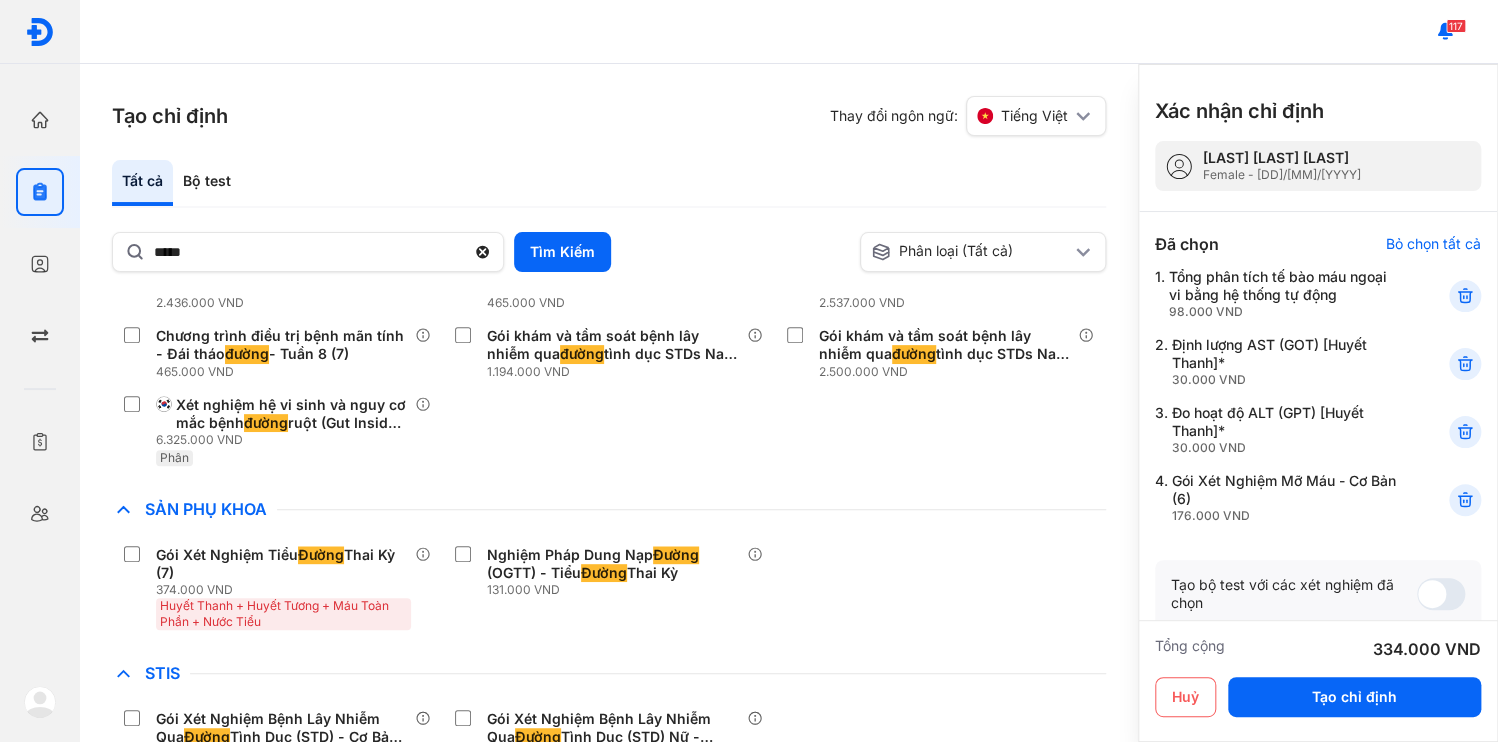 scroll, scrollTop: 533, scrollLeft: 0, axis: vertical 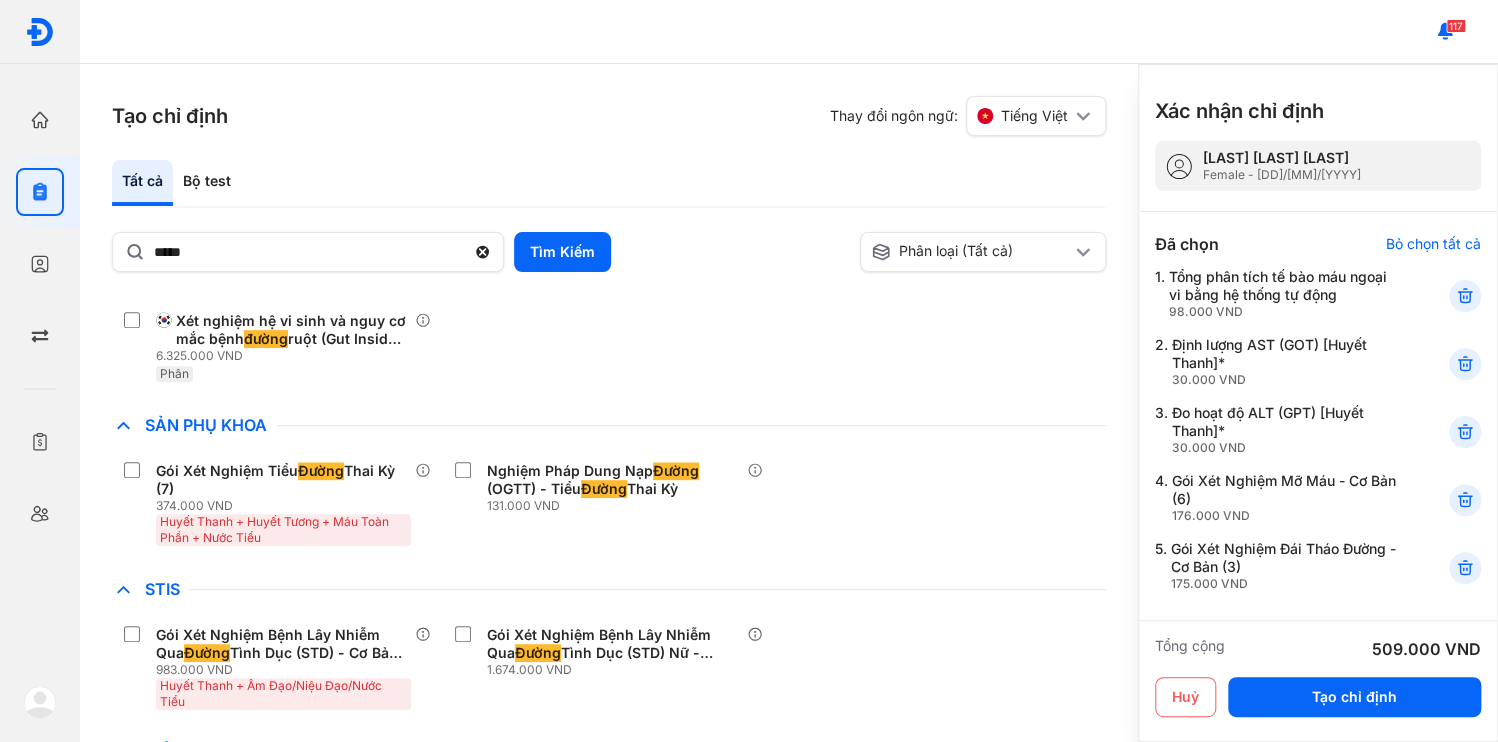 click at bounding box center (1316, 808) 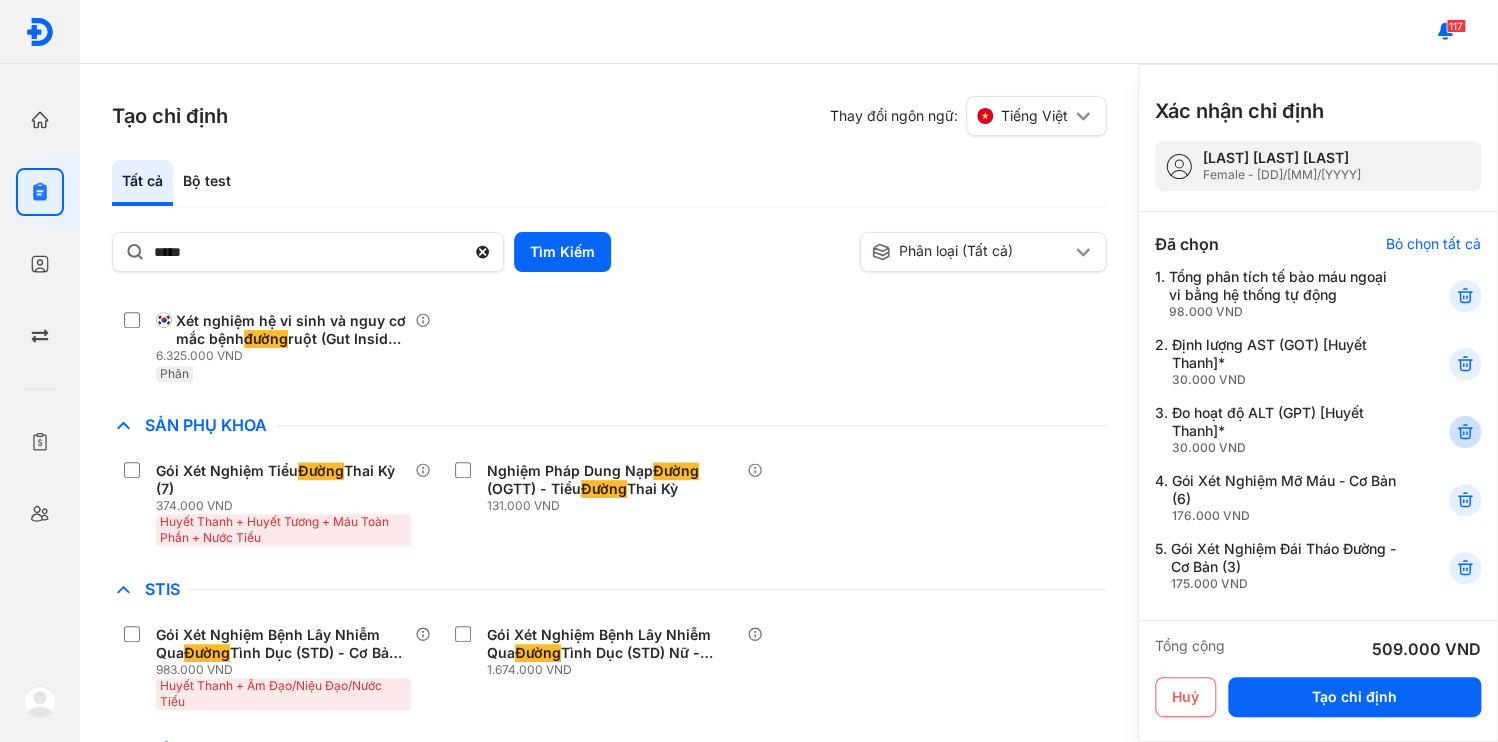 type on "**********" 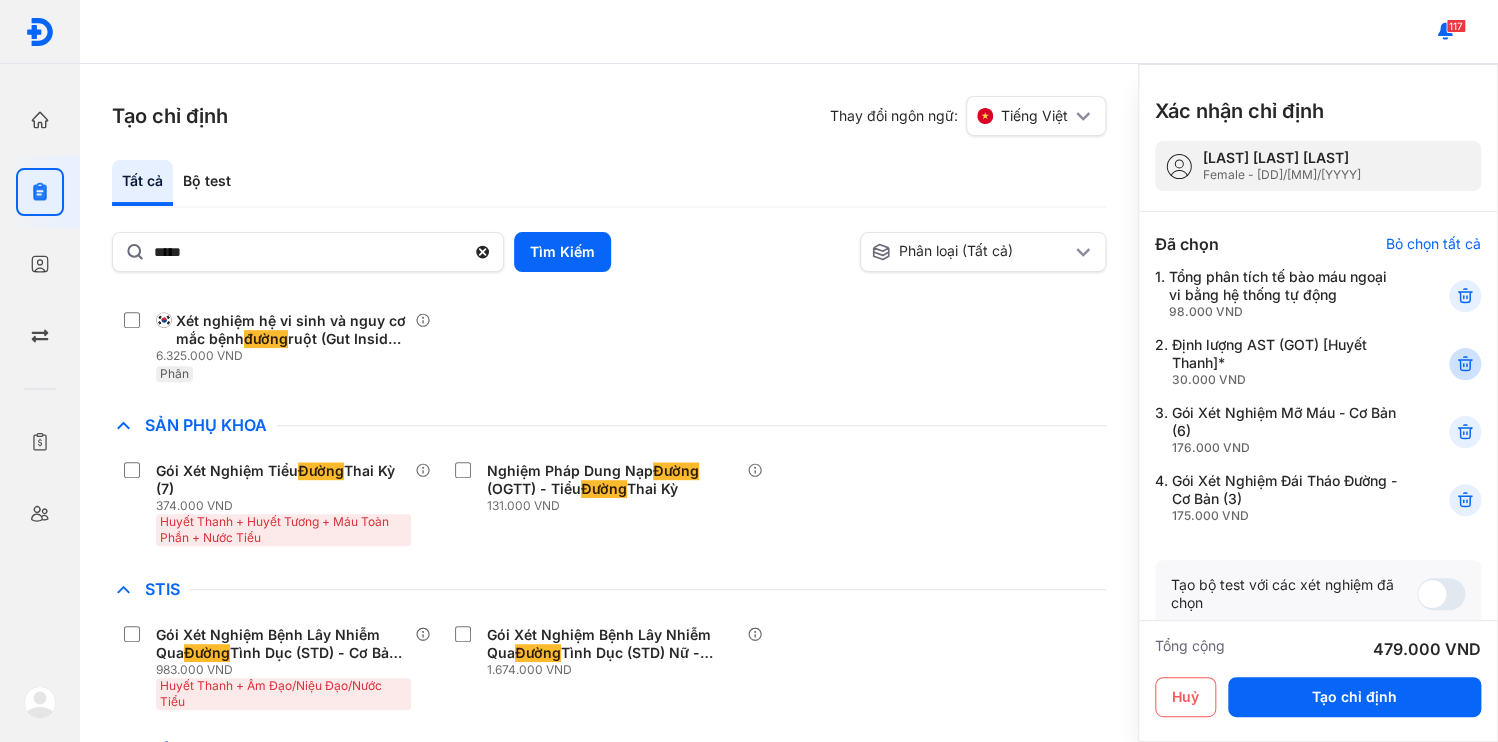click 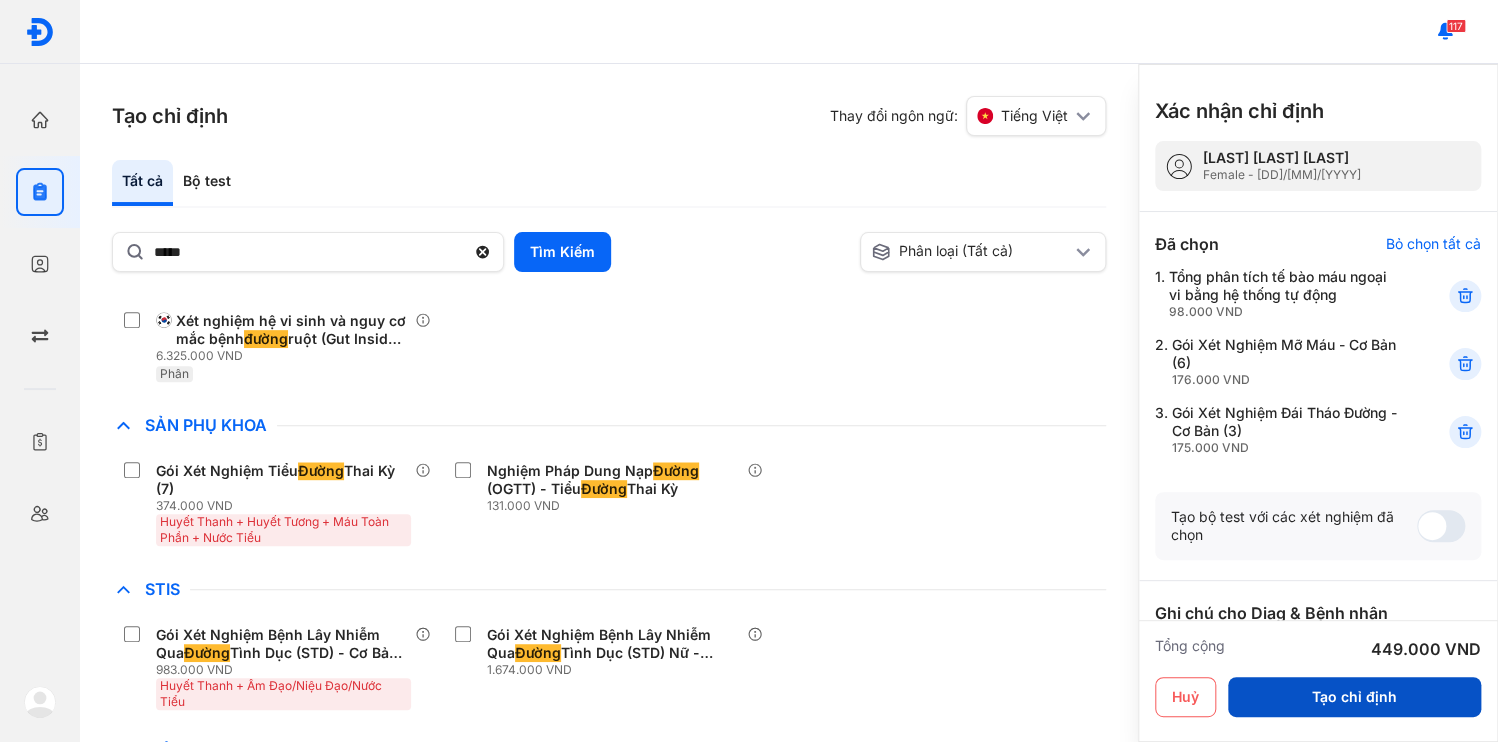 click on "Tạo chỉ định" at bounding box center (1354, 697) 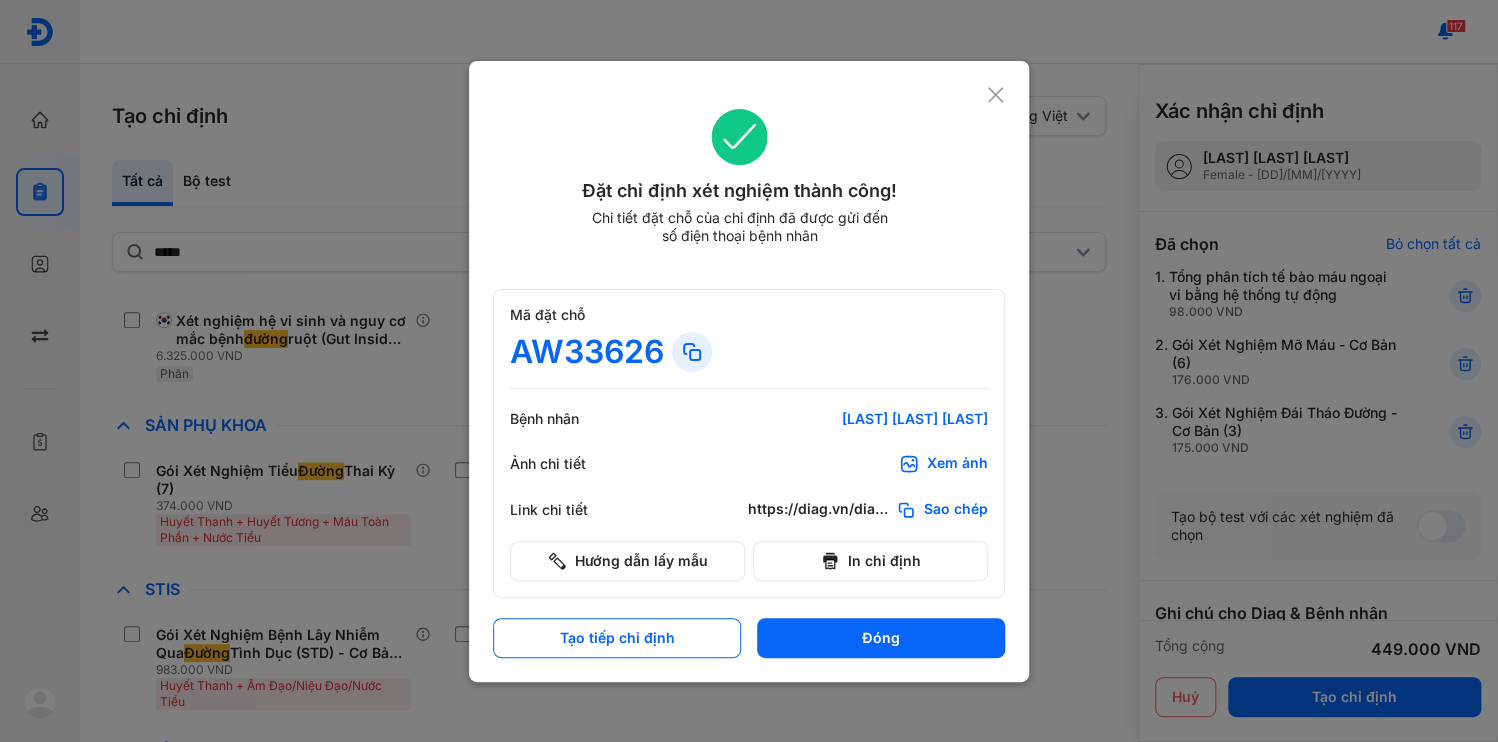 click on "AW33626" at bounding box center (749, 352) 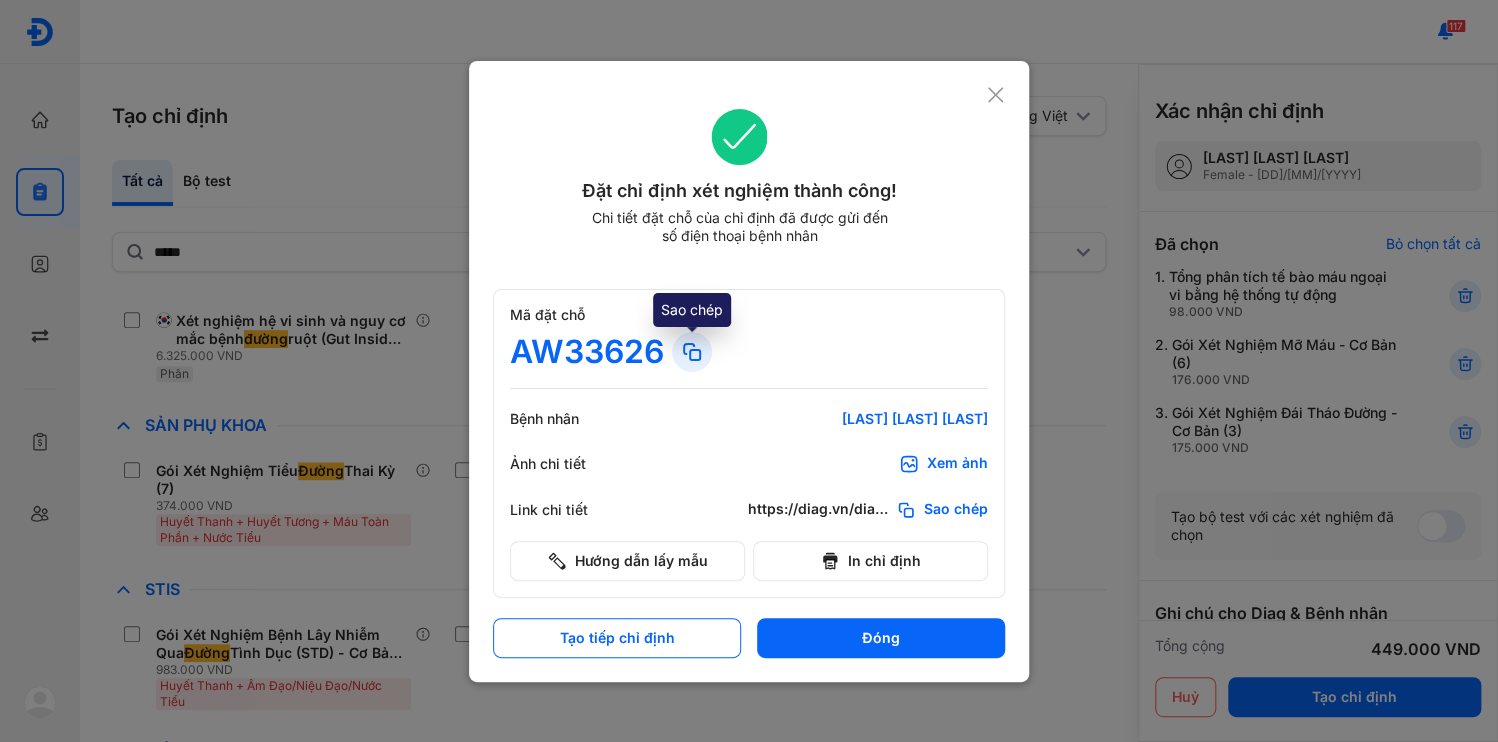 click 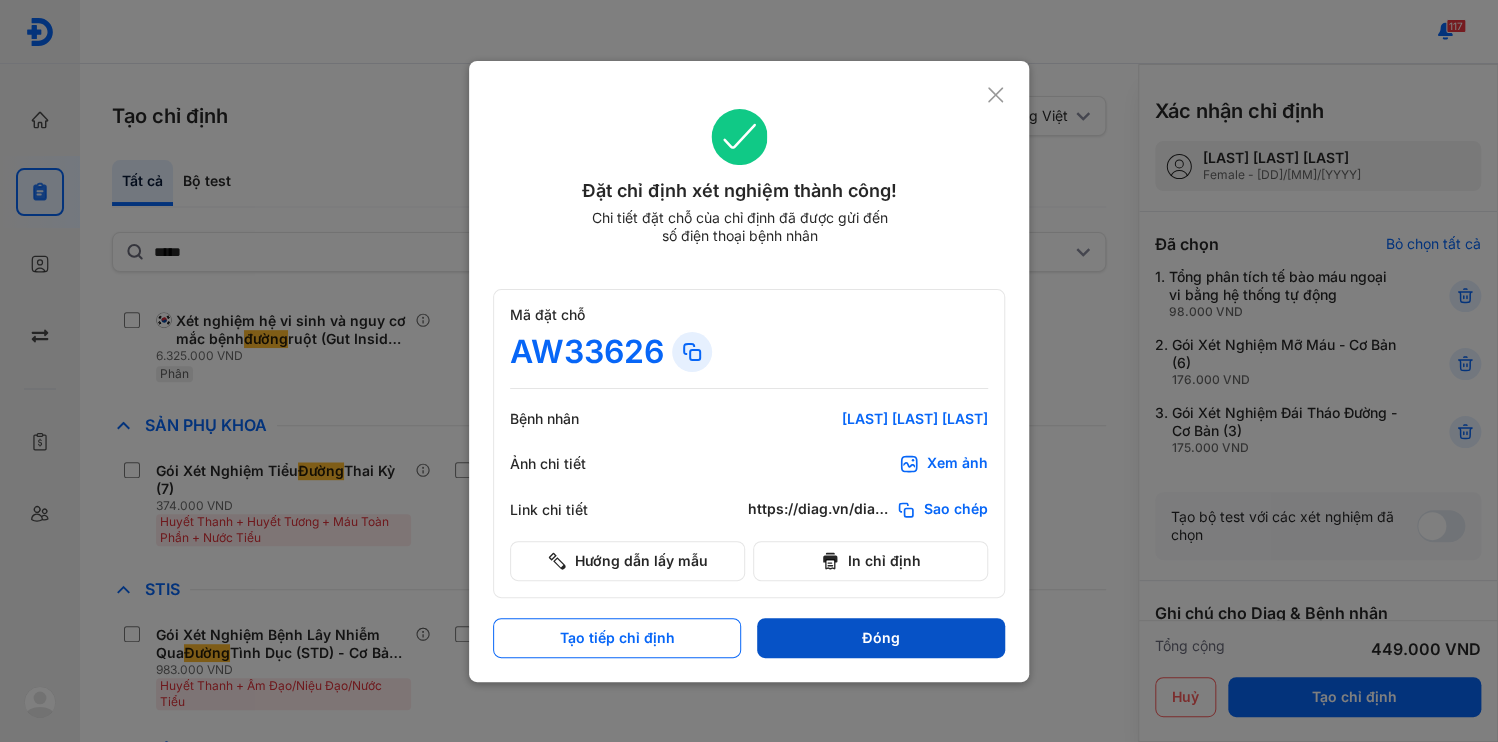 click on "Đóng" at bounding box center [881, 638] 